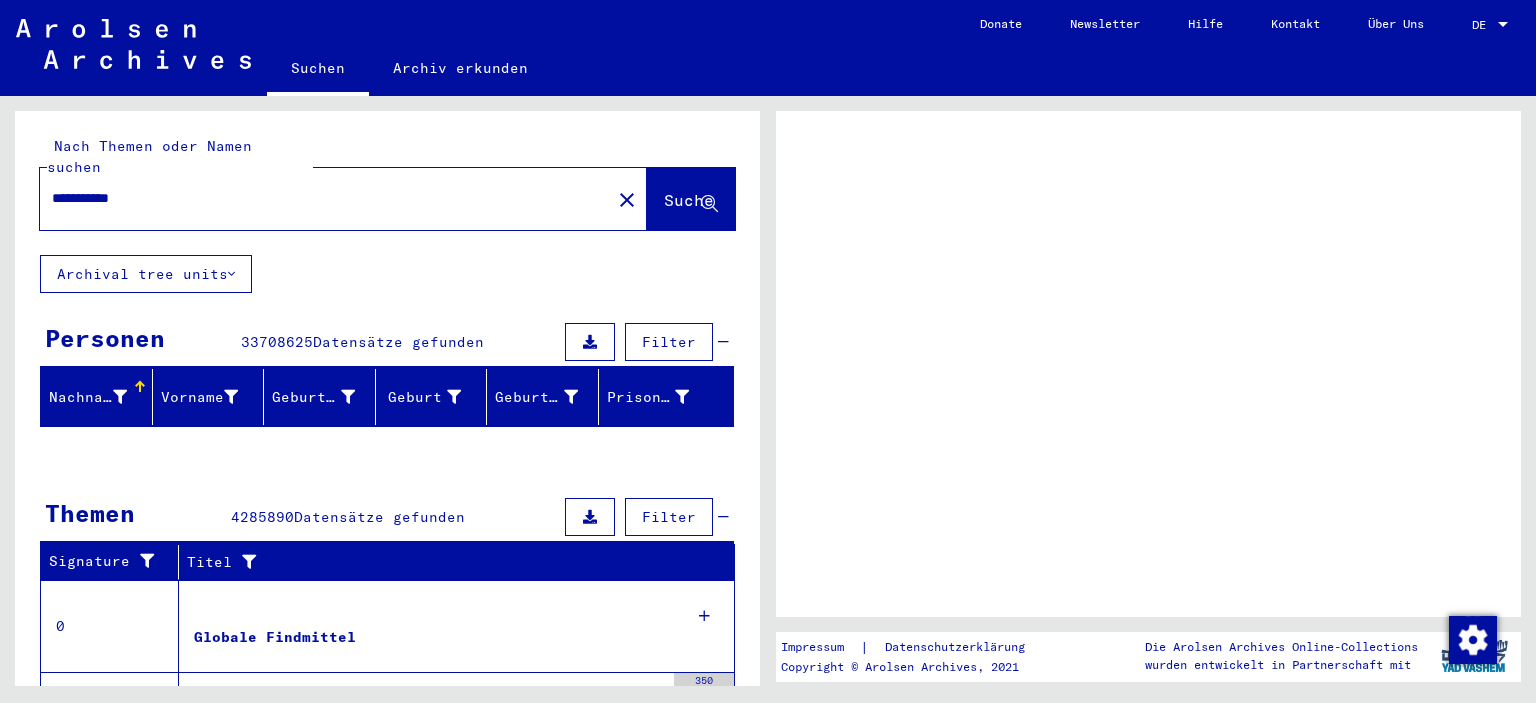 scroll, scrollTop: 0, scrollLeft: 0, axis: both 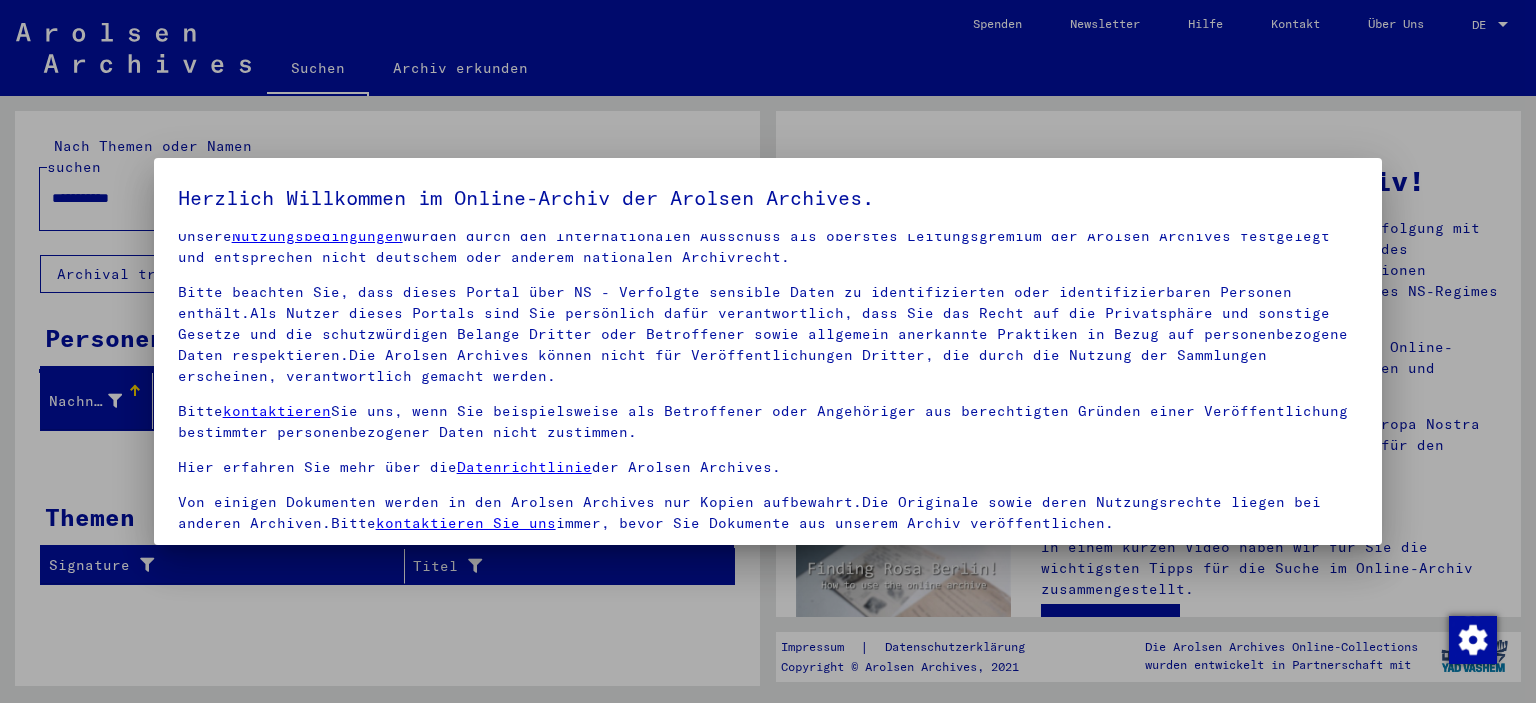 click on "Unsere  Nutzungsbedingungen  wurden durch den Internationalen Ausschuss als oberstes Leitungsgremium der Arolsen Archives festgelegt und entsprechen nicht deutschem oder anderem nationalen Archivrecht. Bitte beachten Sie, dass dieses Portal über NS - Verfolgte sensible Daten zu identifizierten oder identifizierbaren Personen enthält.Als Nutzer dieses Portals sind Sie persönlich dafür verantwortlich, dass Sie das Recht auf die Privatsphäre und sonstige Gesetze und die schutzwürdigen Belange Dritter oder Betroffener sowie allgemein anerkannte Praktiken in Bezug auf personenbezogene Daten respektieren.Die Arolsen Archives können nicht für Veröffentlichungen Dritter, die durch die Nutzung der Sammlungen erscheinen, verantwortlich gemacht werden. Bitte  kontaktieren  Sie uns, wenn Sie beispielsweise als Betroffener oder Angehöriger aus berechtigten Gründen einer Veröffentlichung bestimmter personenbezogener Daten nicht zustimmen. Hier erfahren Sie mehr über die  Datenrichtlinie  der Arolsen Archives." at bounding box center (768, 380) 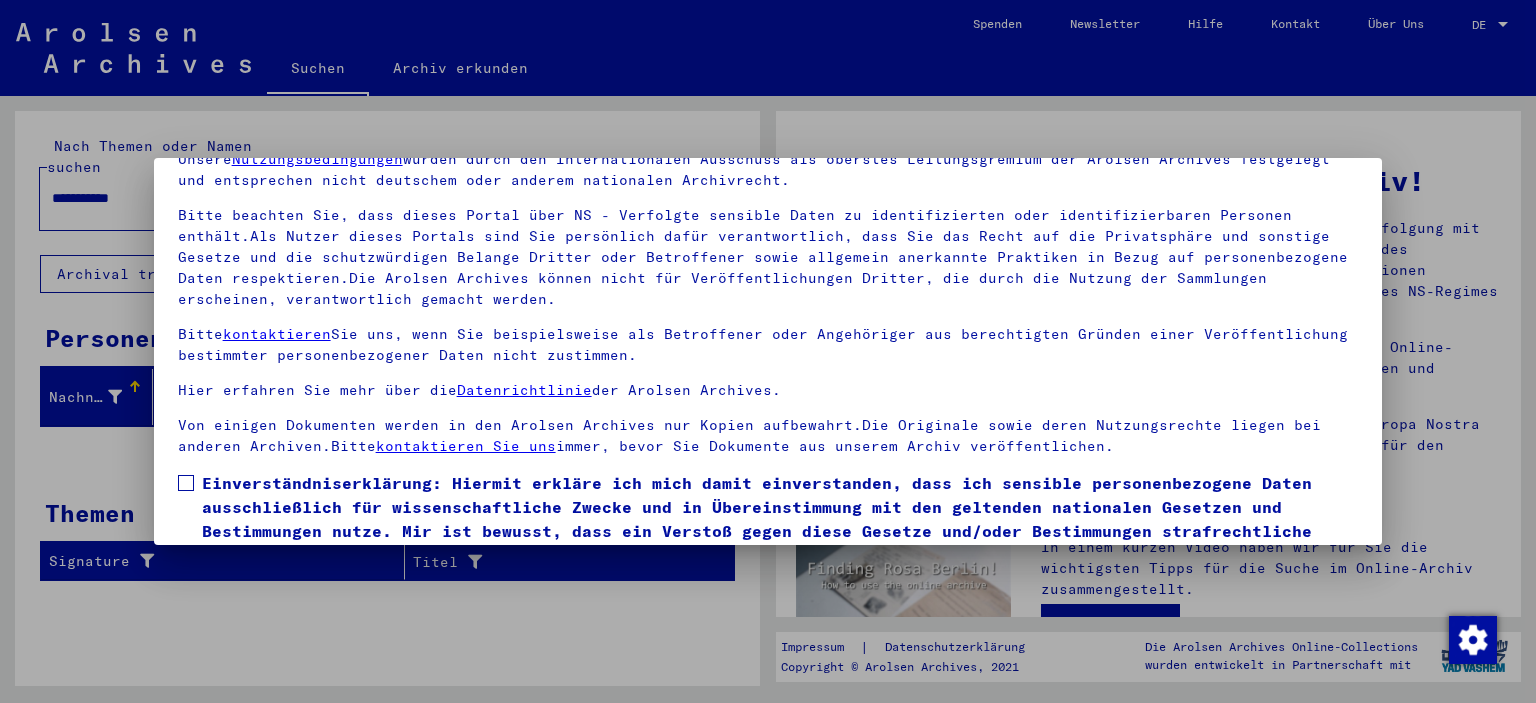 scroll, scrollTop: 170, scrollLeft: 0, axis: vertical 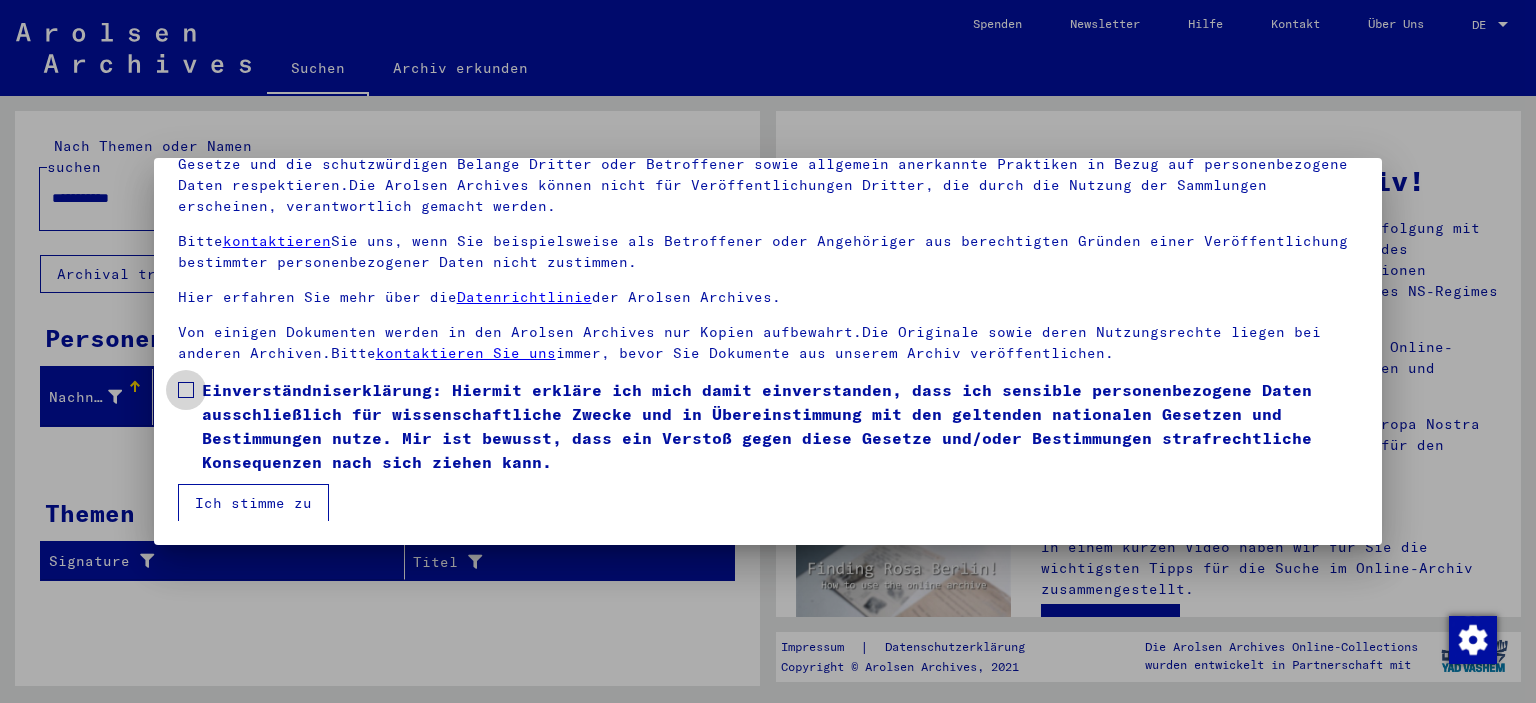 click on "Einverständniserklärung: Hiermit erkläre ich mich damit einverstanden, dass ich sensible personenbezogene Daten ausschließlich für wissenschaftliche Zwecke und in Übereinstimmung mit den geltenden nationalen Gesetzen und Bestimmungen nutze. Mir ist bewusst, dass ein Verstoß gegen diese Gesetze und/oder Bestimmungen strafrechtliche Konsequenzen nach sich ziehen kann." at bounding box center [780, 426] 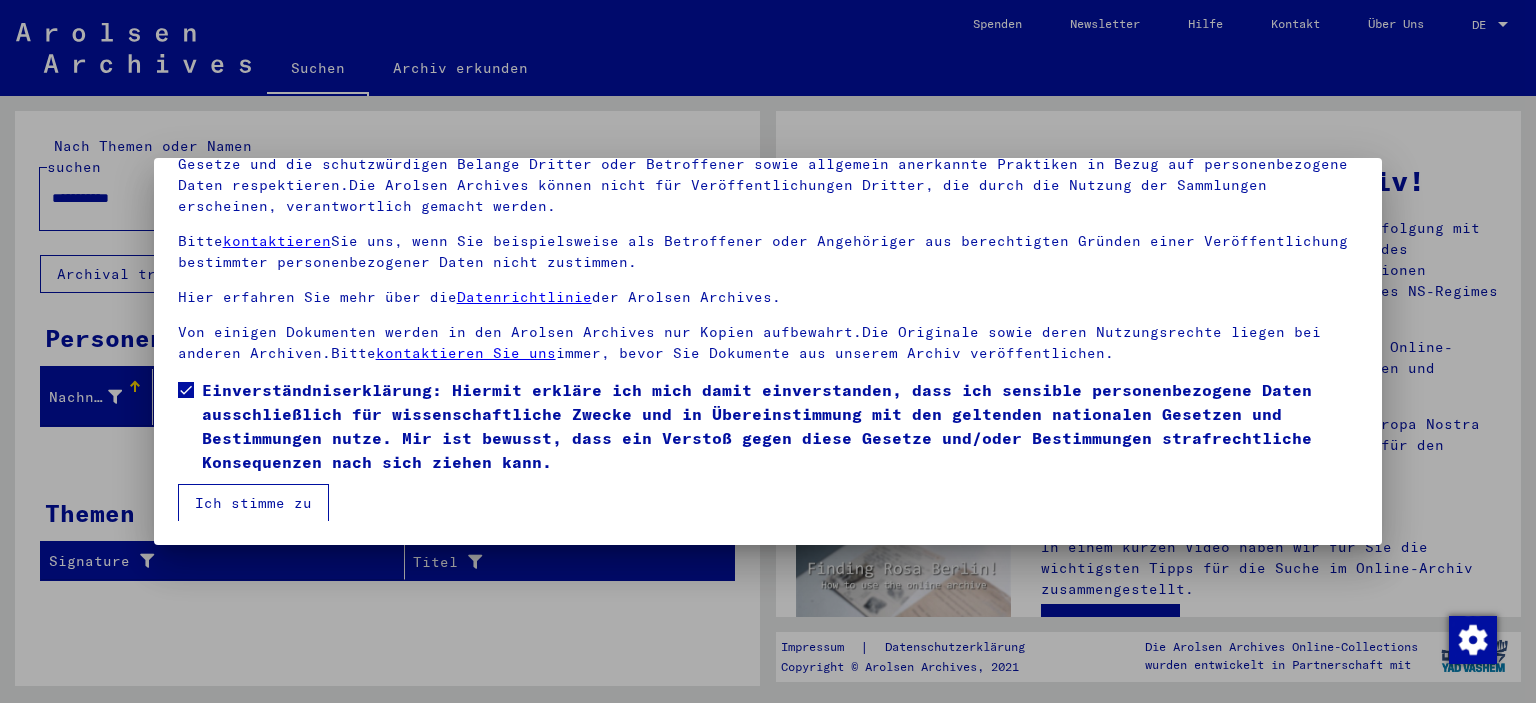 click on "Ich stimme zu" at bounding box center (253, 503) 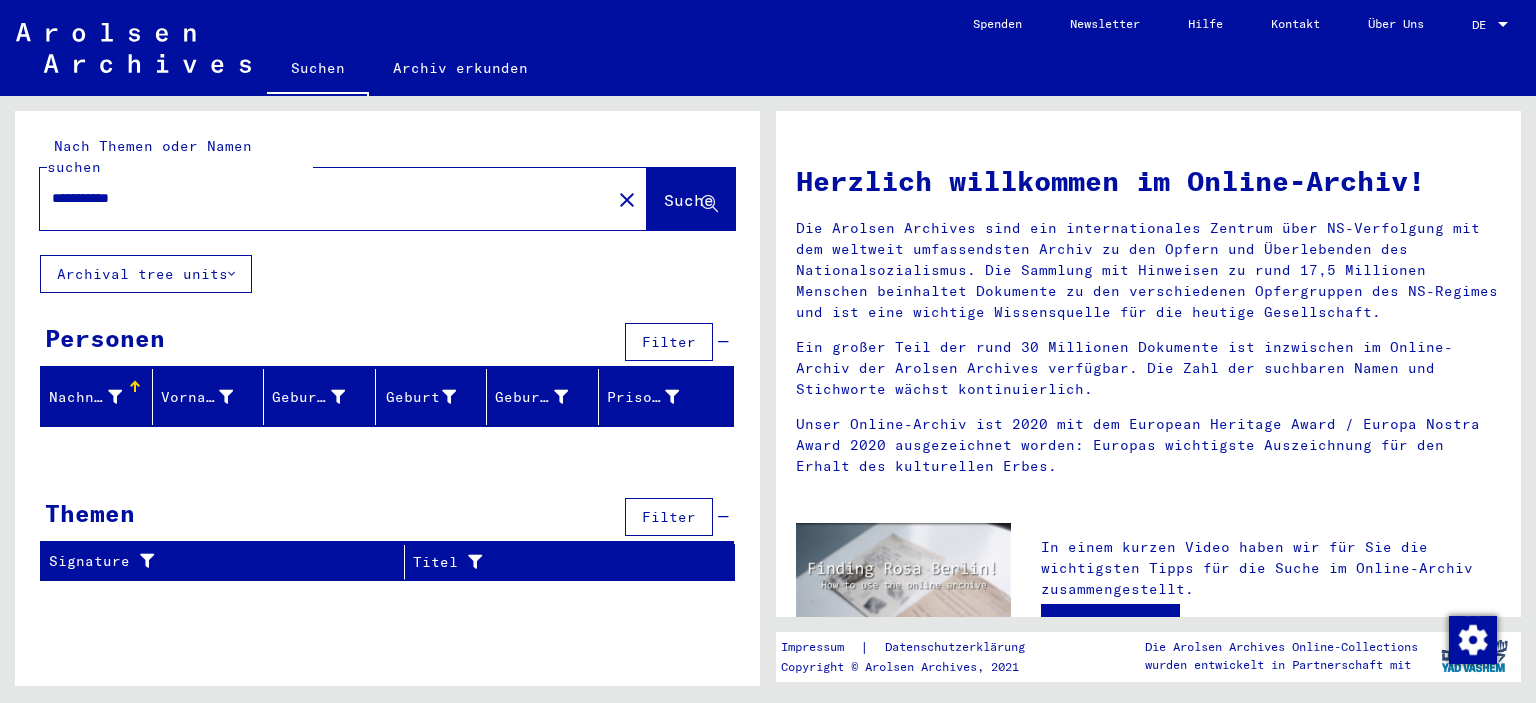 click on "**********" at bounding box center (319, 198) 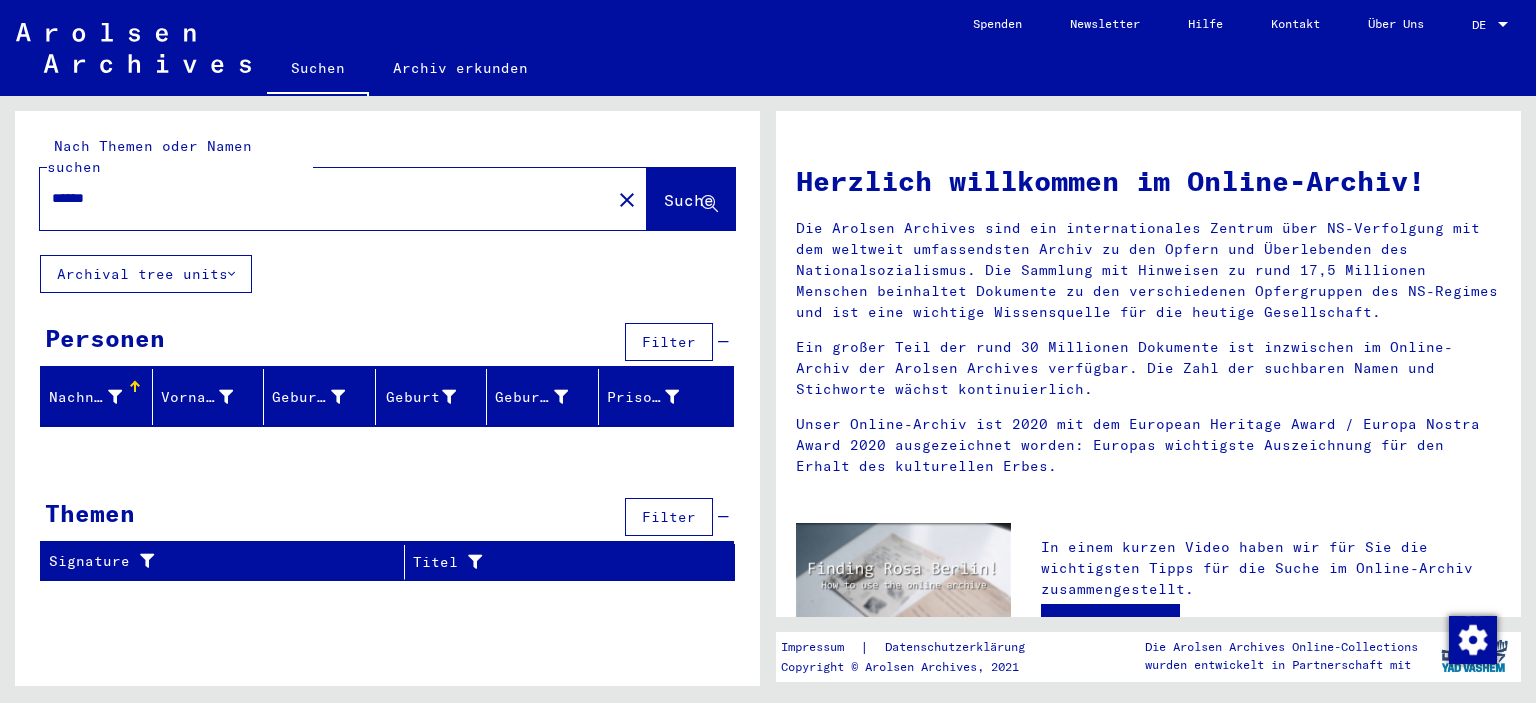 type on "******" 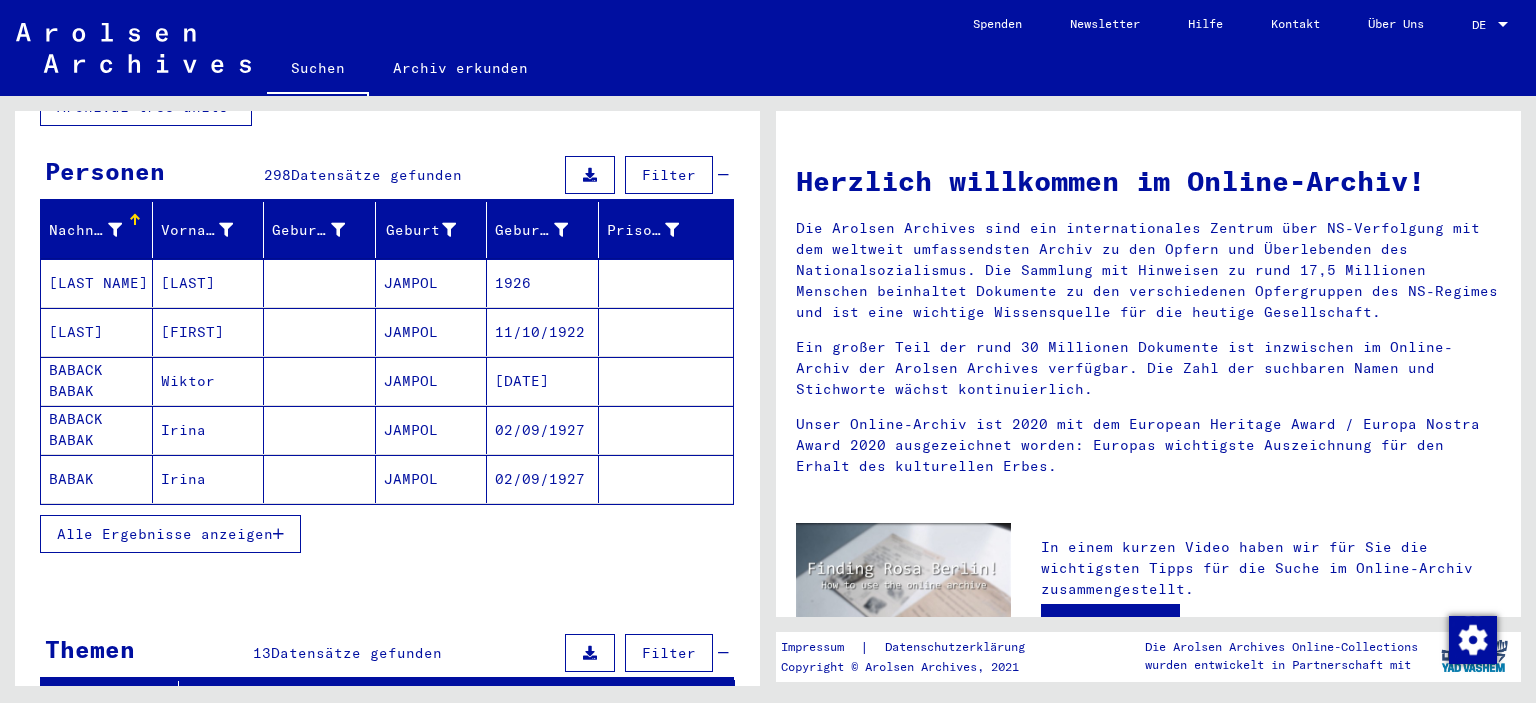 scroll, scrollTop: 168, scrollLeft: 0, axis: vertical 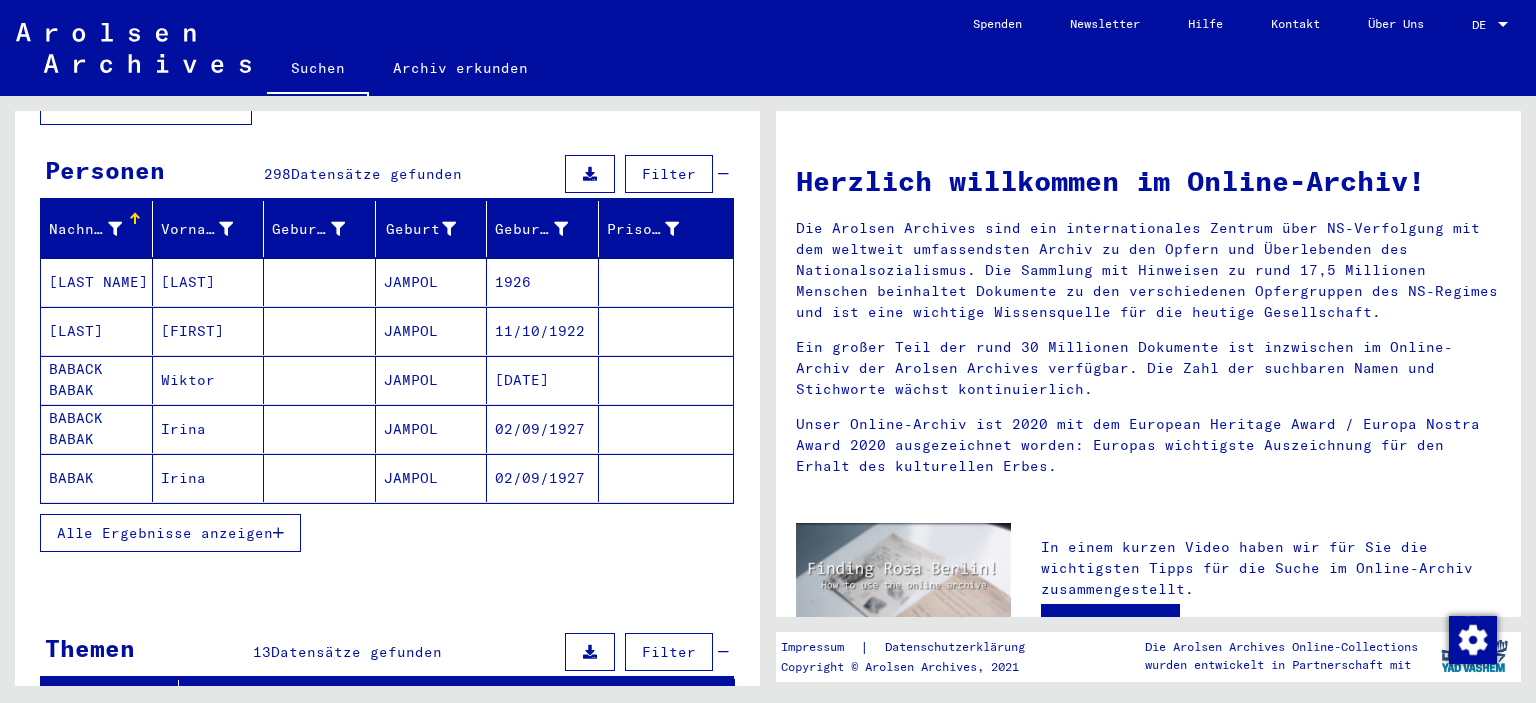 click at bounding box center (278, 533) 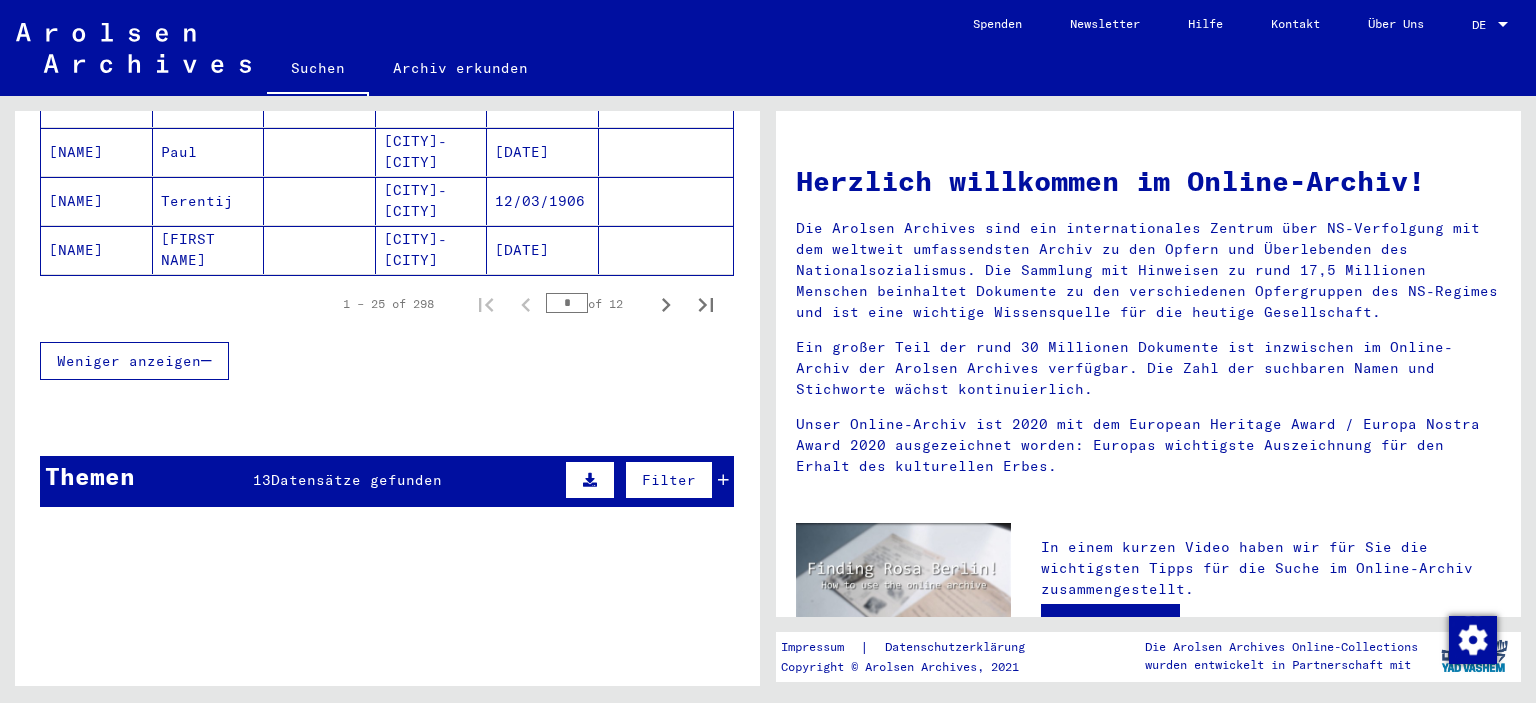 scroll, scrollTop: 1311, scrollLeft: 0, axis: vertical 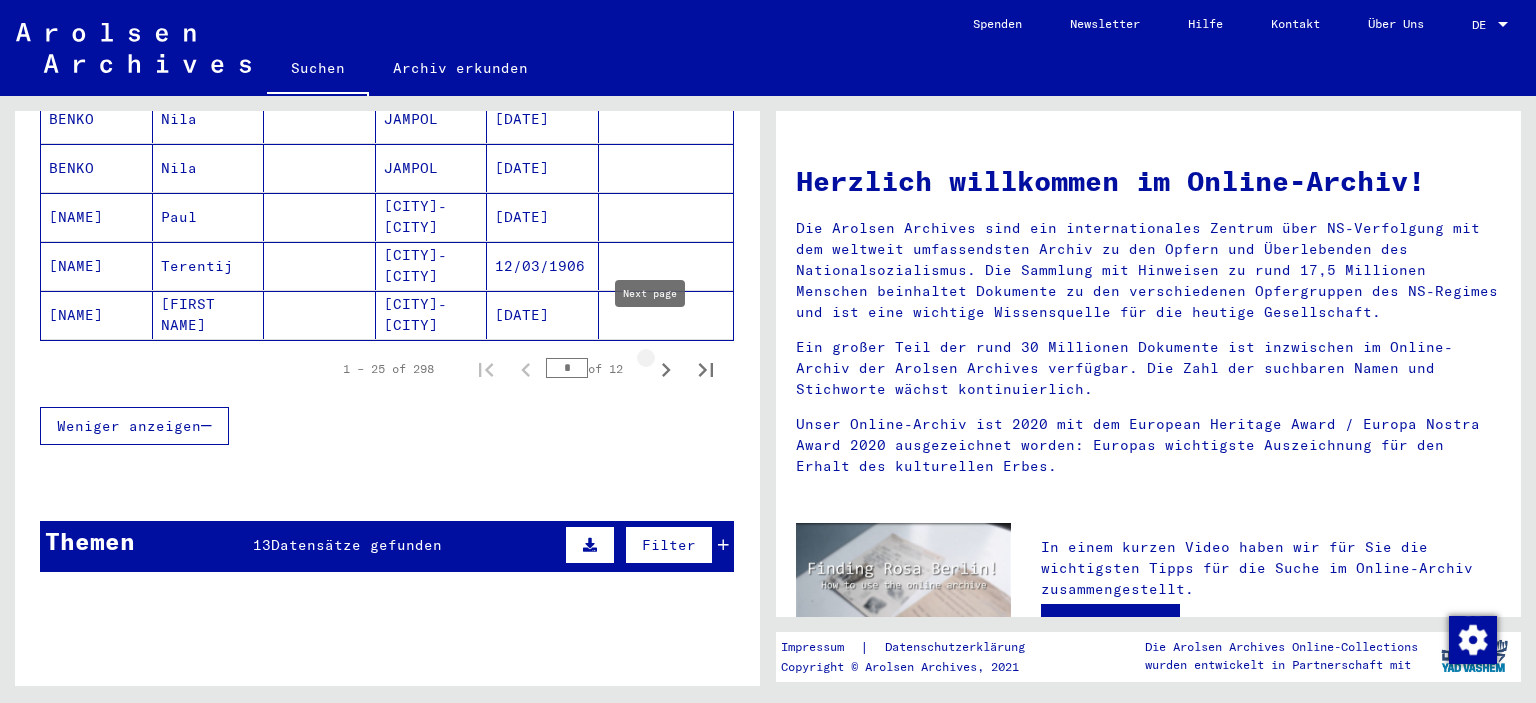 click at bounding box center [666, 369] 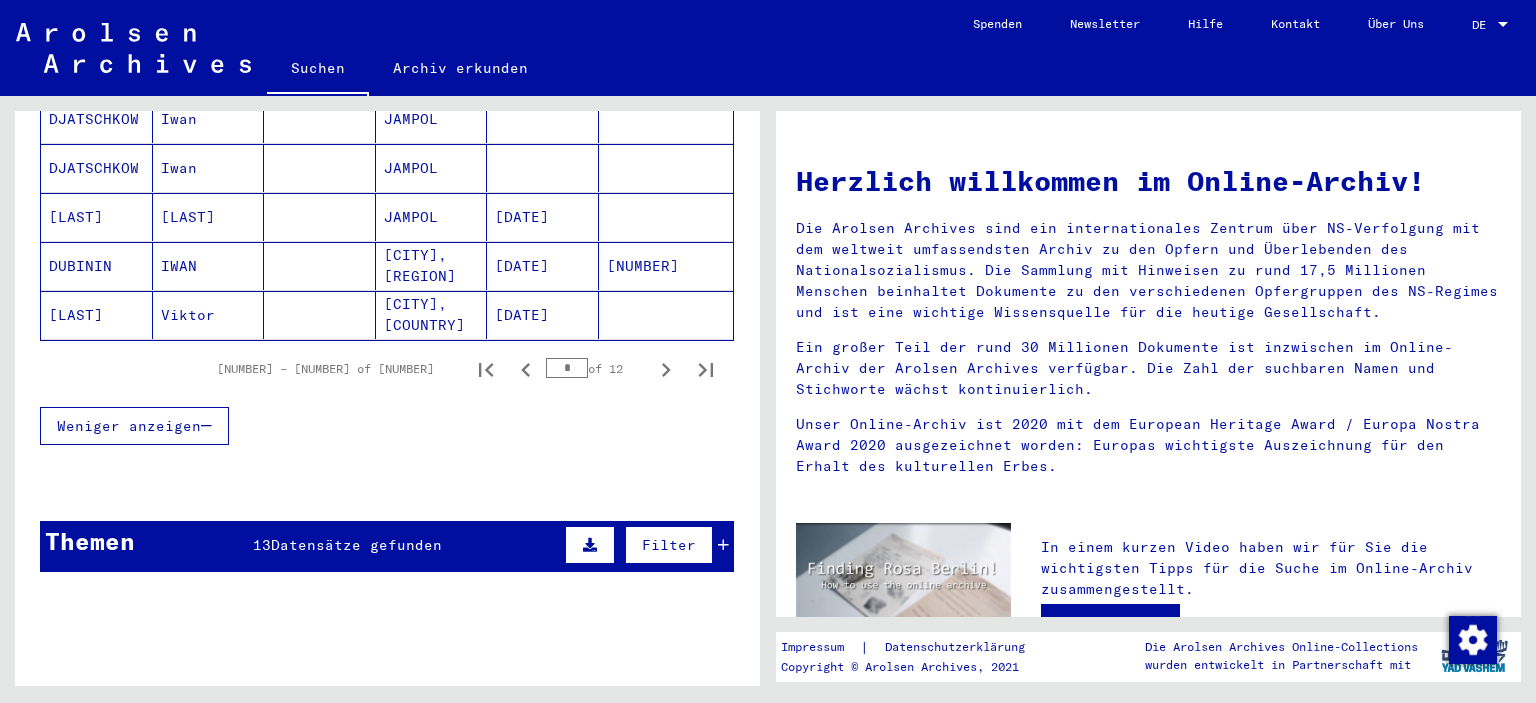 click at bounding box center [666, 369] 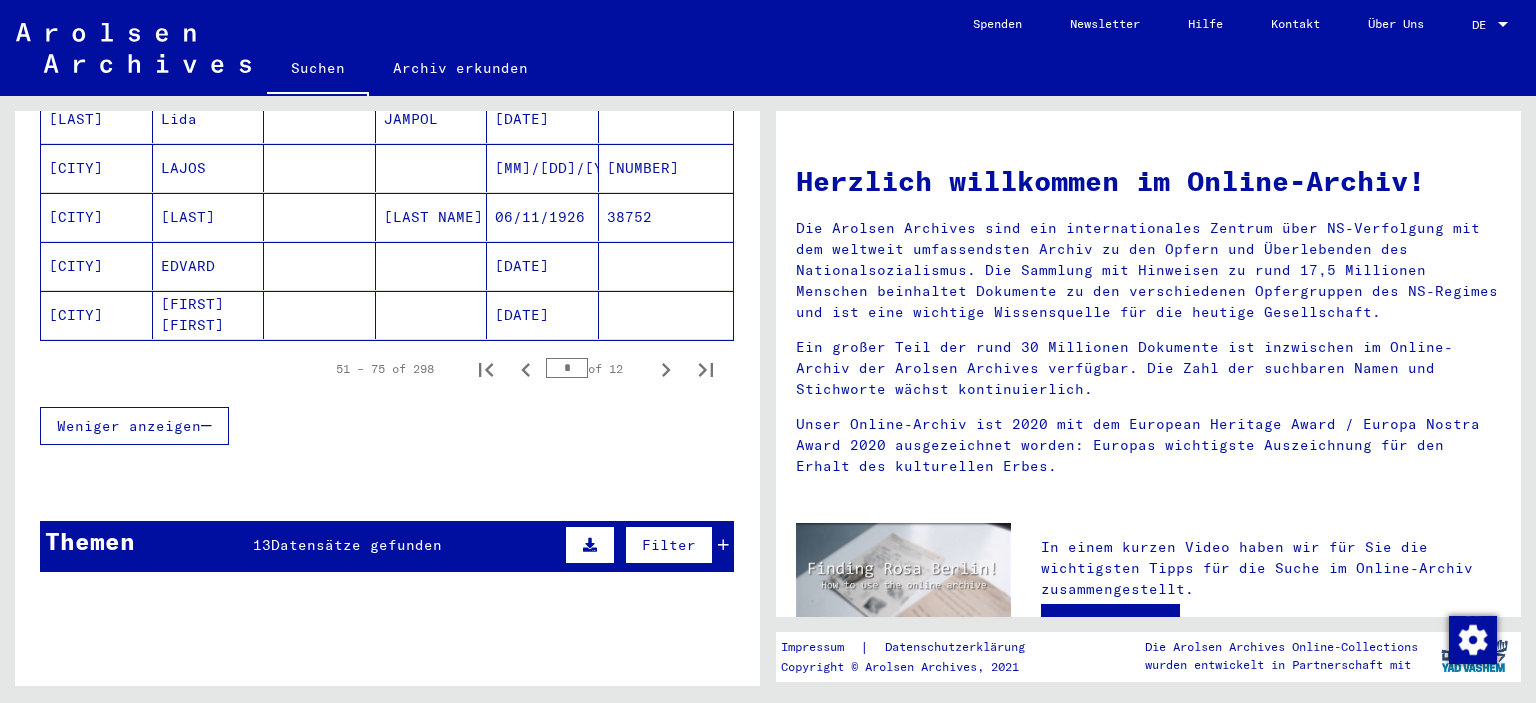 click at bounding box center (666, 369) 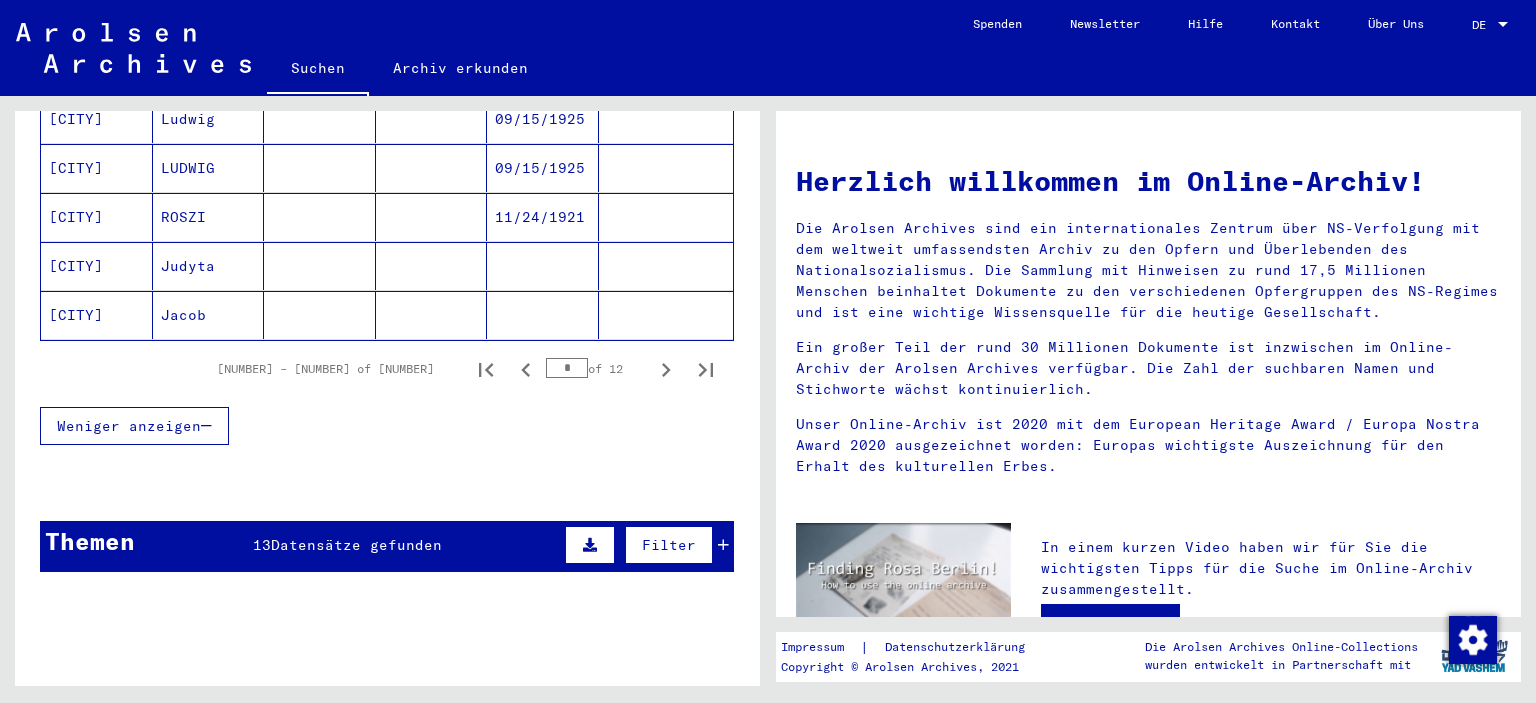 click at bounding box center (666, 369) 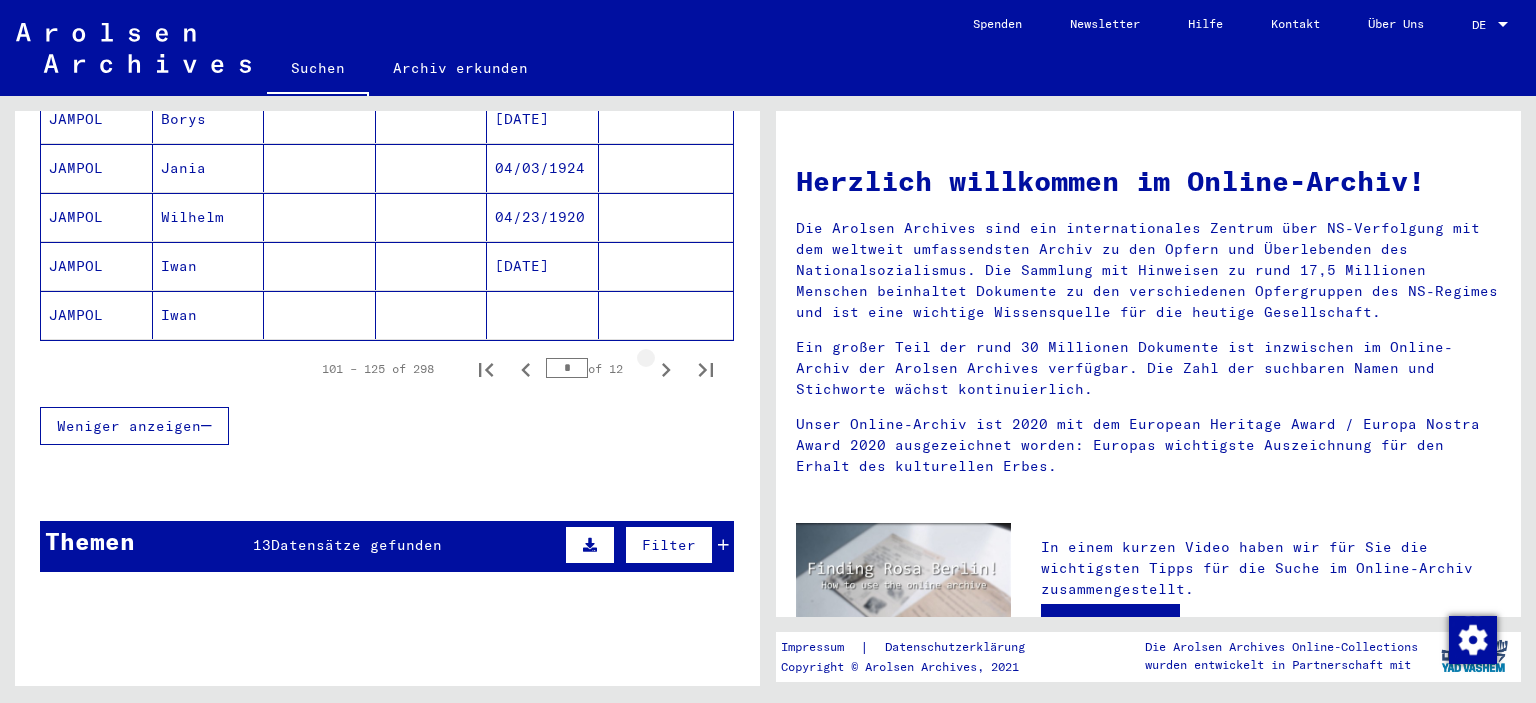 click at bounding box center [666, 369] 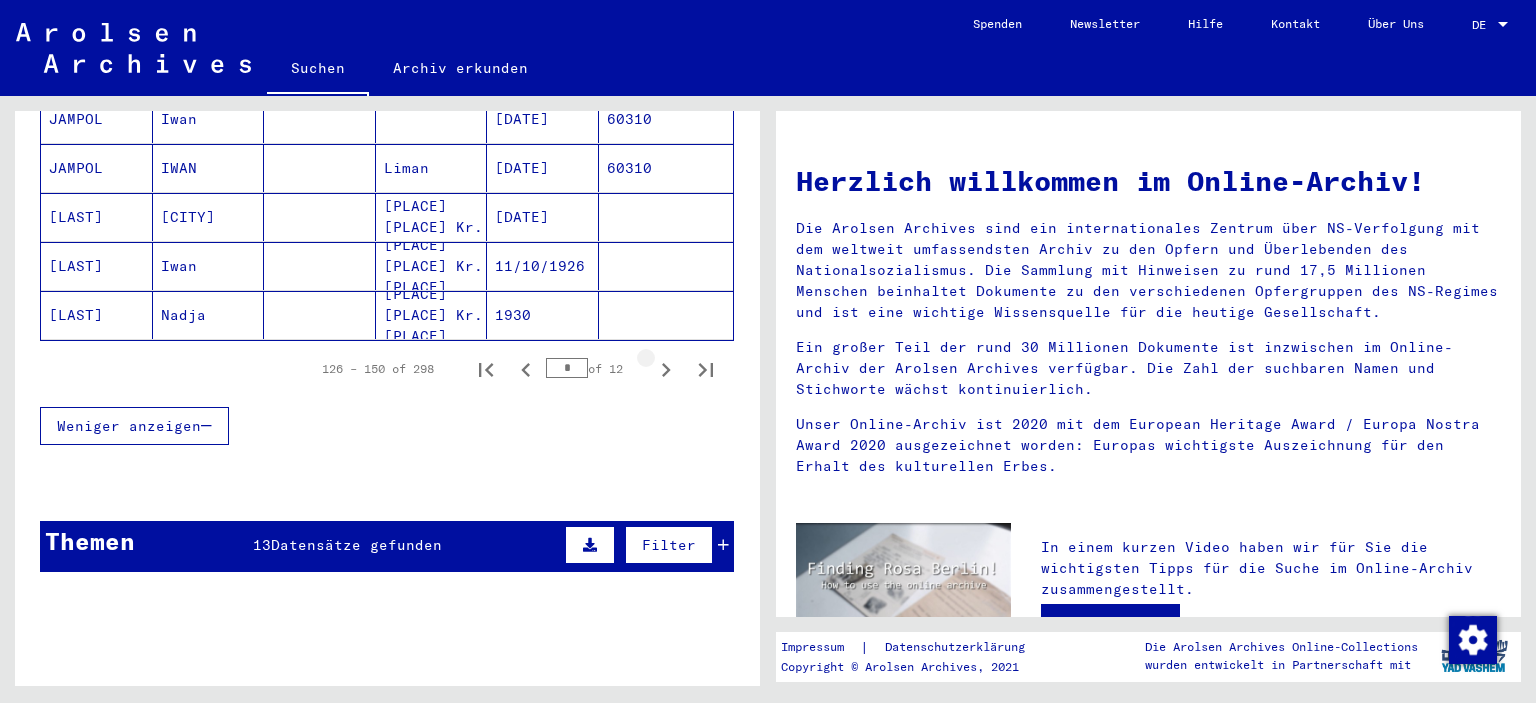 click at bounding box center [666, 369] 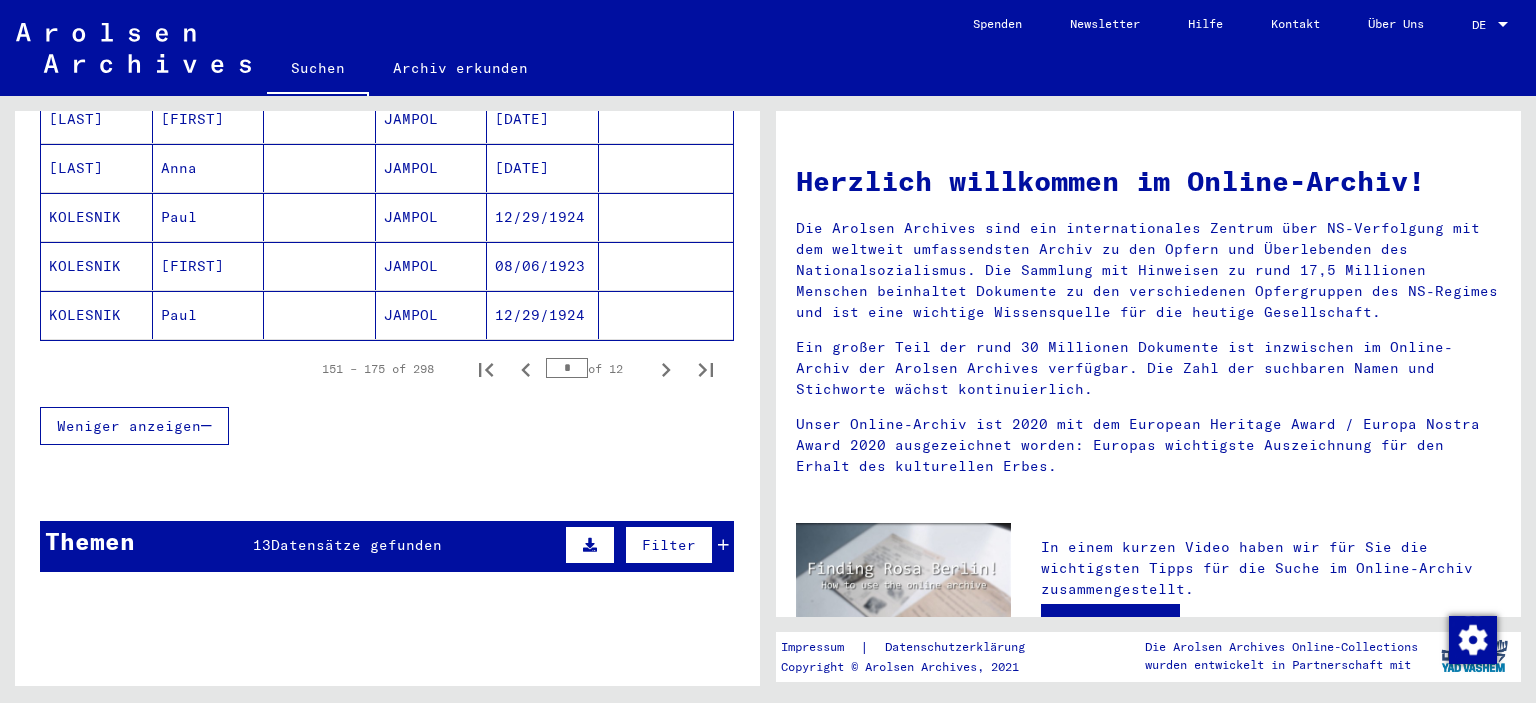 click at bounding box center (666, 369) 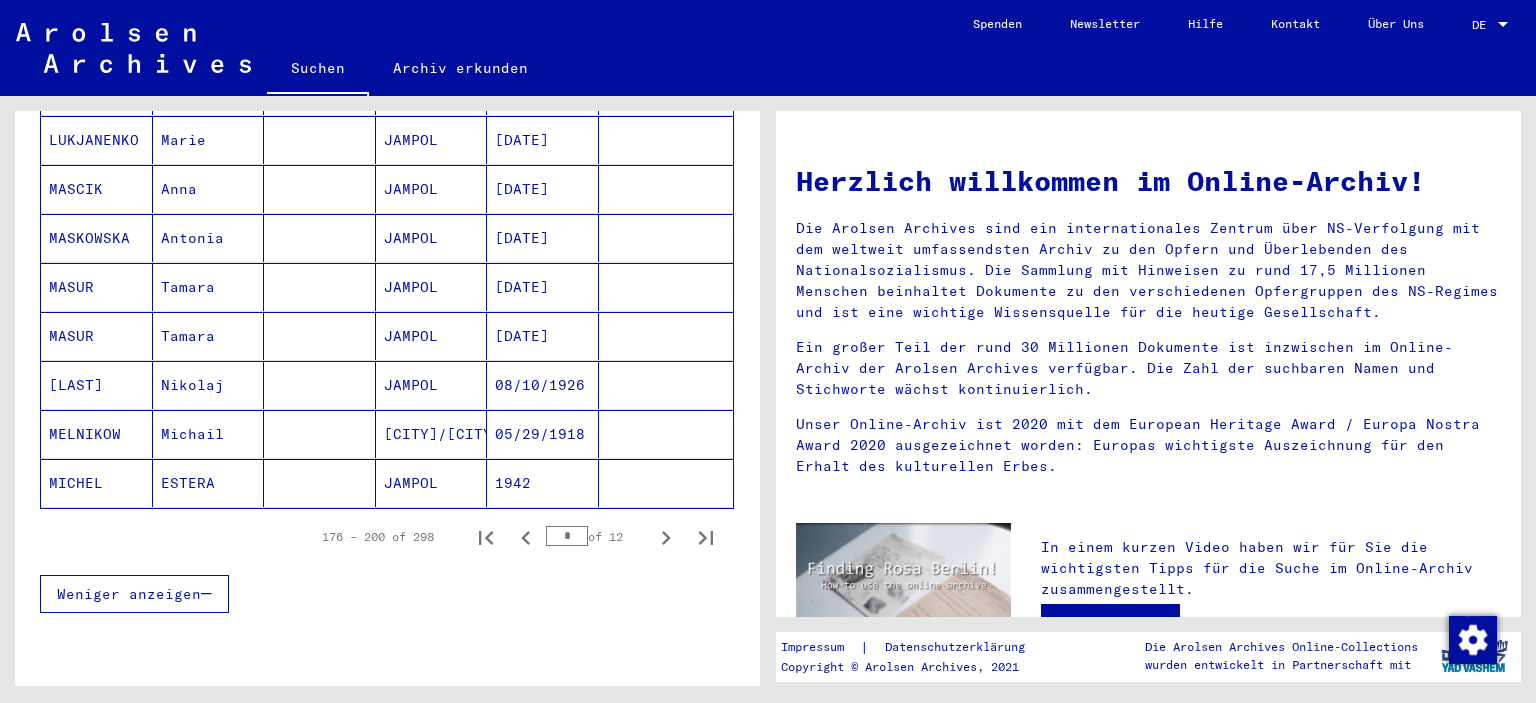 scroll, scrollTop: 1176, scrollLeft: 0, axis: vertical 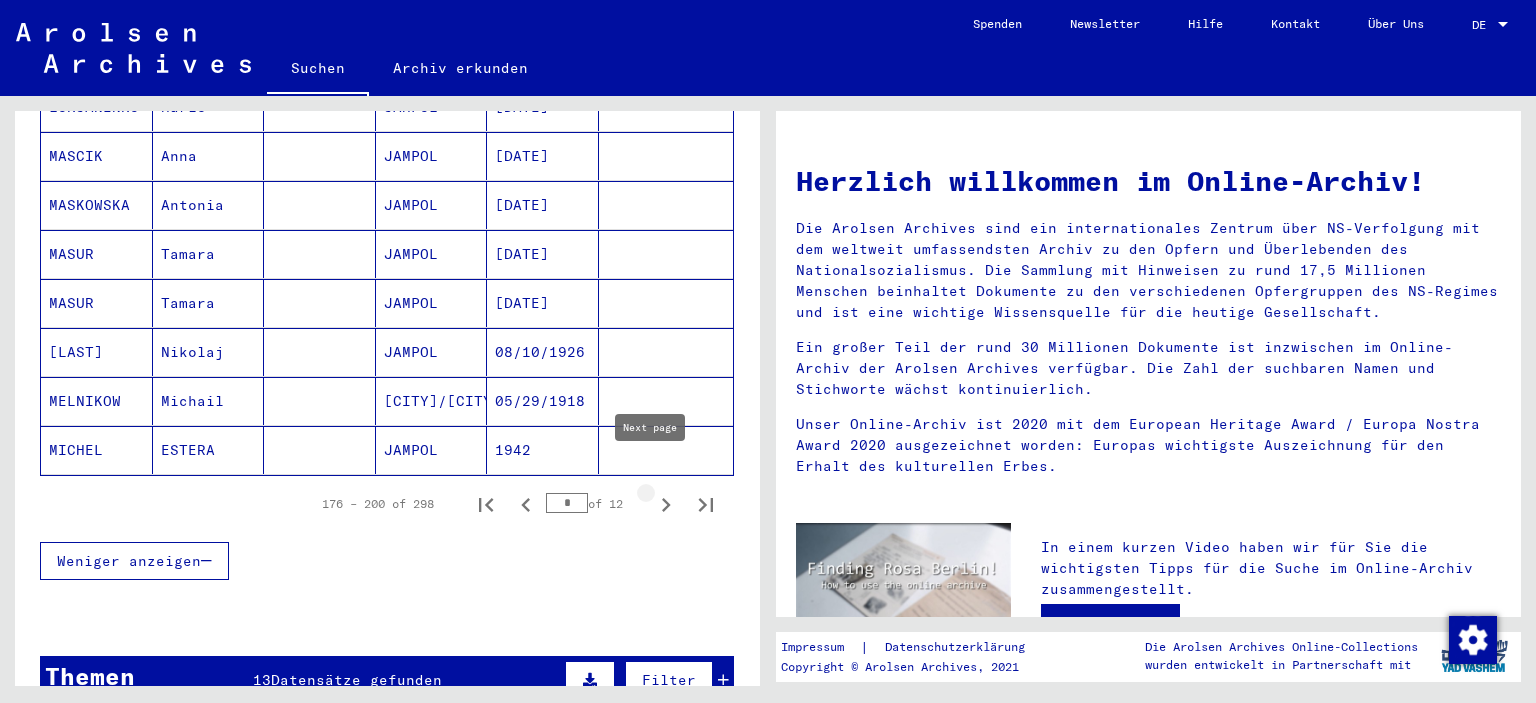 click 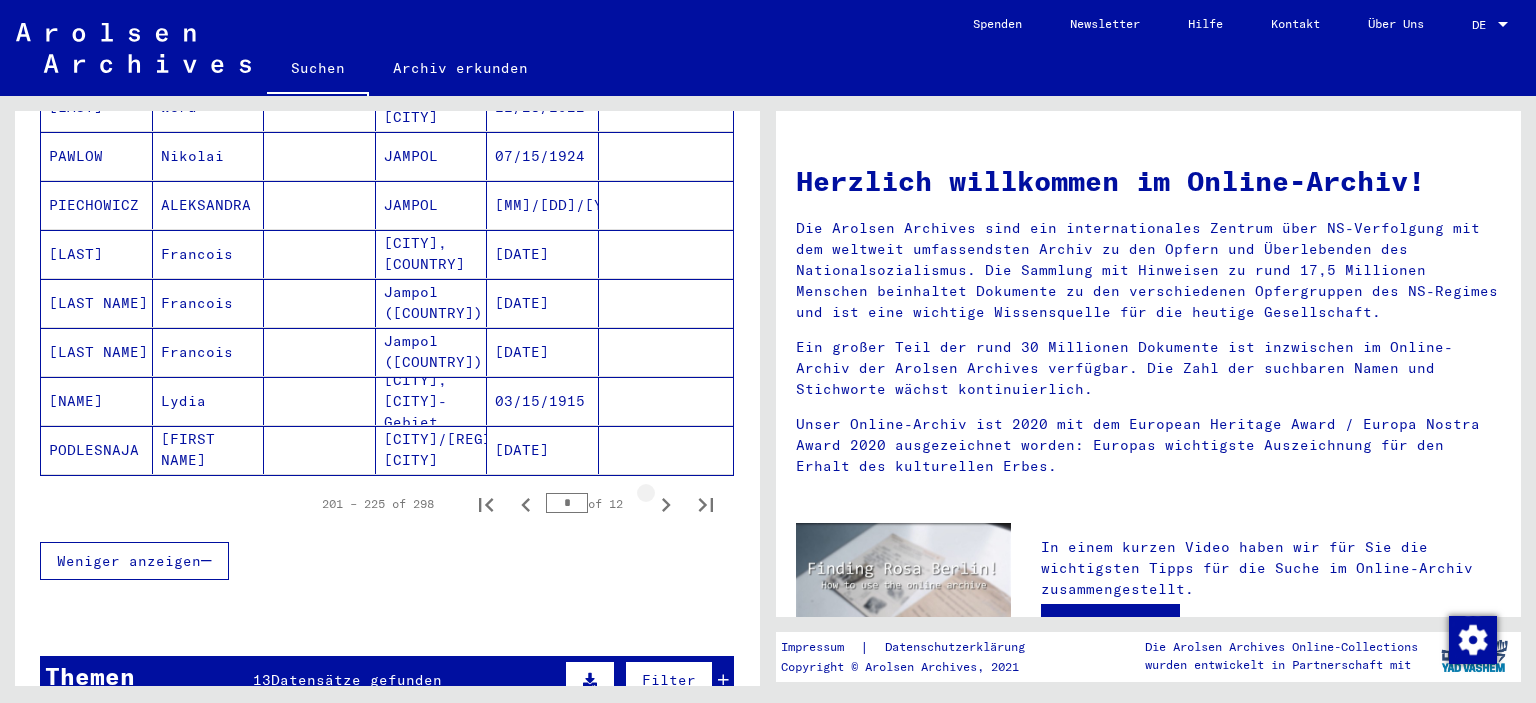 click 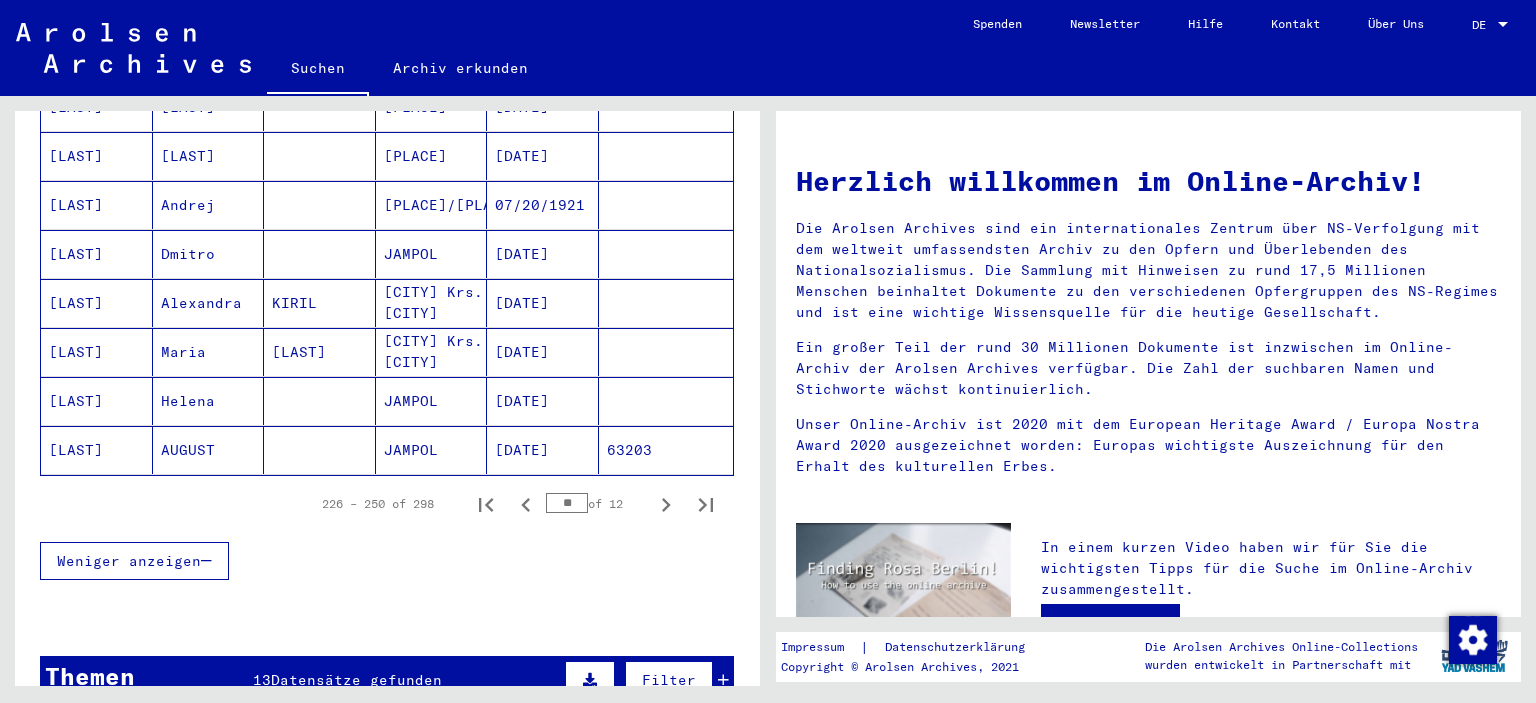 click on "[CITY] Krs. [CITY]" at bounding box center [432, 352] 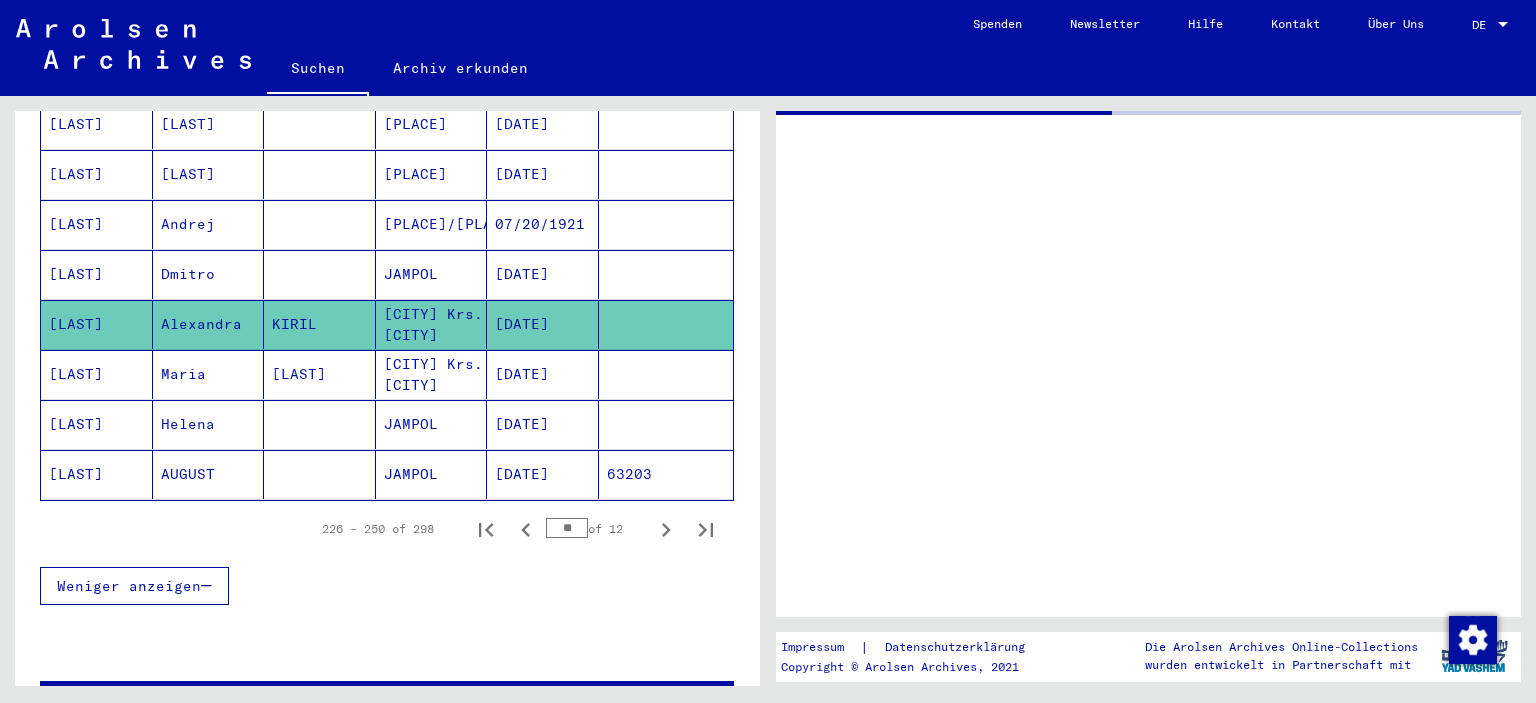 scroll, scrollTop: 1192, scrollLeft: 0, axis: vertical 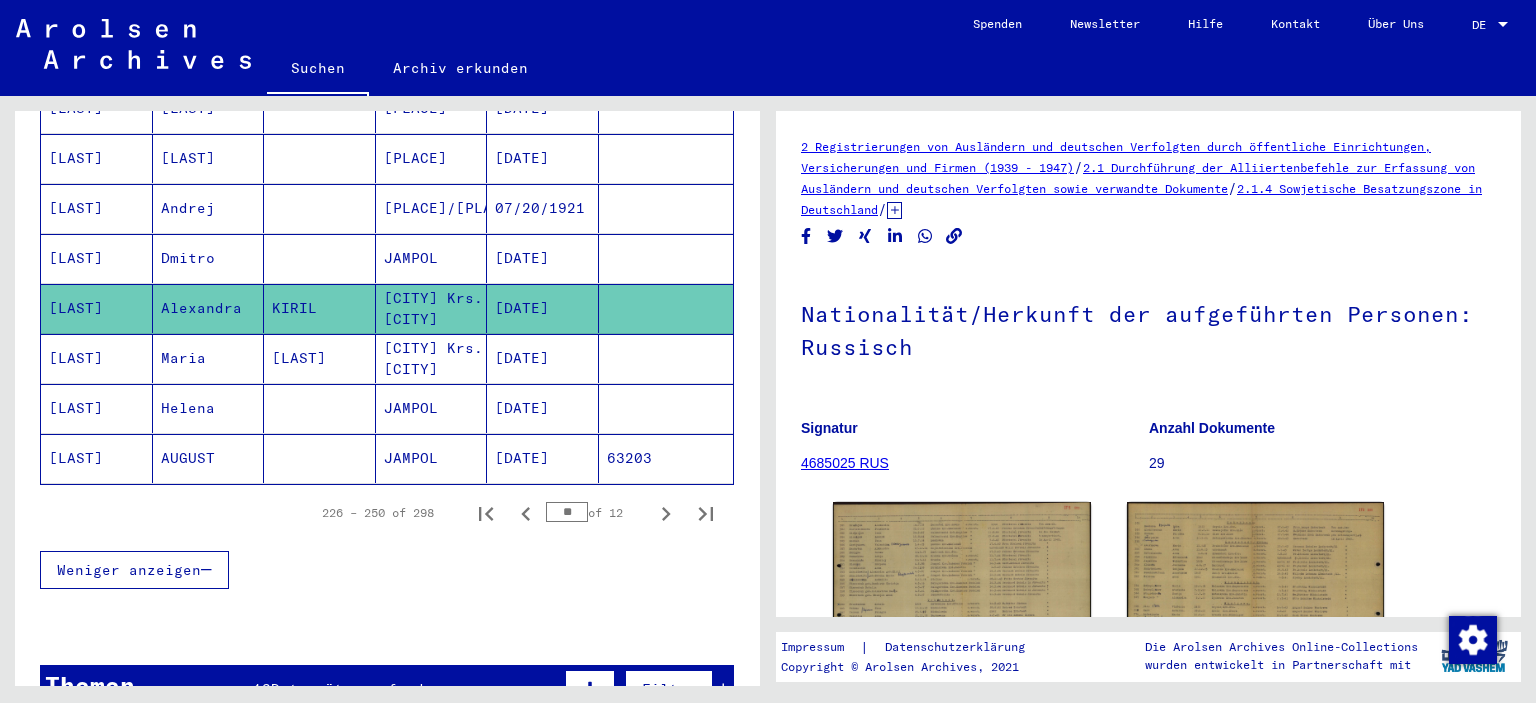 click on "[CITY] Krs. [CITY]" at bounding box center [432, 408] 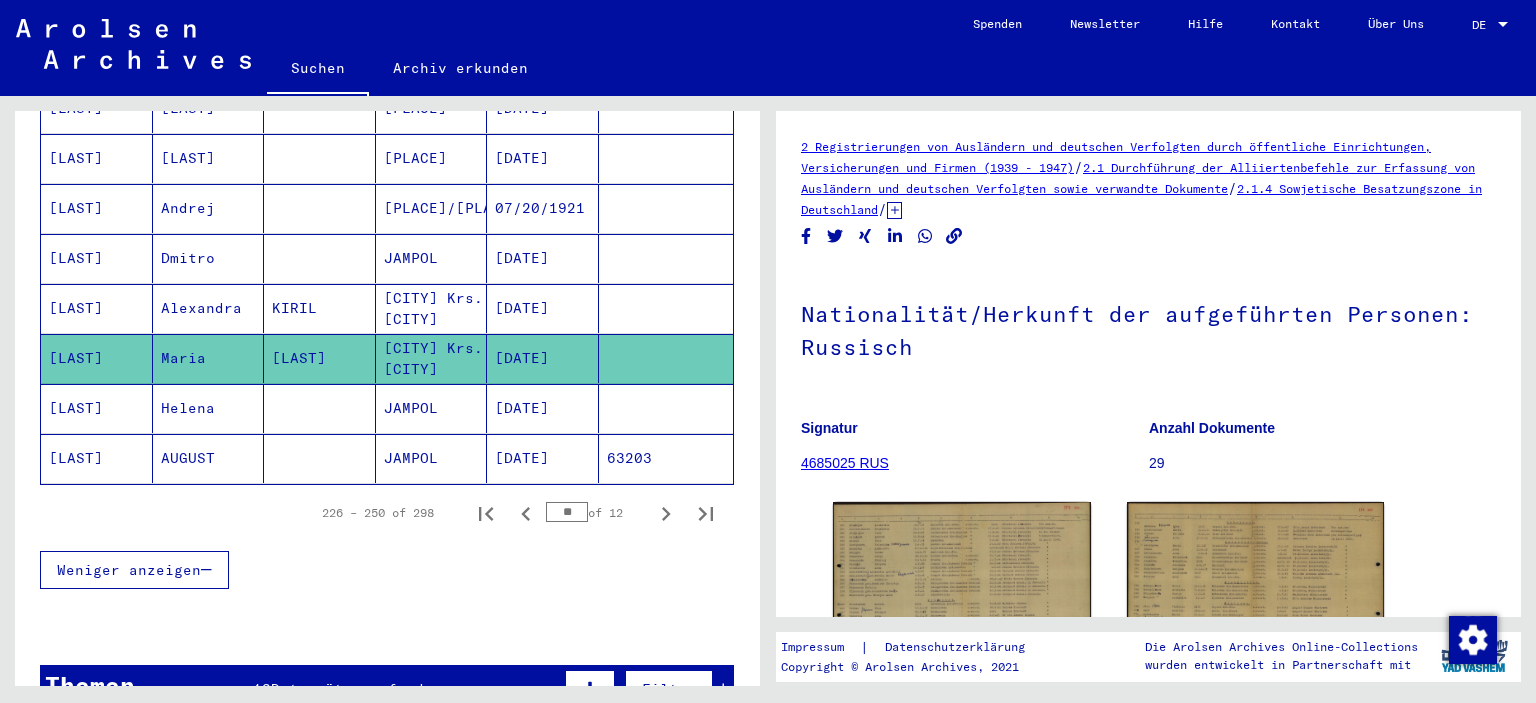 scroll, scrollTop: 0, scrollLeft: 0, axis: both 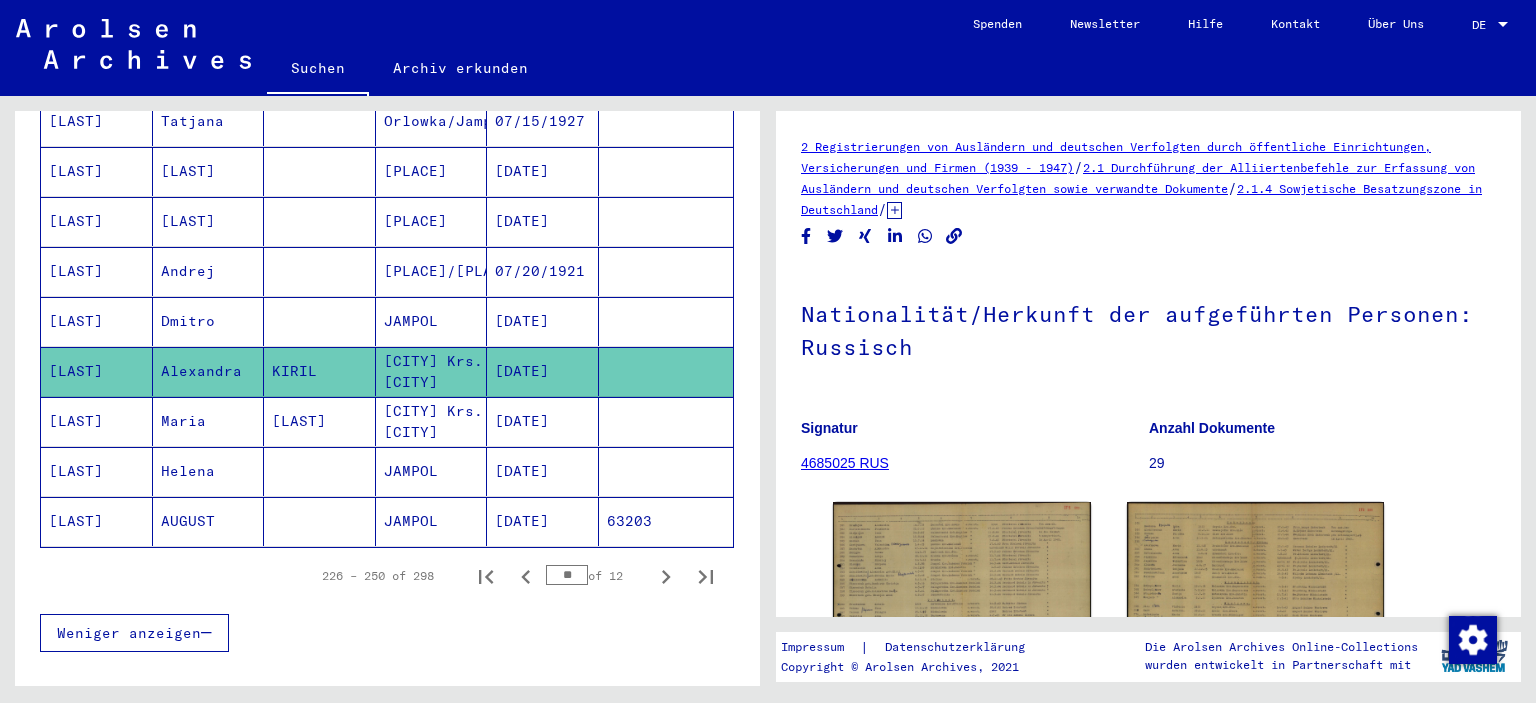 click on "[DATE]" at bounding box center [543, 371] 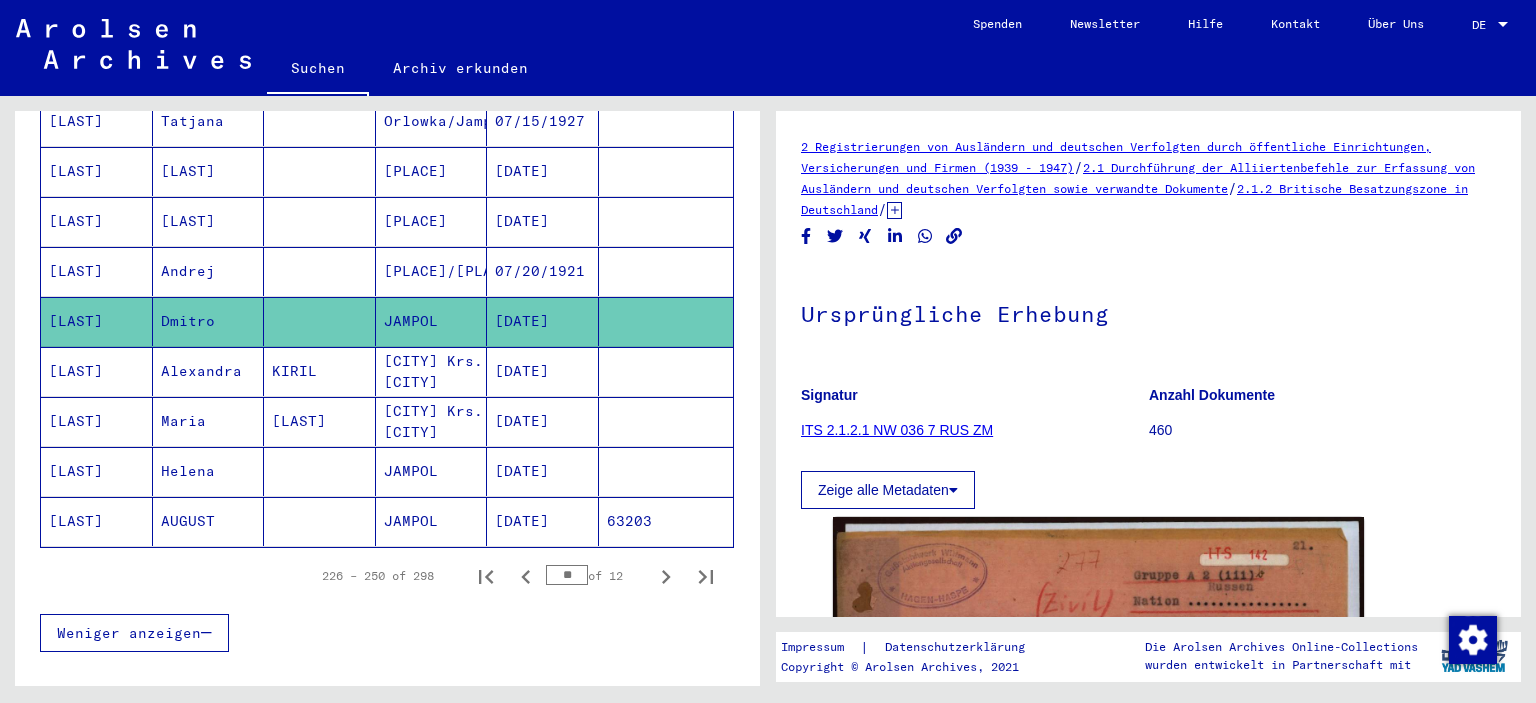 click on "[DATE]" at bounding box center (543, 471) 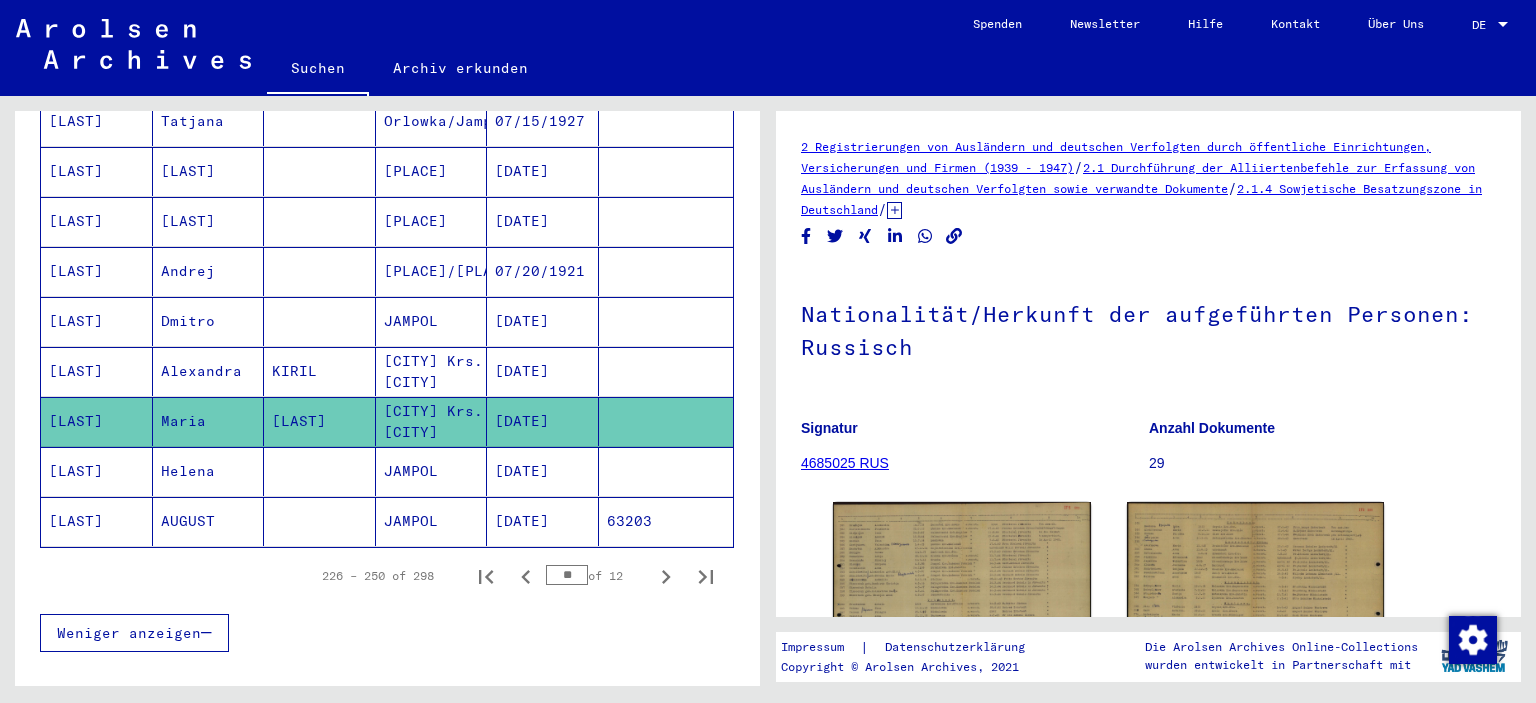 scroll, scrollTop: 0, scrollLeft: 0, axis: both 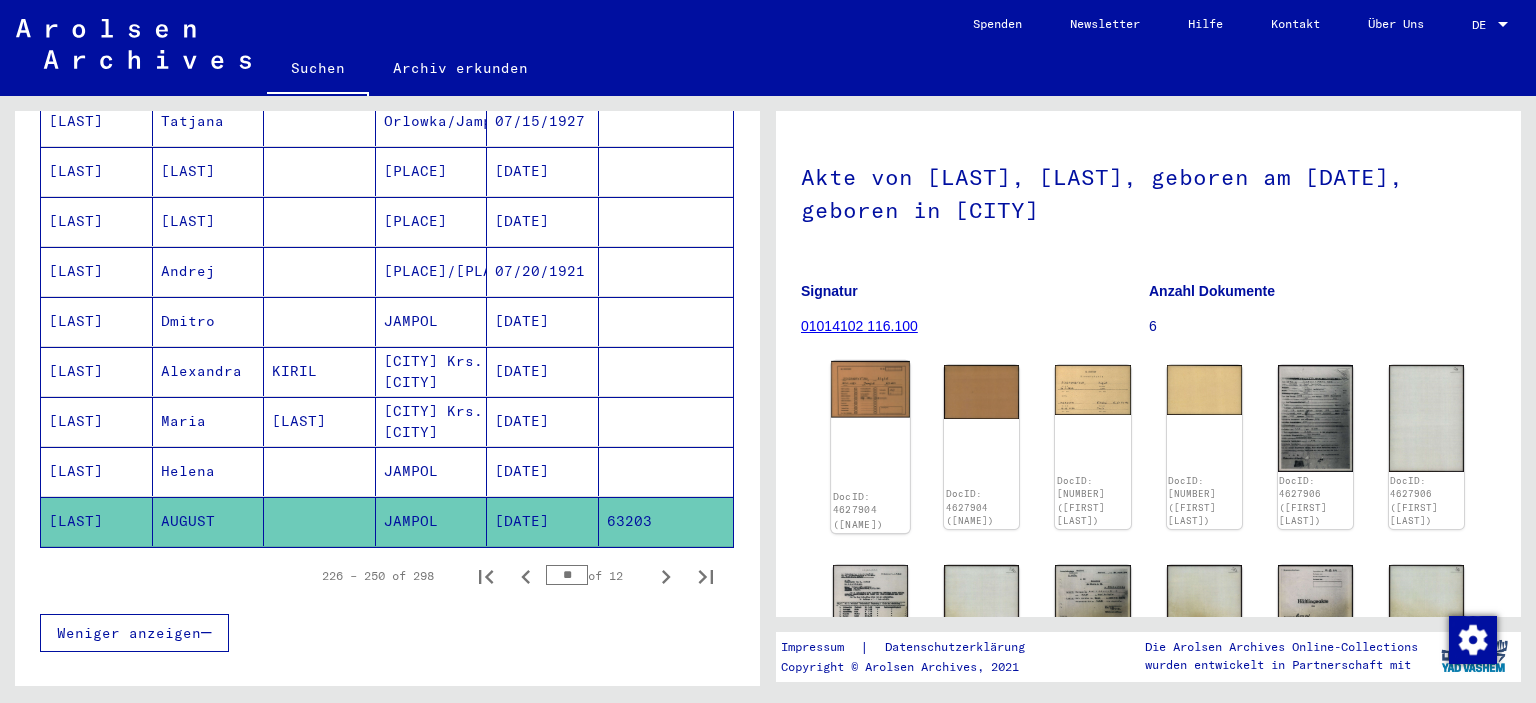 click 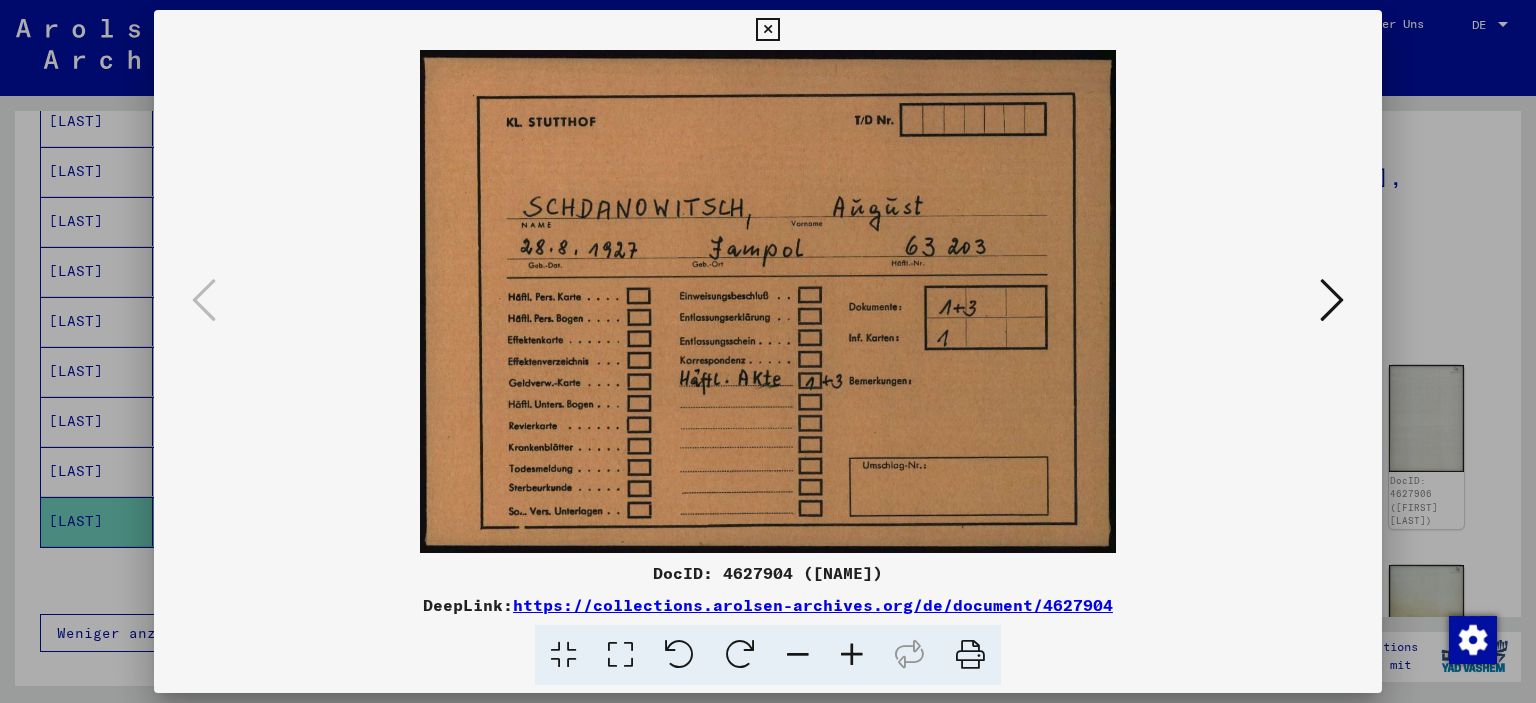 click at bounding box center (768, 351) 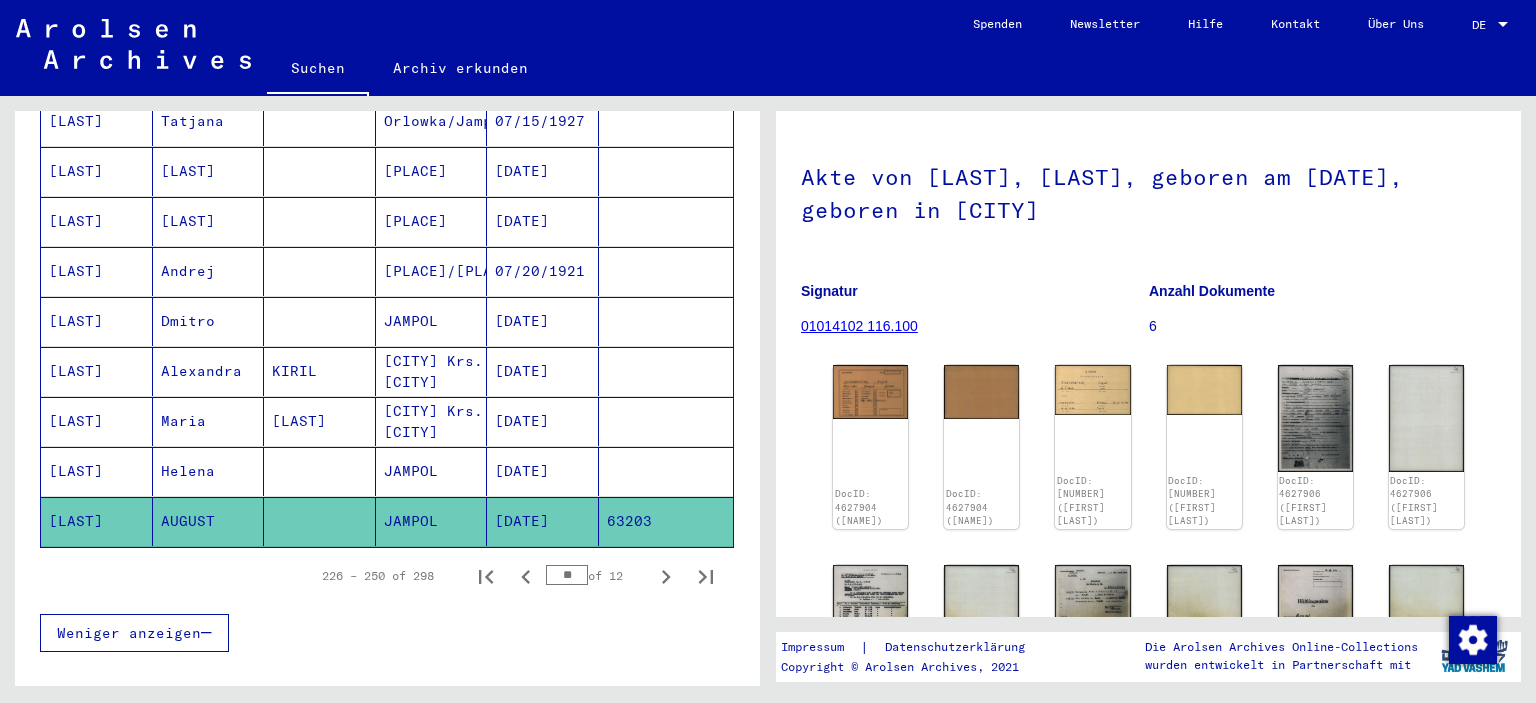 click on "Alexandra" at bounding box center [209, 421] 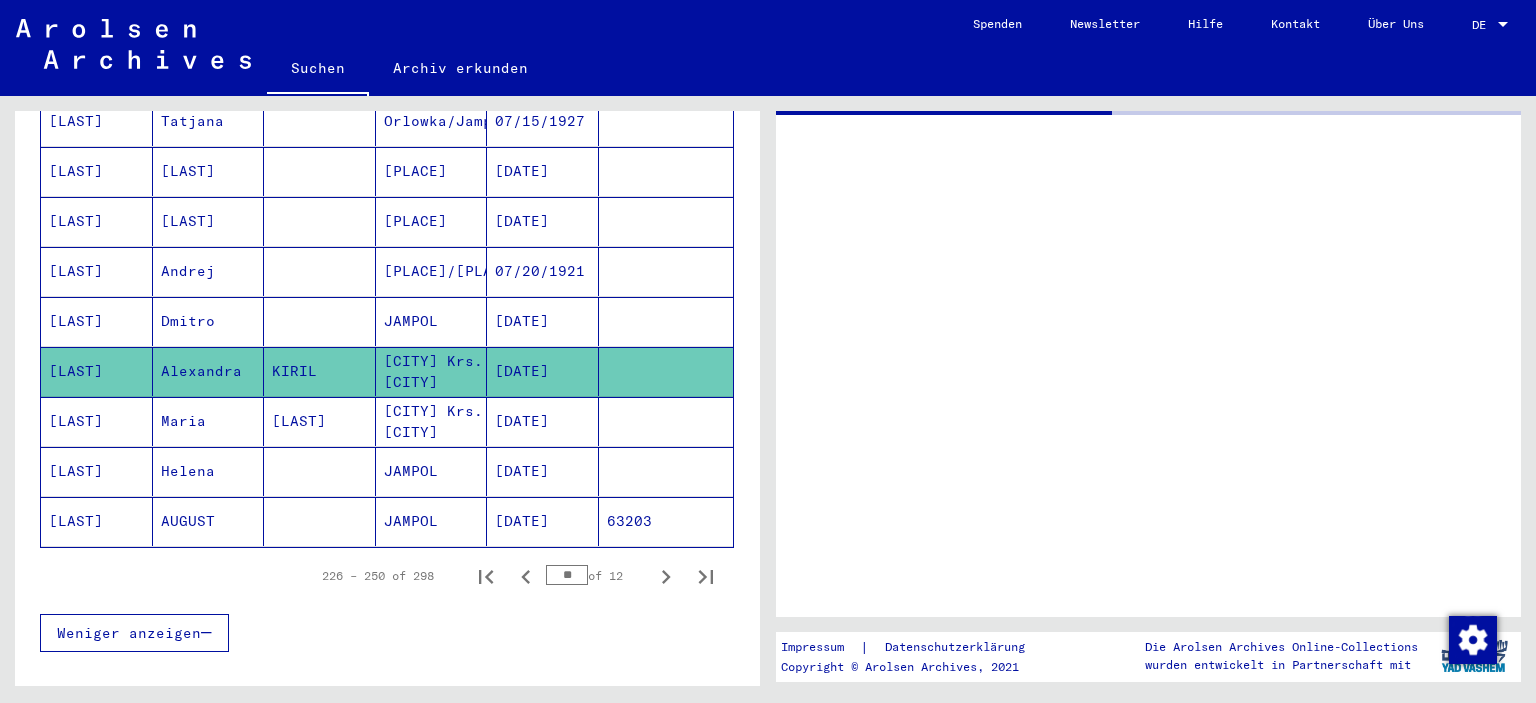 scroll, scrollTop: 0, scrollLeft: 0, axis: both 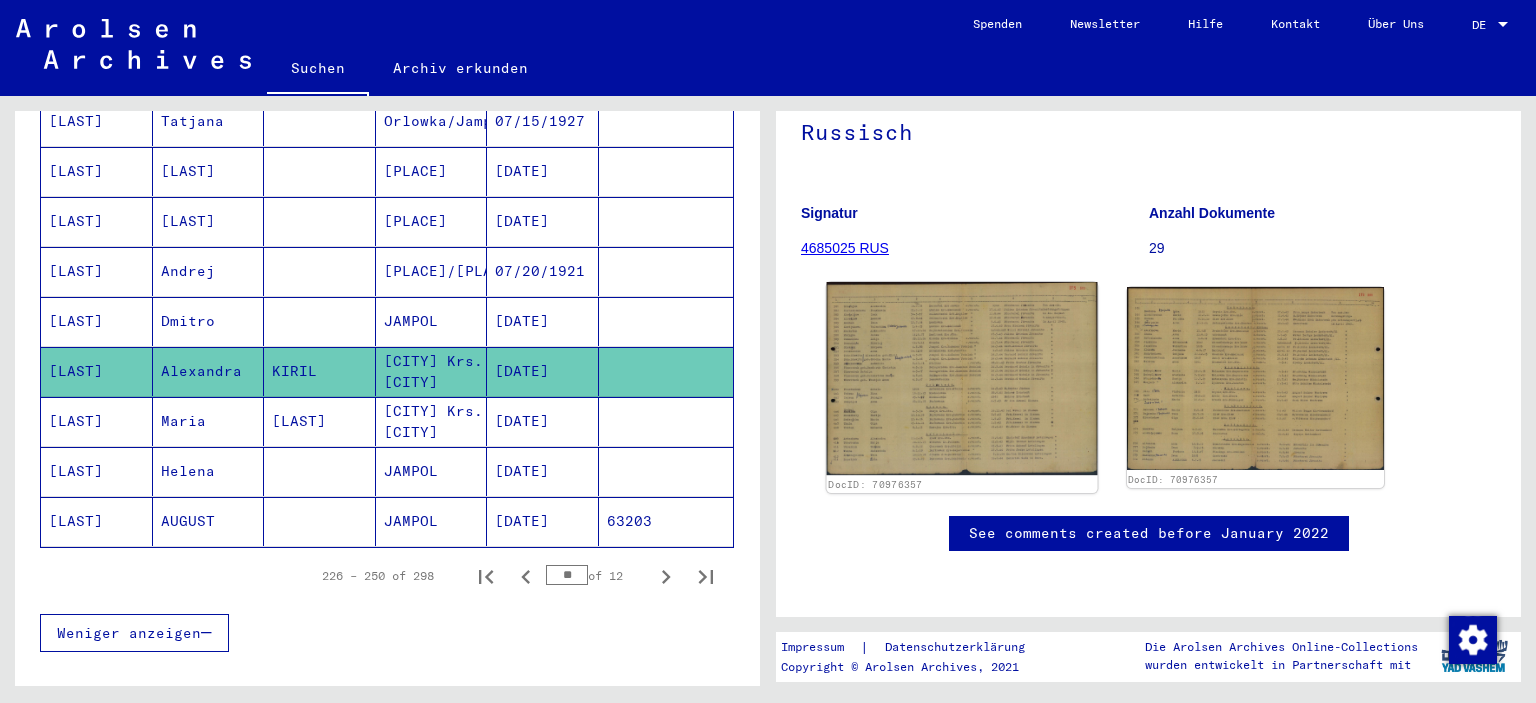 click 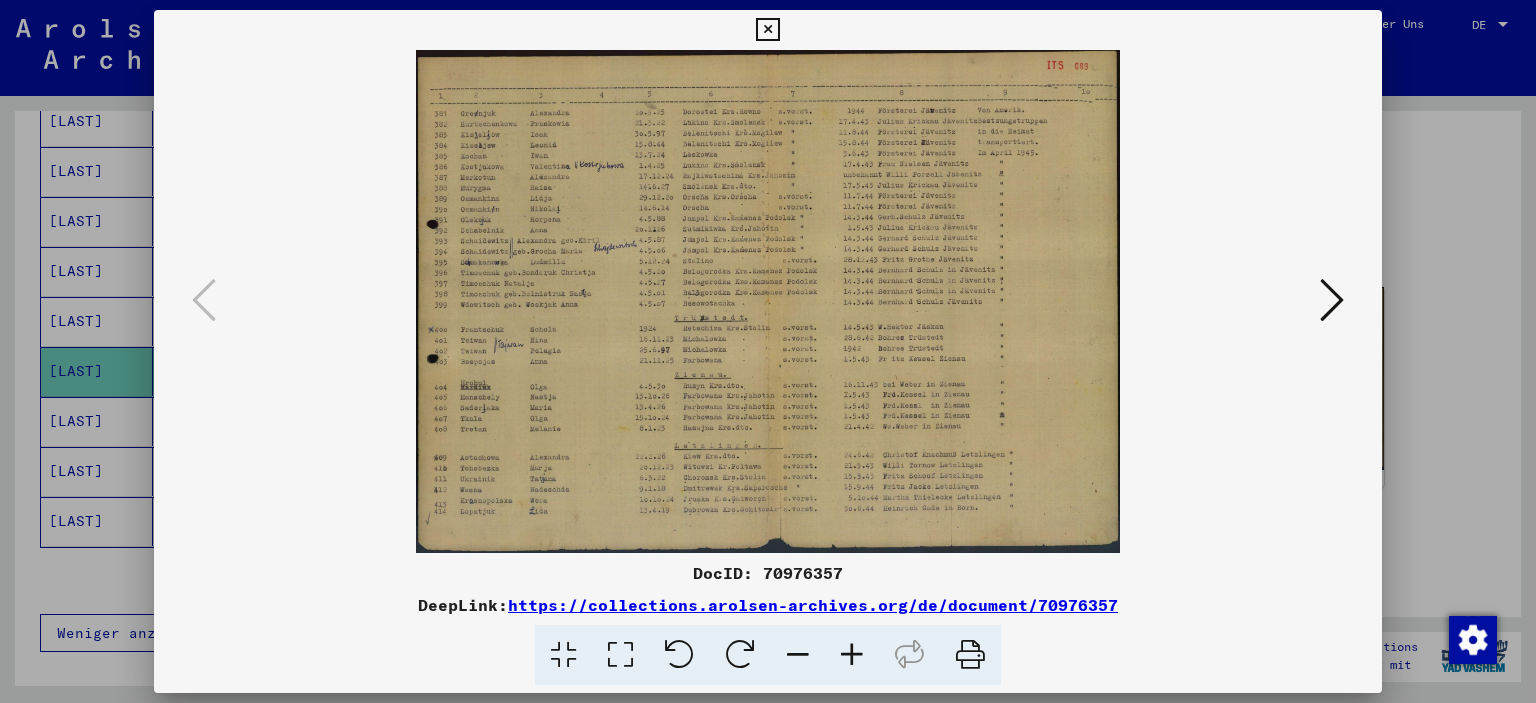 click at bounding box center [1332, 301] 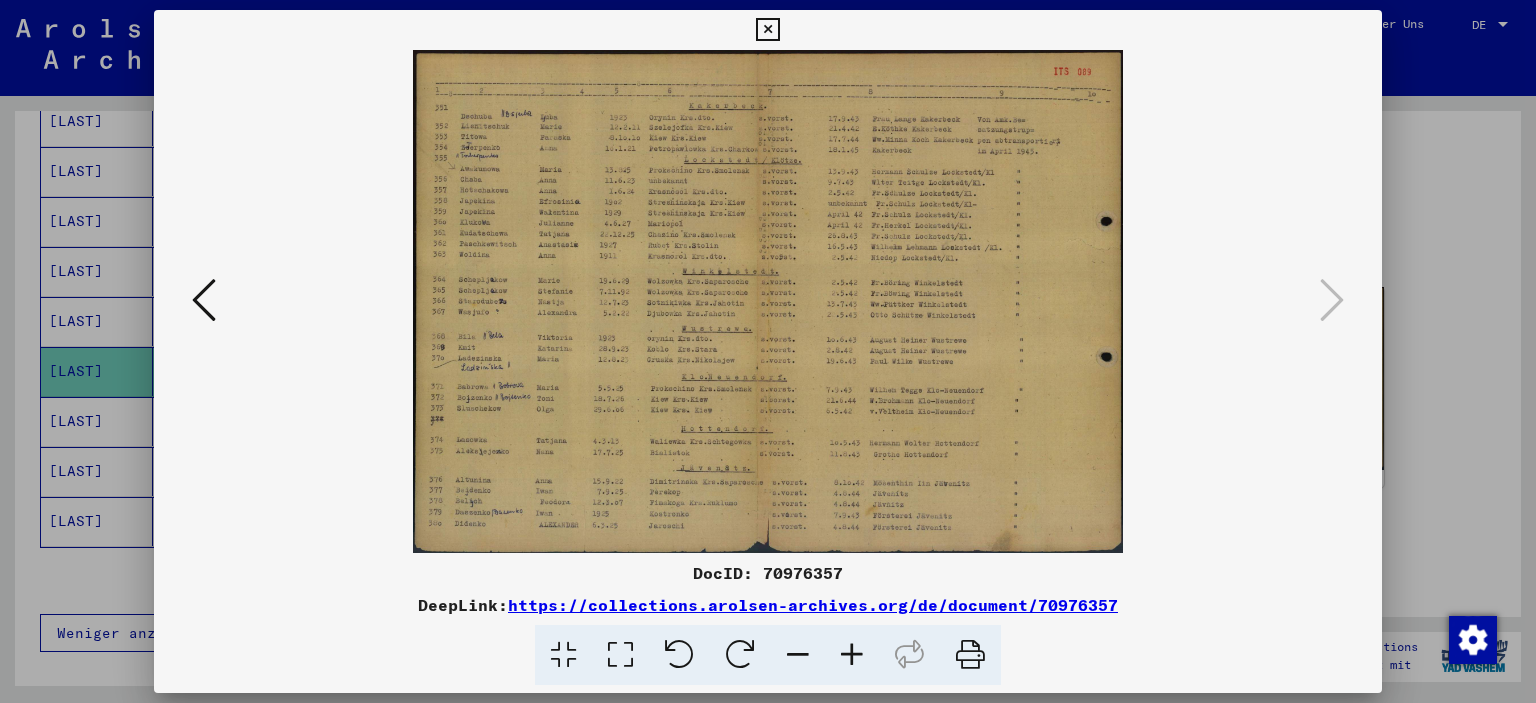 click at bounding box center [768, 351] 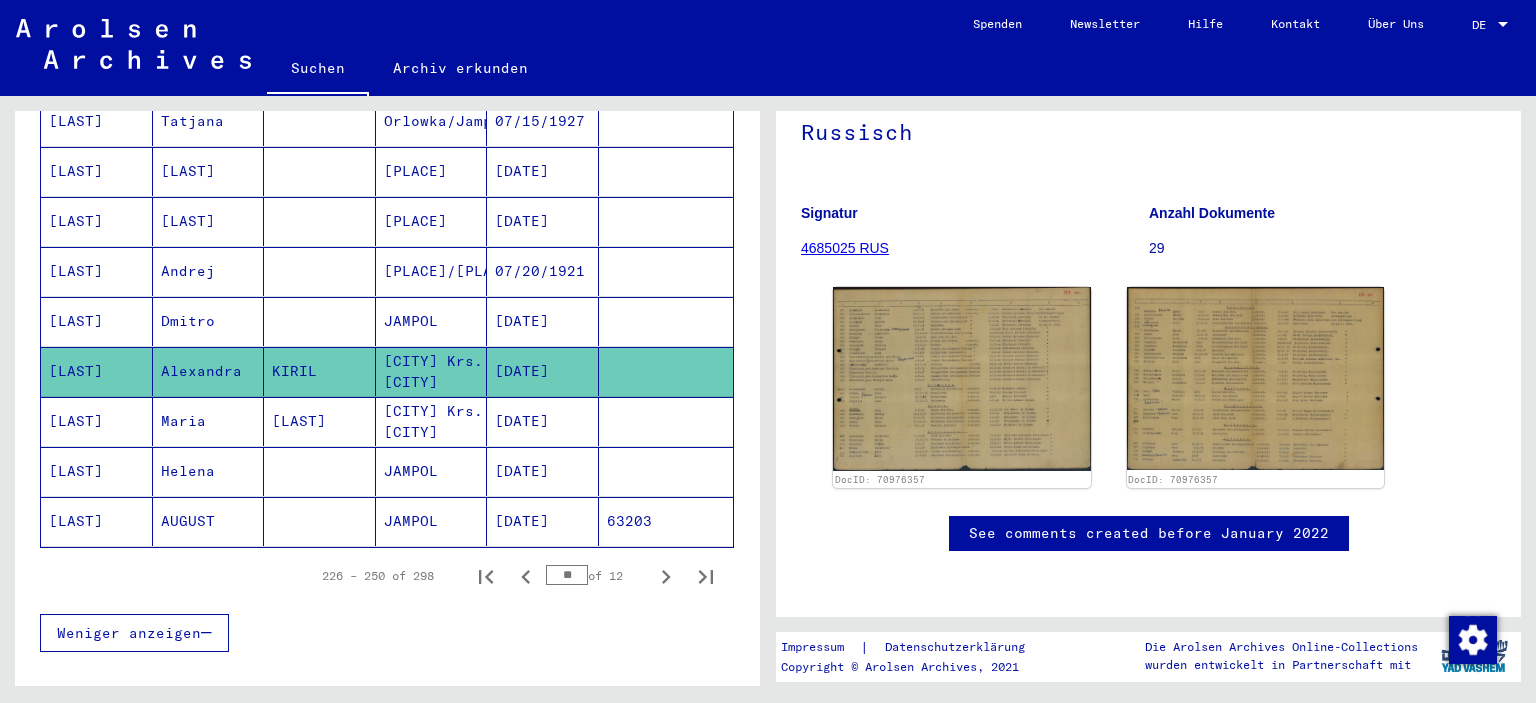 click at bounding box center (666, 471) 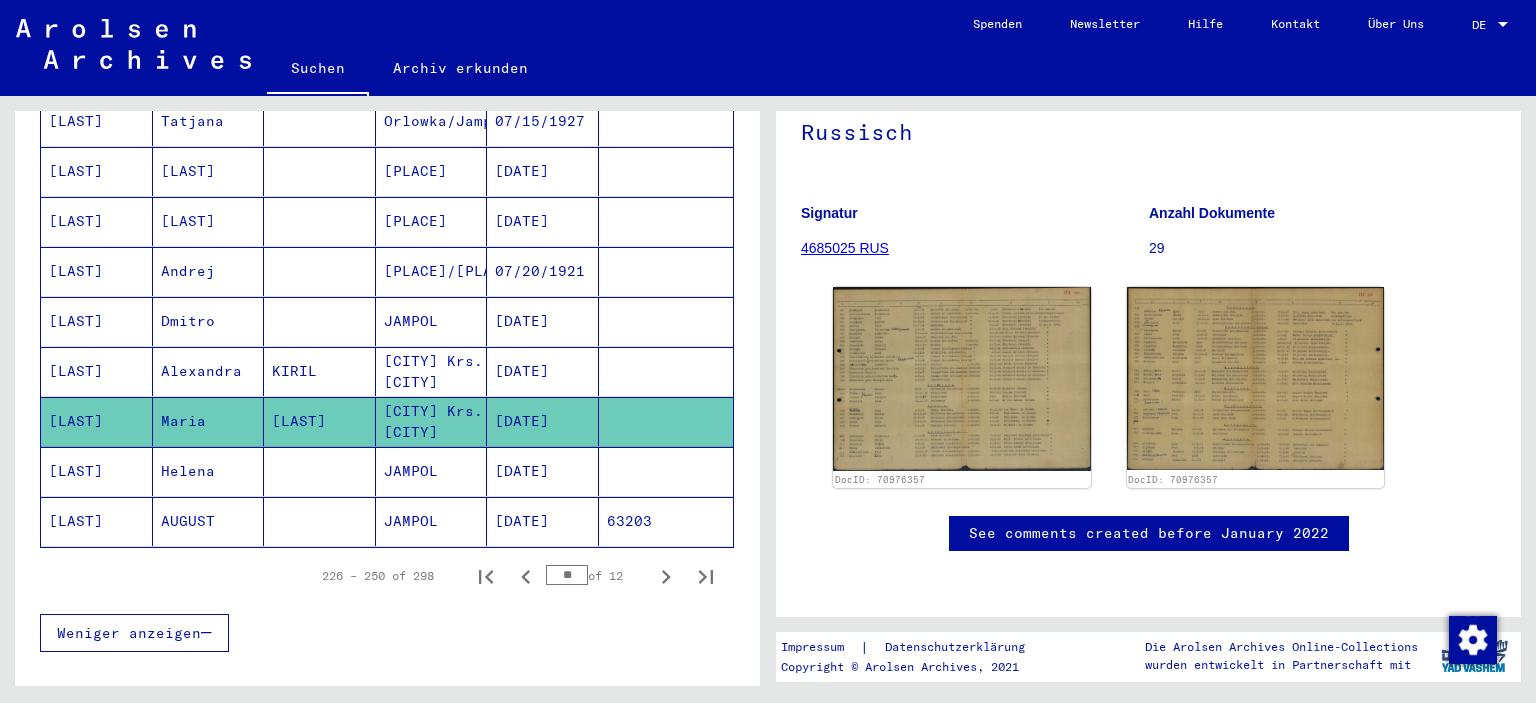 scroll, scrollTop: 317, scrollLeft: 0, axis: vertical 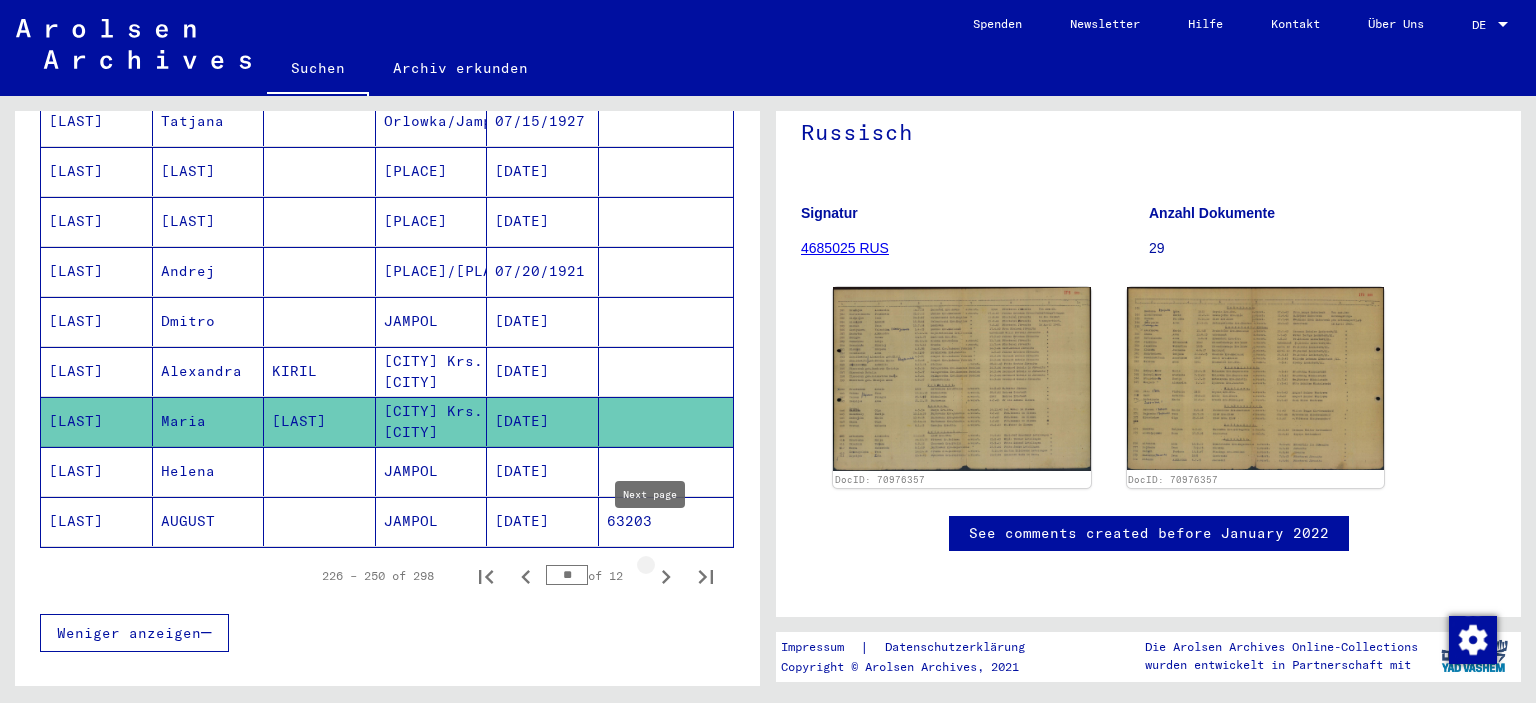click 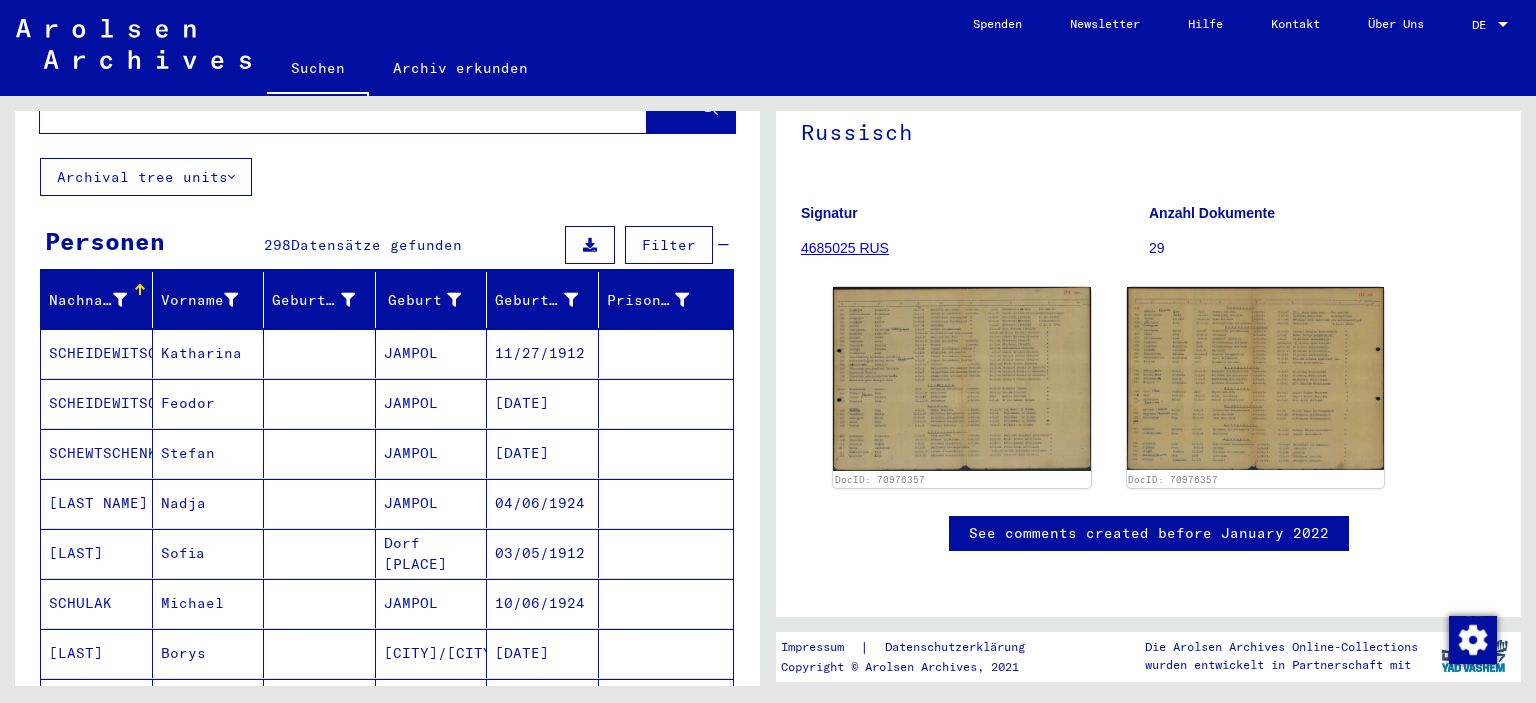 scroll, scrollTop: 90, scrollLeft: 0, axis: vertical 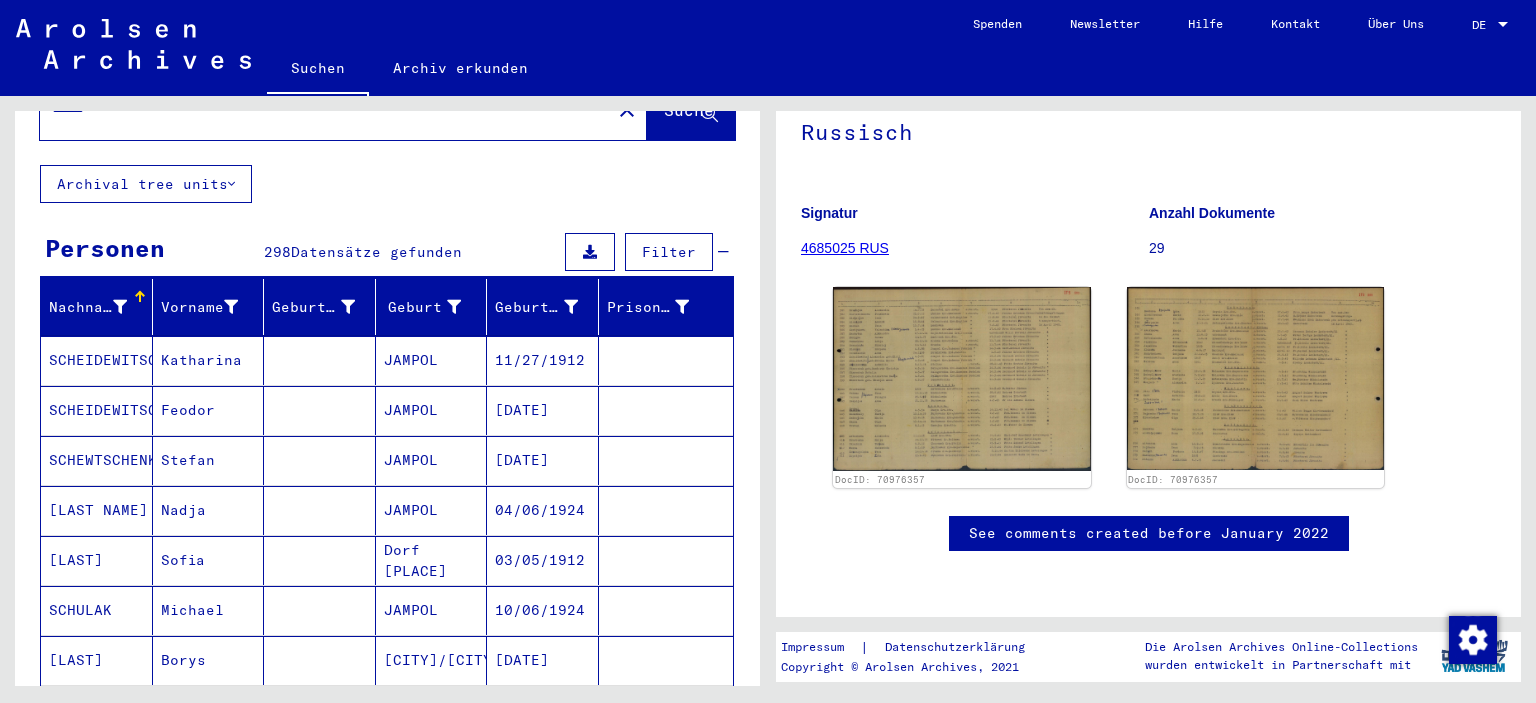 click on "JAMPOL" at bounding box center [432, 410] 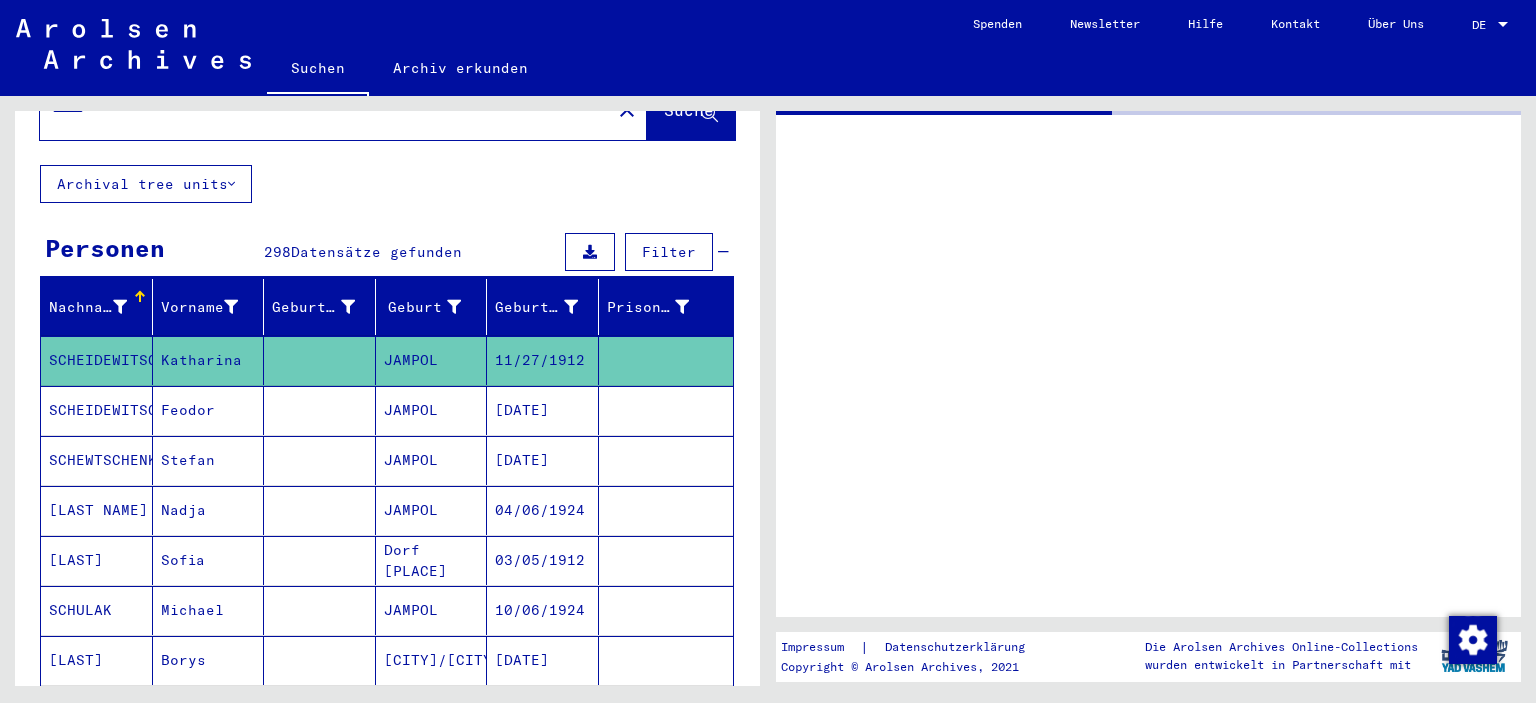 scroll, scrollTop: 0, scrollLeft: 0, axis: both 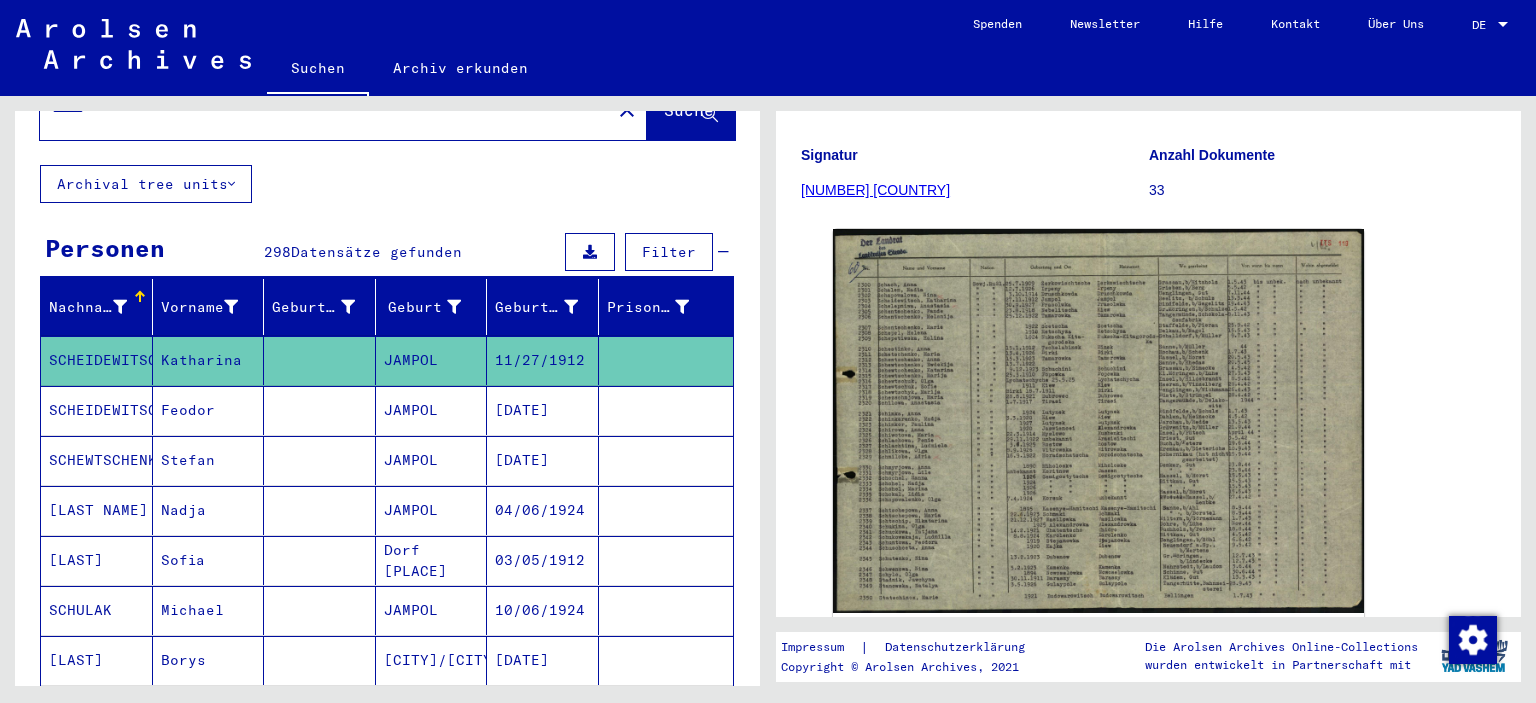 click 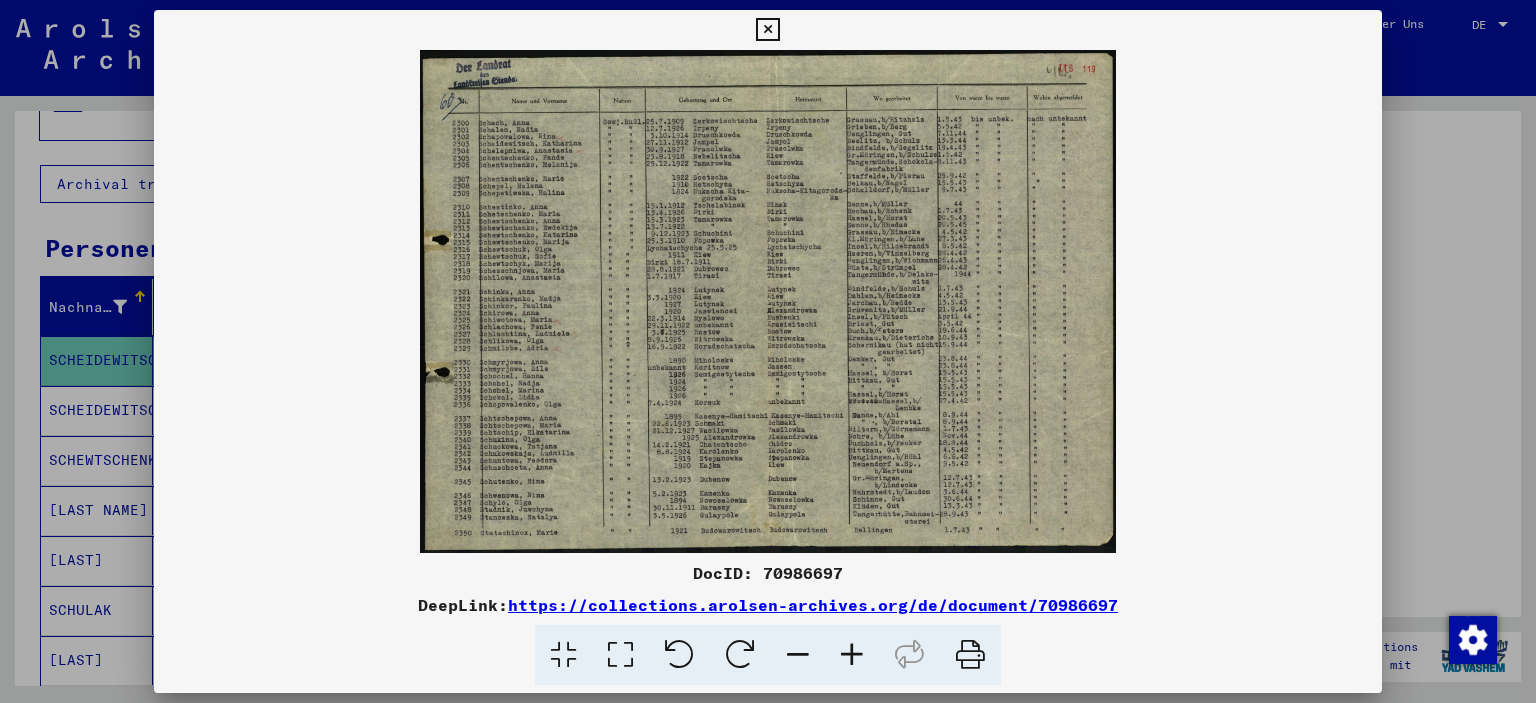 click at bounding box center [768, 351] 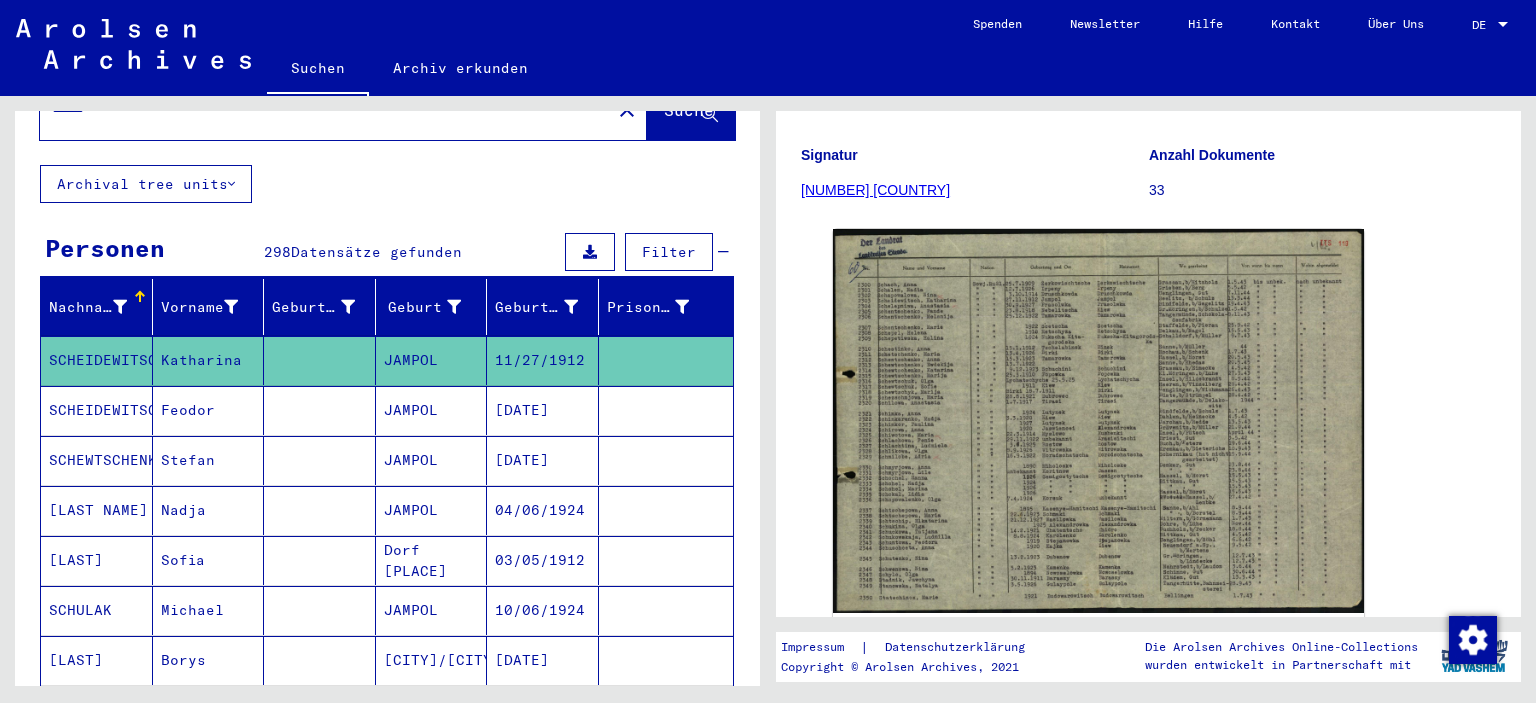 click on "Feodor" at bounding box center [209, 460] 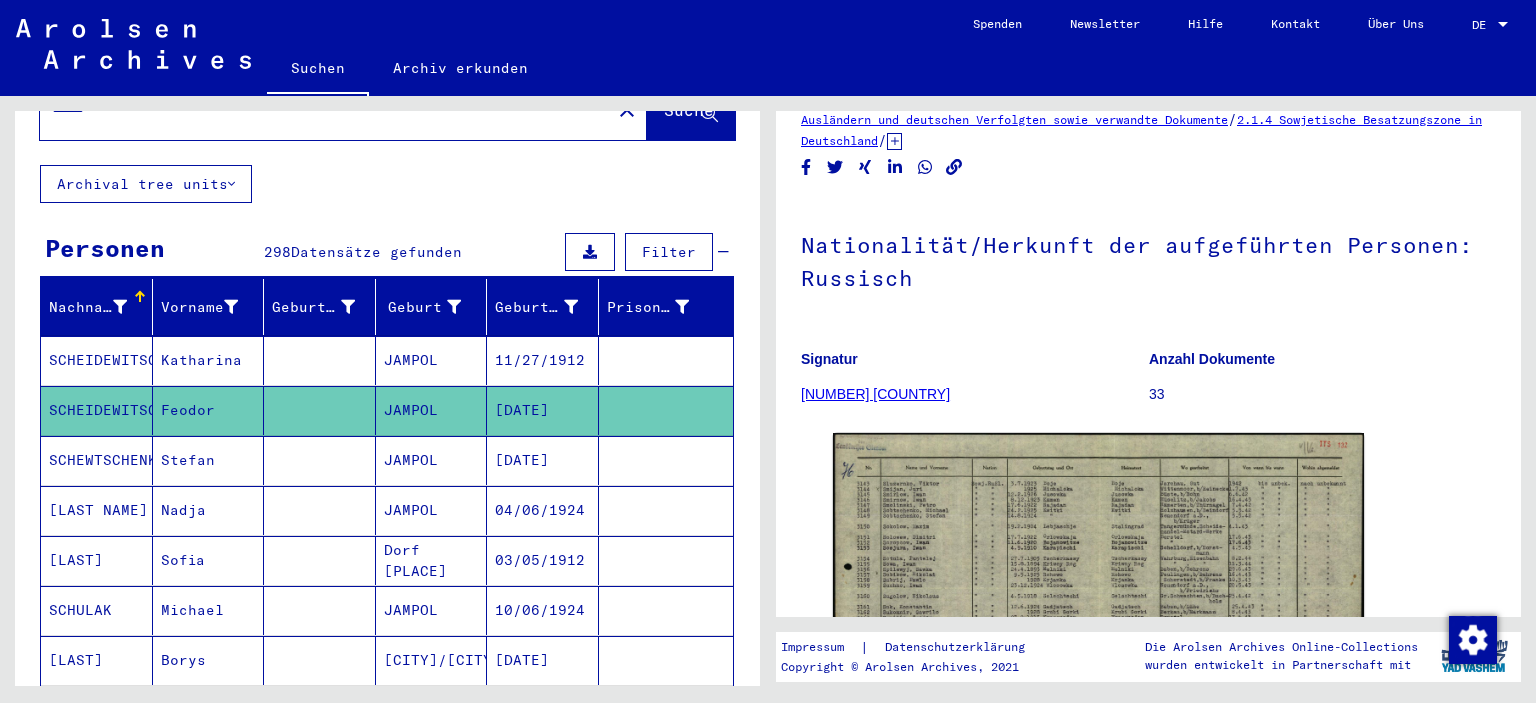 scroll, scrollTop: 136, scrollLeft: 0, axis: vertical 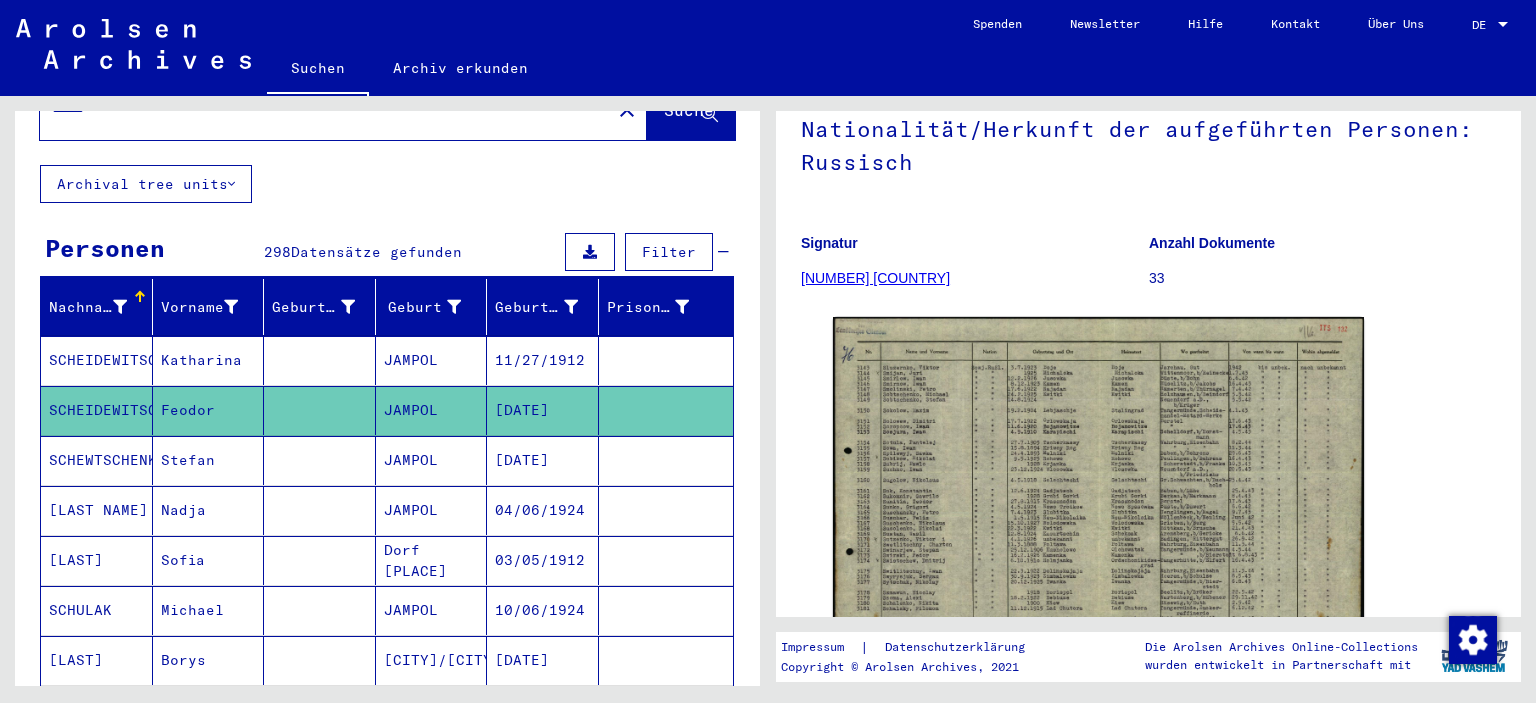 click 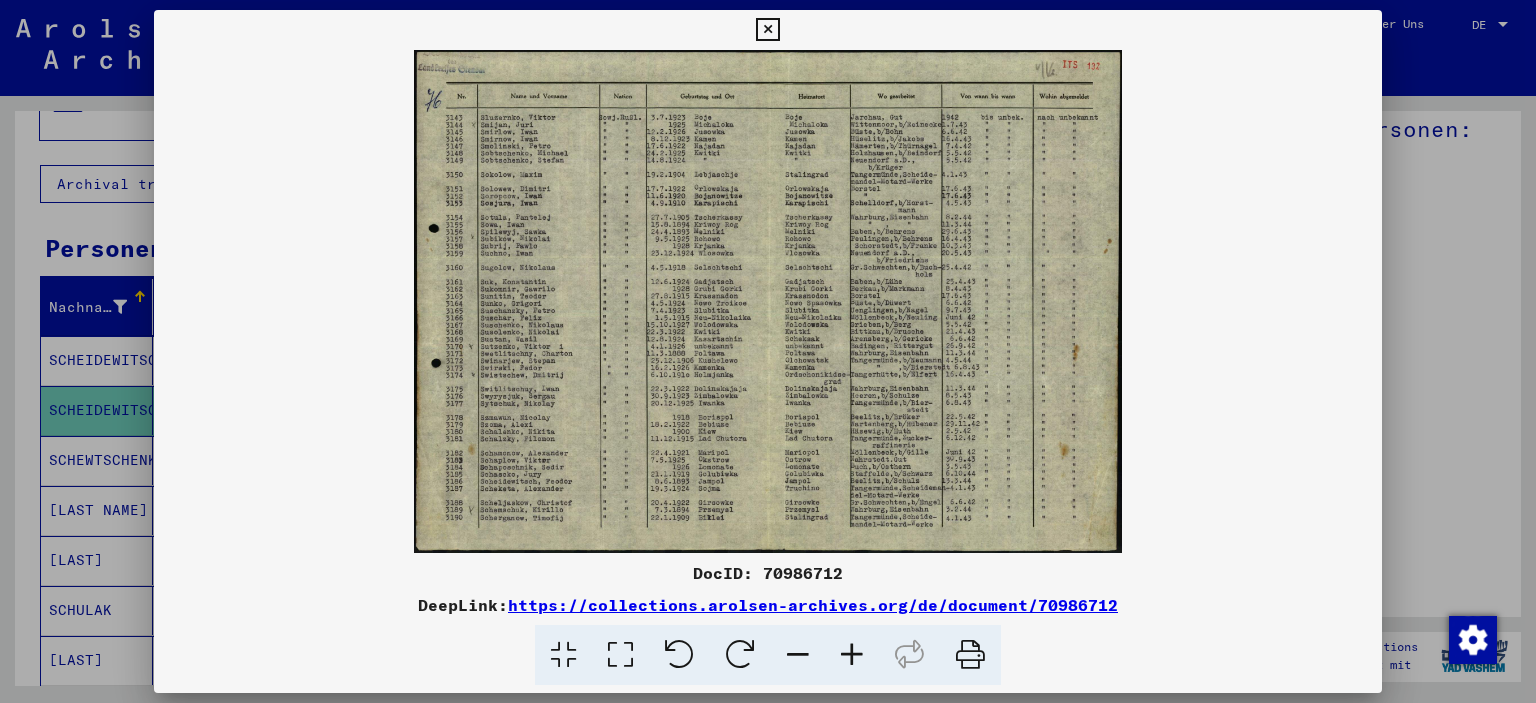 click at bounding box center (768, 351) 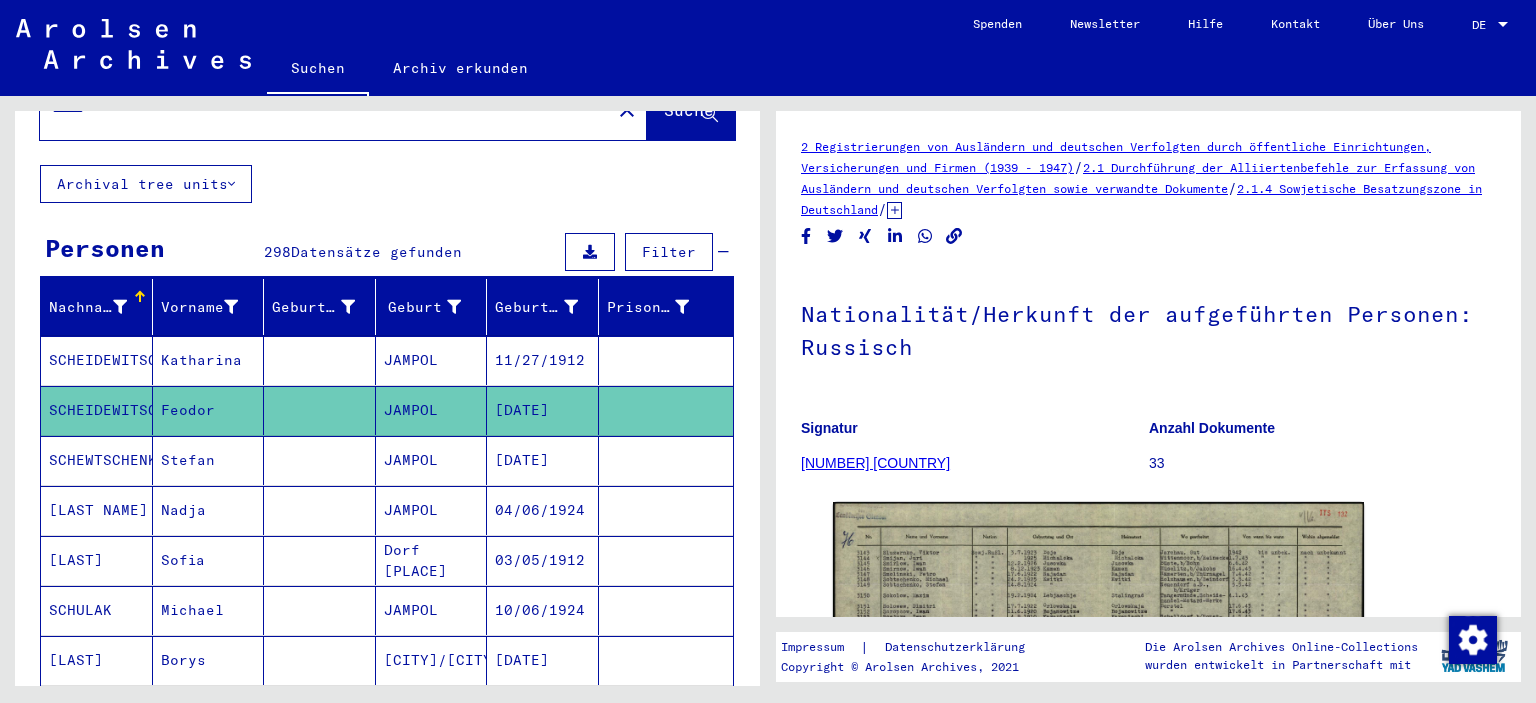 scroll, scrollTop: 0, scrollLeft: 0, axis: both 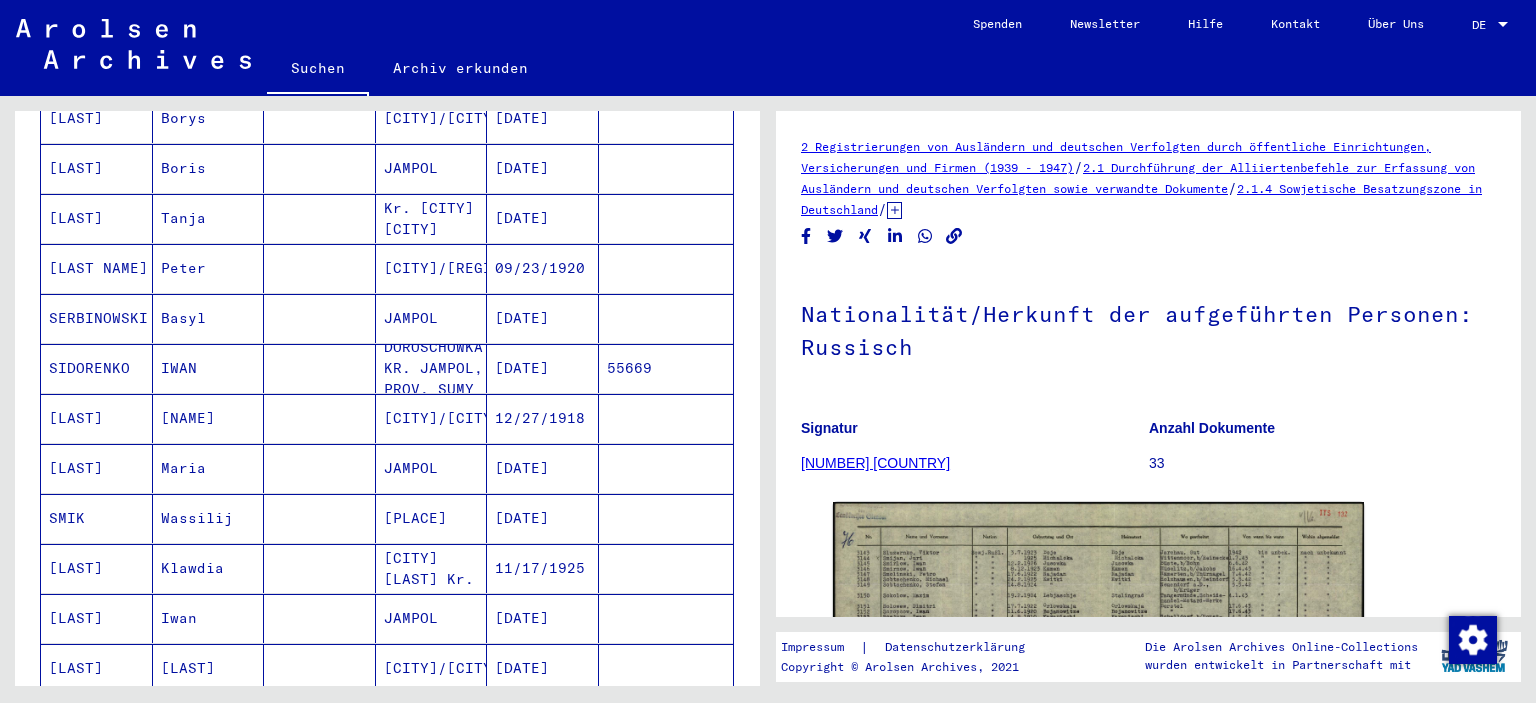 copy on "SCHEIDEWITSCH" 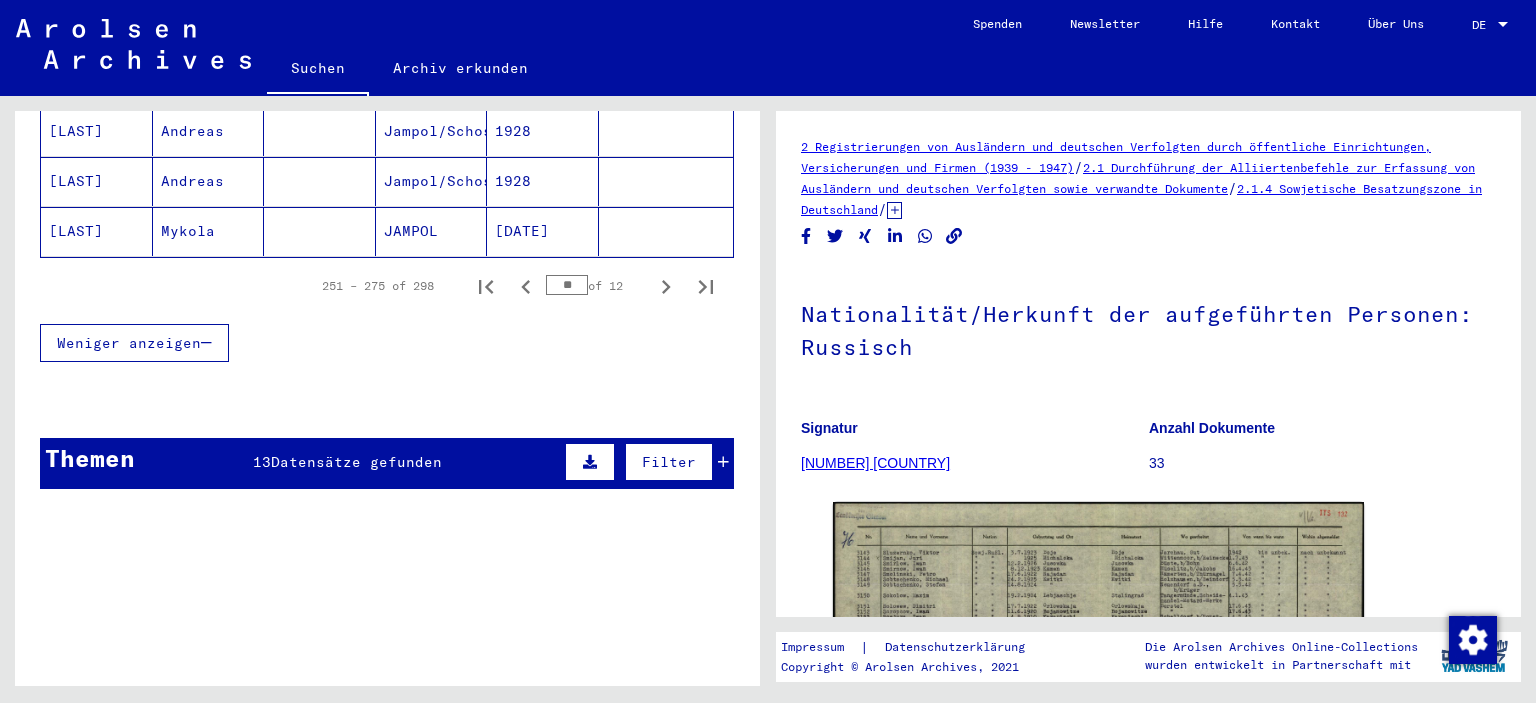 scroll, scrollTop: 1385, scrollLeft: 0, axis: vertical 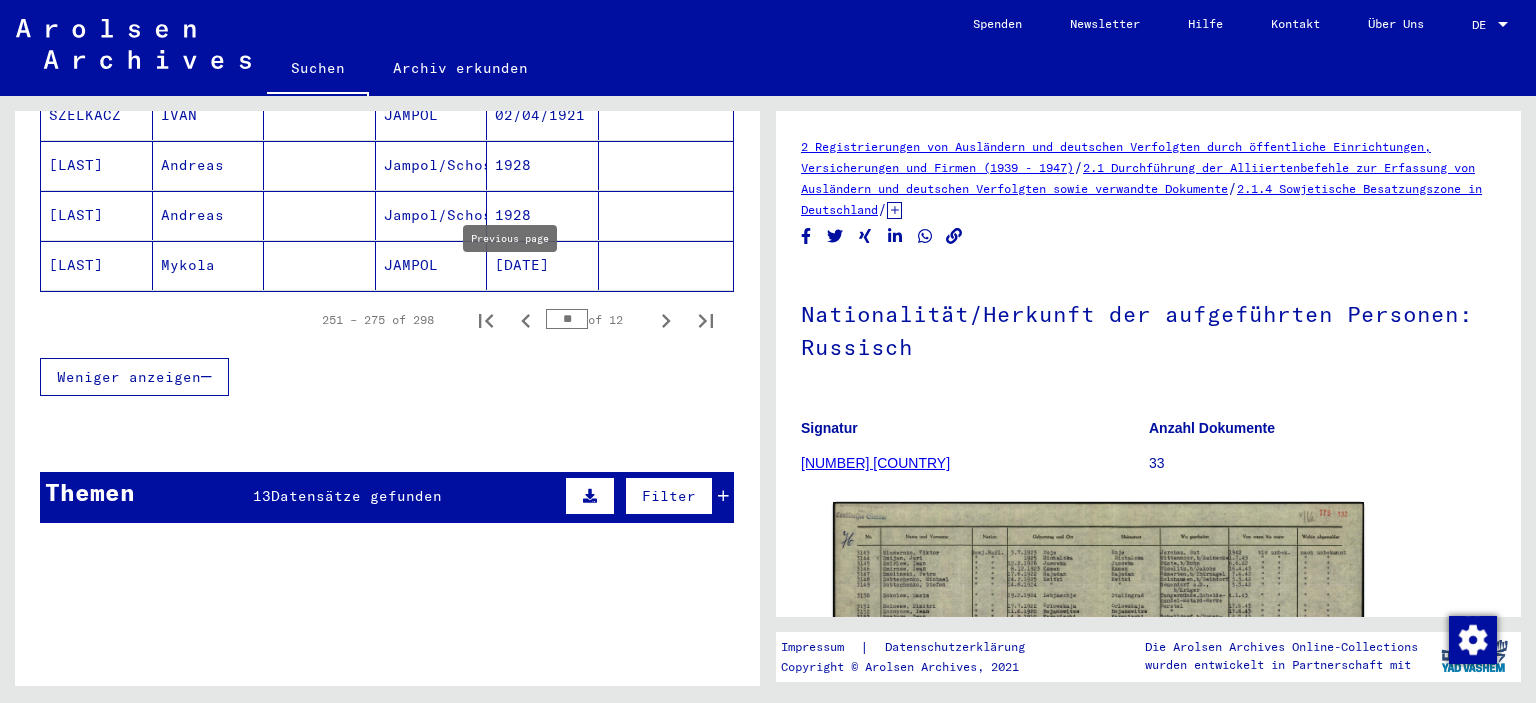 click 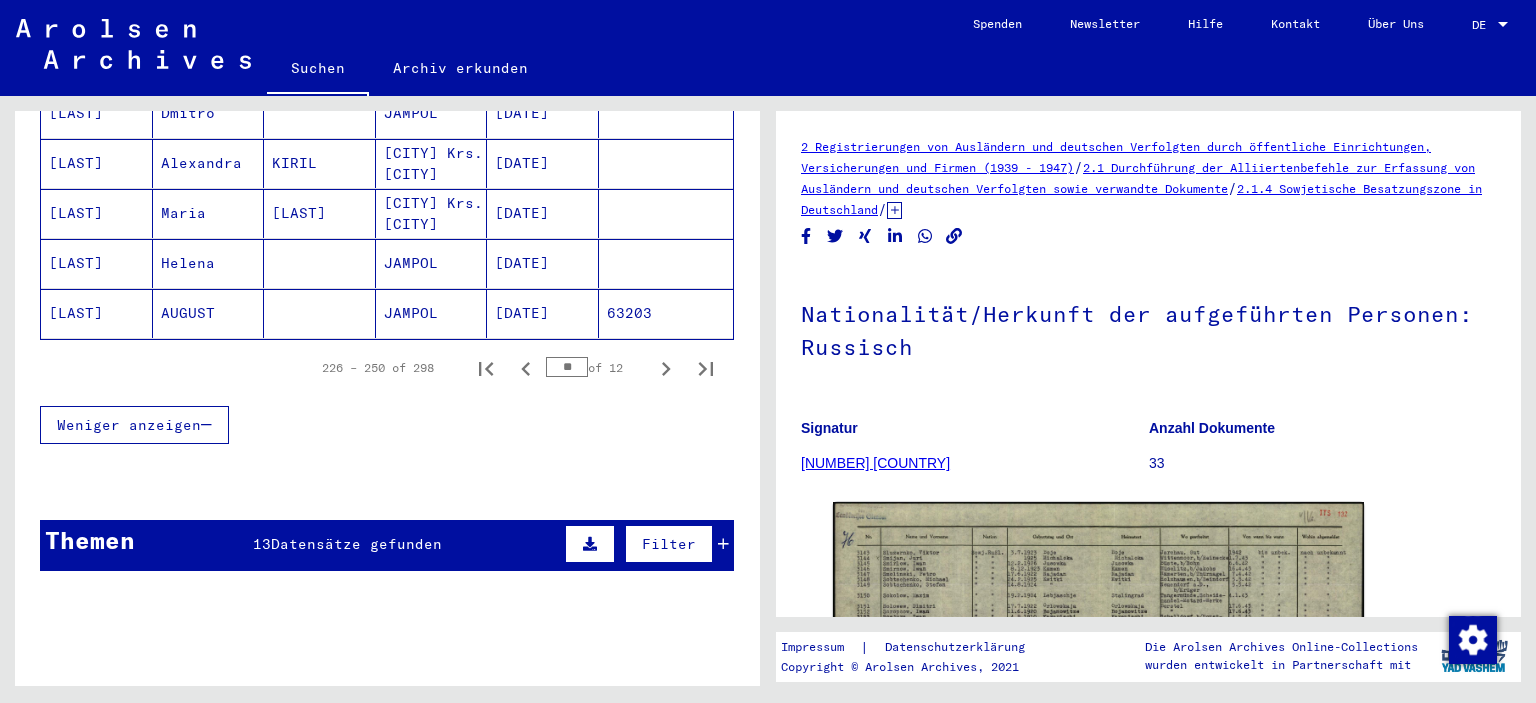 scroll, scrollTop: 1324, scrollLeft: 0, axis: vertical 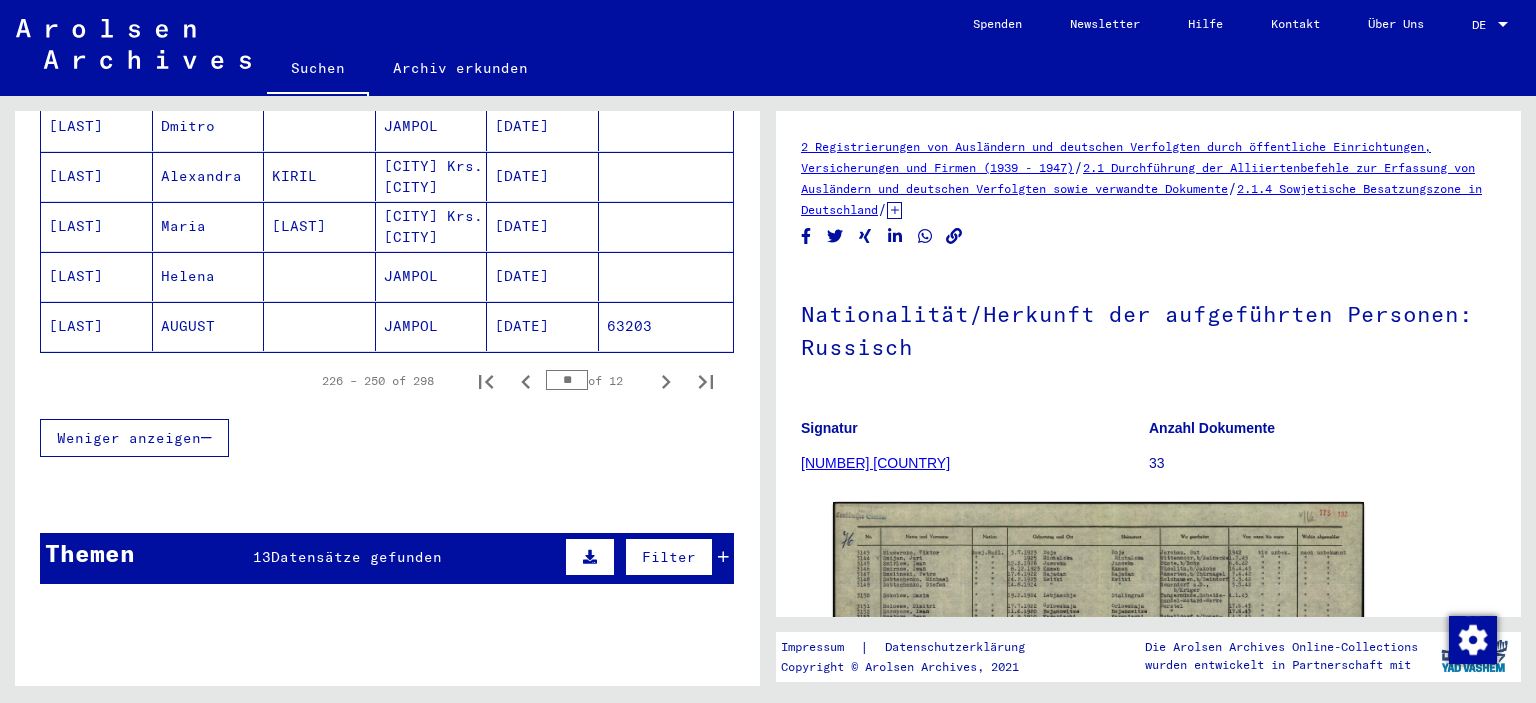 click 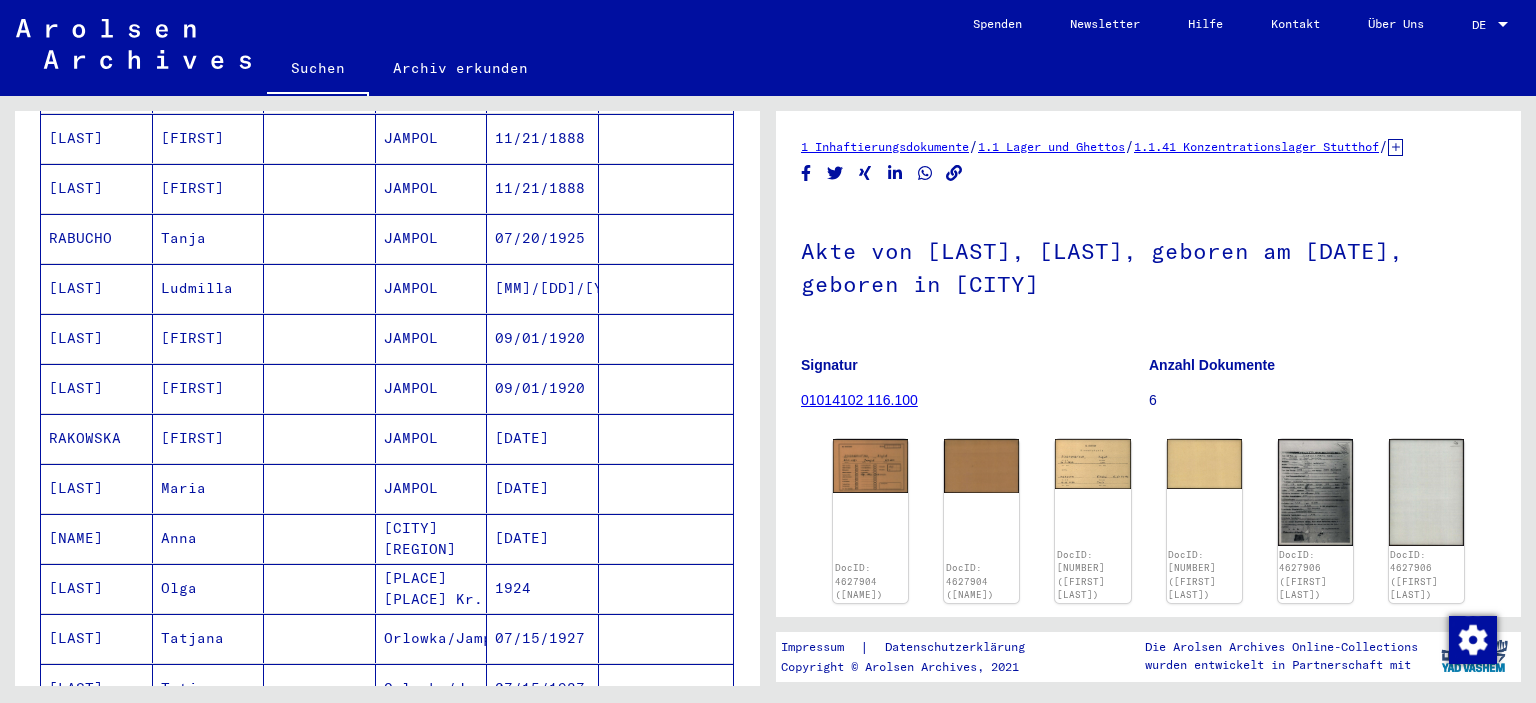 scroll, scrollTop: 75, scrollLeft: 0, axis: vertical 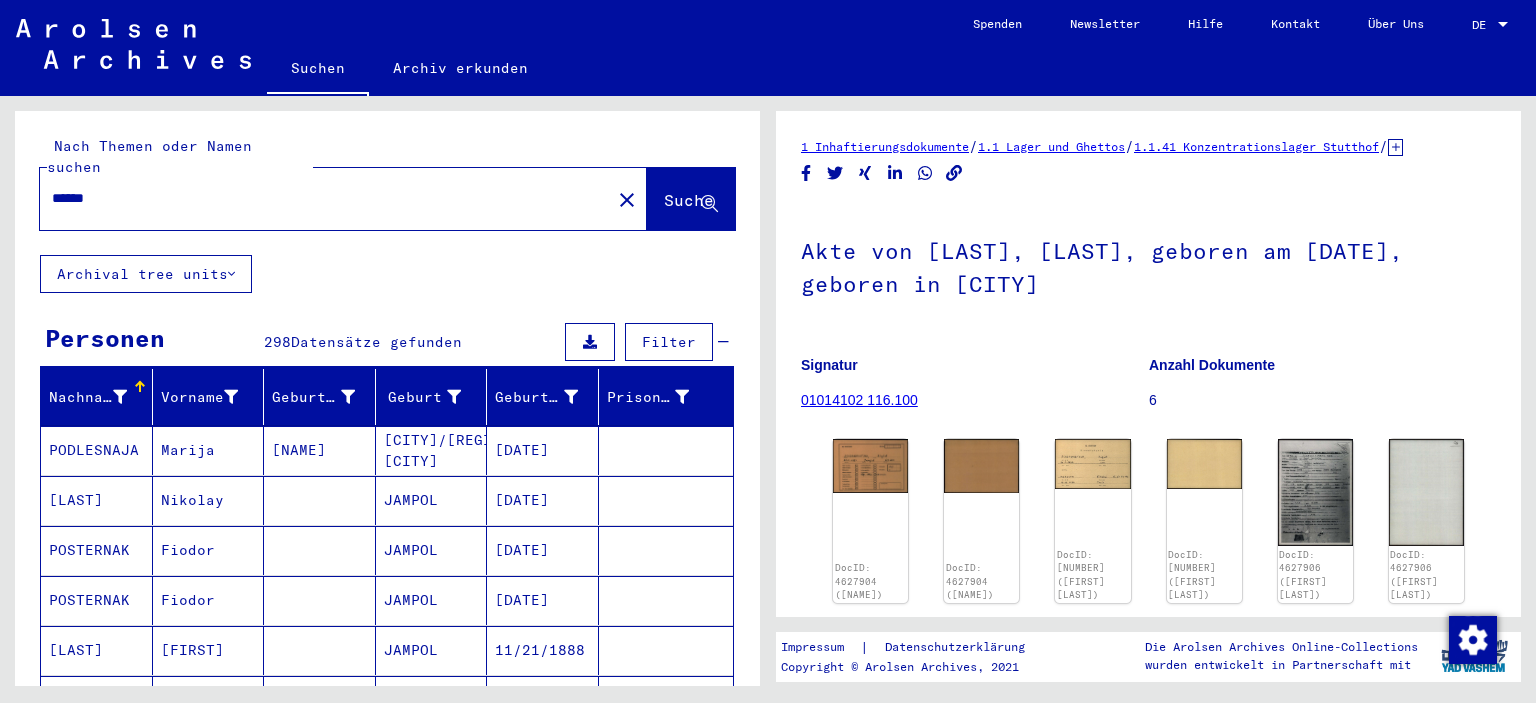 click on "******" 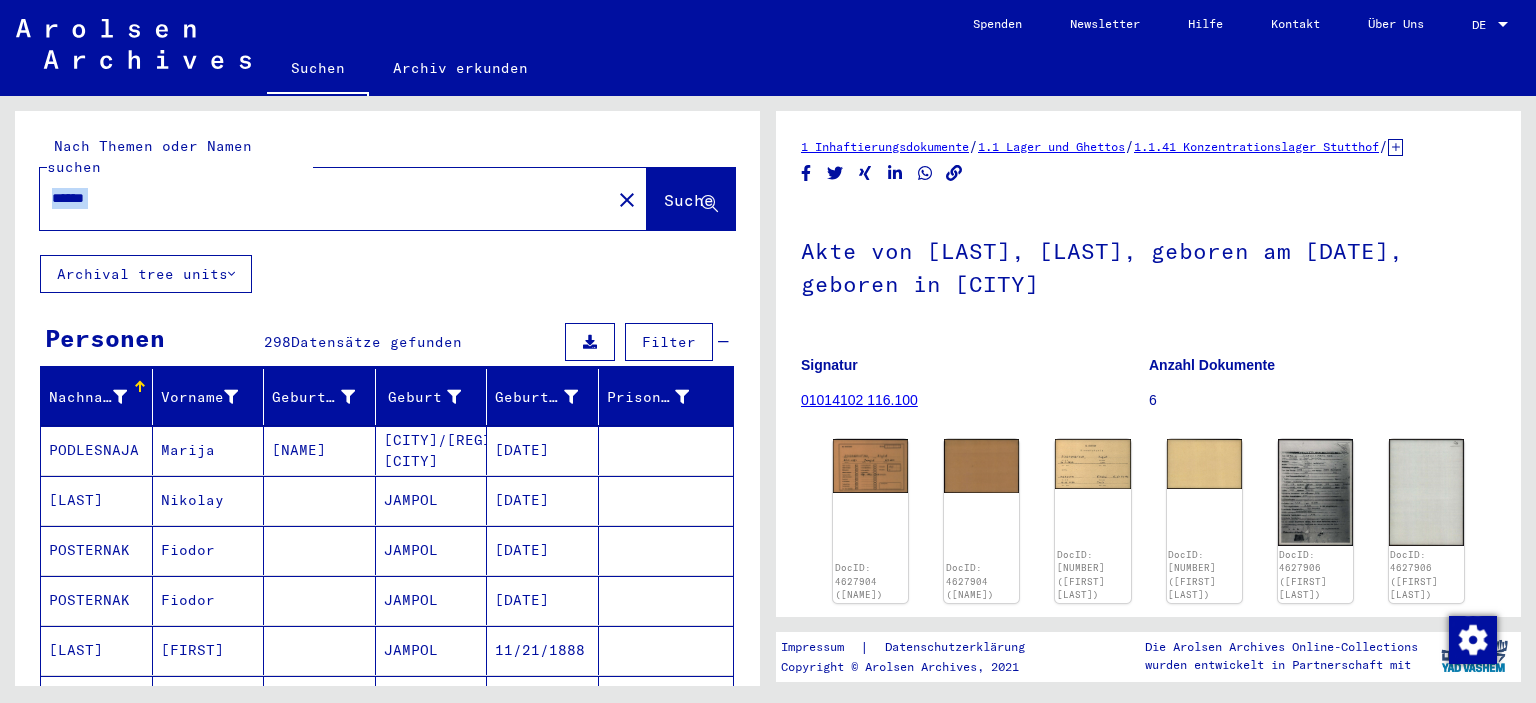 click on "******" 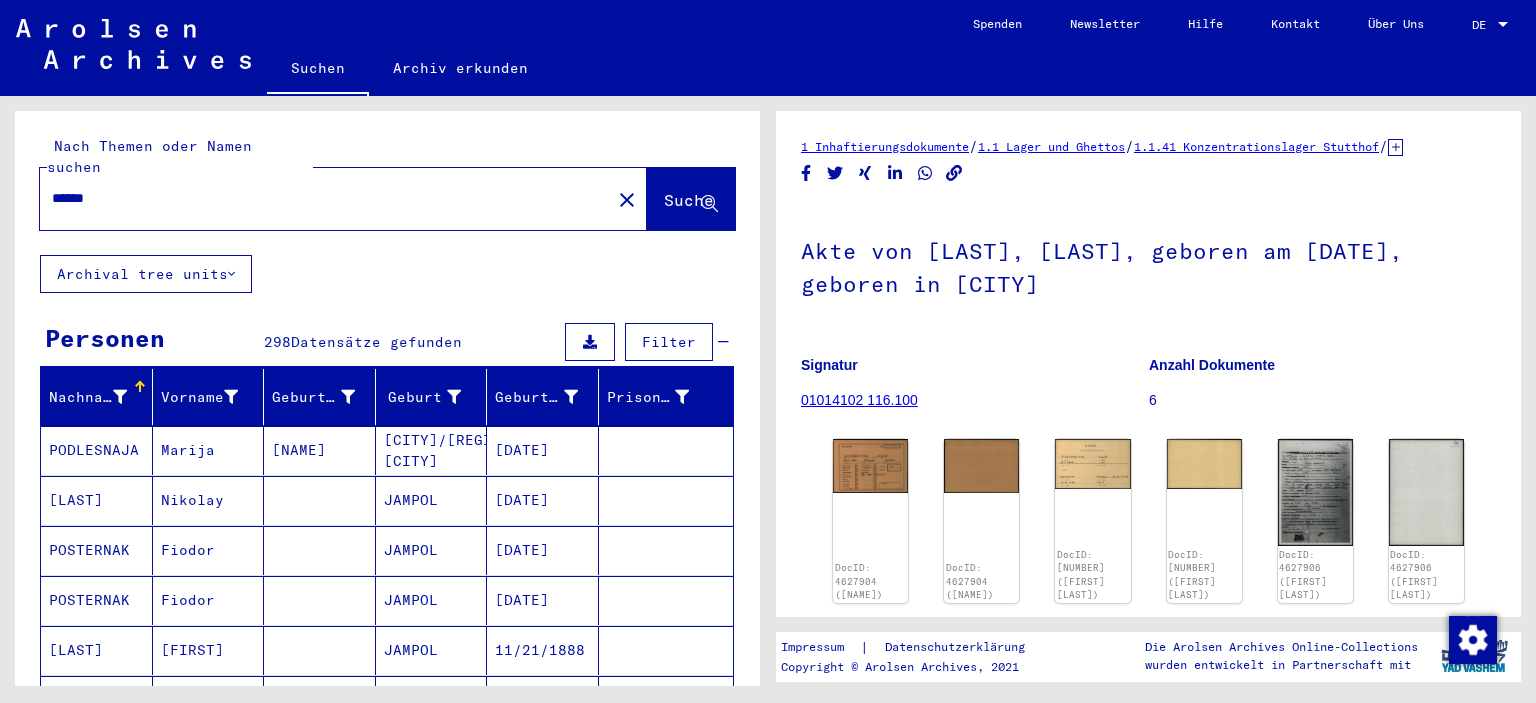 click on "******" at bounding box center [325, 198] 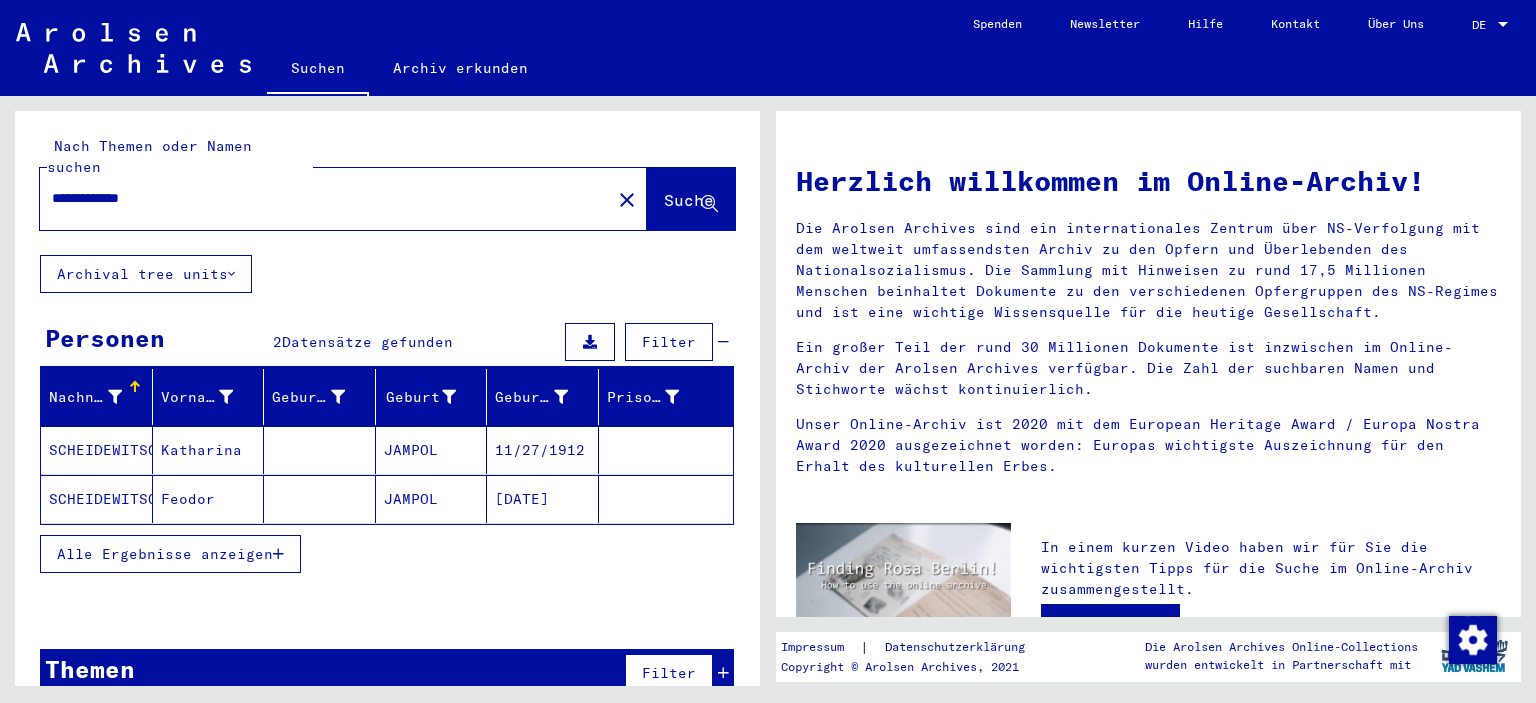 click on "Feodor" 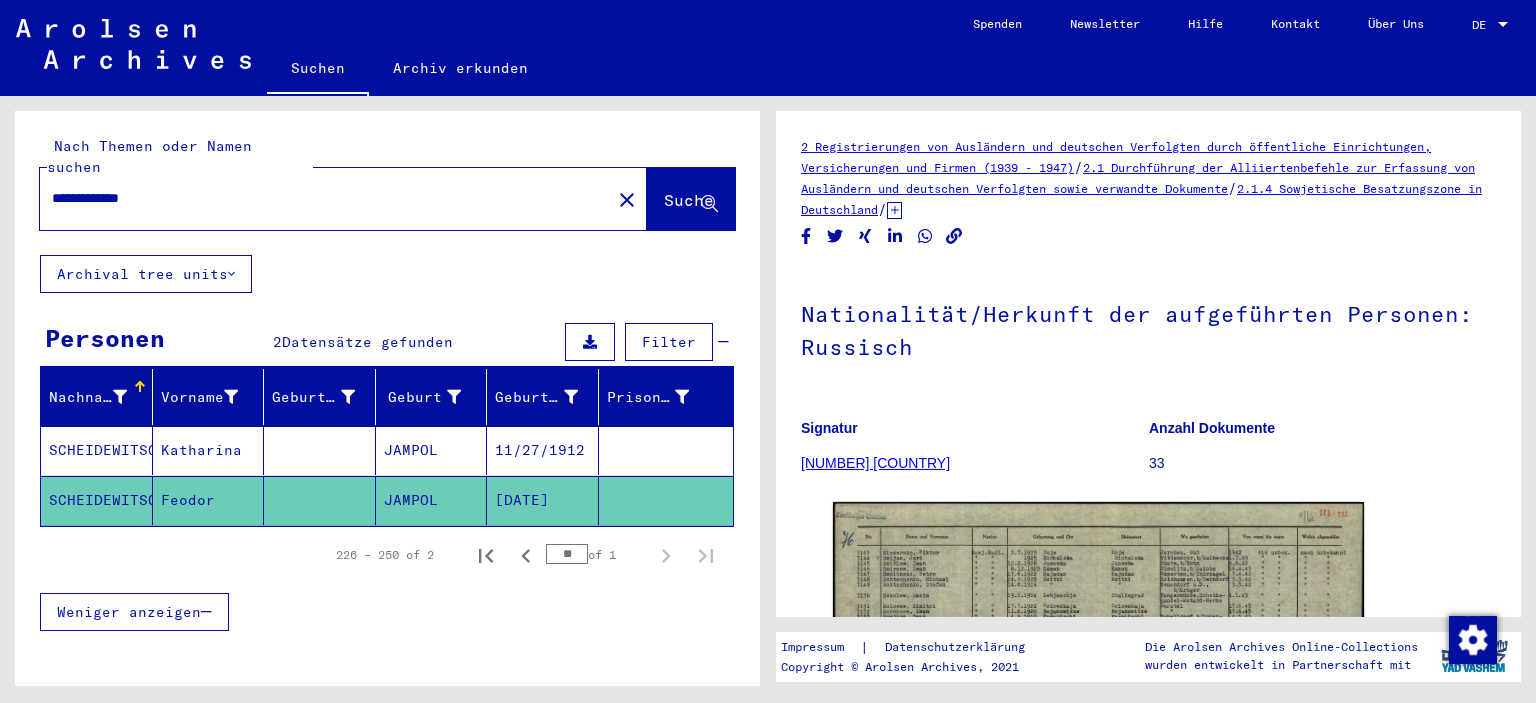 click on "JAMPOL" at bounding box center [432, 500] 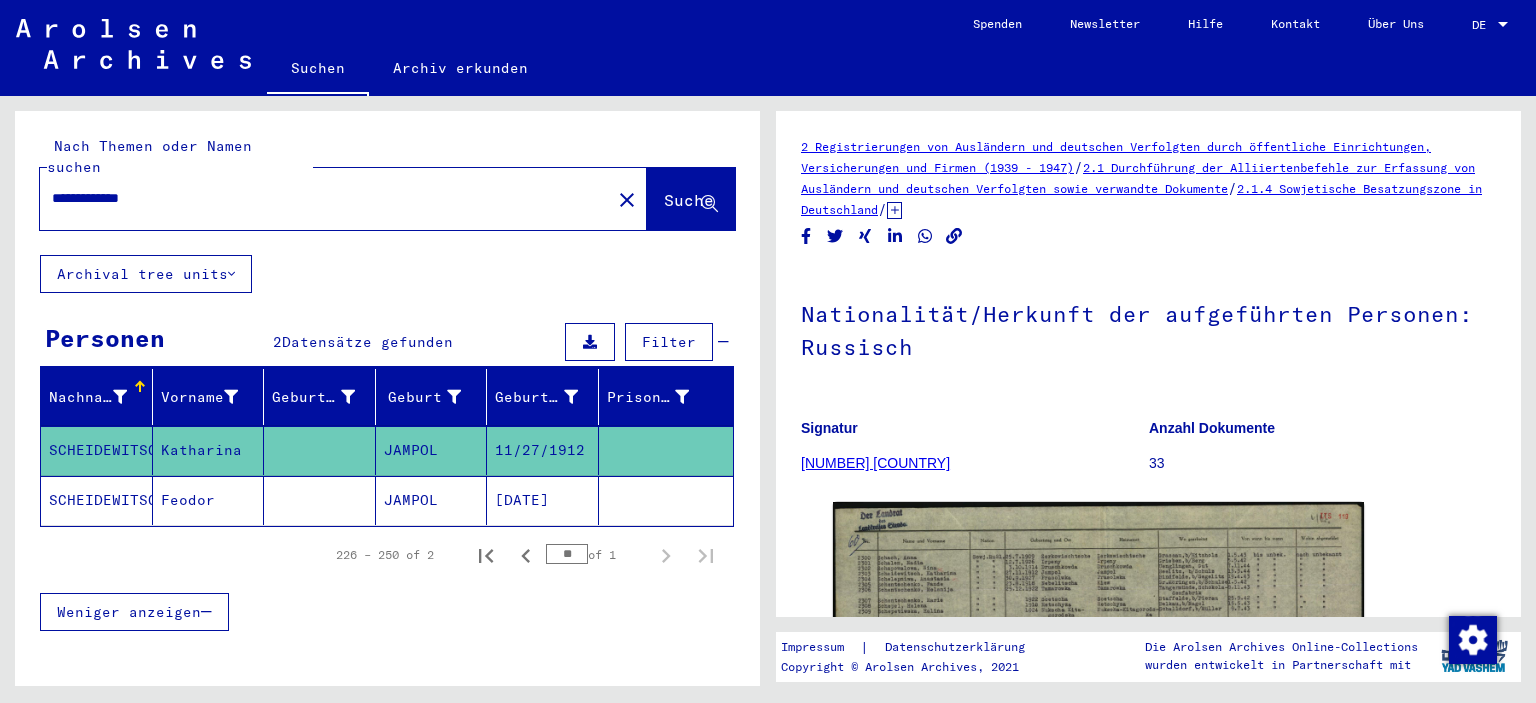 scroll, scrollTop: 0, scrollLeft: 0, axis: both 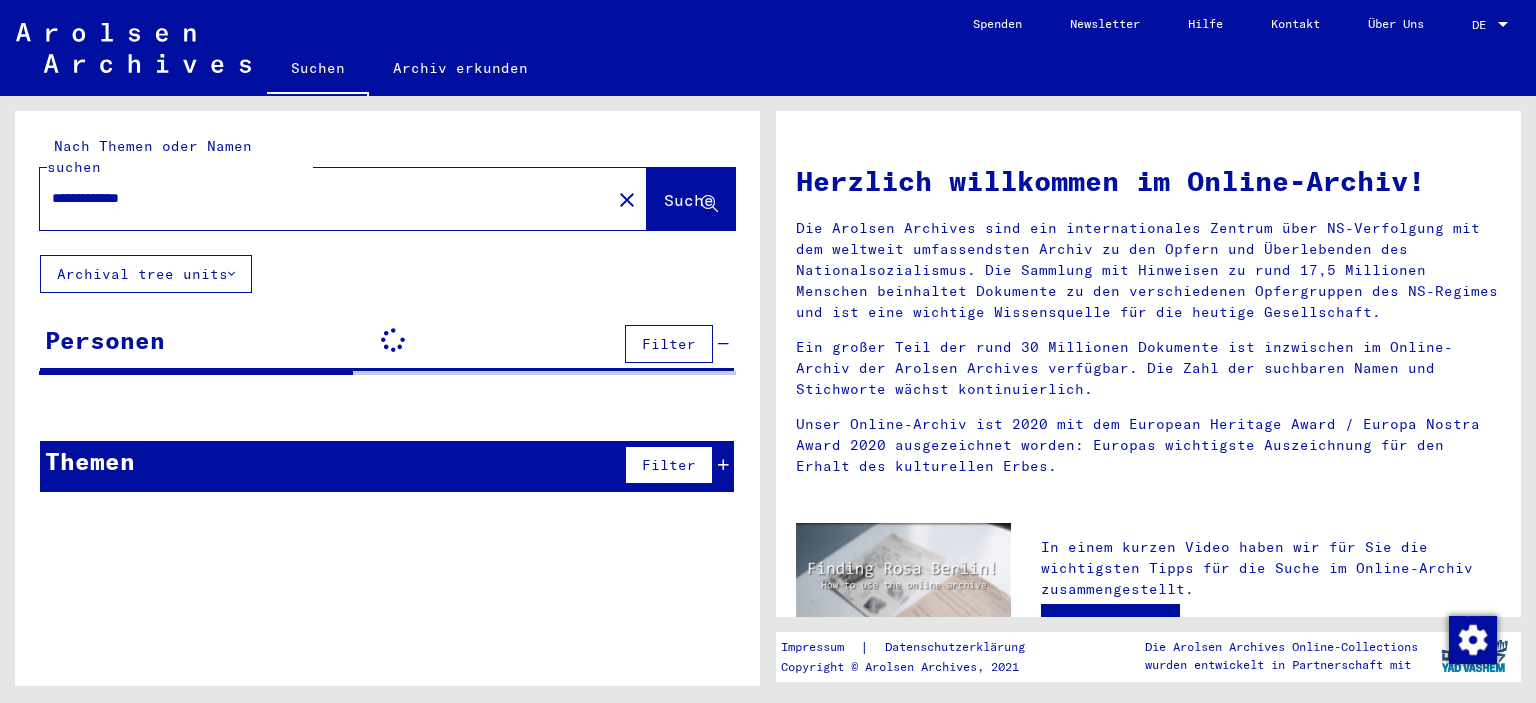 click on "**********" at bounding box center [319, 198] 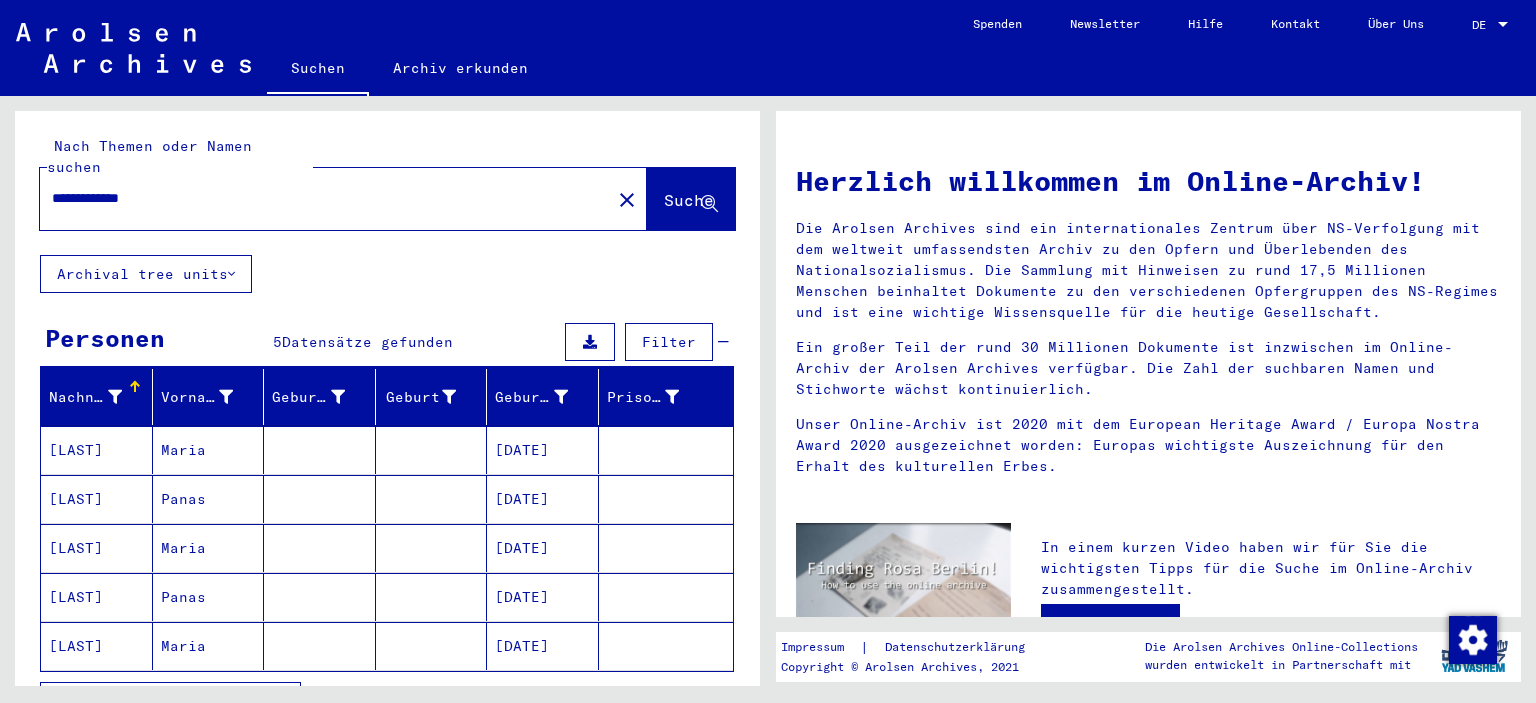 click on "Maria" at bounding box center [209, 499] 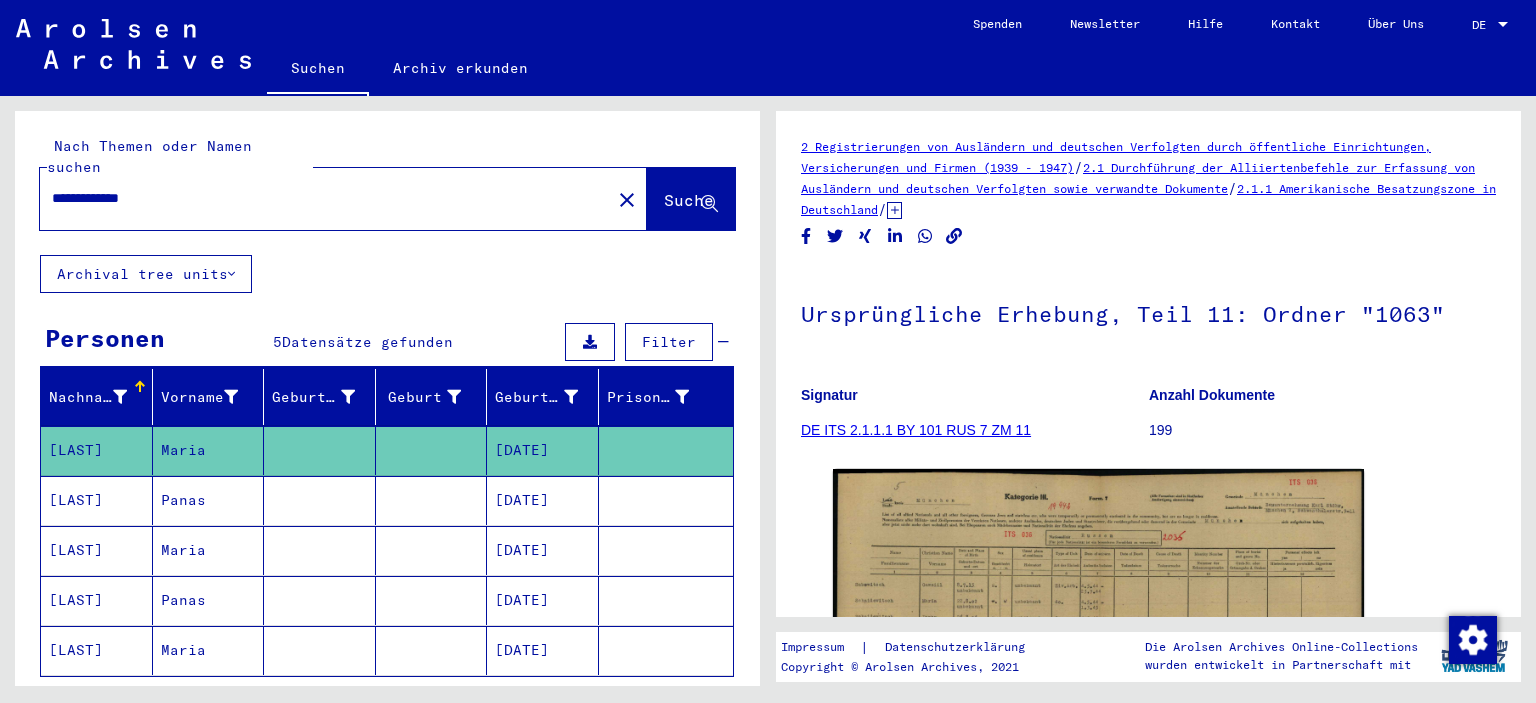 click on "Panas" at bounding box center (209, 550) 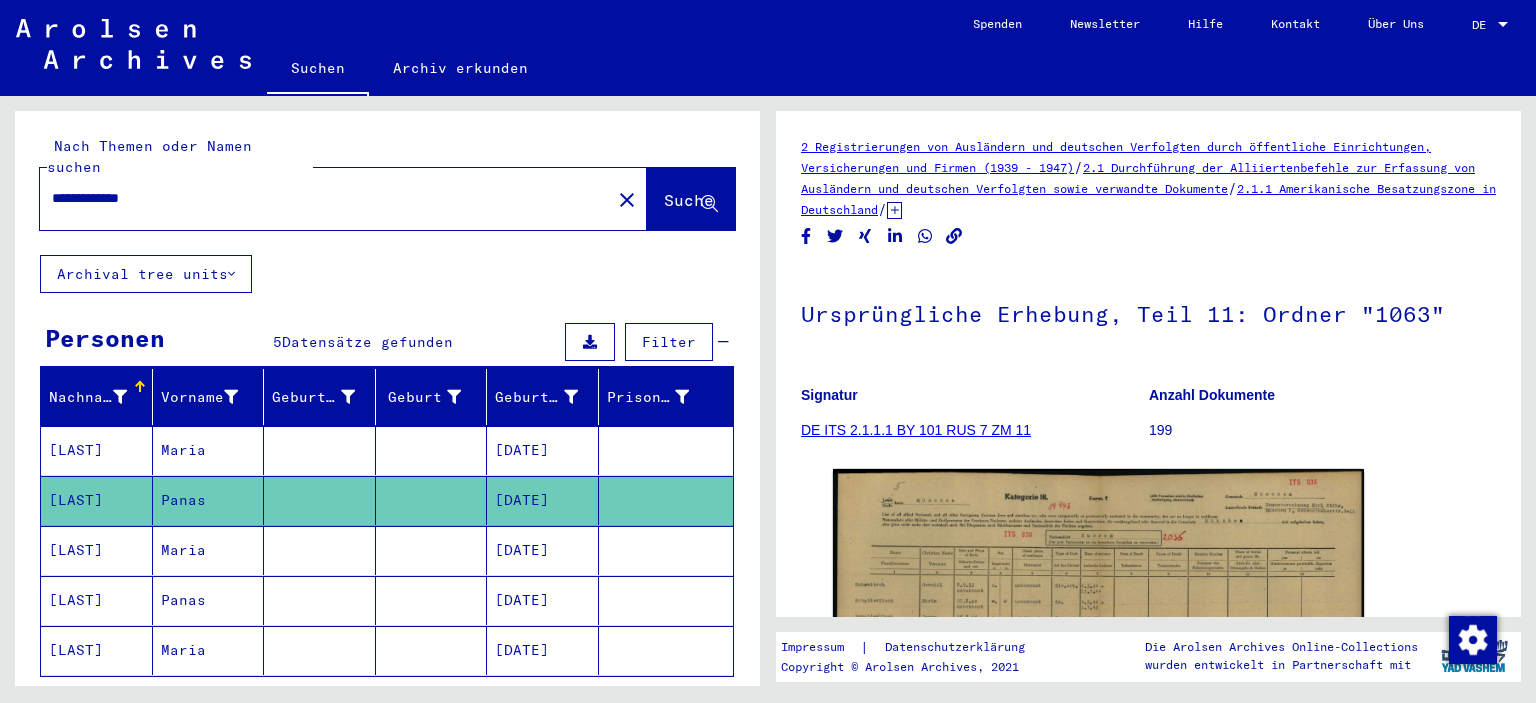 scroll, scrollTop: 95, scrollLeft: 0, axis: vertical 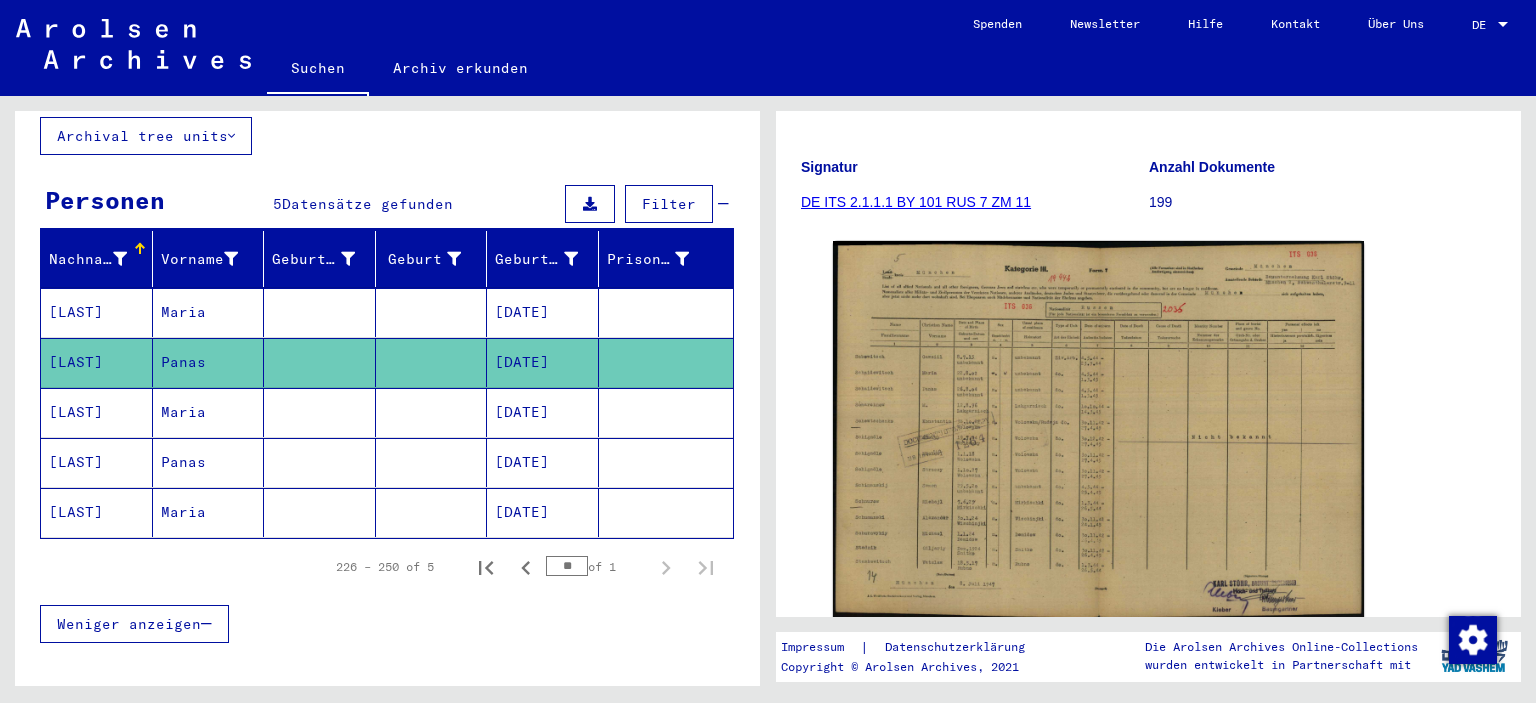click 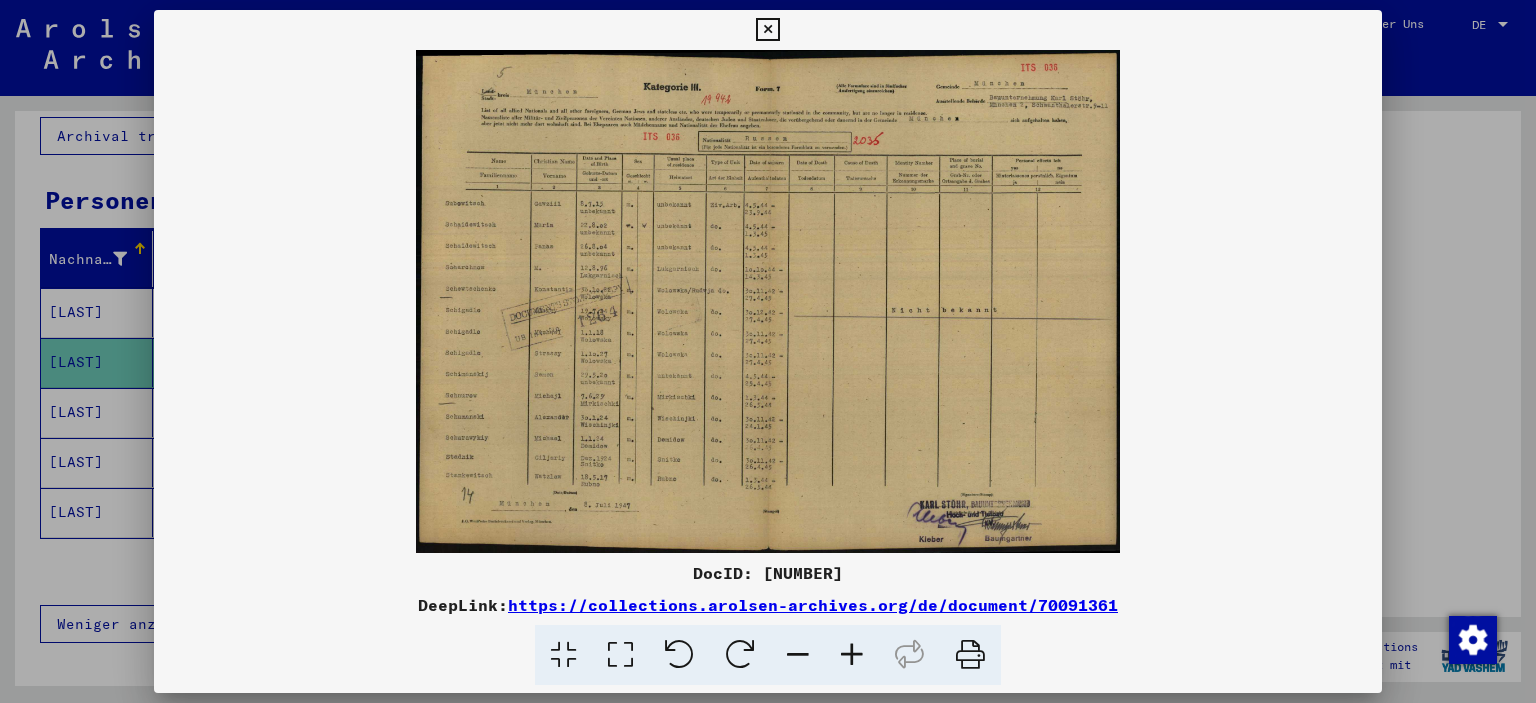 click at bounding box center [768, 351] 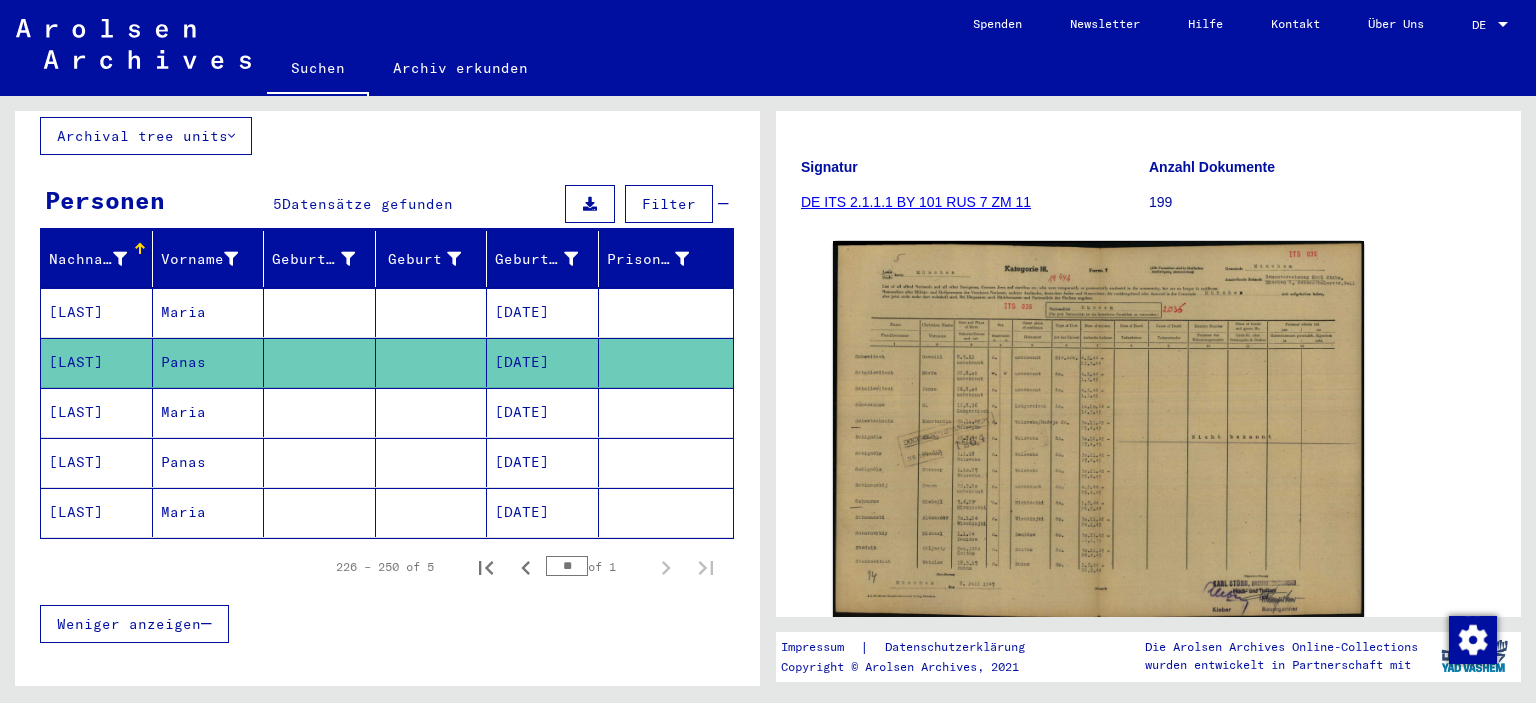 click at bounding box center (320, 462) 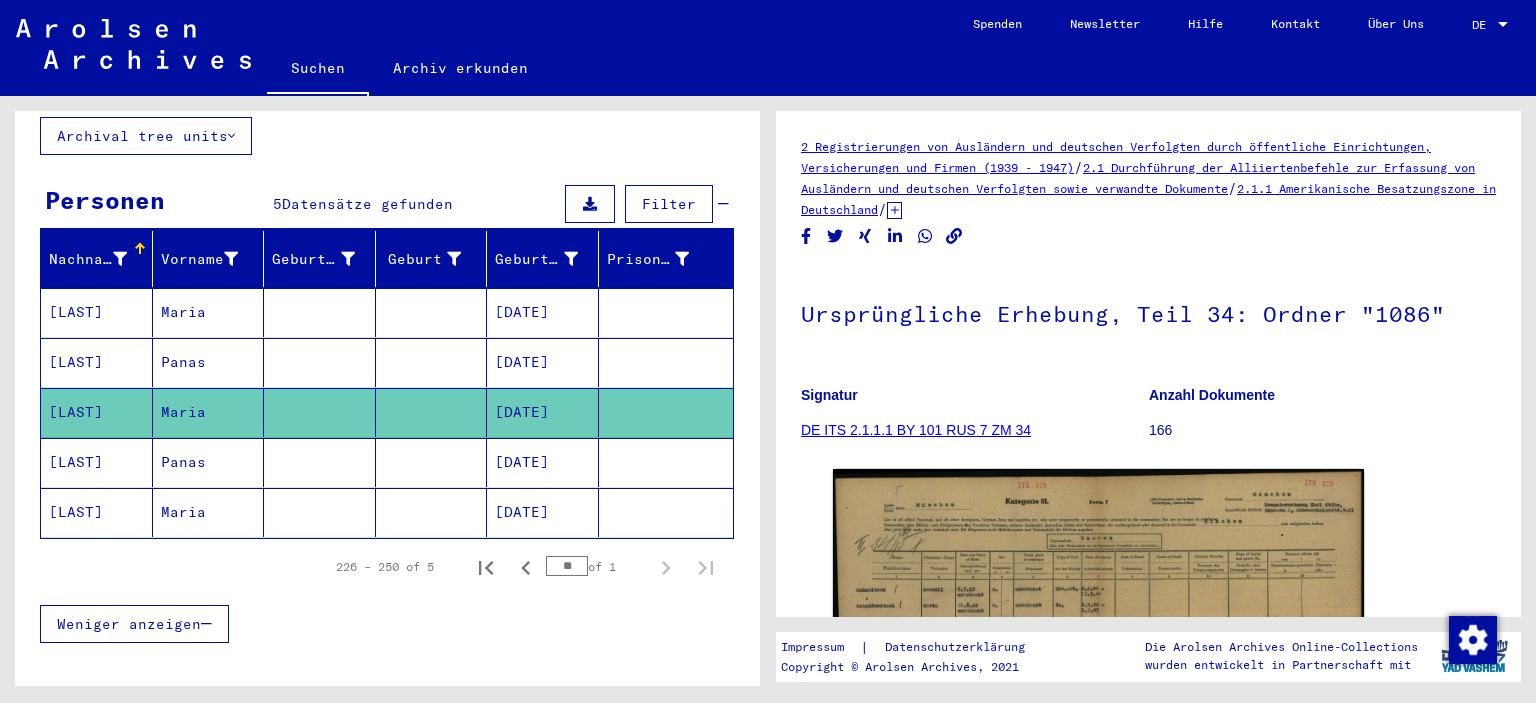 scroll, scrollTop: 0, scrollLeft: 0, axis: both 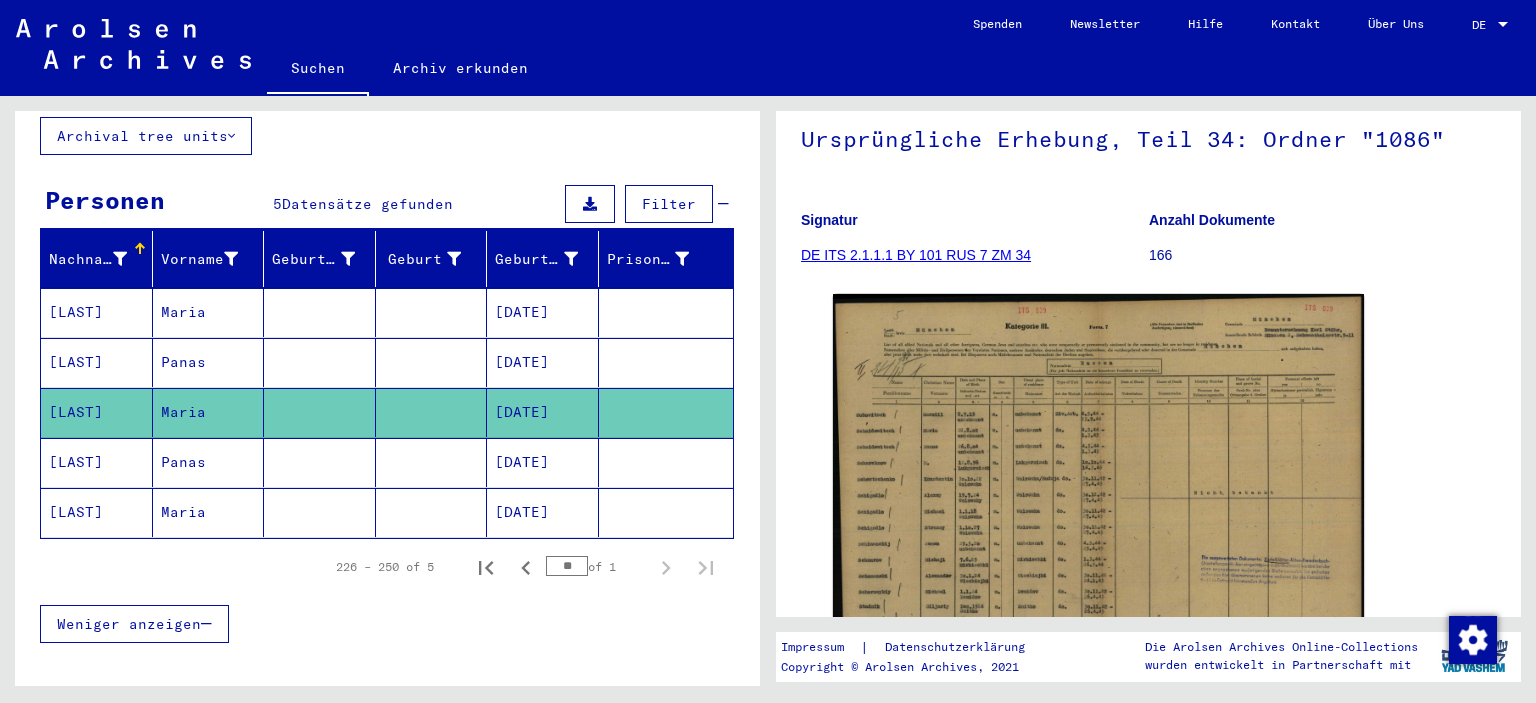 click at bounding box center [666, 512] 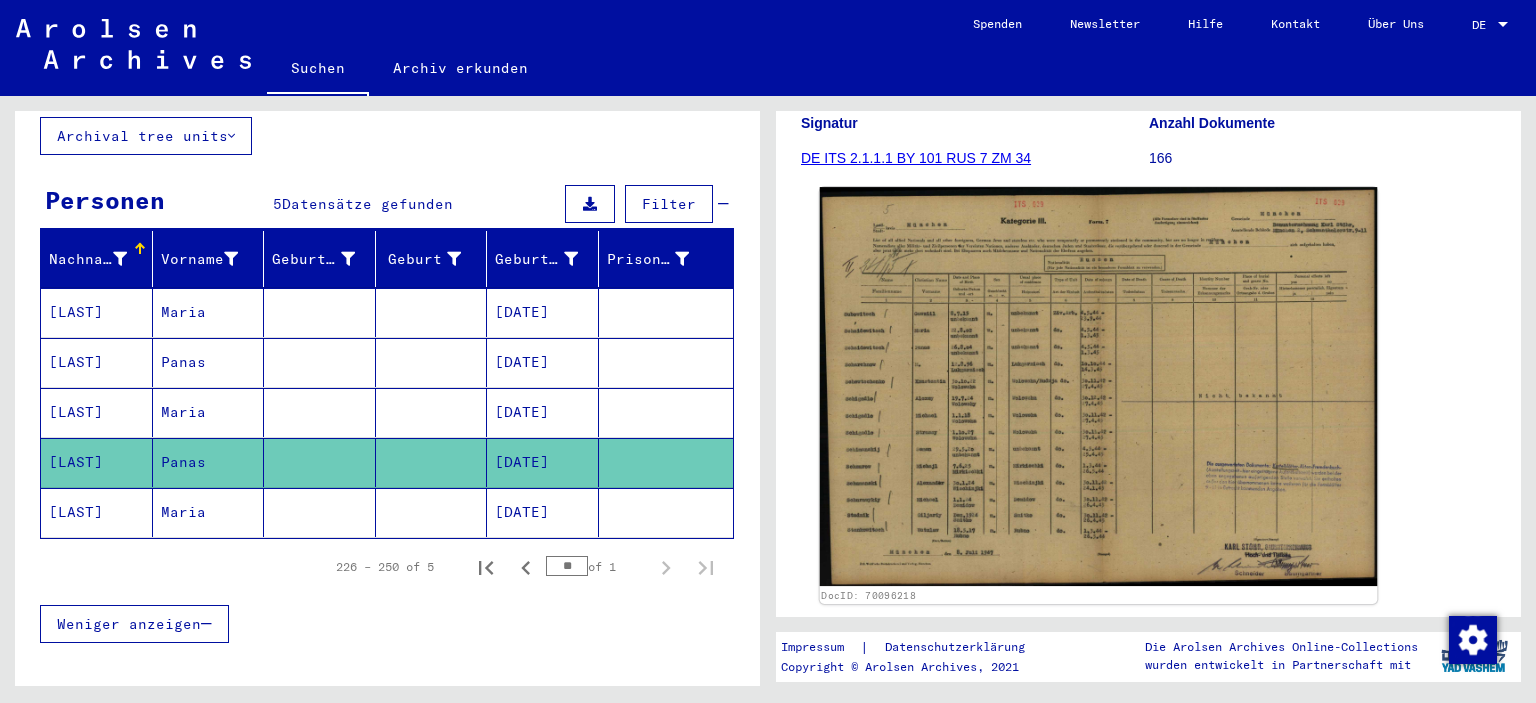 scroll, scrollTop: 307, scrollLeft: 0, axis: vertical 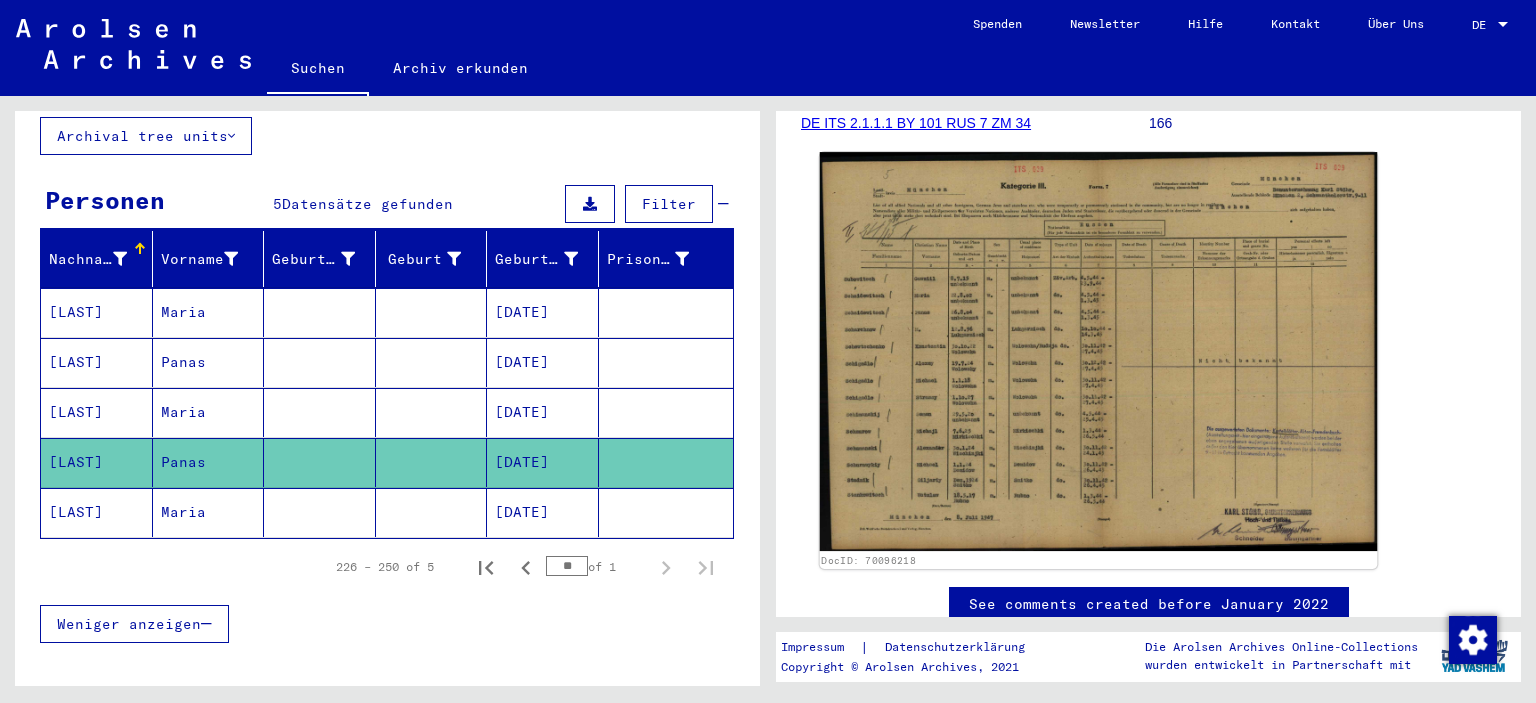 click 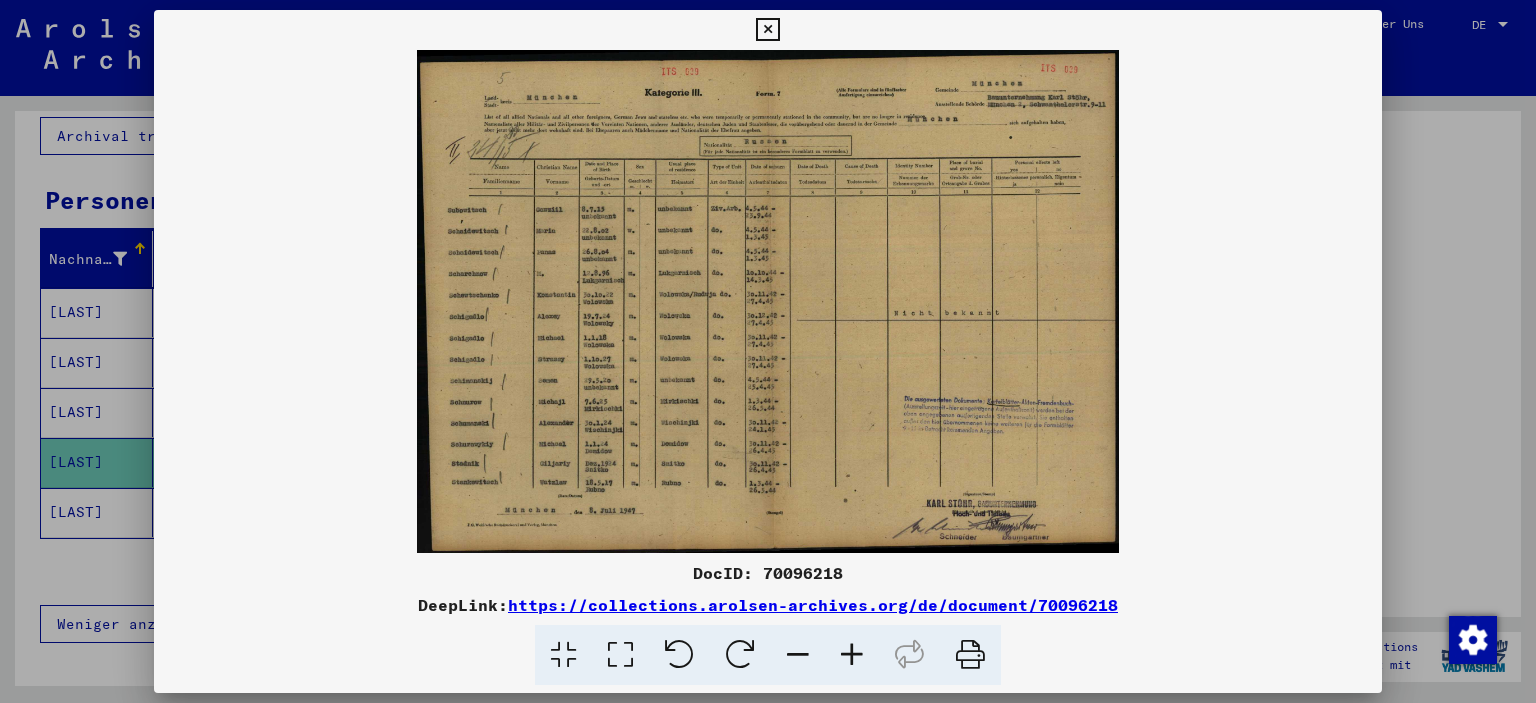 click at bounding box center [768, 351] 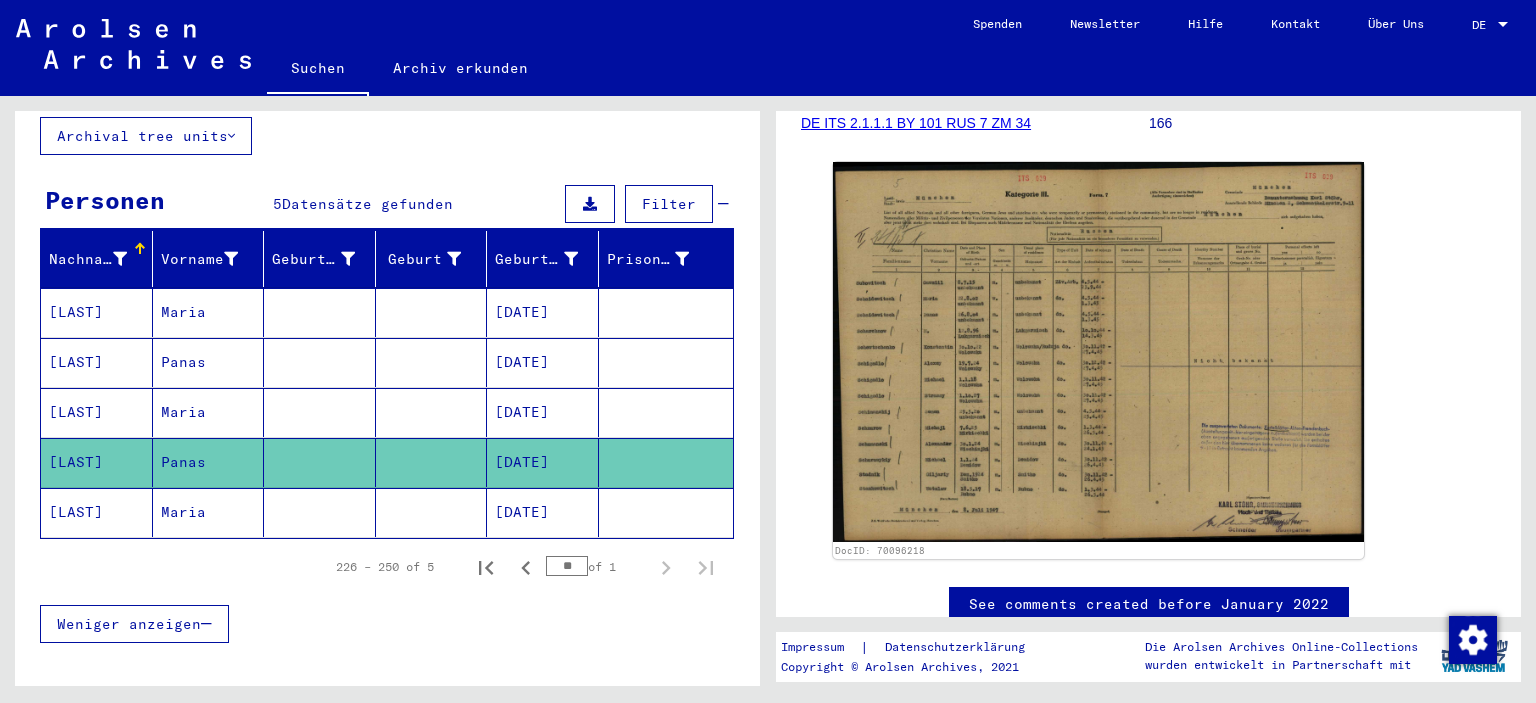 click on "Maria" 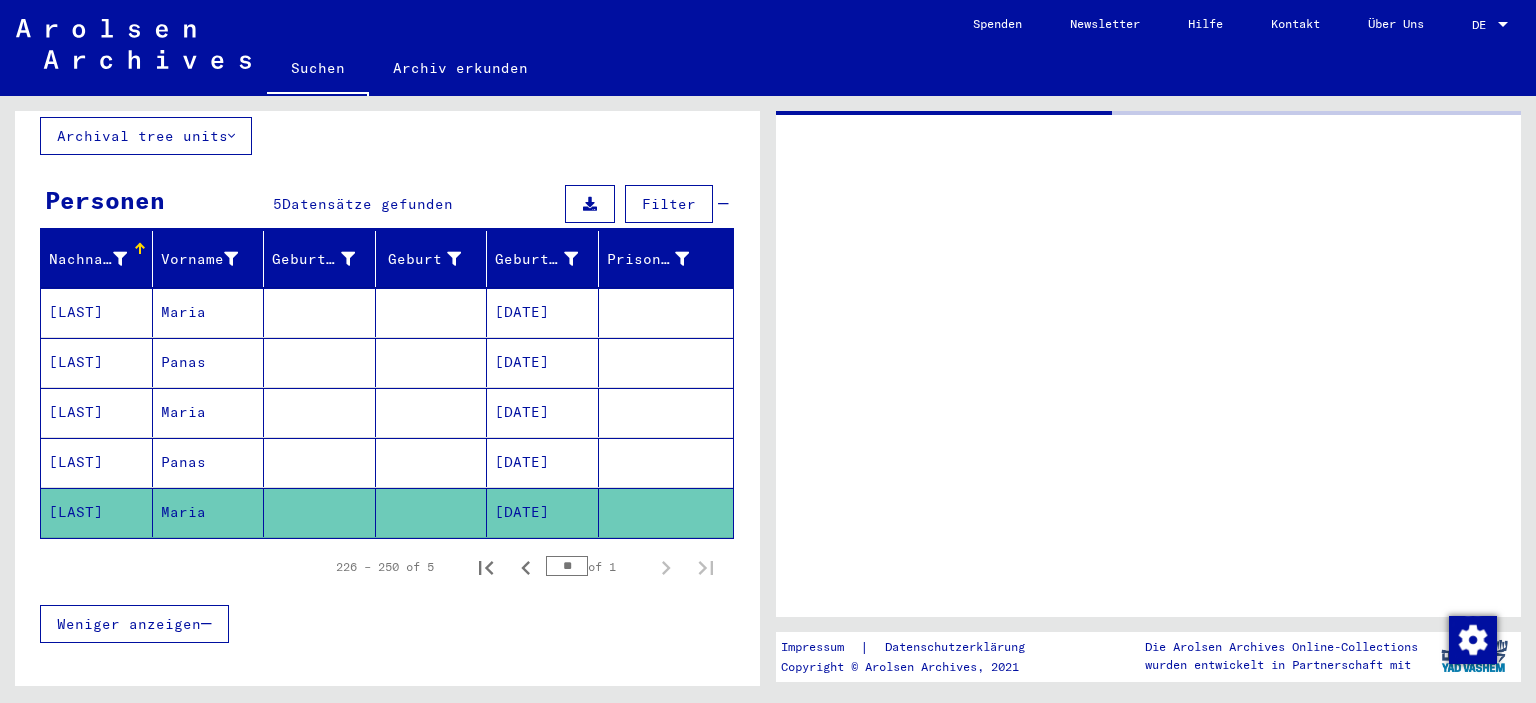scroll, scrollTop: 0, scrollLeft: 0, axis: both 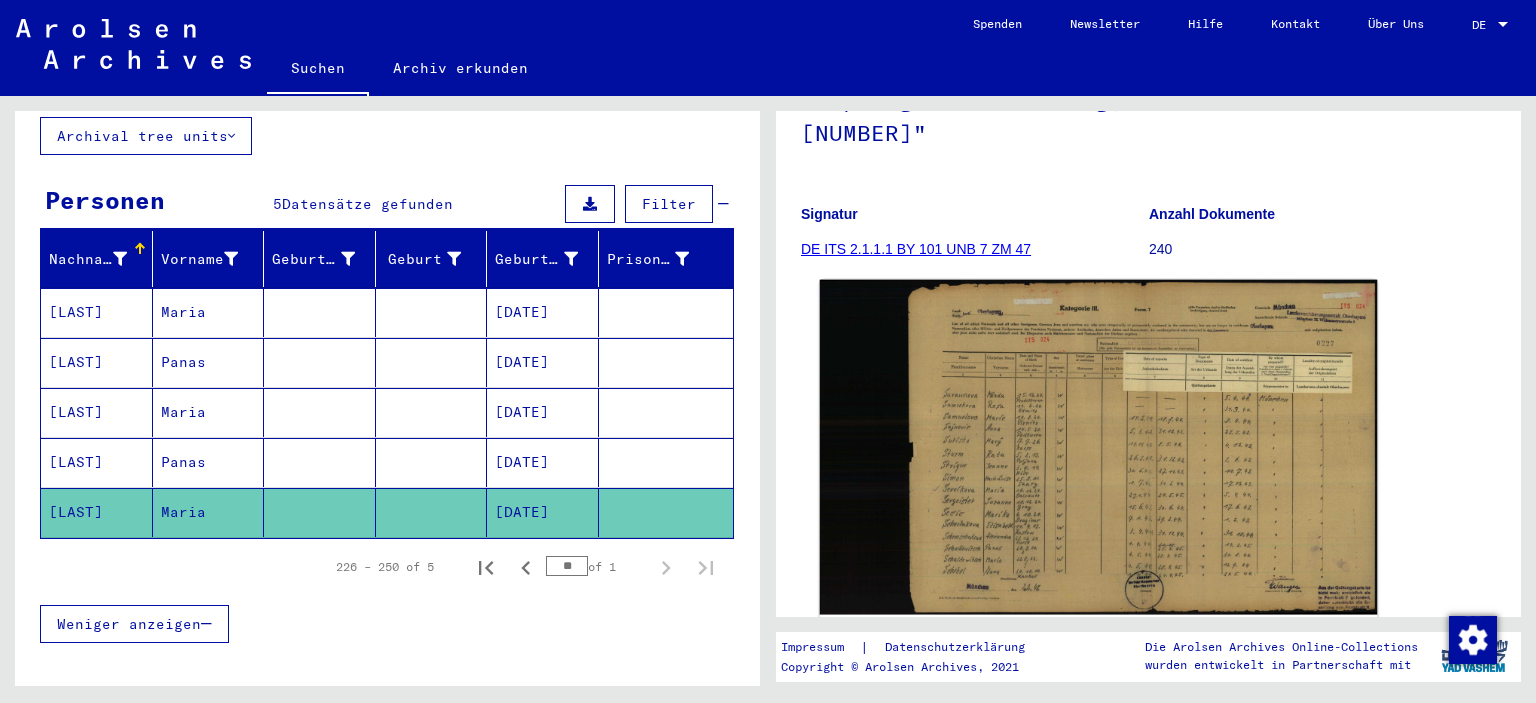 click 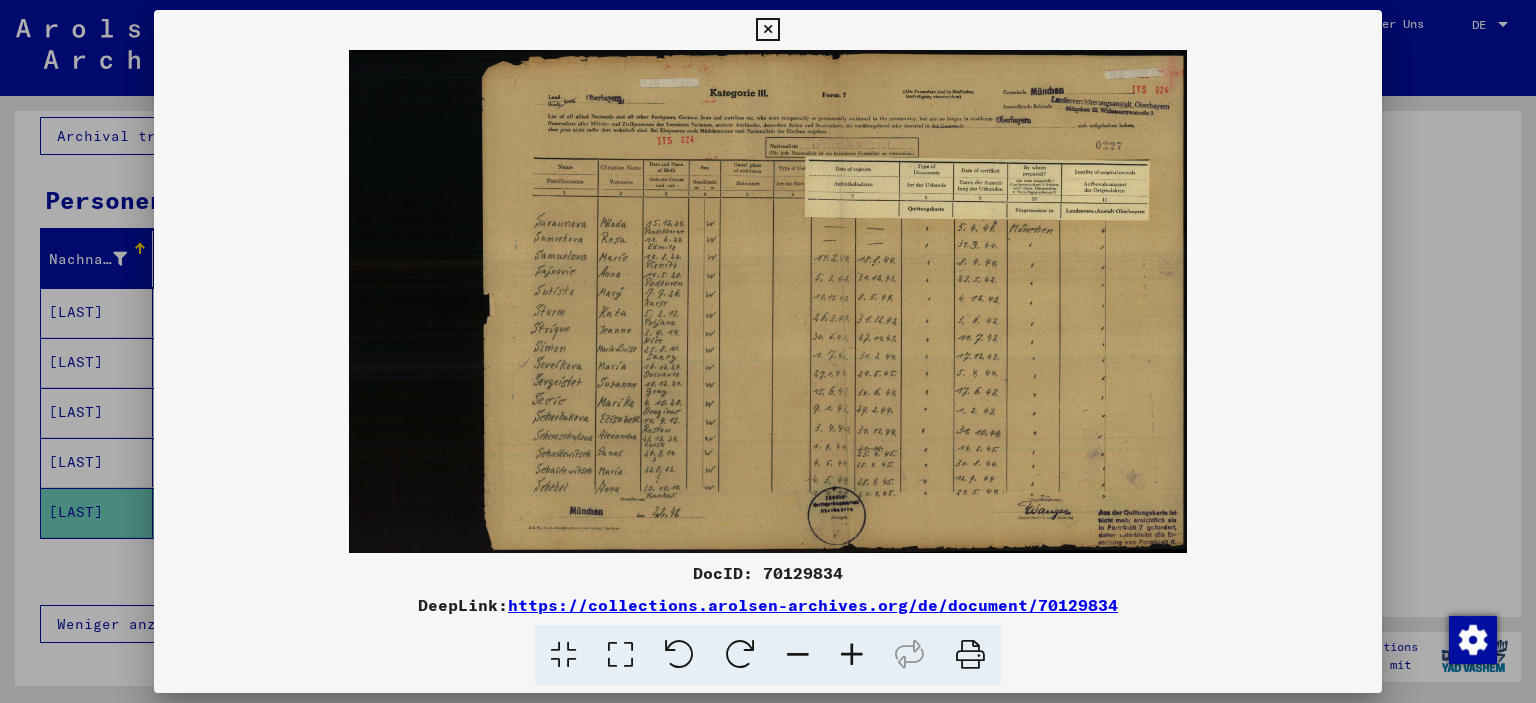 click at bounding box center (768, 351) 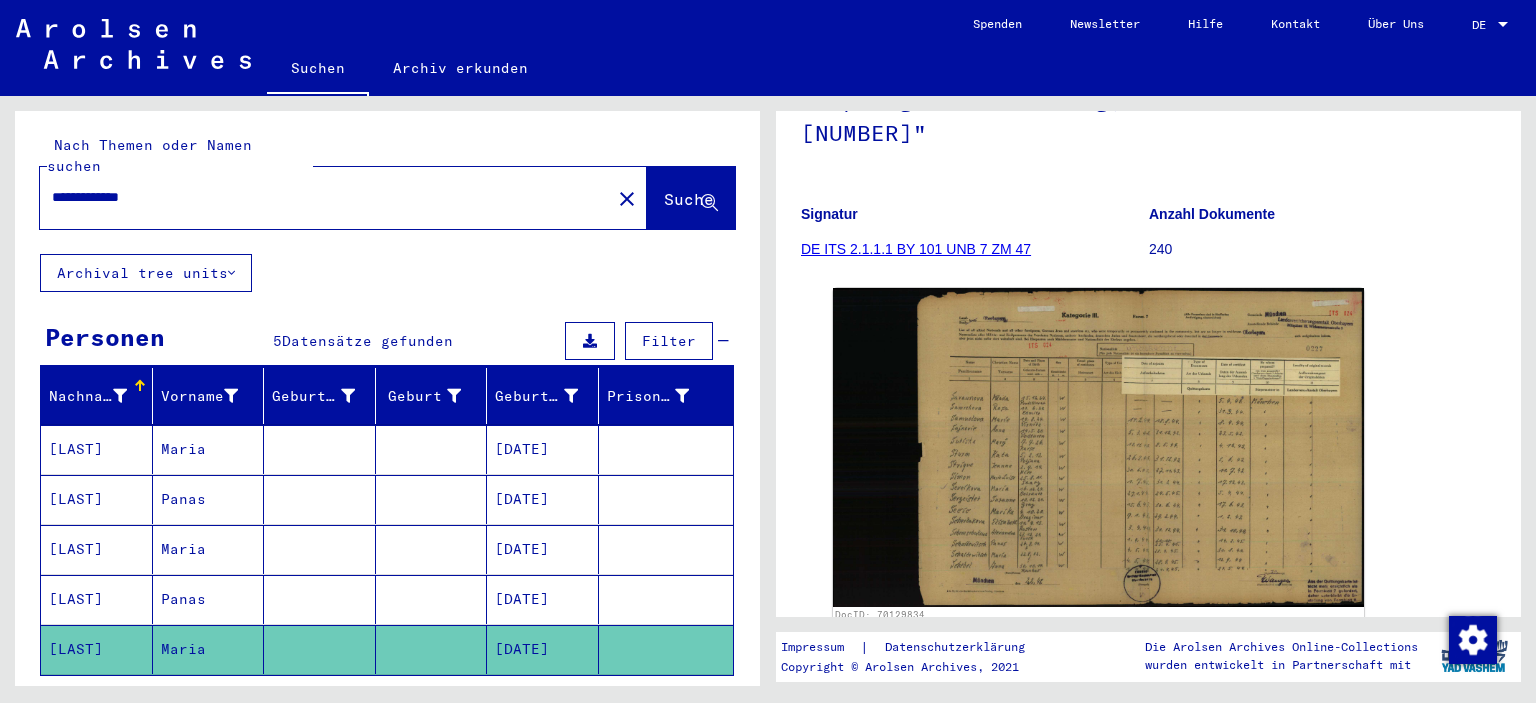 scroll, scrollTop: 0, scrollLeft: 0, axis: both 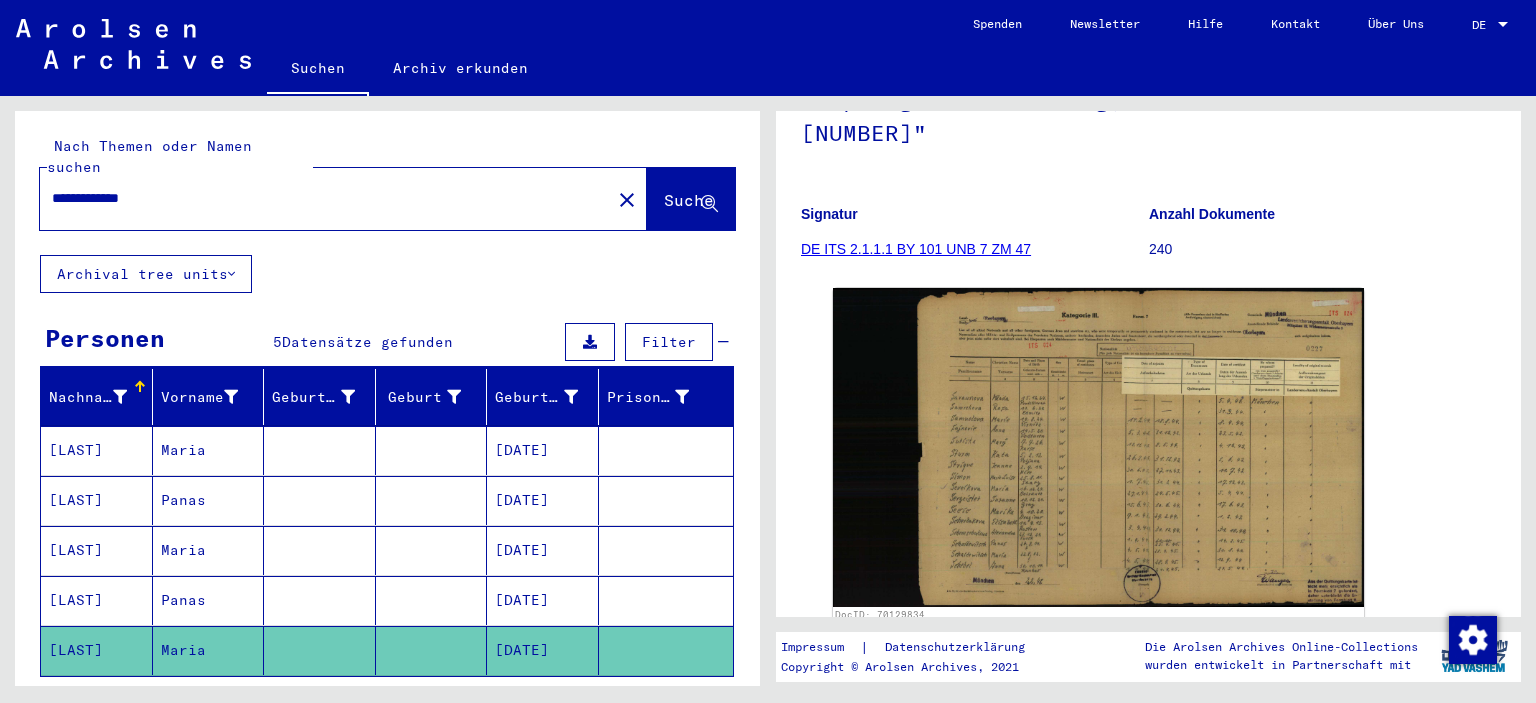 click on "**********" at bounding box center (325, 198) 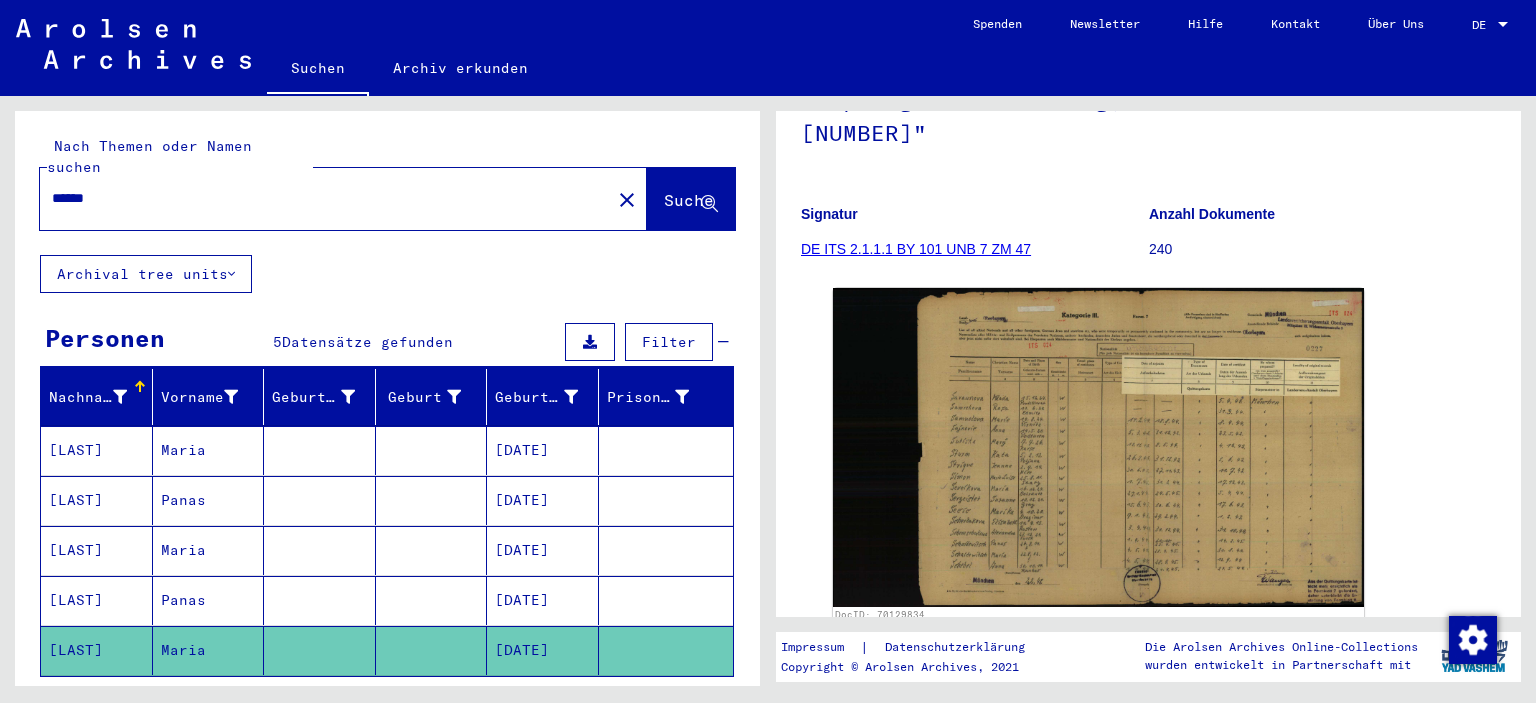 scroll, scrollTop: 0, scrollLeft: 0, axis: both 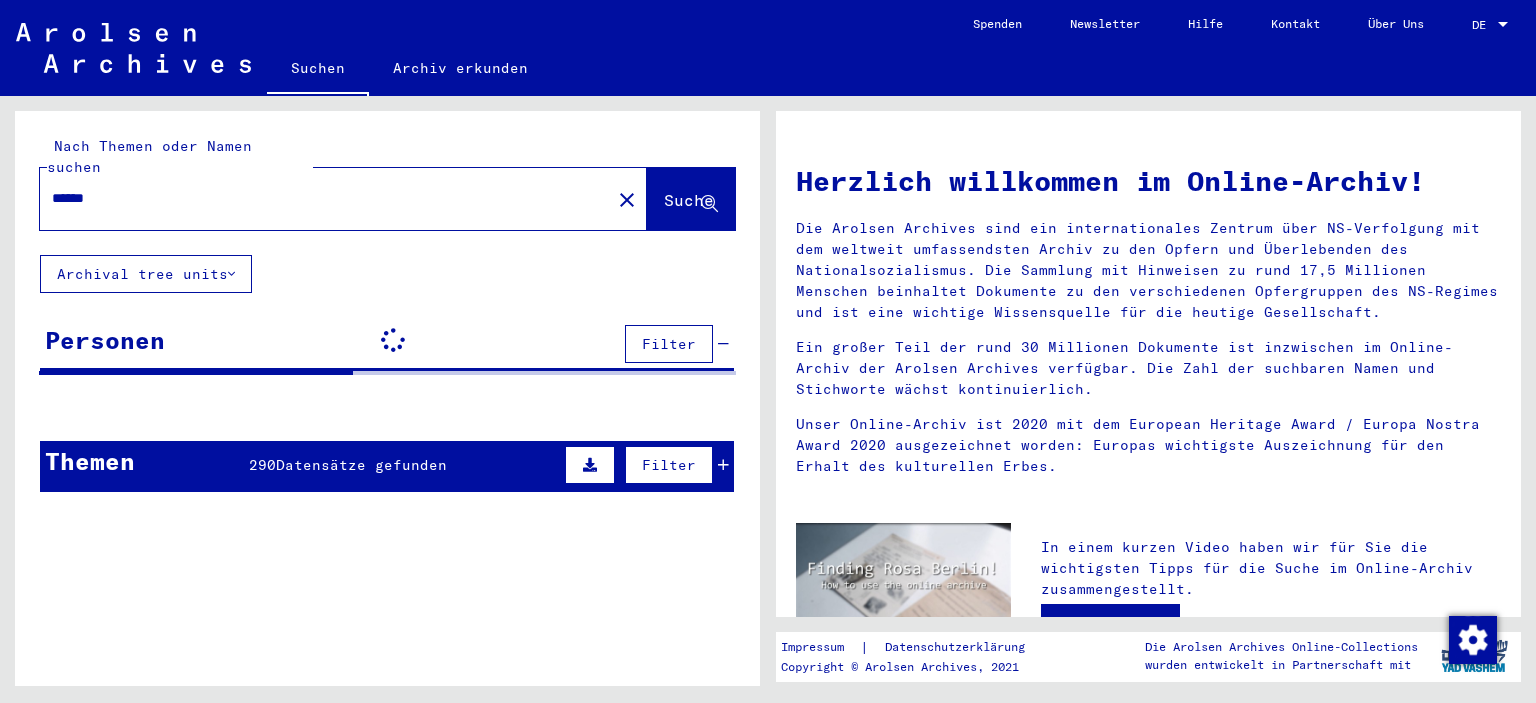 type on "******" 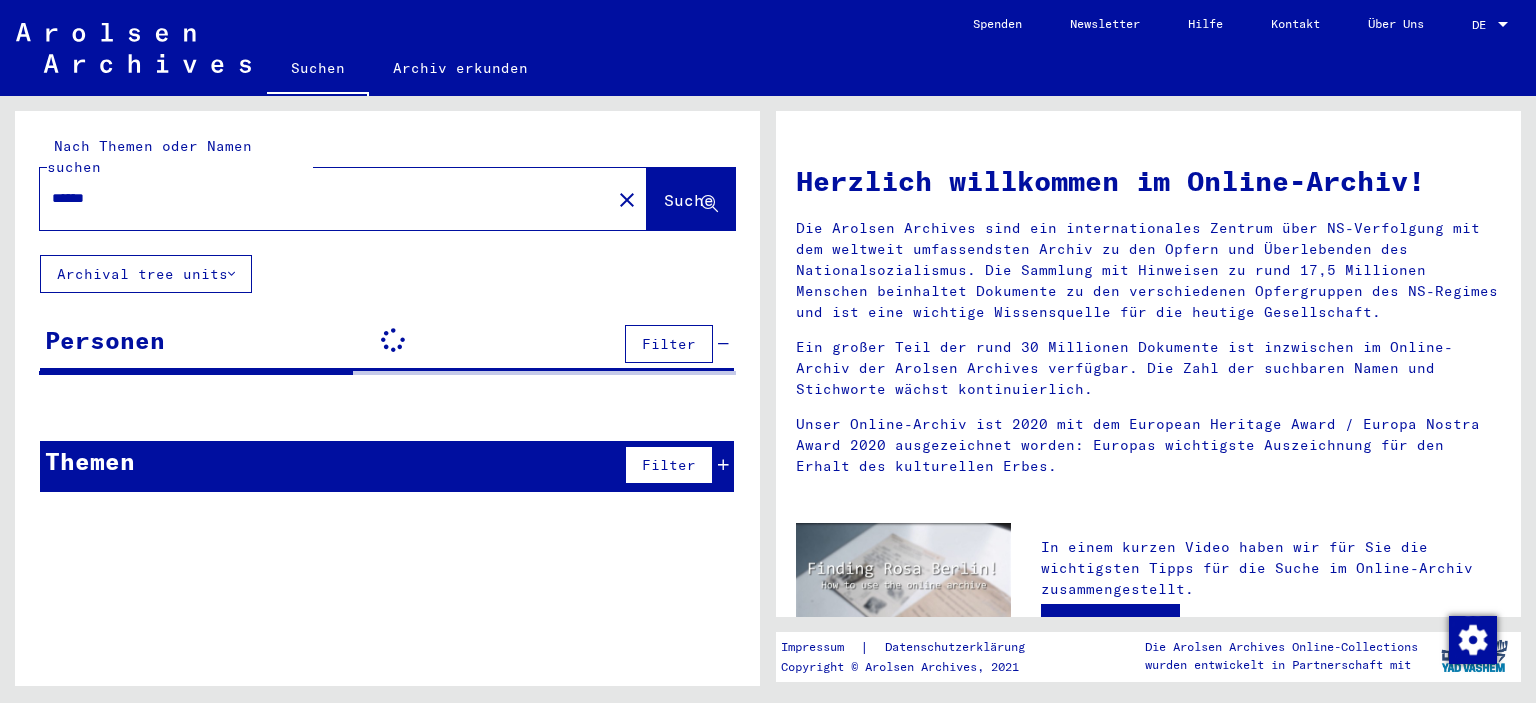 click on "******" at bounding box center (319, 198) 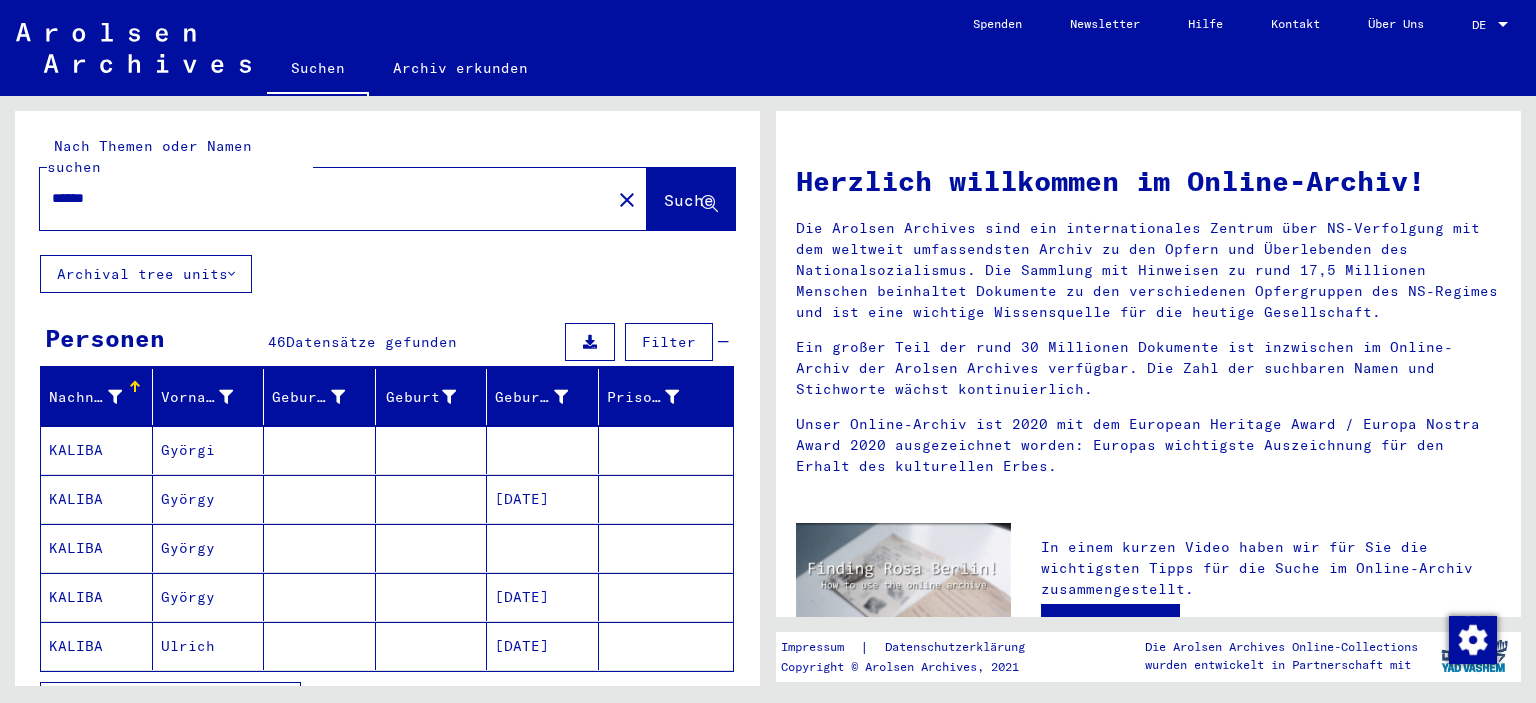 click on "Nach Themen oder Namen suchen ****** close  Suche     Archival tree units  Personen 46  Datensätze gefunden  Filter   Nachname   Vorname   Geburtsname   Geburt‏   Geburtsdatum   Prisoner #   [LAST]   [FIRST]               [LAST]   [FIRST]         [DATE]      [LAST]   [FIRST]               [LAST]   [FIRST]         [DATE]      [LAST]   [FIRST]         [DATE]     Alle Ergebnisse anzeigen  Signature Nachname Vorname Geburtsname Geburt‏ Geburtsdatum Prisoner # Vater (Adoptivvater) Mutter (Adoptivmutter) Religion Nationalität Beruf Haftstätte Sterbedatum Letzter Wohnort Letzter Wohnort (Land) Haftstätte Letzter Wohnort (Provinz) Letzter Wohnort (Ort) Letzter Wohnort (Stadtteil) Letzter Wohnort (Straße) Letzter Wohnort (Hausnummer) 2.1.1.1 - Informationen über Ausländer aus dem Gesundheitsbereich der Kreises [PLACE] [LAST] [FIRST] 2.1.1.1 - Informationen über Ausländer aus dem Gesundheitsbereich der Kreises [PLACE] [LAST] [FIRST] [DATE] [LAST] [FIRST] [LAST] [FIRST] [LAST]" 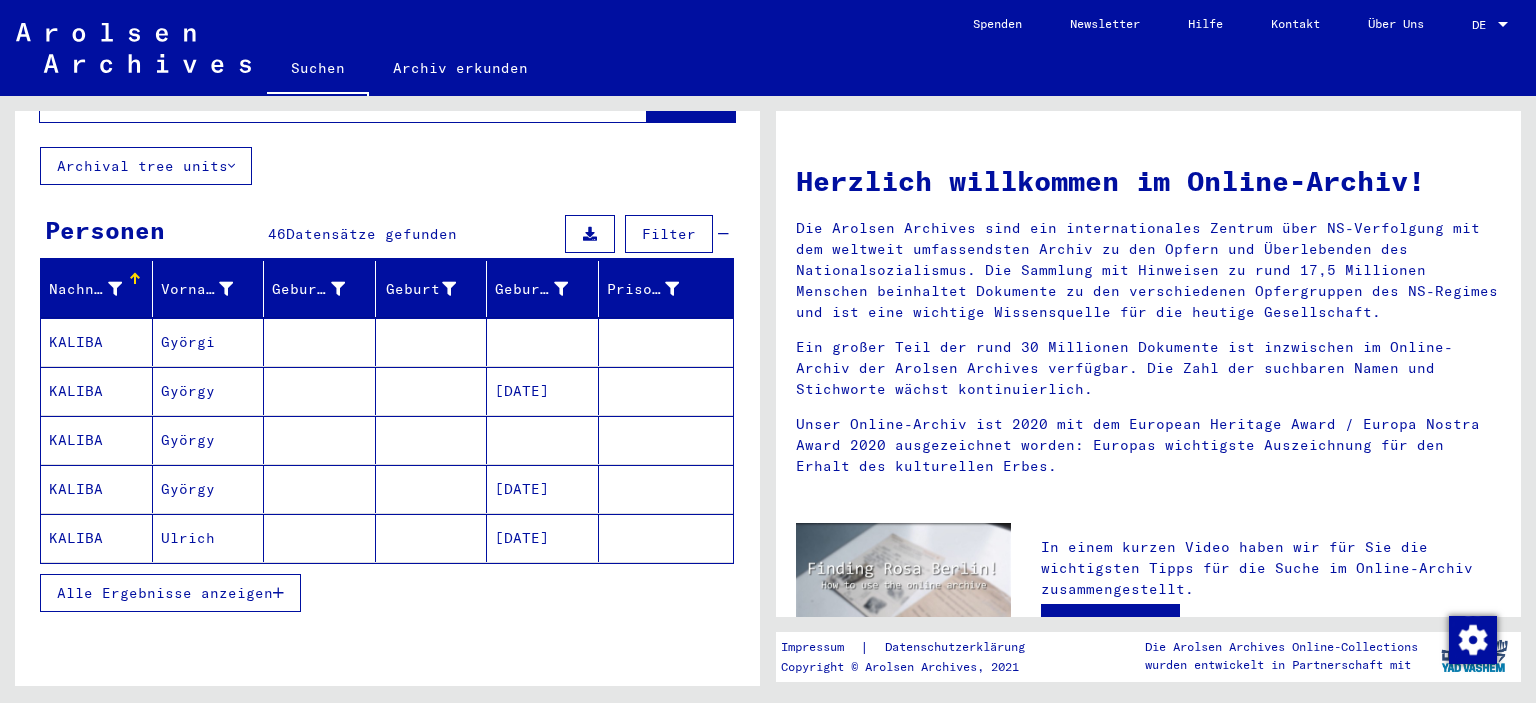 scroll, scrollTop: 156, scrollLeft: 0, axis: vertical 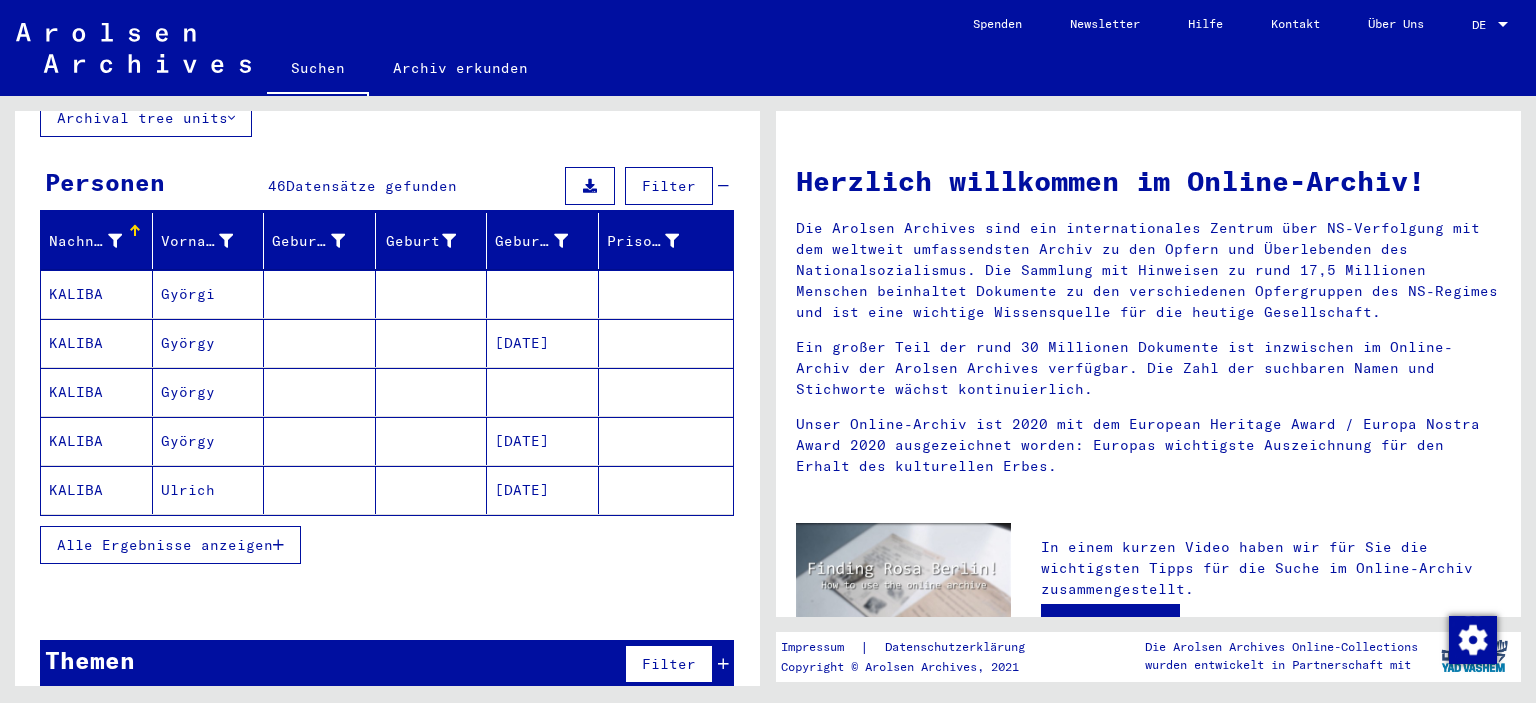 click on "Alle Ergebnisse anzeigen" at bounding box center (165, 545) 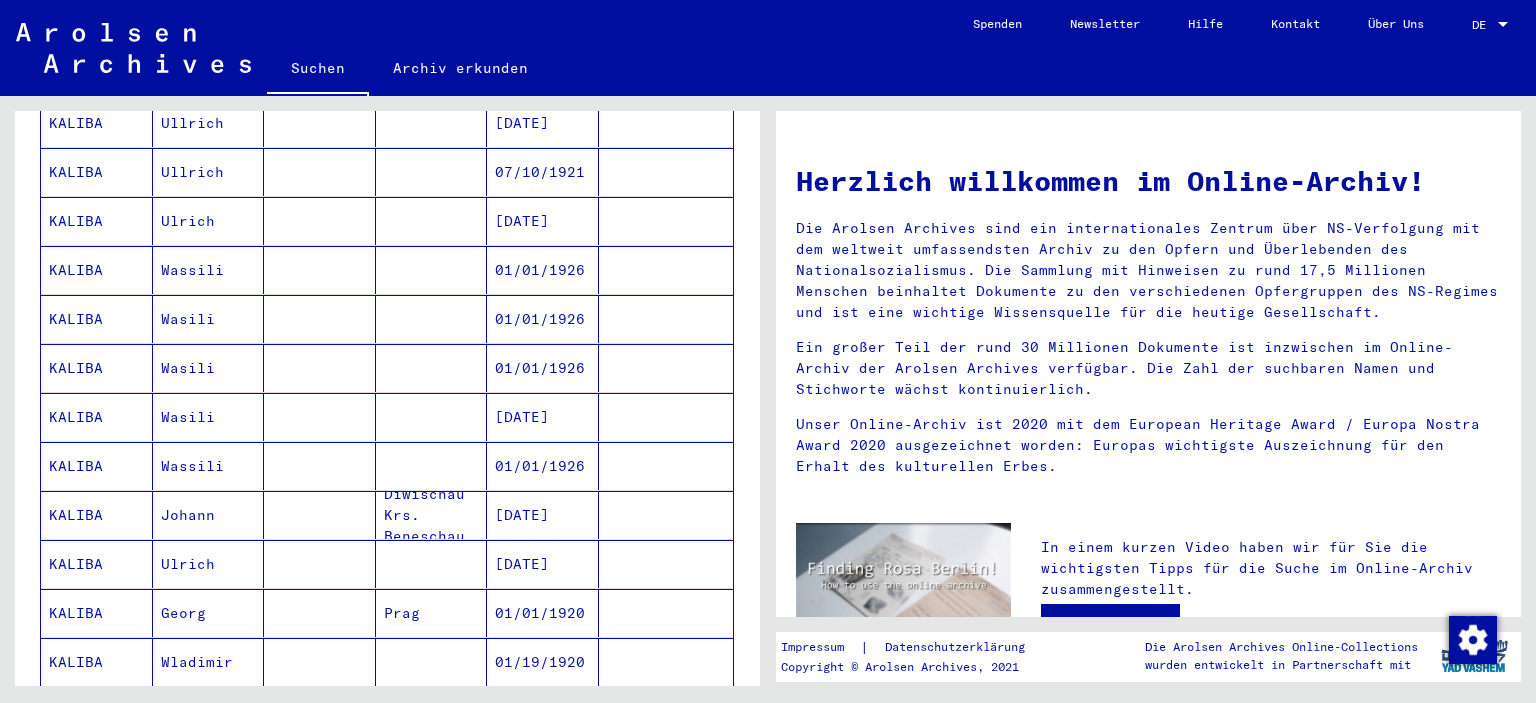 click at bounding box center [320, 466] 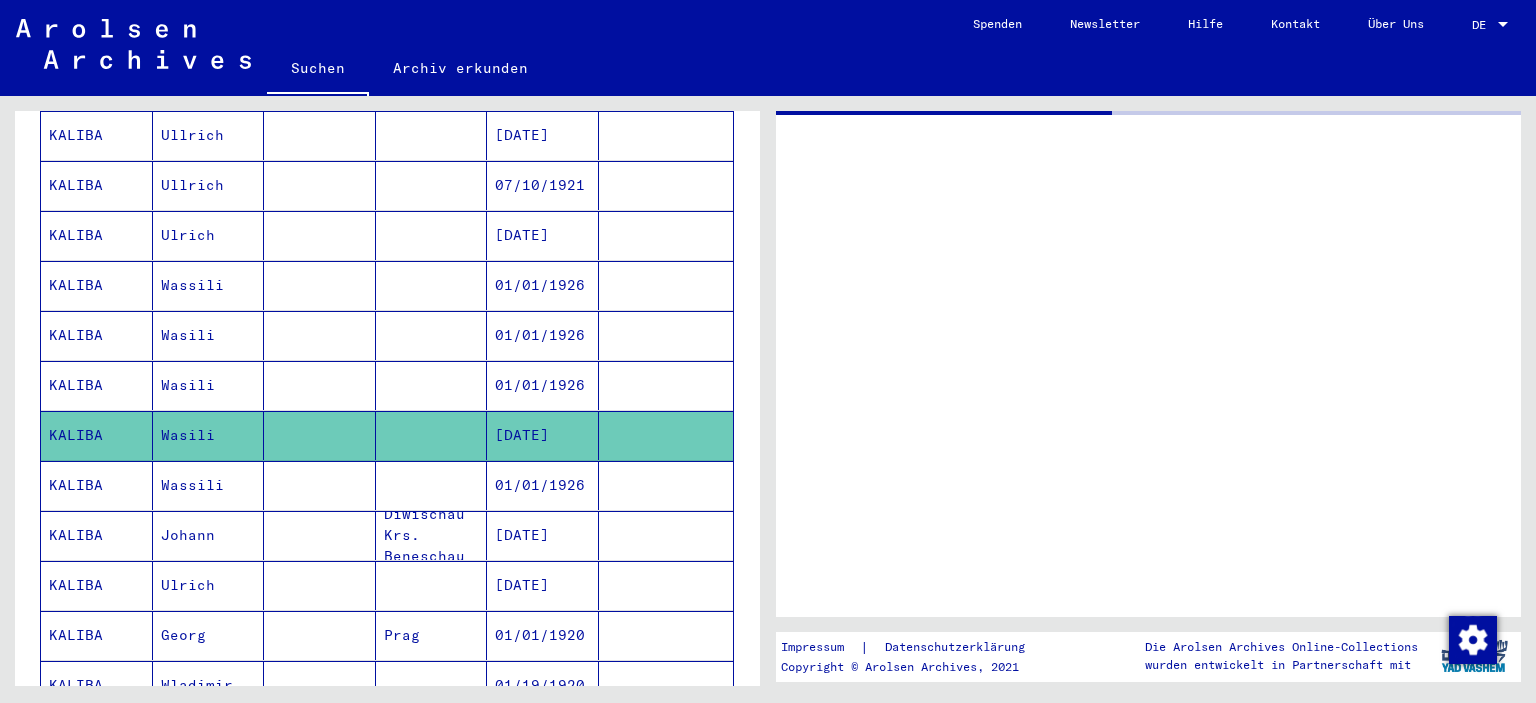 scroll, scrollTop: 924, scrollLeft: 0, axis: vertical 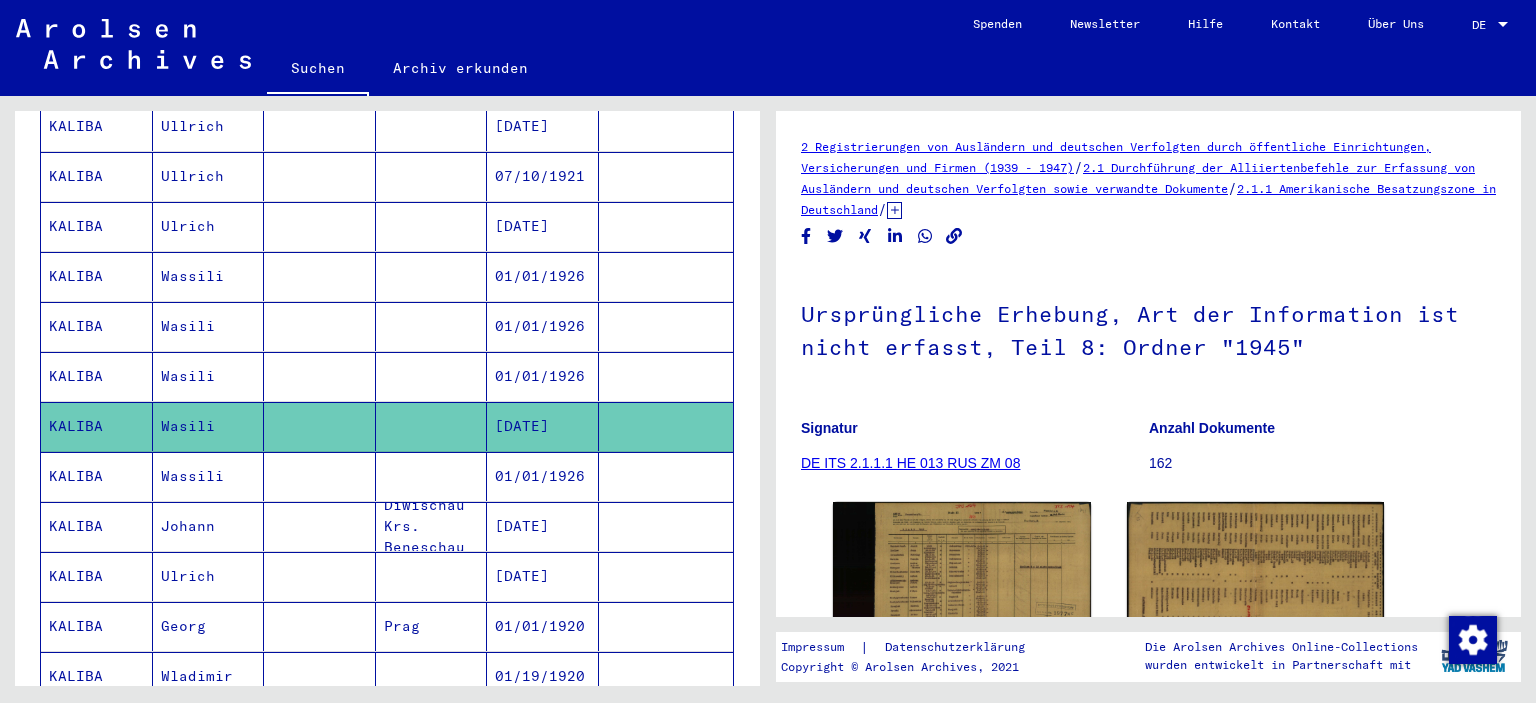 click at bounding box center [666, 376] 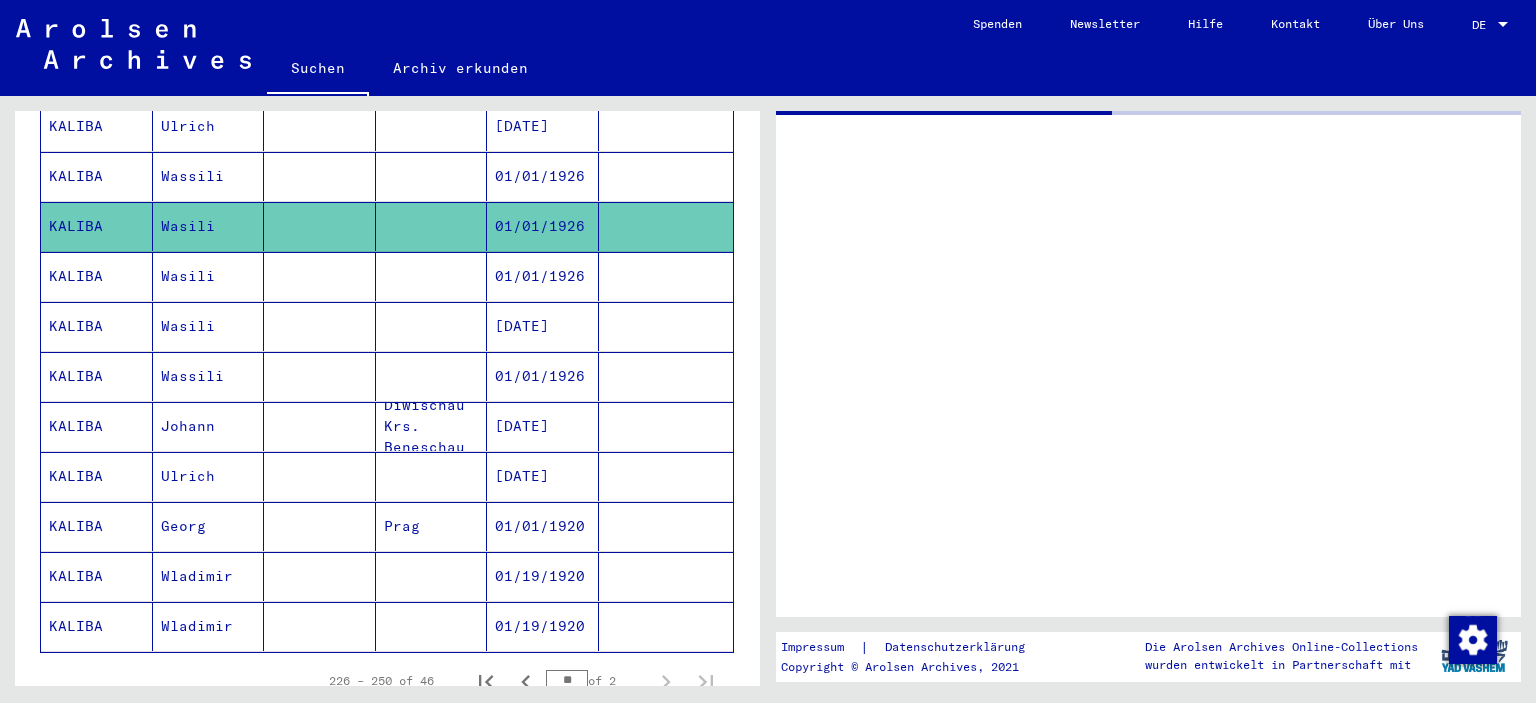 click on "[DATE]" at bounding box center (543, 476) 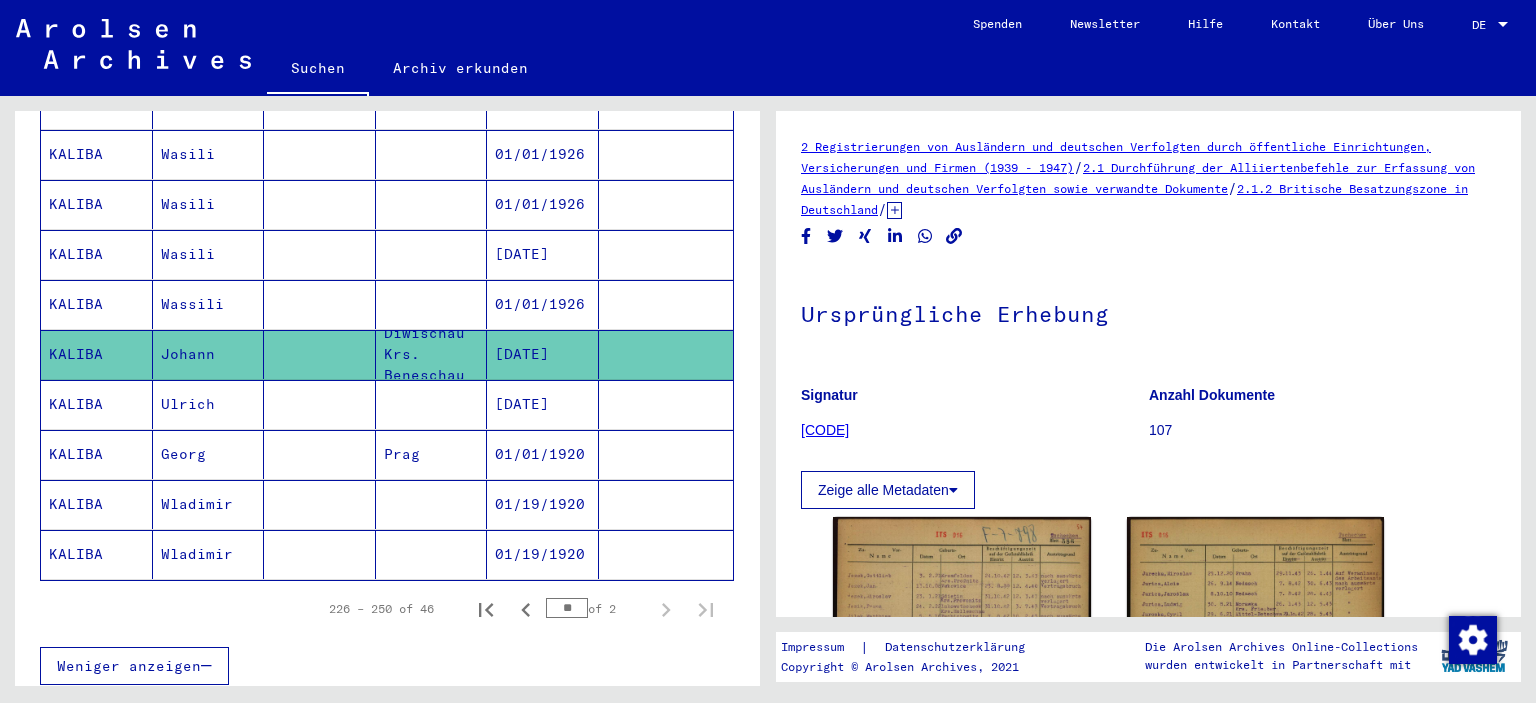 scroll, scrollTop: 1096, scrollLeft: 0, axis: vertical 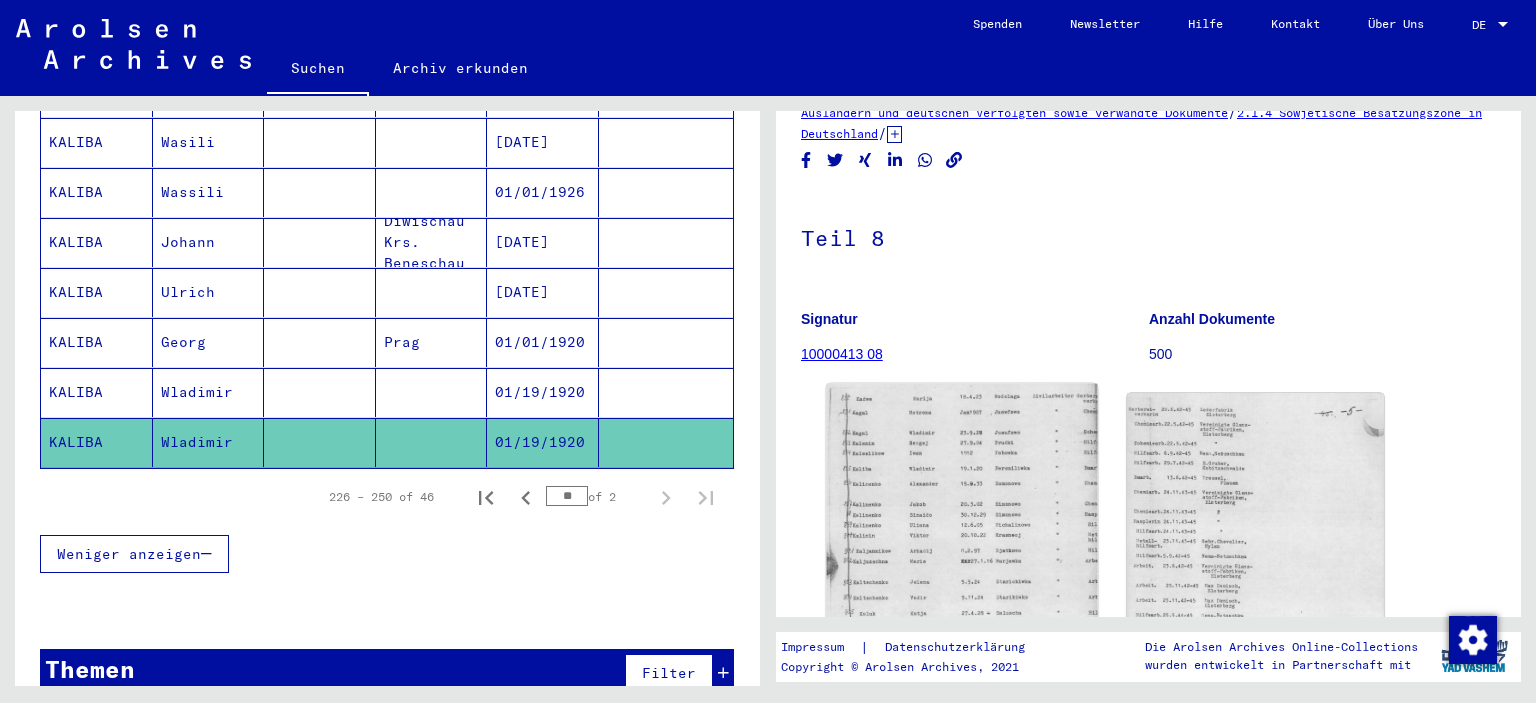 click 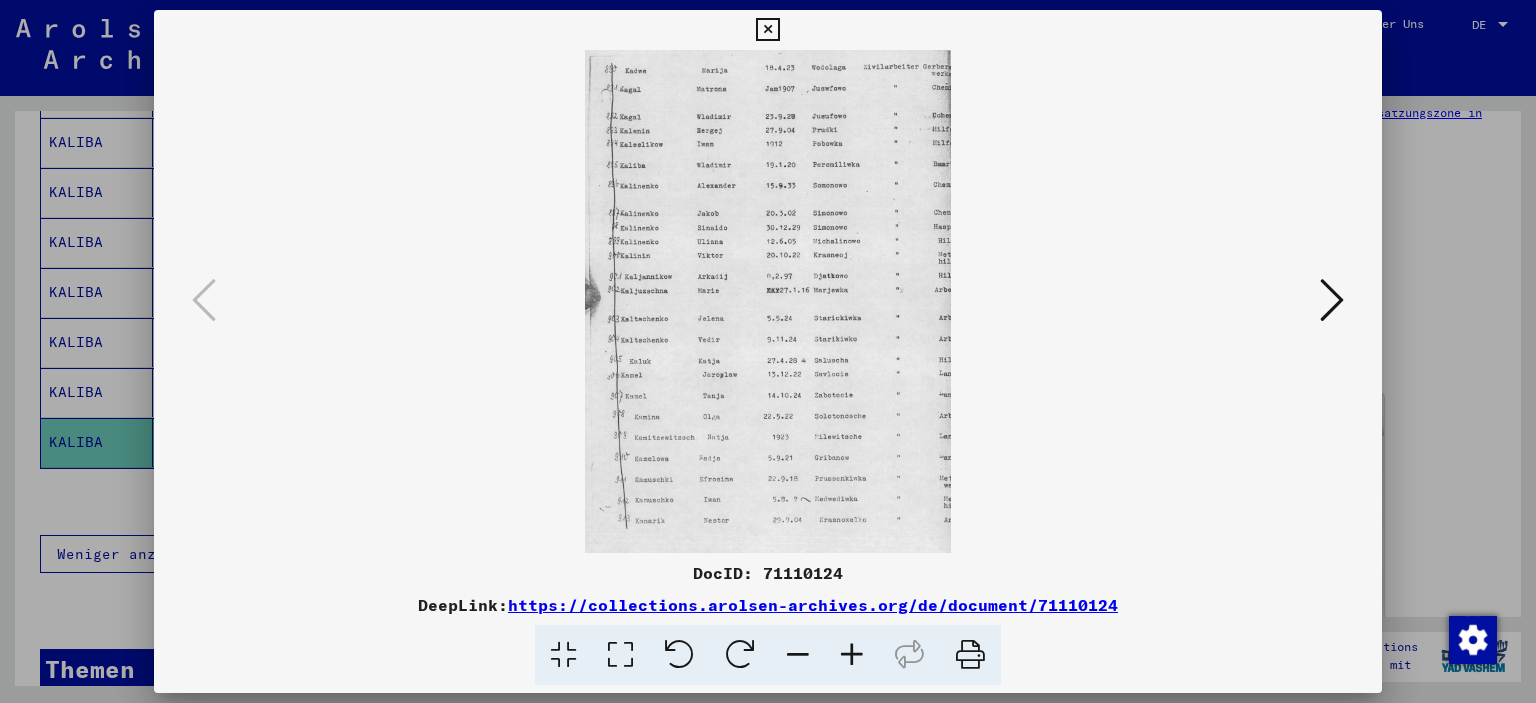 click at bounding box center [768, 351] 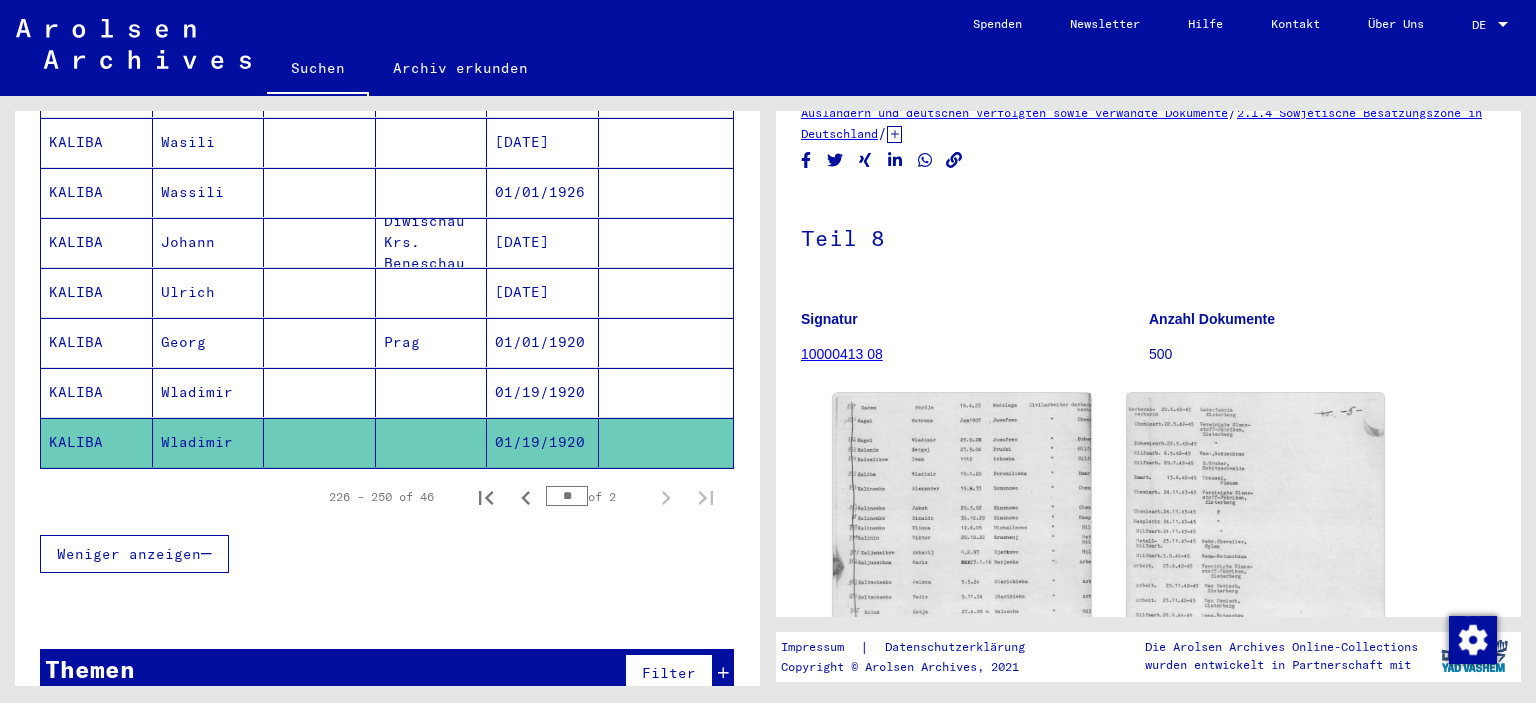 click at bounding box center (320, 442) 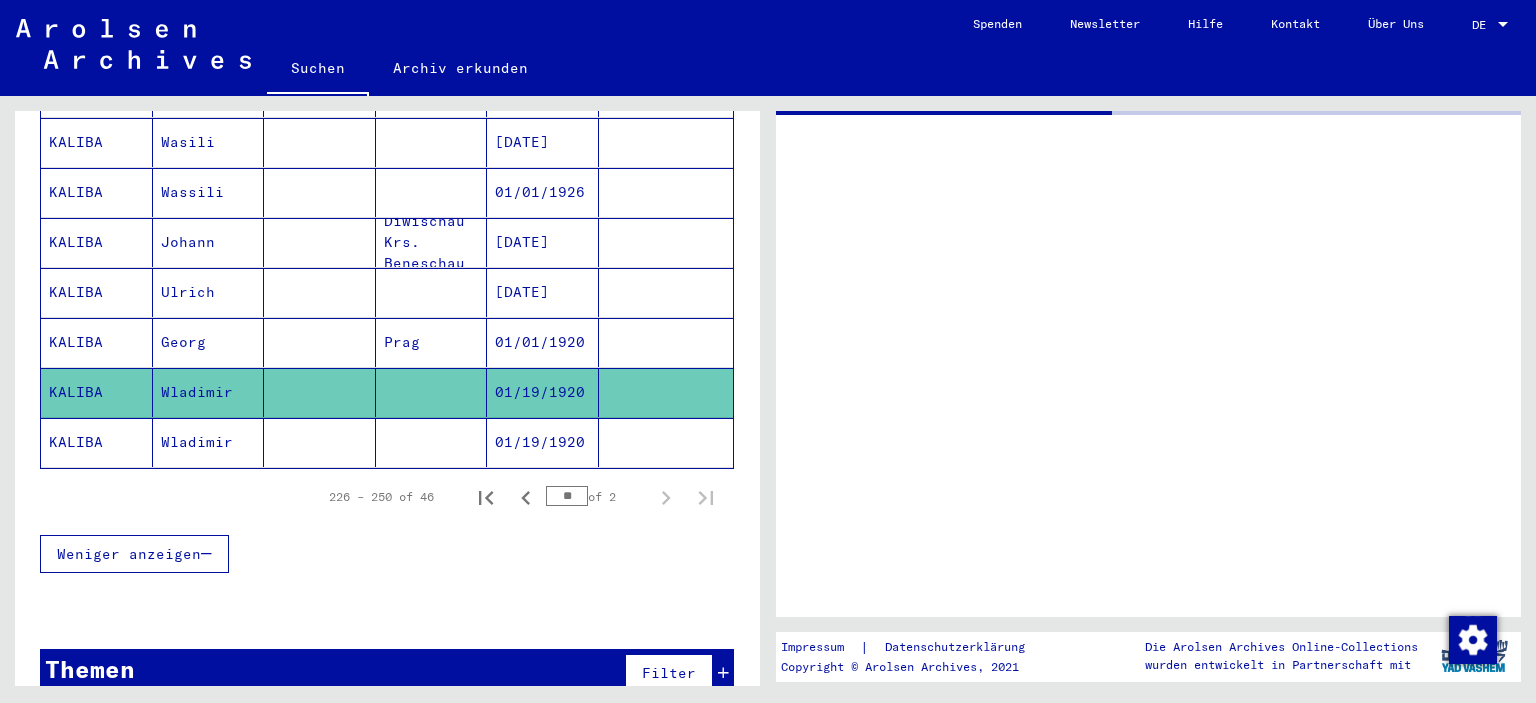 scroll, scrollTop: 0, scrollLeft: 0, axis: both 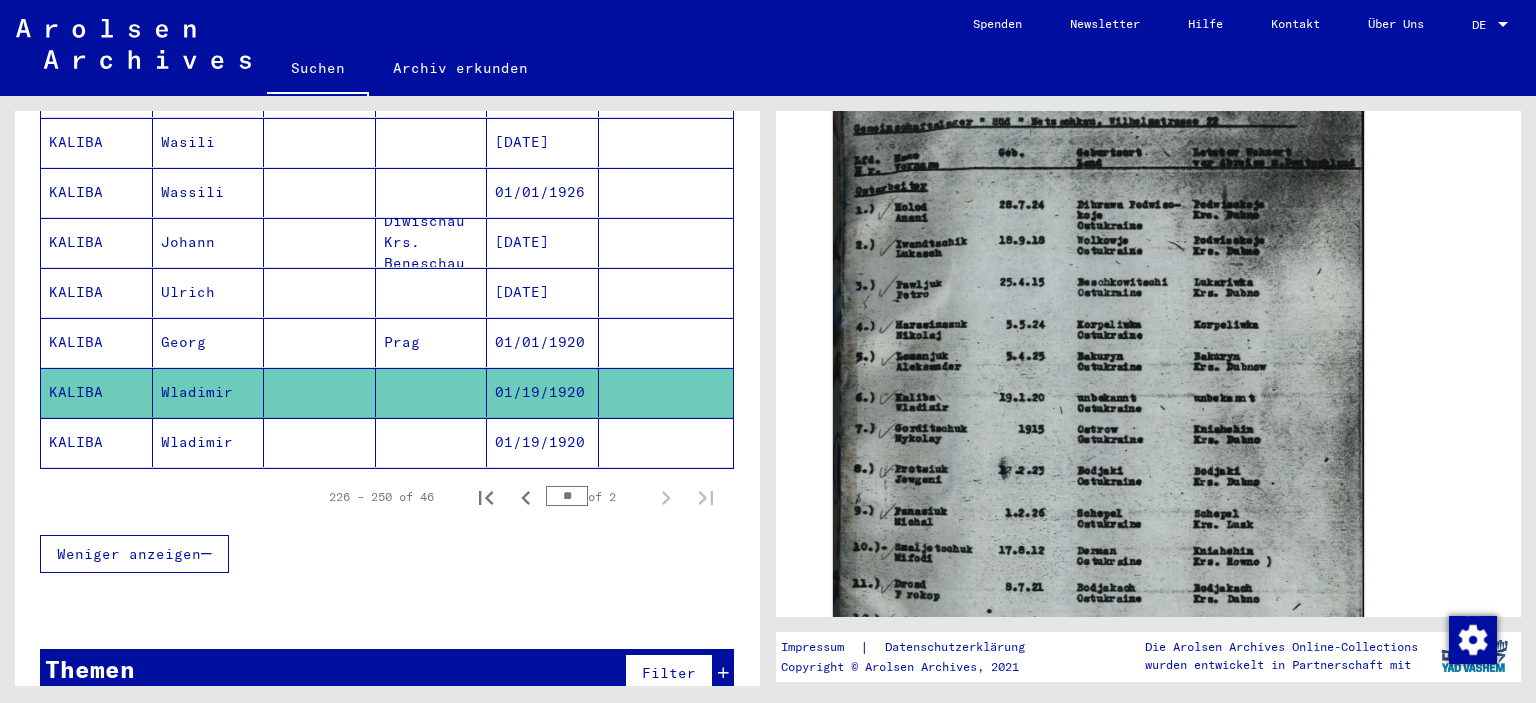 click 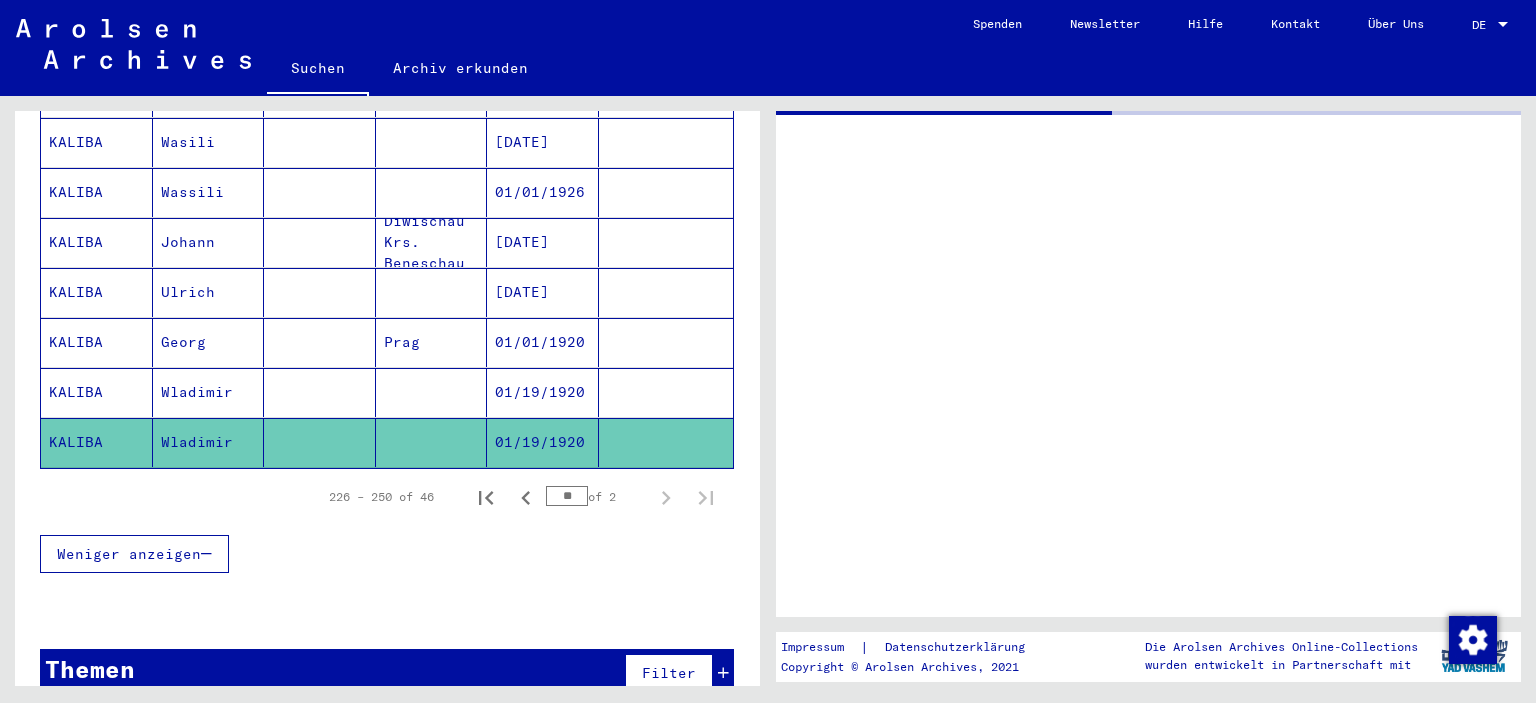 scroll, scrollTop: 0, scrollLeft: 0, axis: both 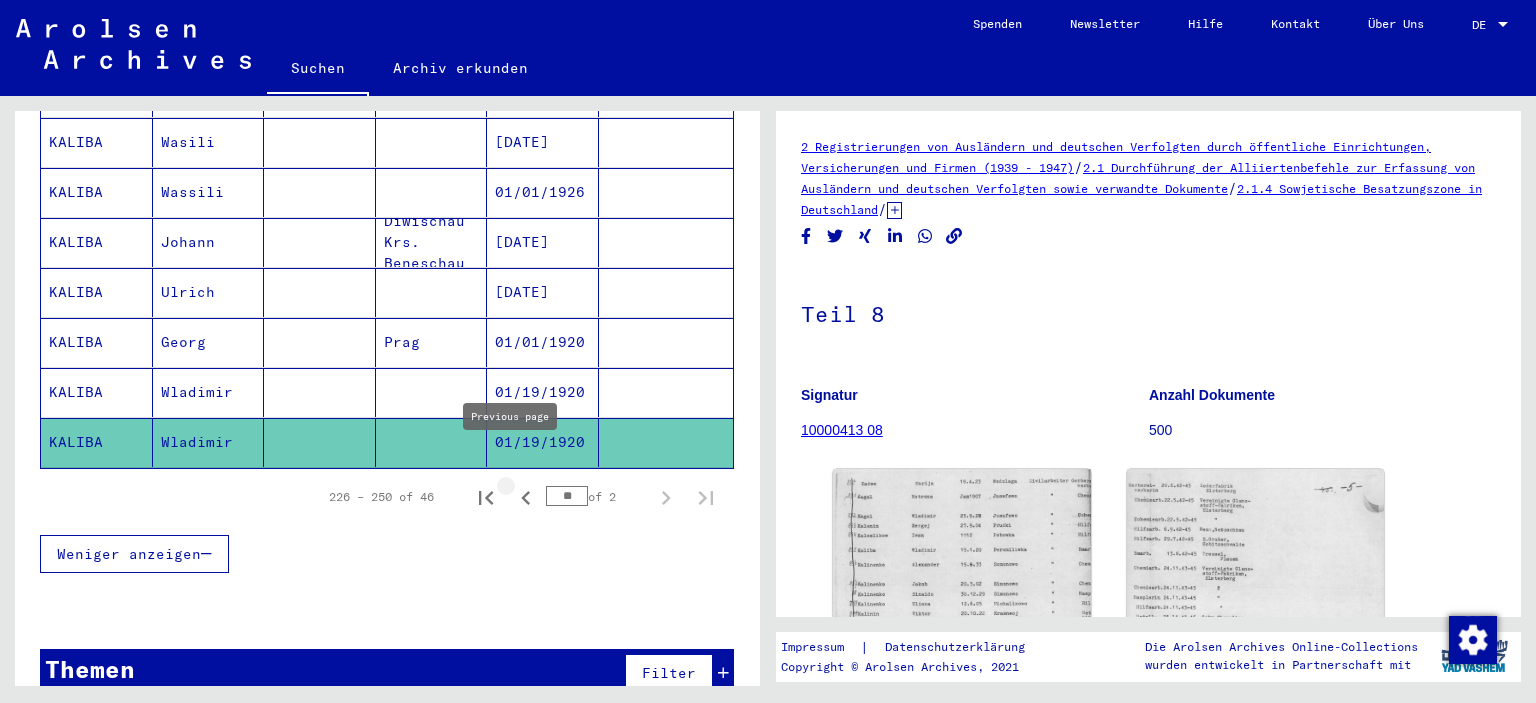 click 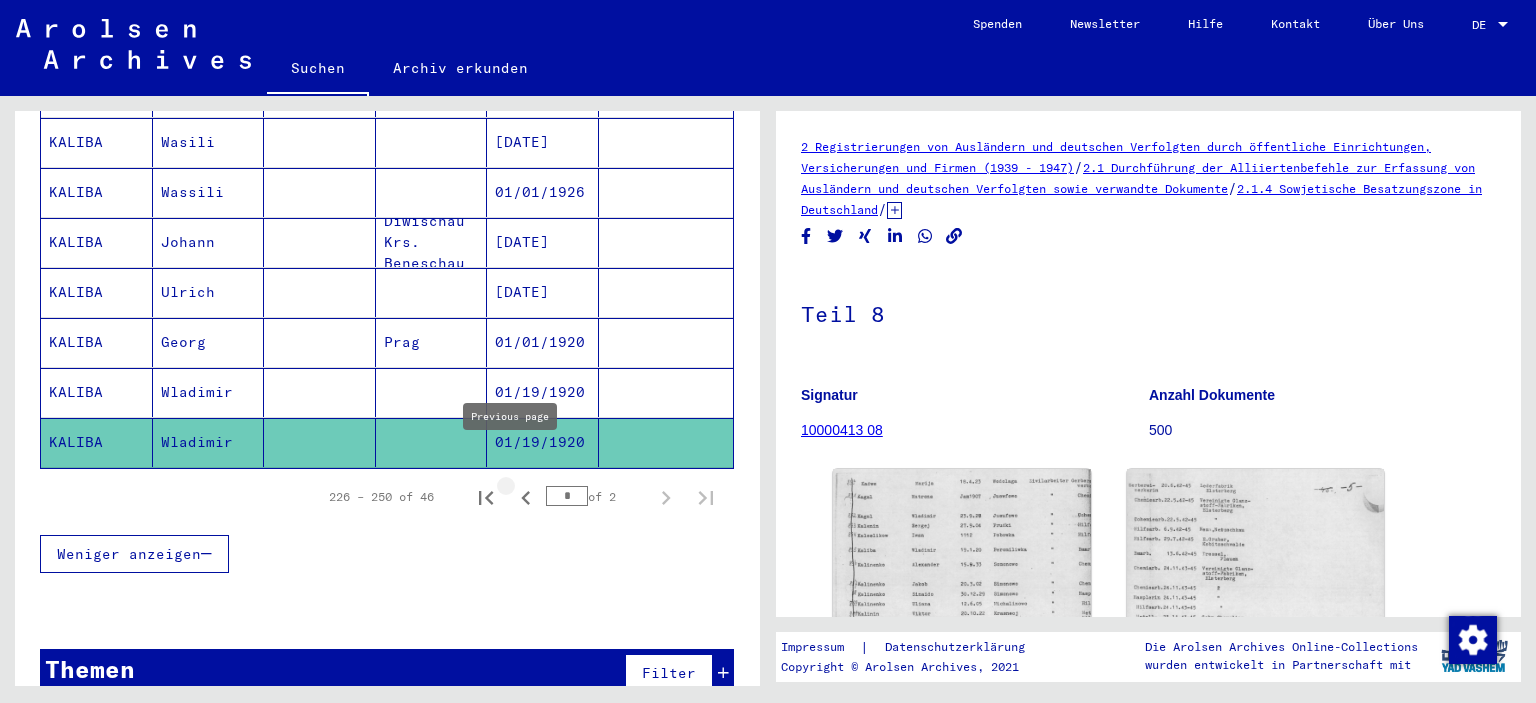 scroll, scrollTop: 0, scrollLeft: 0, axis: both 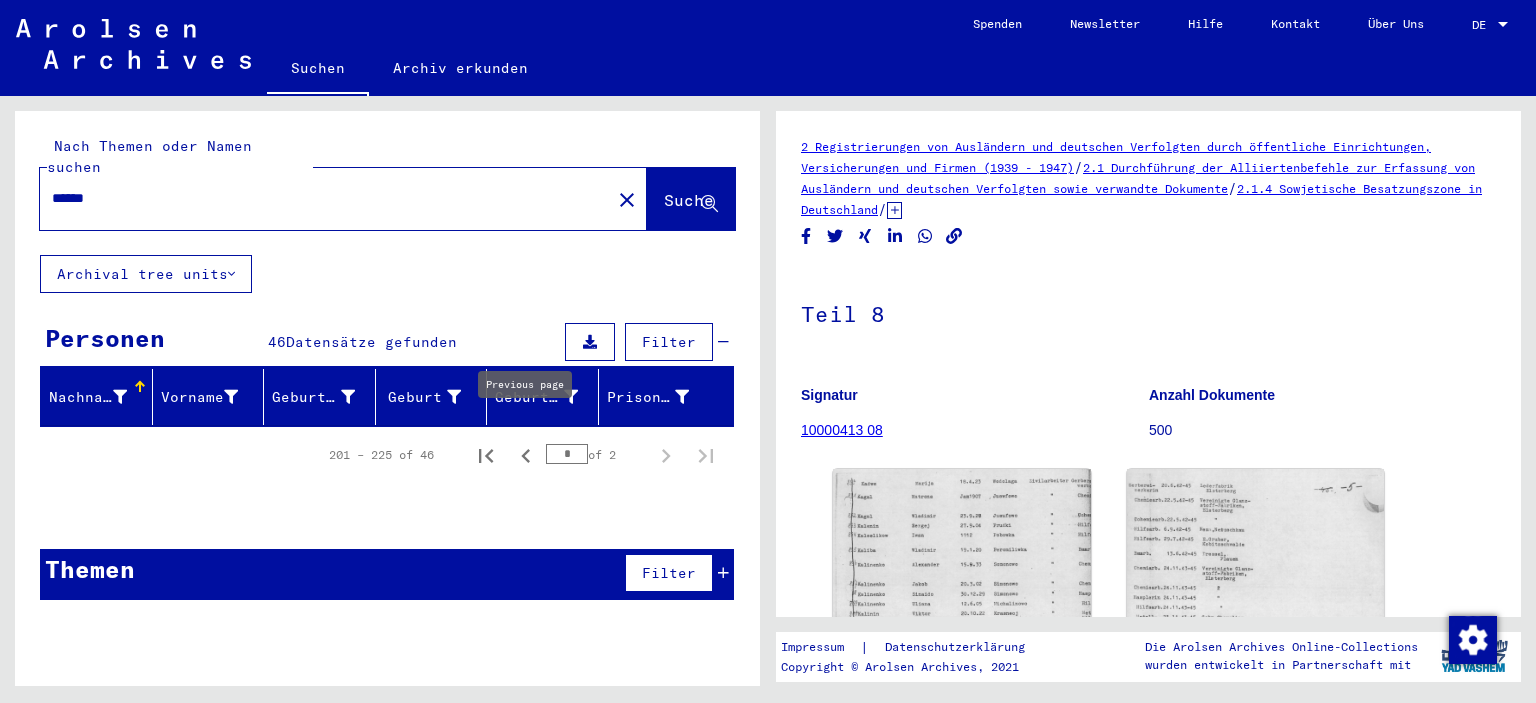 click 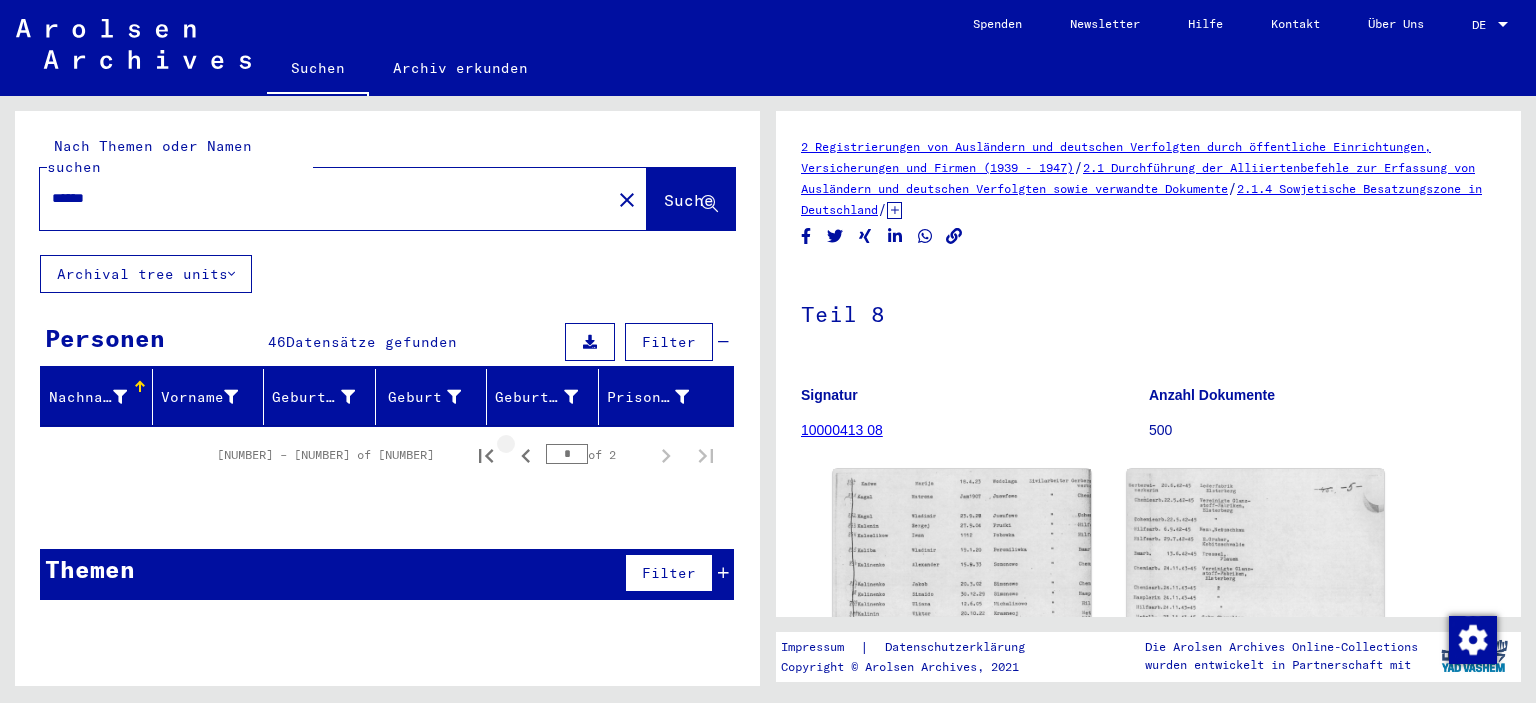 click 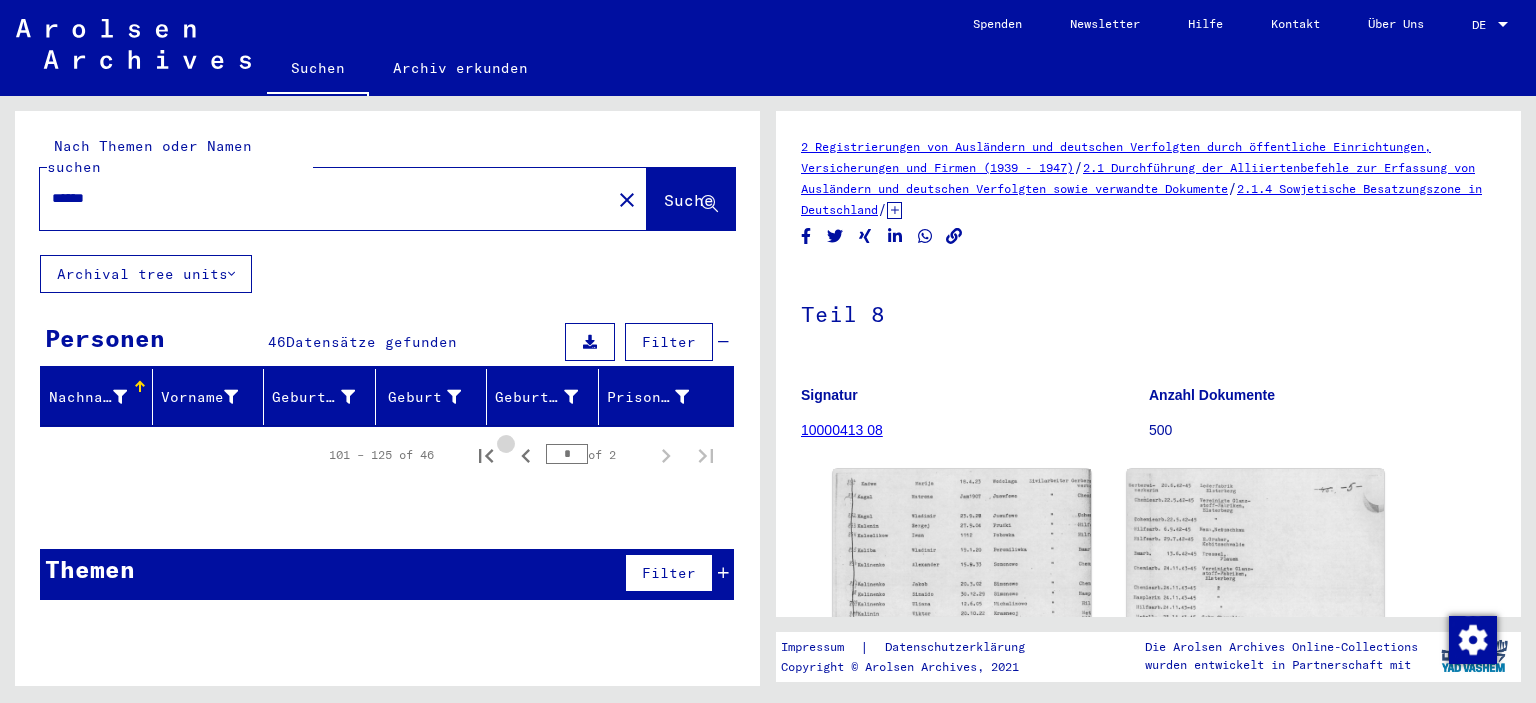 click 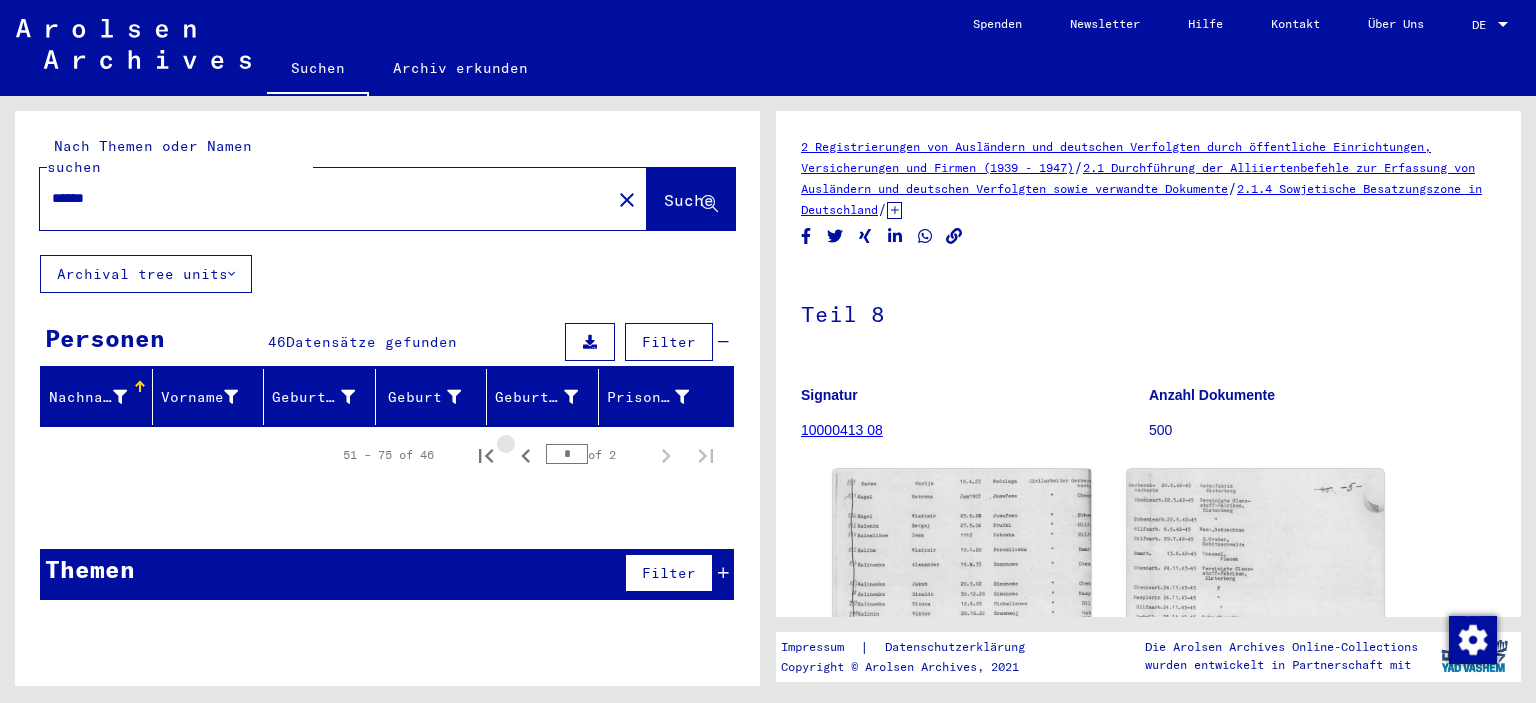 click 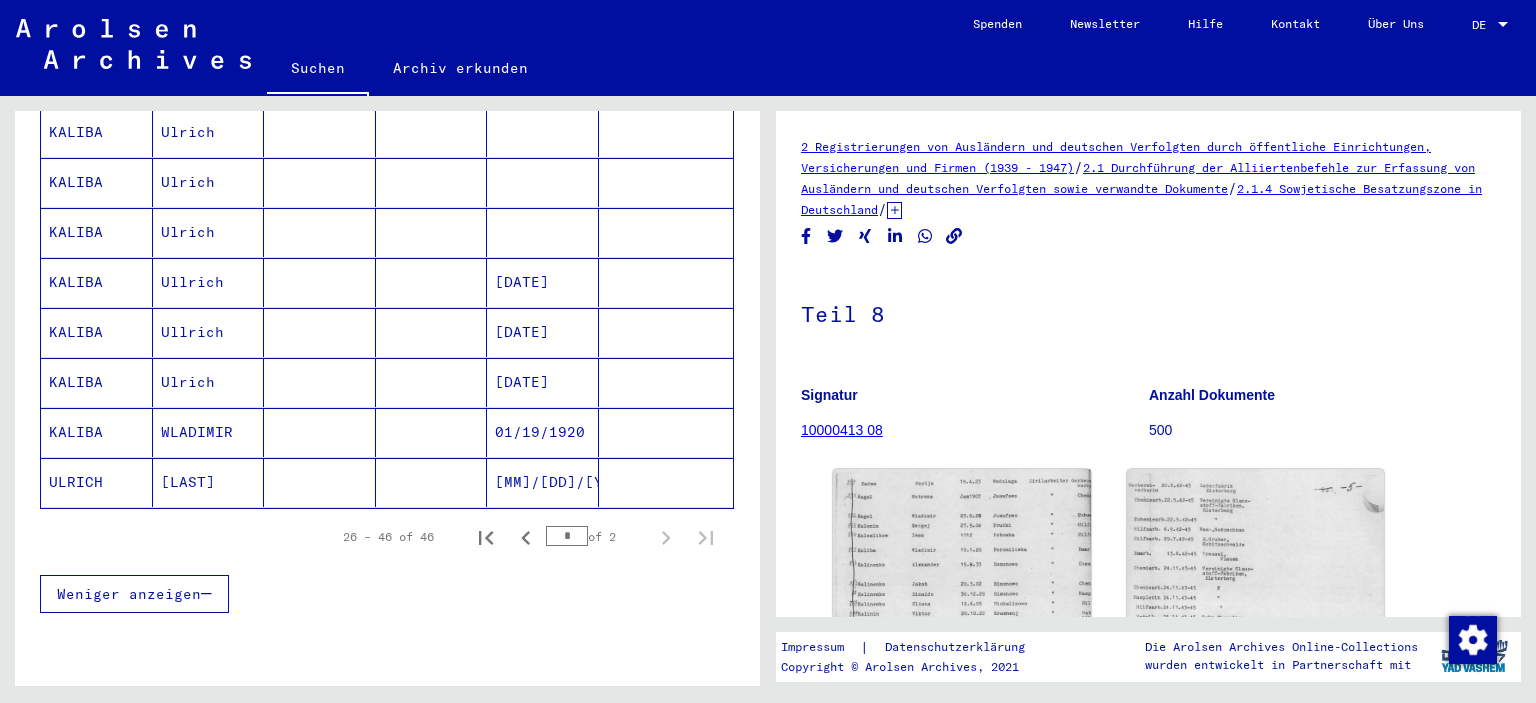 scroll, scrollTop: 998, scrollLeft: 0, axis: vertical 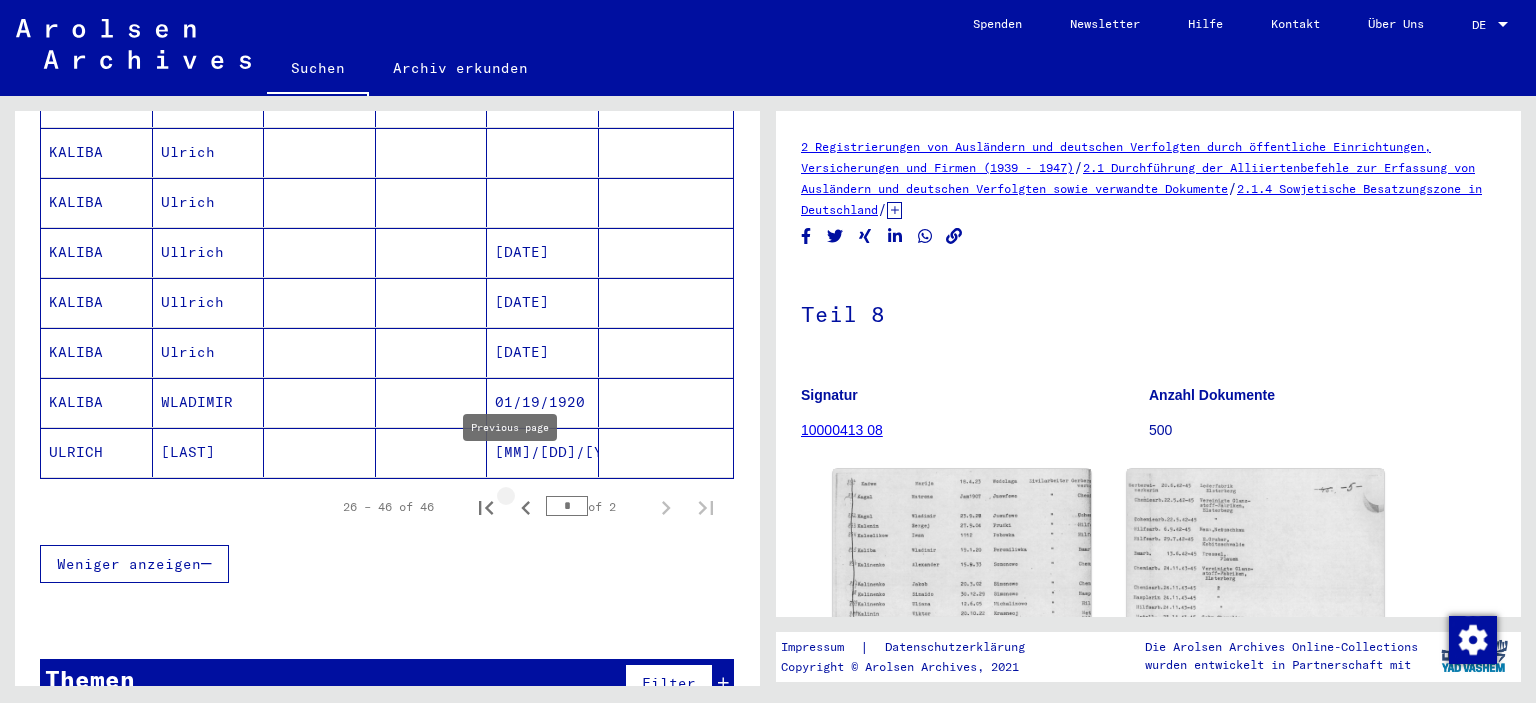 click 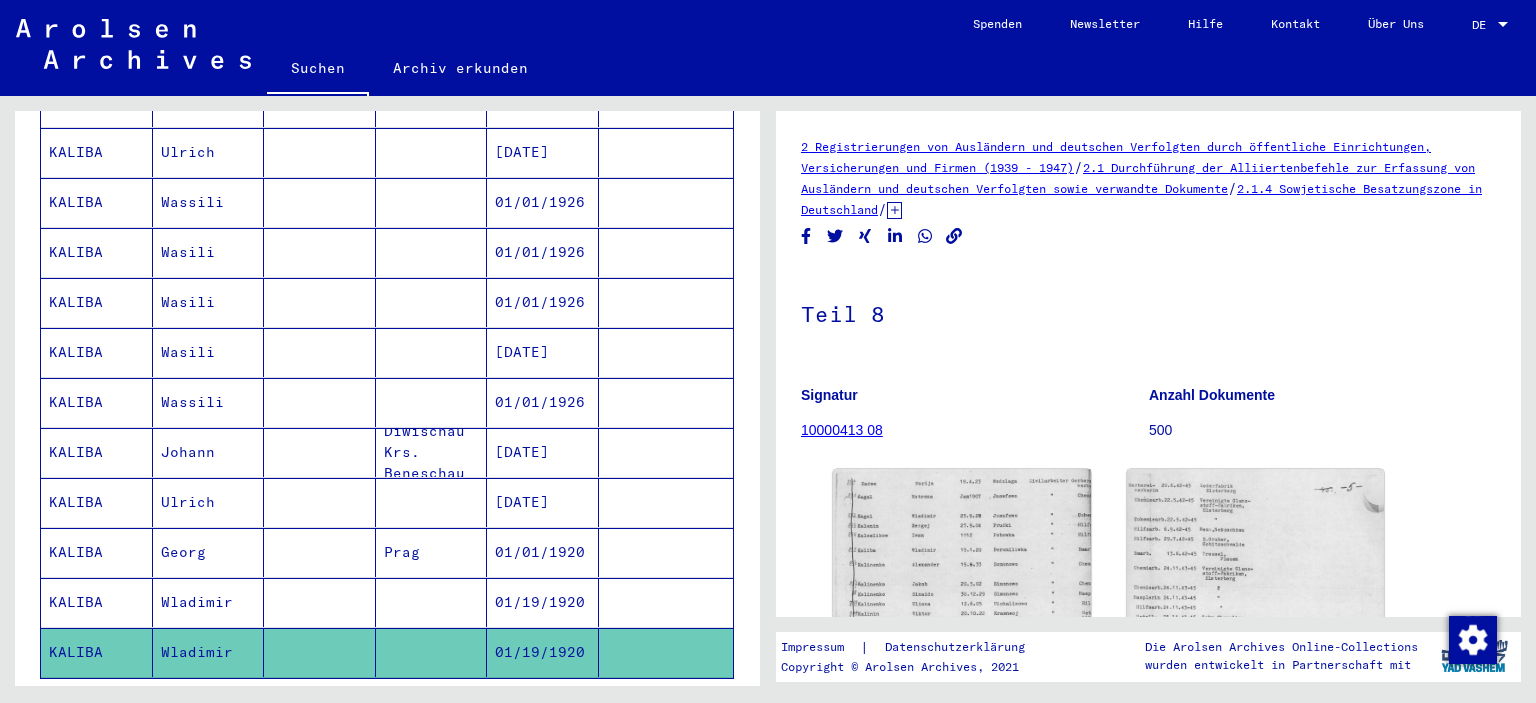 click on "Suchen   Archiv erkunden   Detailfragen/-infos zu den Dokumenten? Stelle hier einen kostenlosen Antrag.  Spenden Newsletter Hilfe Kontakt Über Uns DE DE Nach Themen oder Namen suchen ****** close  Suche     Archival tree units  Personen 46  Datensätze gefunden  Filter   Nachname   Vorname   Geburtsname   Geburt‏   Geburtsdatum   Prisoner #   [LAST]   [FIRST]               [LAST]   [FIRST]         [DATE]      [LAST]   [FIRST]               [LAST]   [FIRST]         [DATE]      [LAST]   [FIRST]         [DATE]      [LAST]   [FIRST]         [DATE]      [LAST]   [FIRST]         [DATE]      [LAST]   [FIRST]               [LAST]   [FIRST]         [DATE]      [LAST]   [FIRST]         [DATE]      [LAST]   [FIRST]         [DATE]      [LAST]   [FIRST]         [DATE]      [LAST]   [FIRST]         [DATE]      [LAST]   [FIRST]         [DATE]      [LAST]   [FIRST]         [DATE]      [LAST]   [FIRST]         [DATE]      [LAST]   [FIRST]         [DATE]      [LAST]   [FIRST]        *" 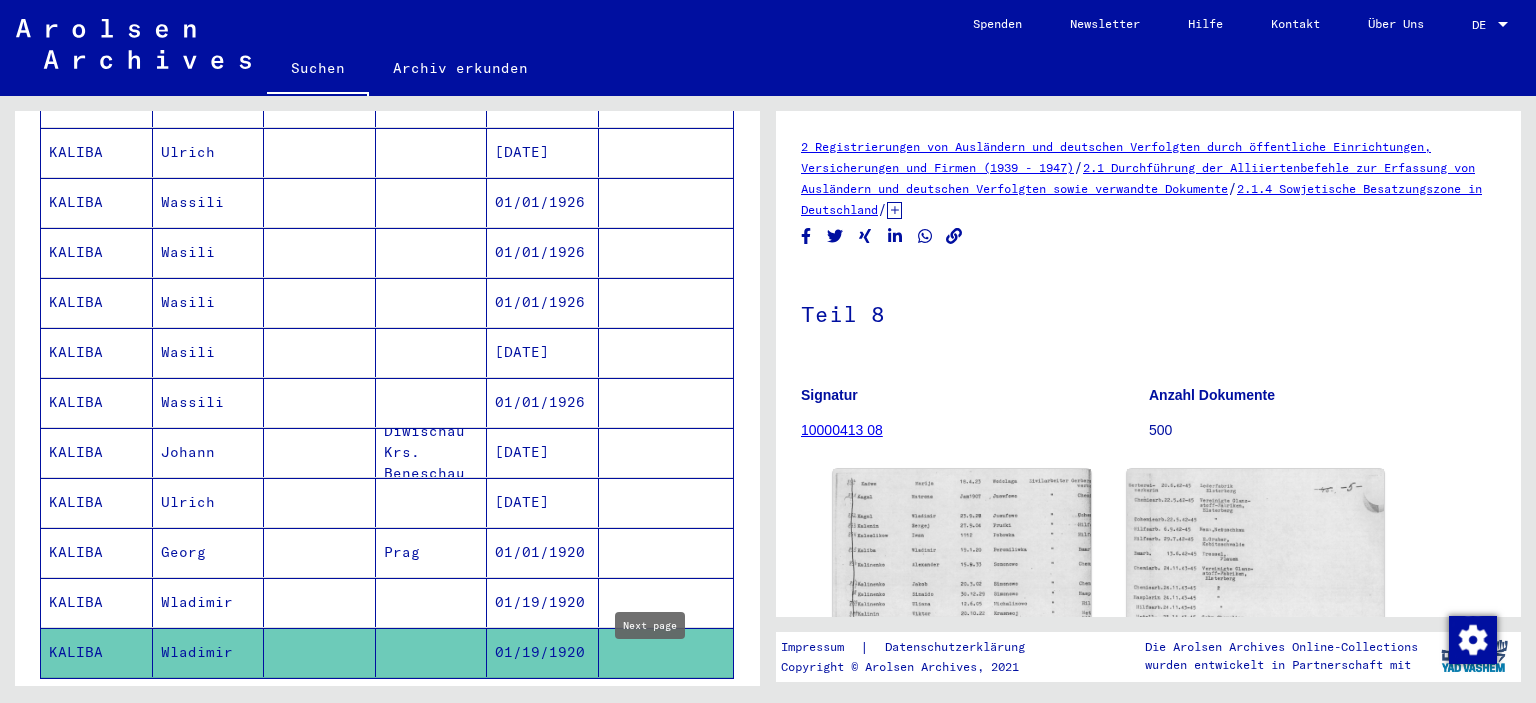 click 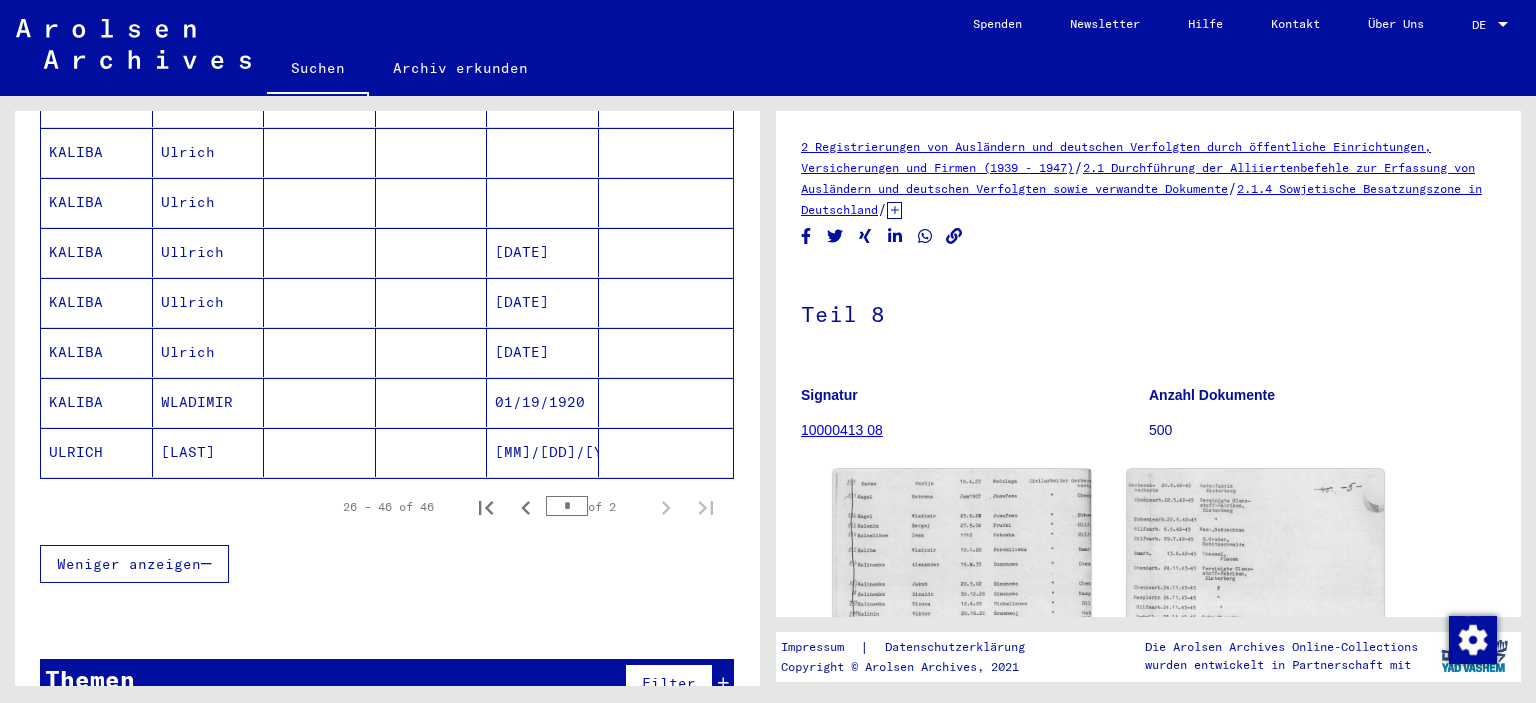 click on "01/19/1920" at bounding box center [543, 452] 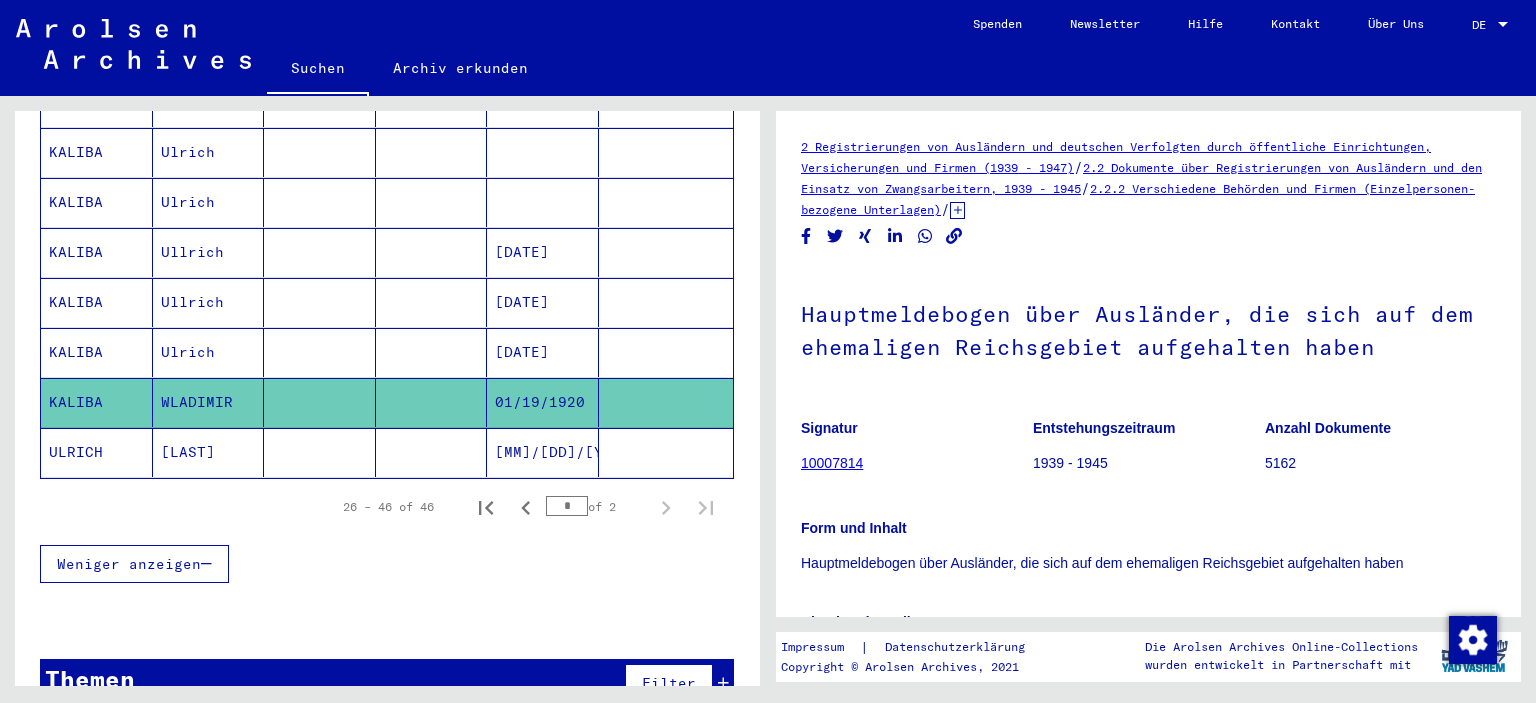 click on "01/19/1920" 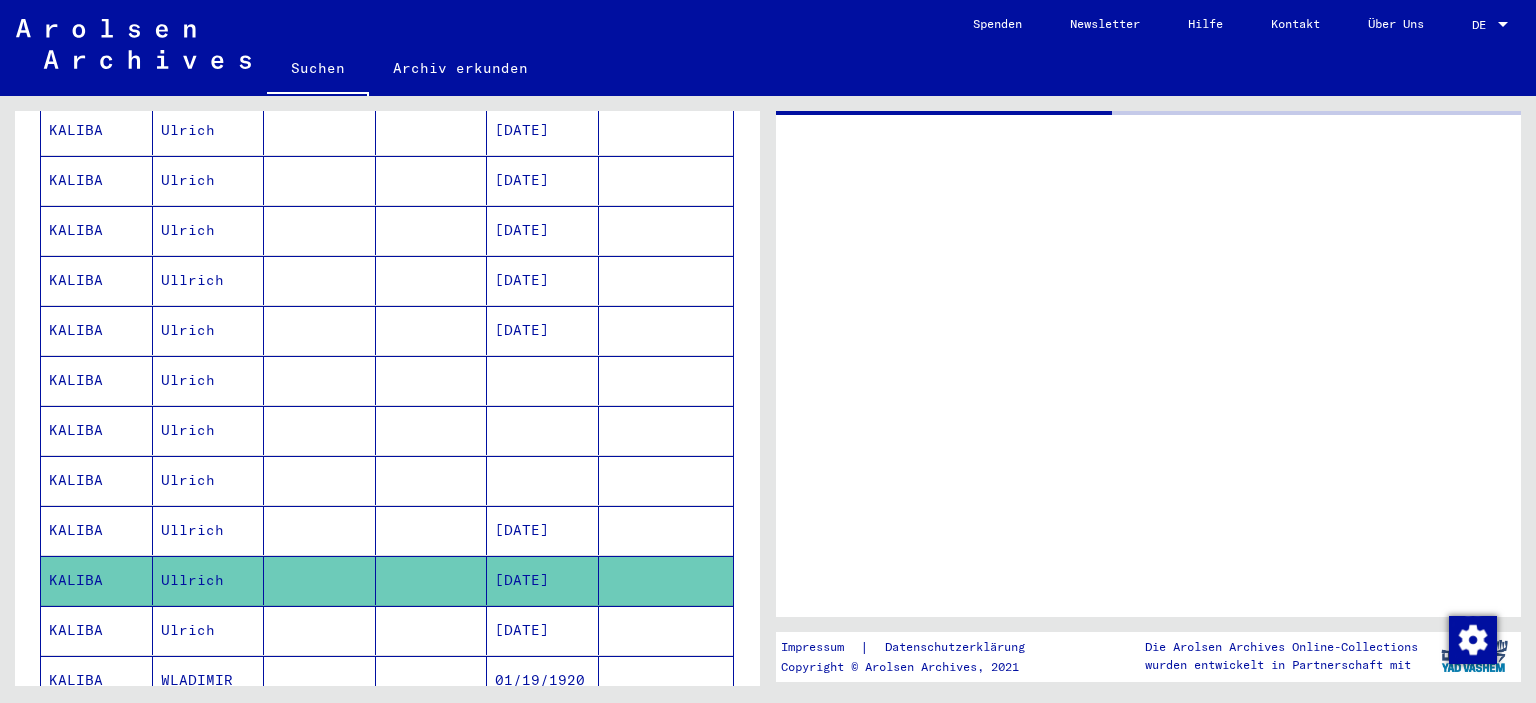 scroll, scrollTop: 618, scrollLeft: 0, axis: vertical 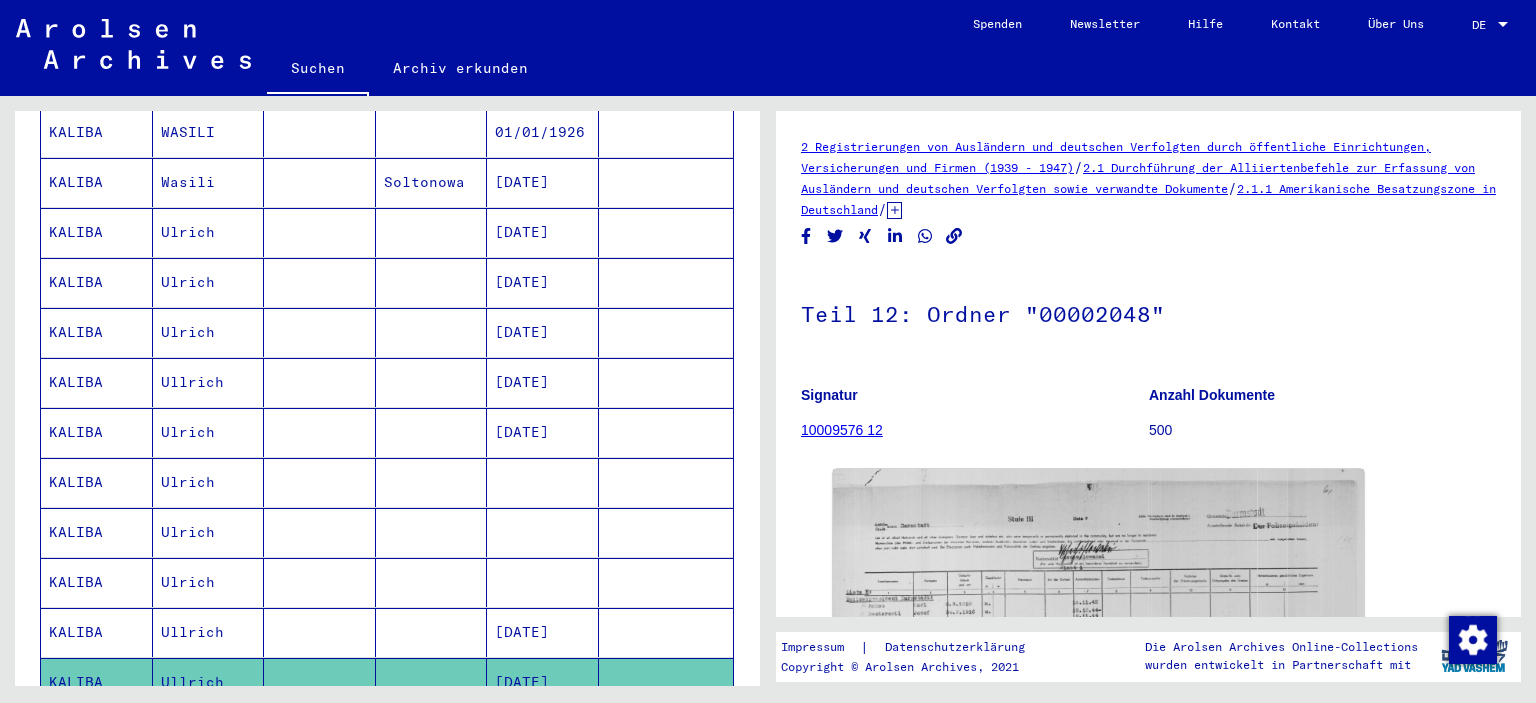 click on "[DATE]" at bounding box center (543, 432) 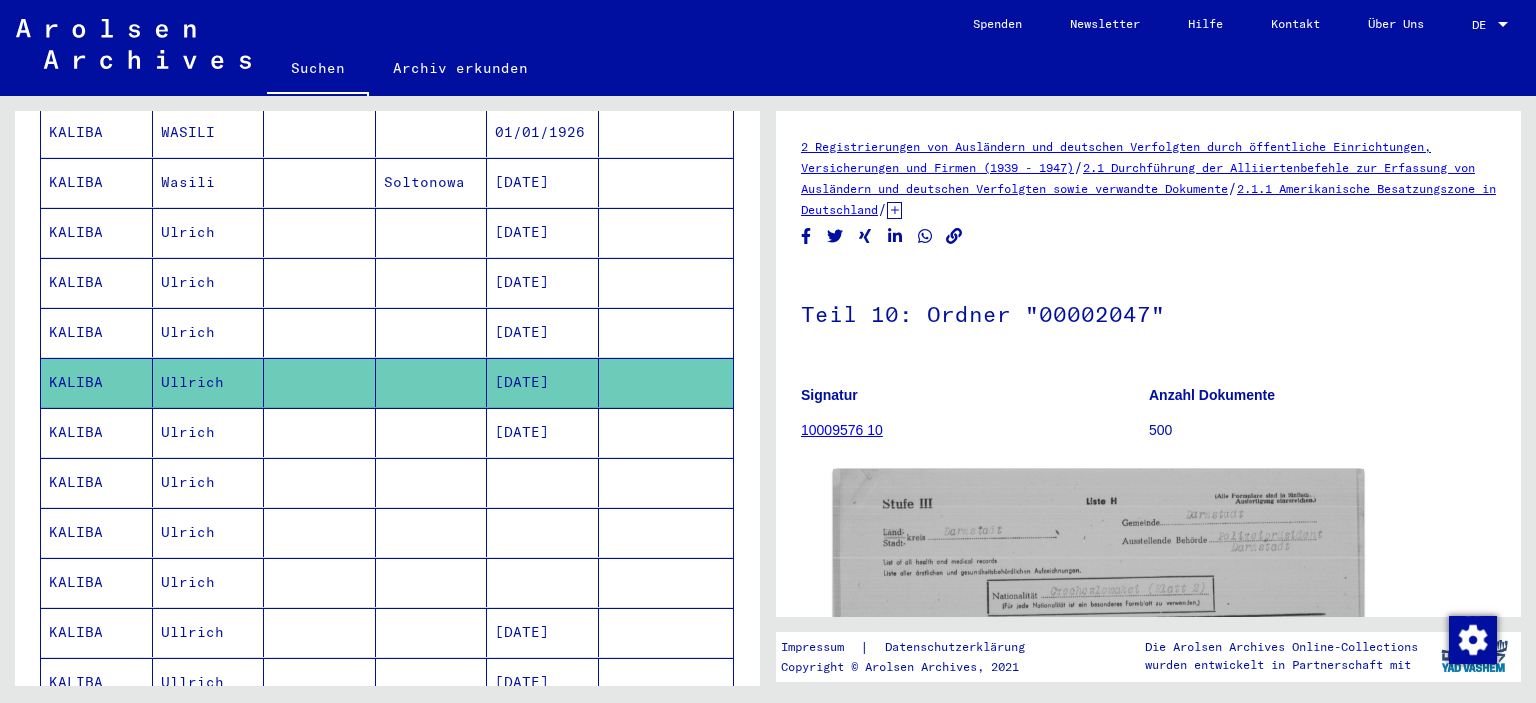 scroll, scrollTop: 110, scrollLeft: 0, axis: vertical 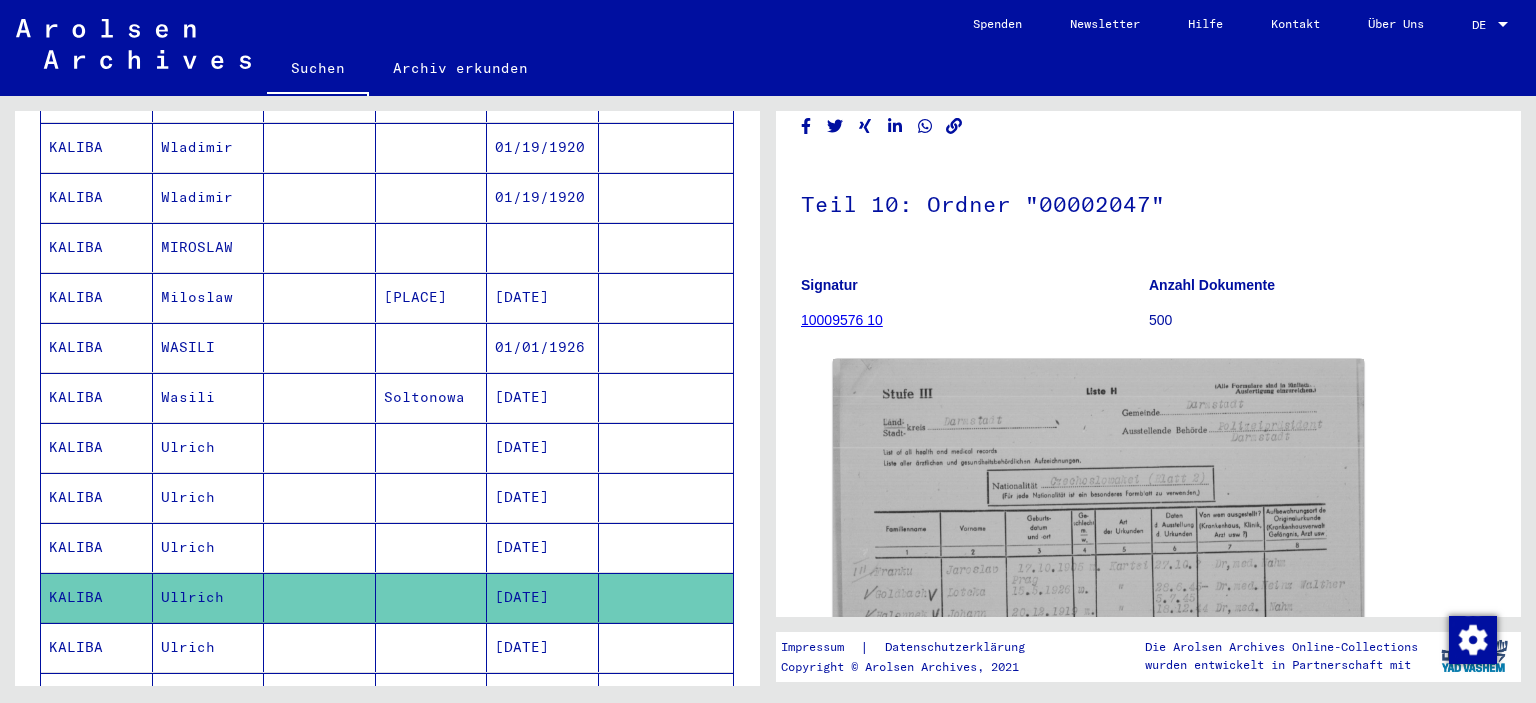 click on "[DATE]" at bounding box center (543, 497) 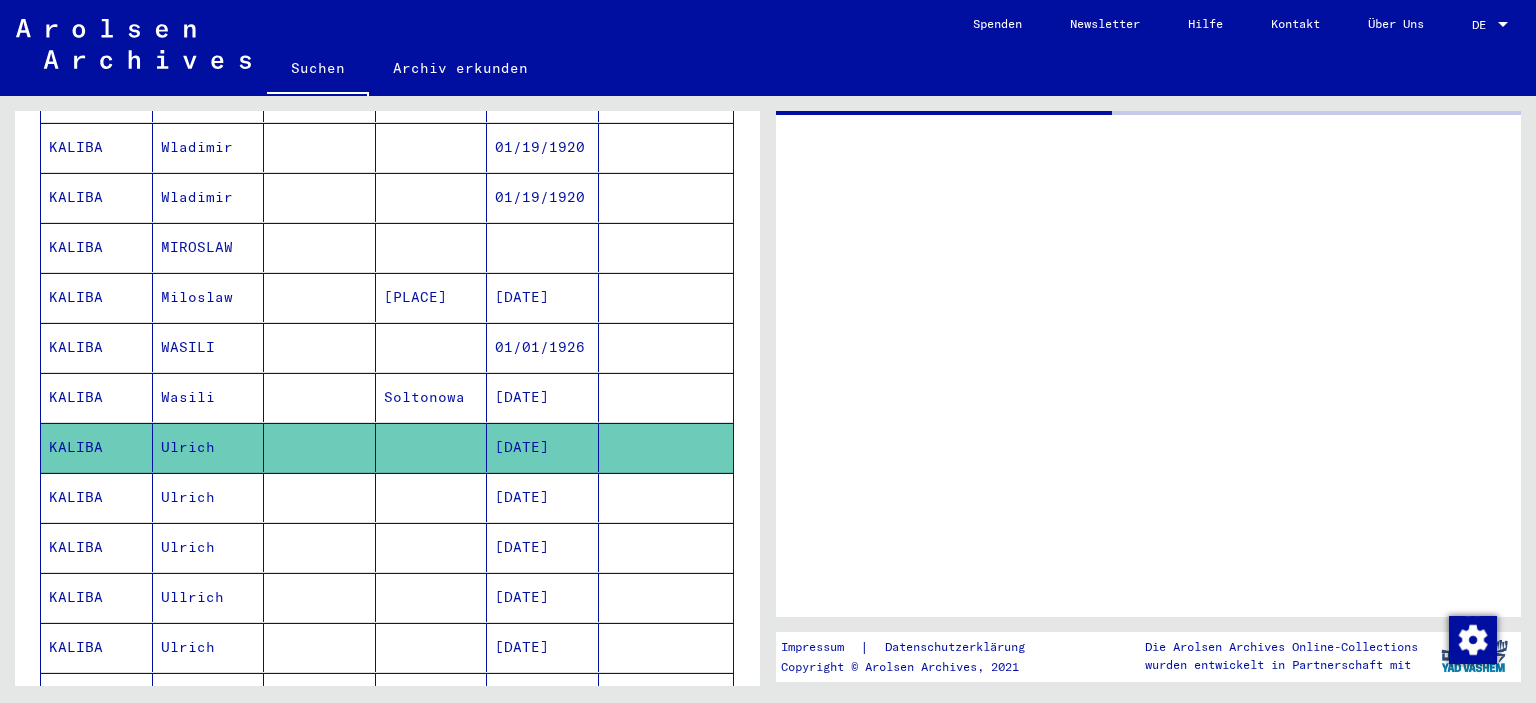 scroll, scrollTop: 0, scrollLeft: 0, axis: both 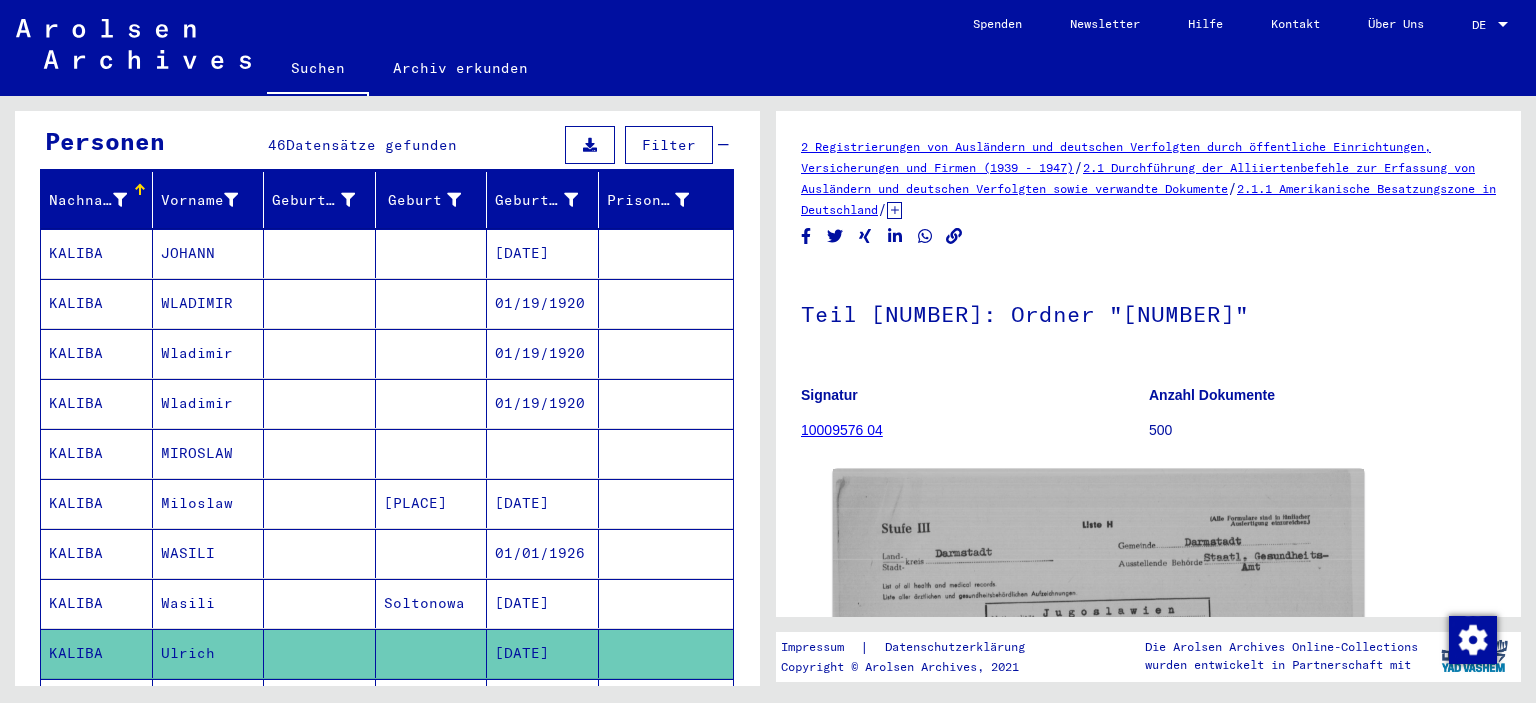 click at bounding box center [666, 353] 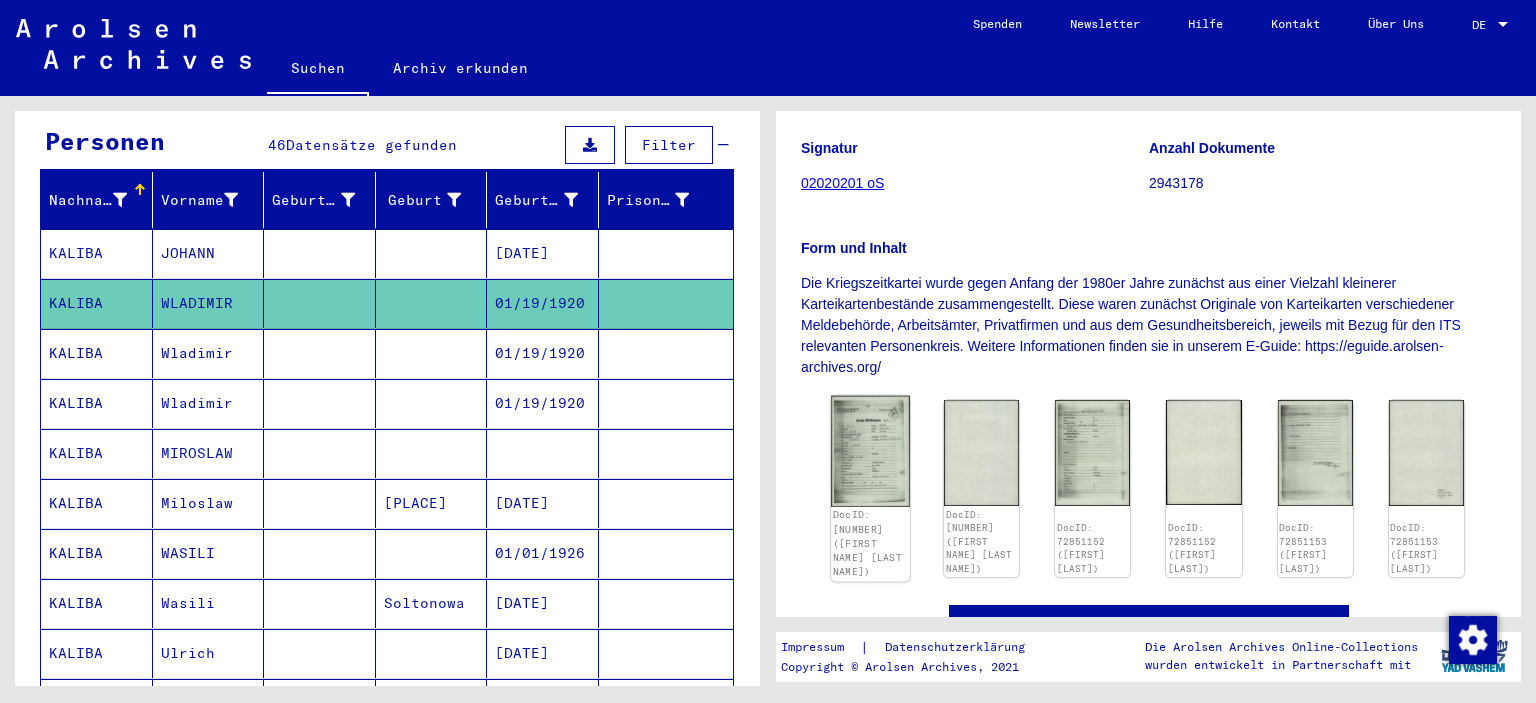scroll, scrollTop: 248, scrollLeft: 0, axis: vertical 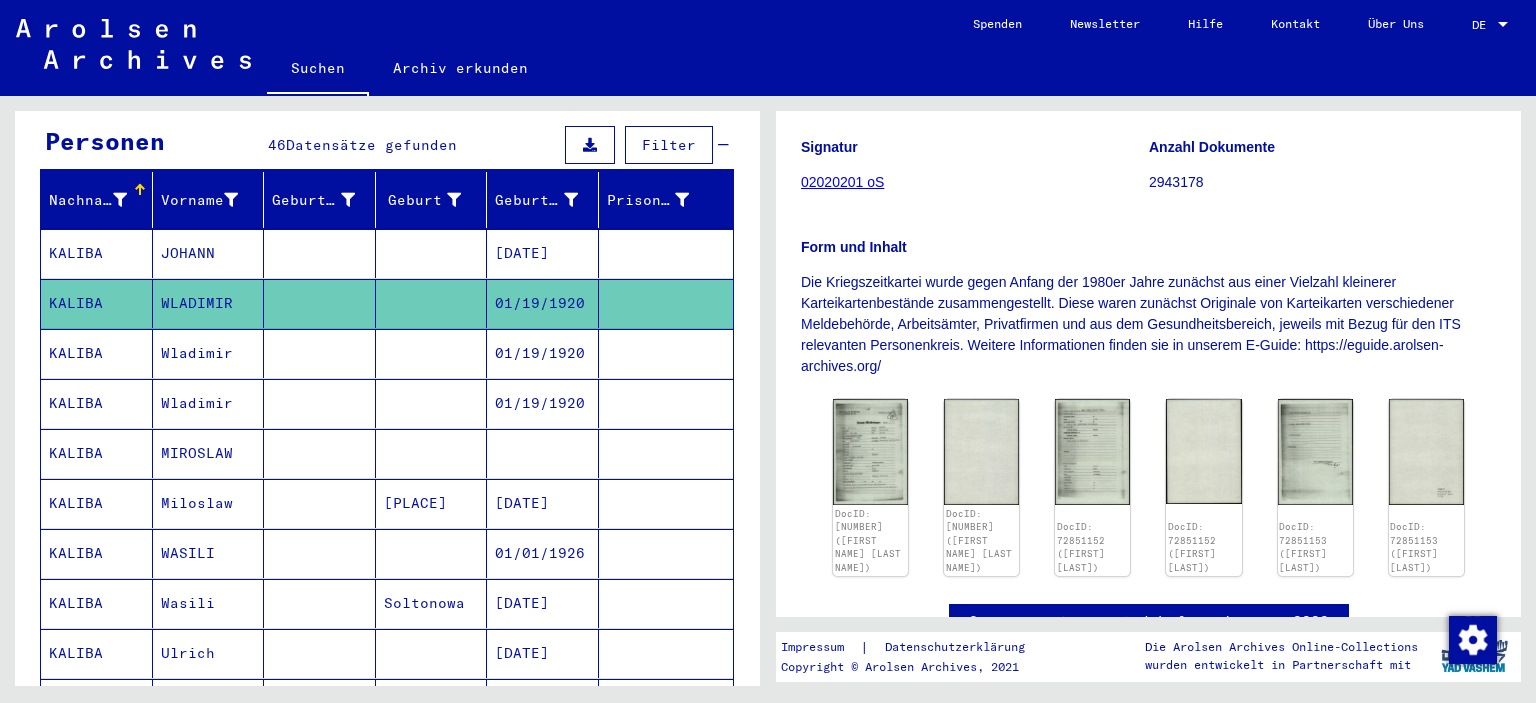 click at bounding box center [666, 403] 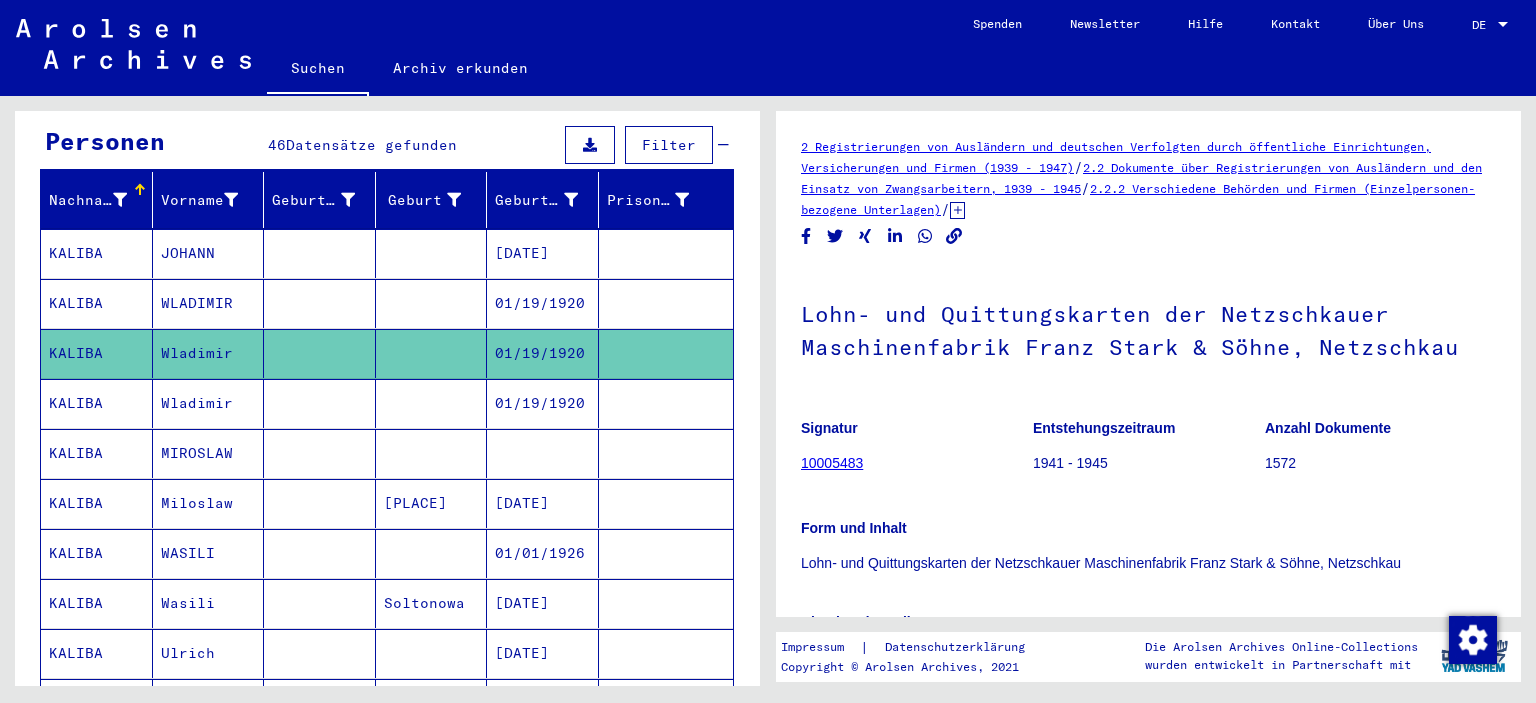scroll, scrollTop: 0, scrollLeft: 0, axis: both 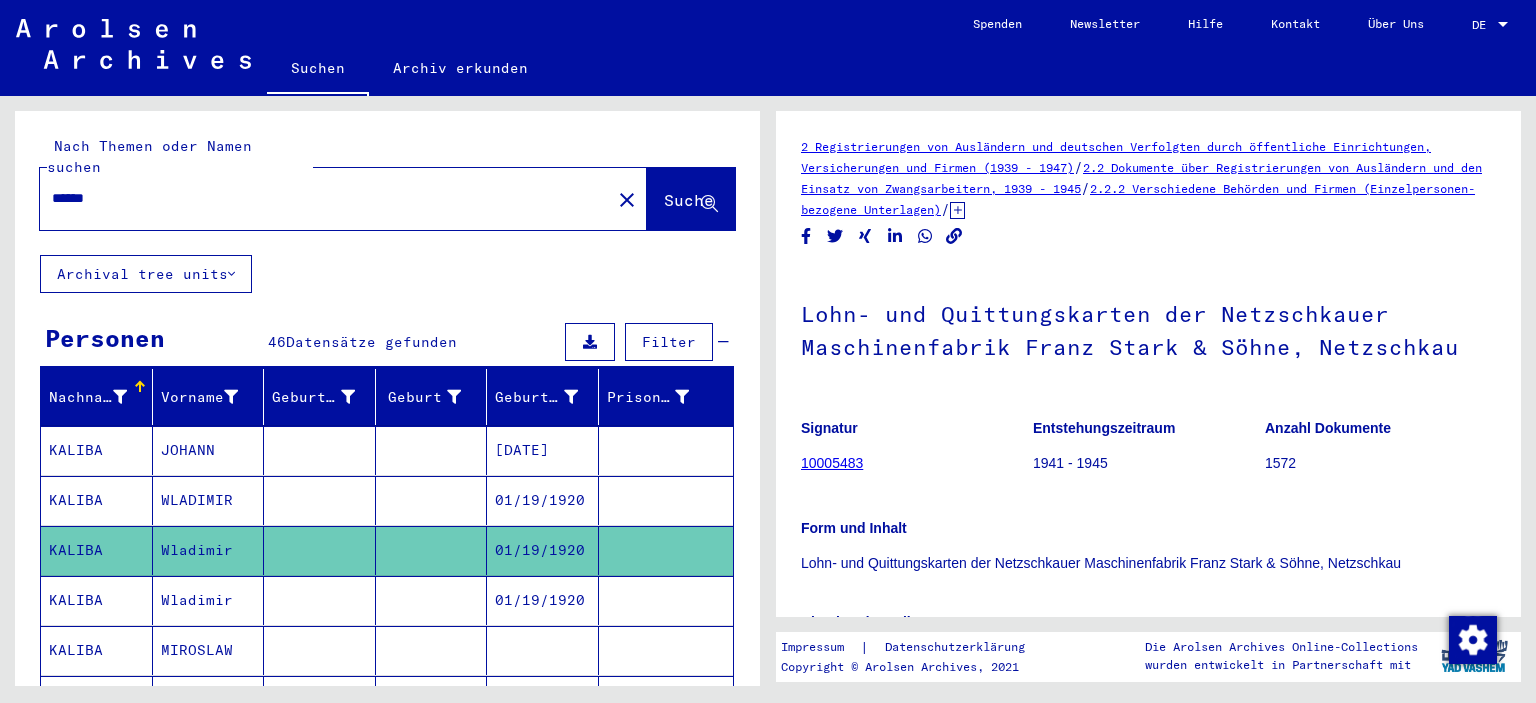 click on "******" at bounding box center [325, 198] 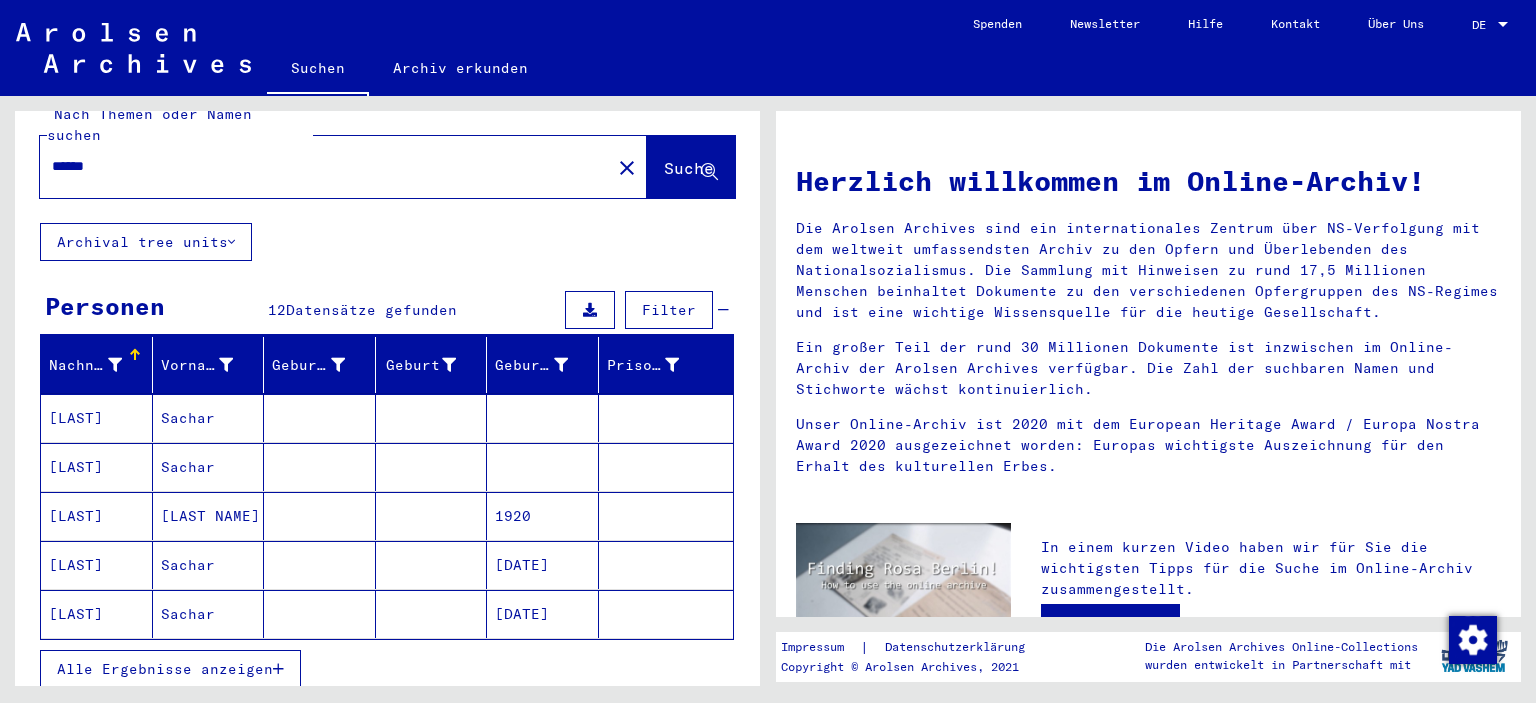 scroll, scrollTop: 44, scrollLeft: 0, axis: vertical 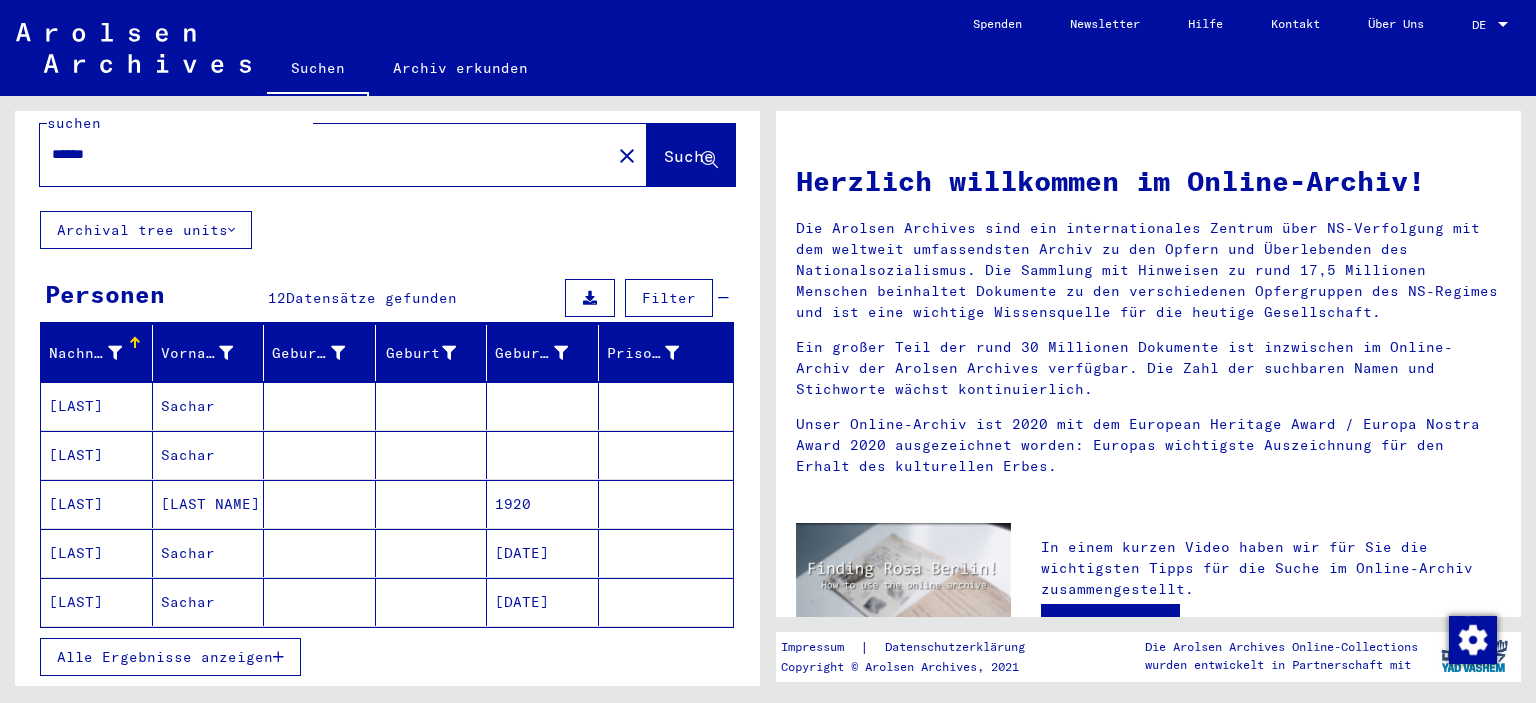 click at bounding box center [320, 602] 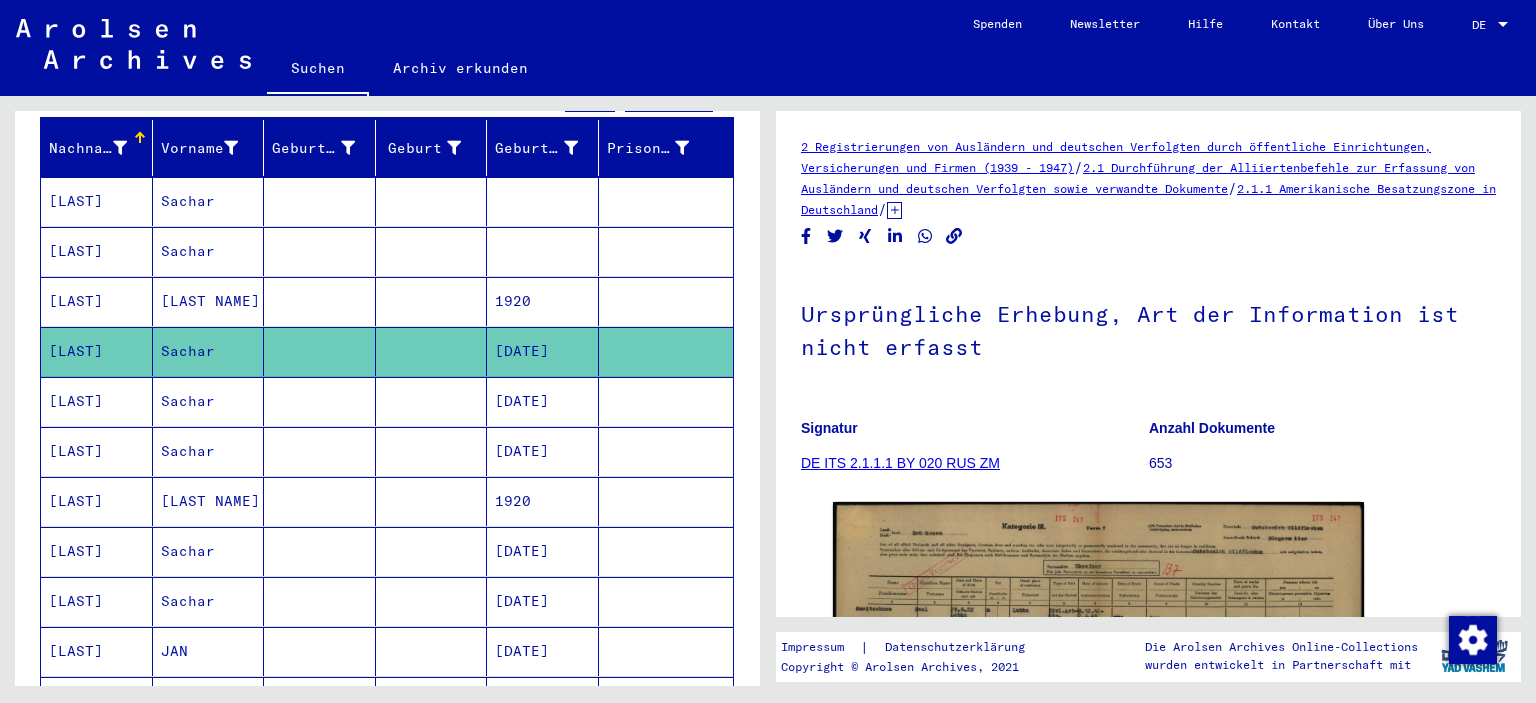 scroll, scrollTop: 250, scrollLeft: 0, axis: vertical 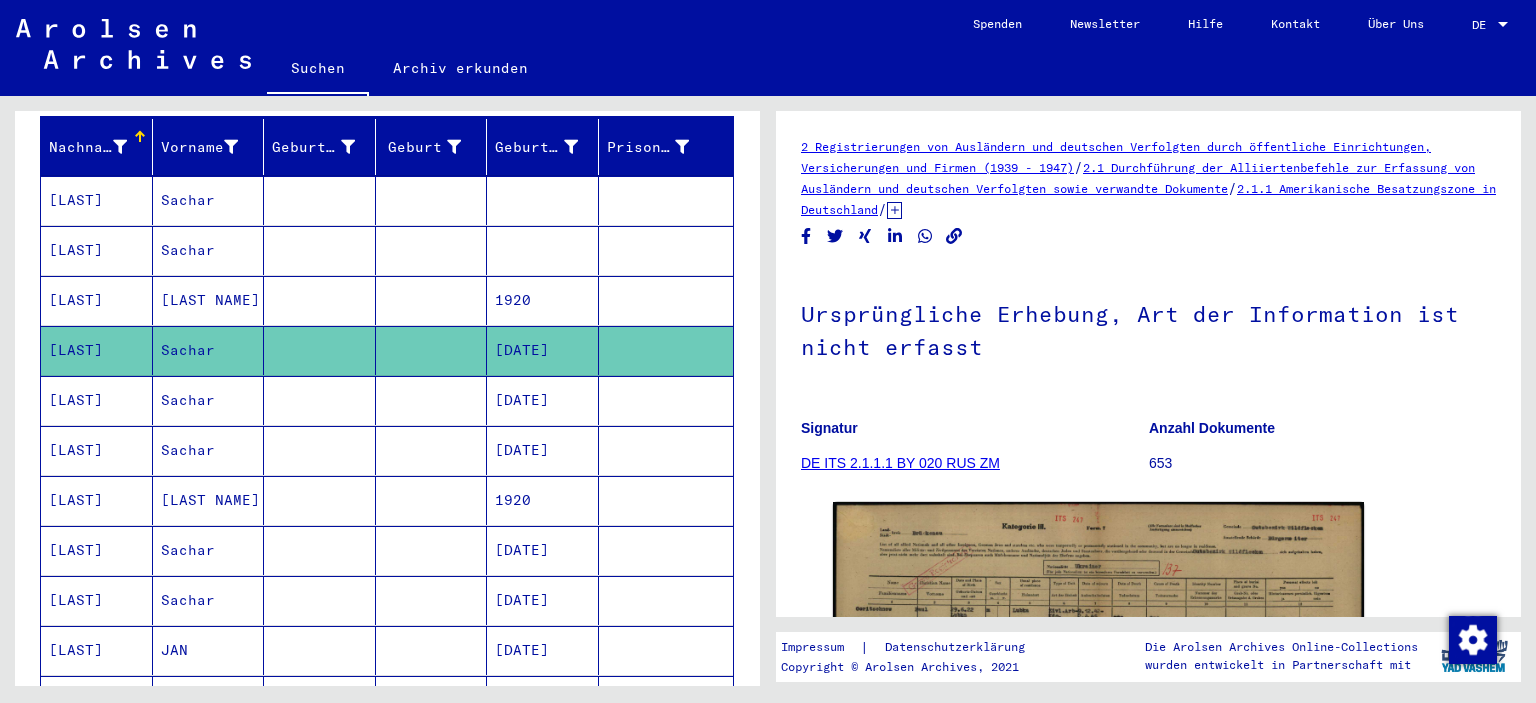 click at bounding box center [432, 450] 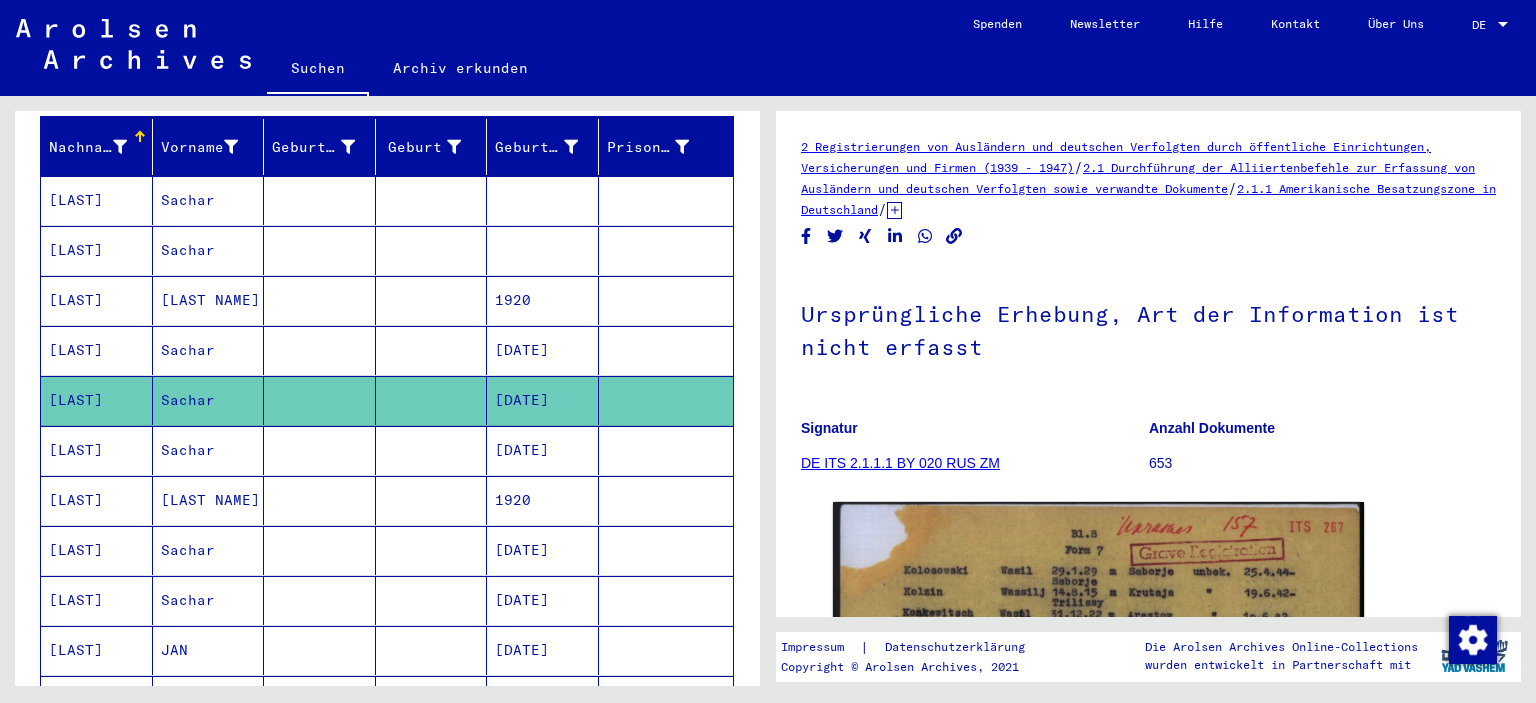 click on "[DATE]" at bounding box center [543, 500] 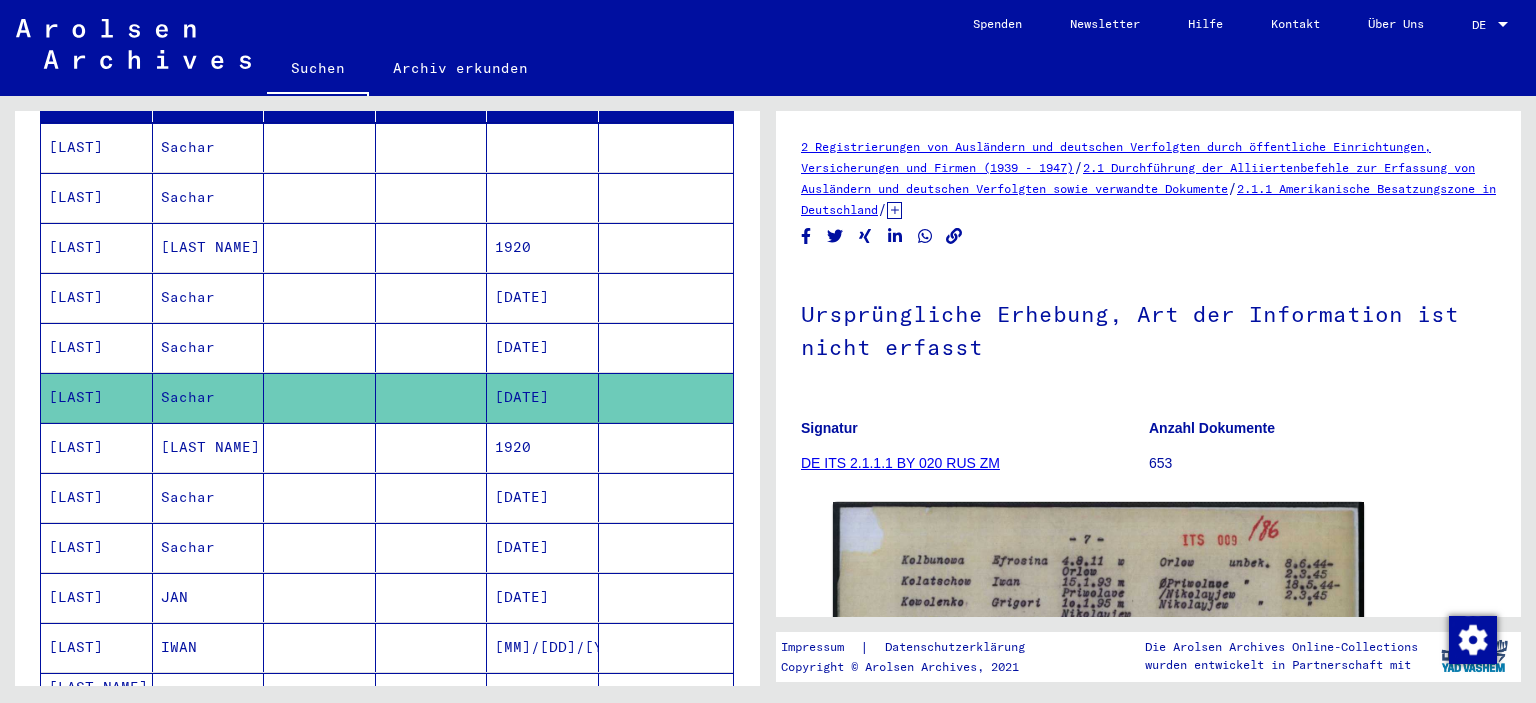 scroll, scrollTop: 437, scrollLeft: 0, axis: vertical 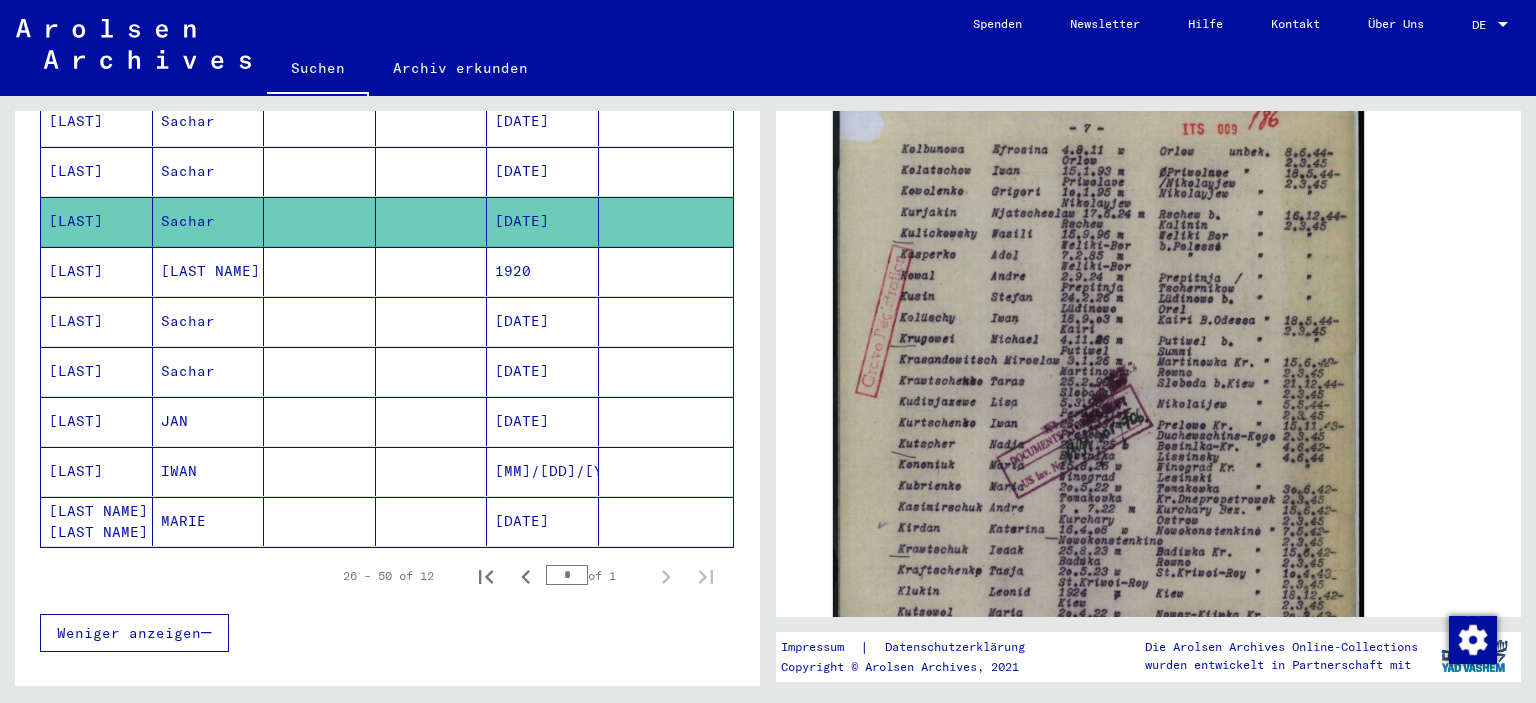 click at bounding box center (666, 371) 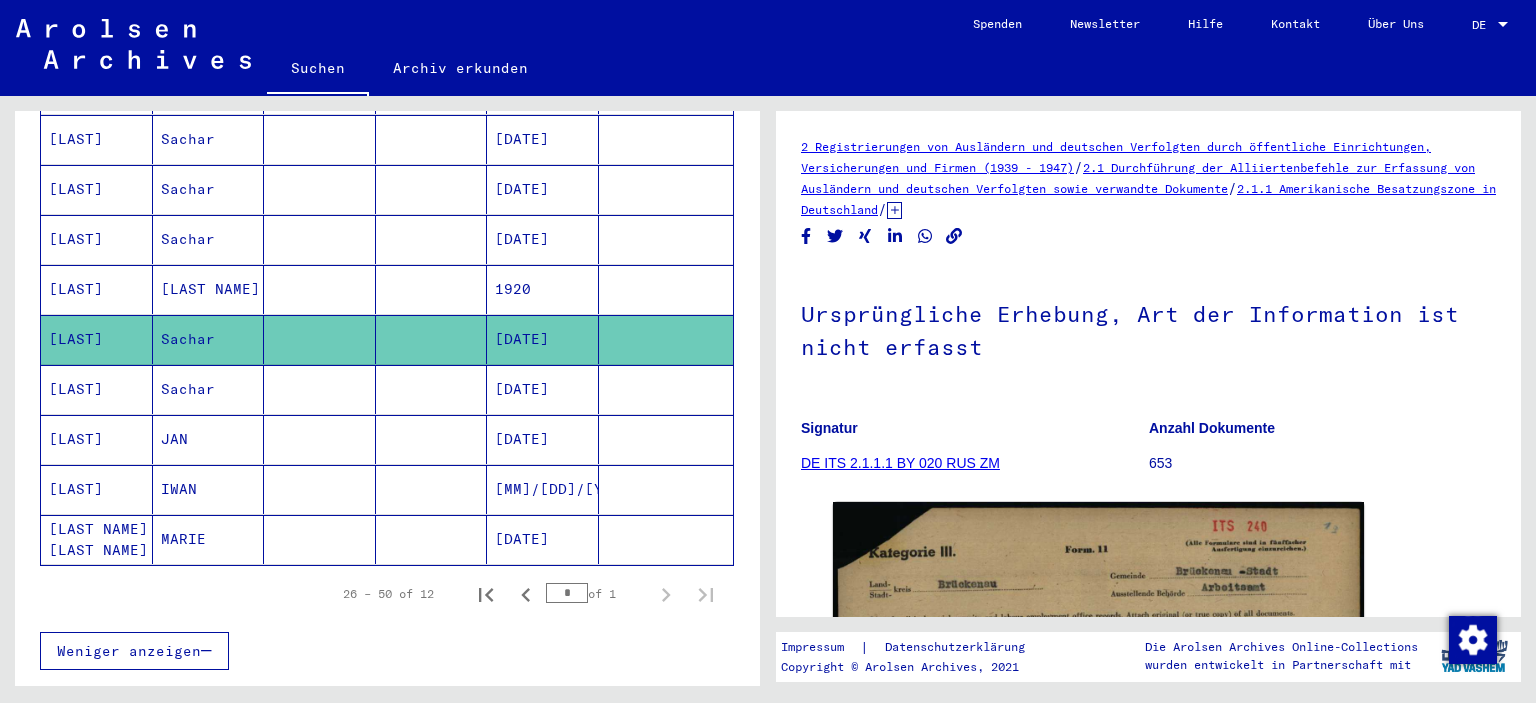 scroll, scrollTop: 456, scrollLeft: 0, axis: vertical 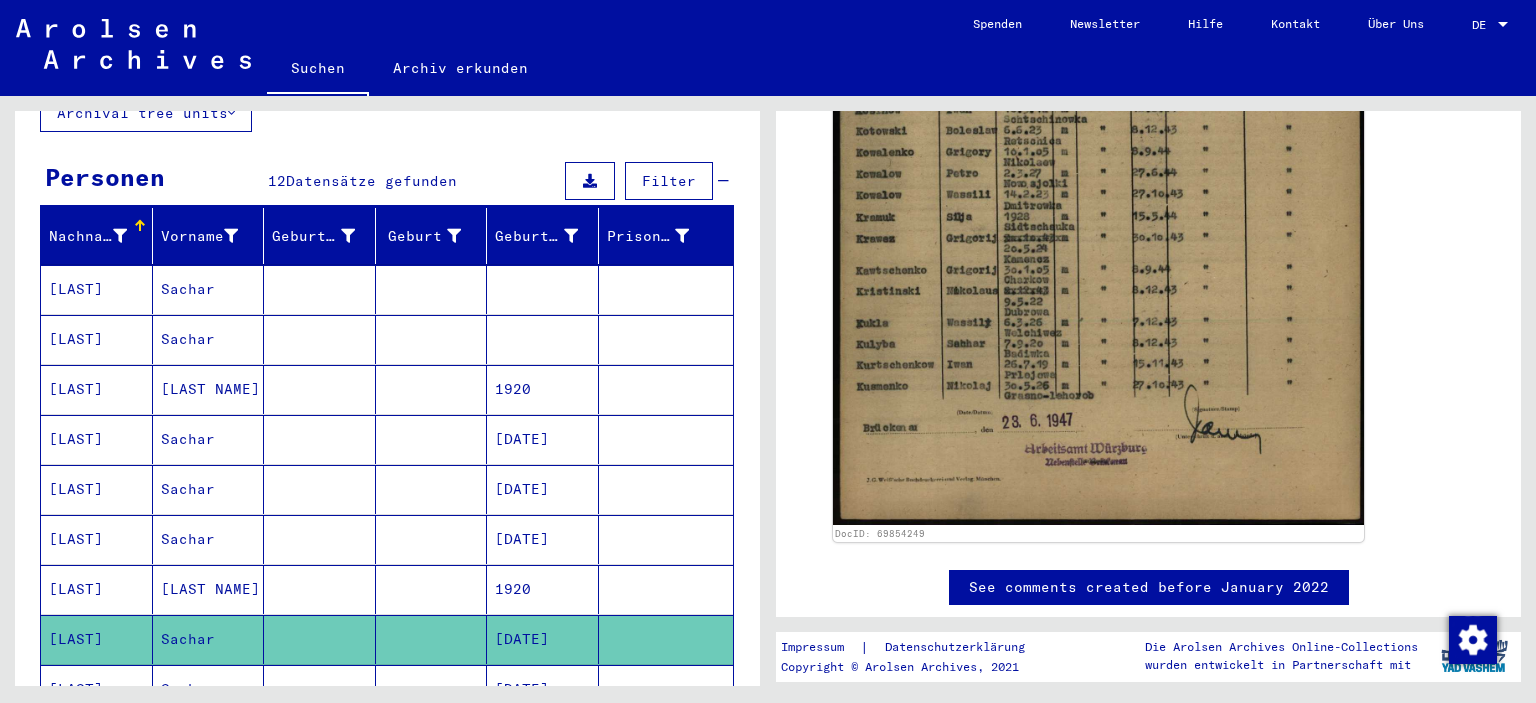 click on "[DATE]" at bounding box center [543, 489] 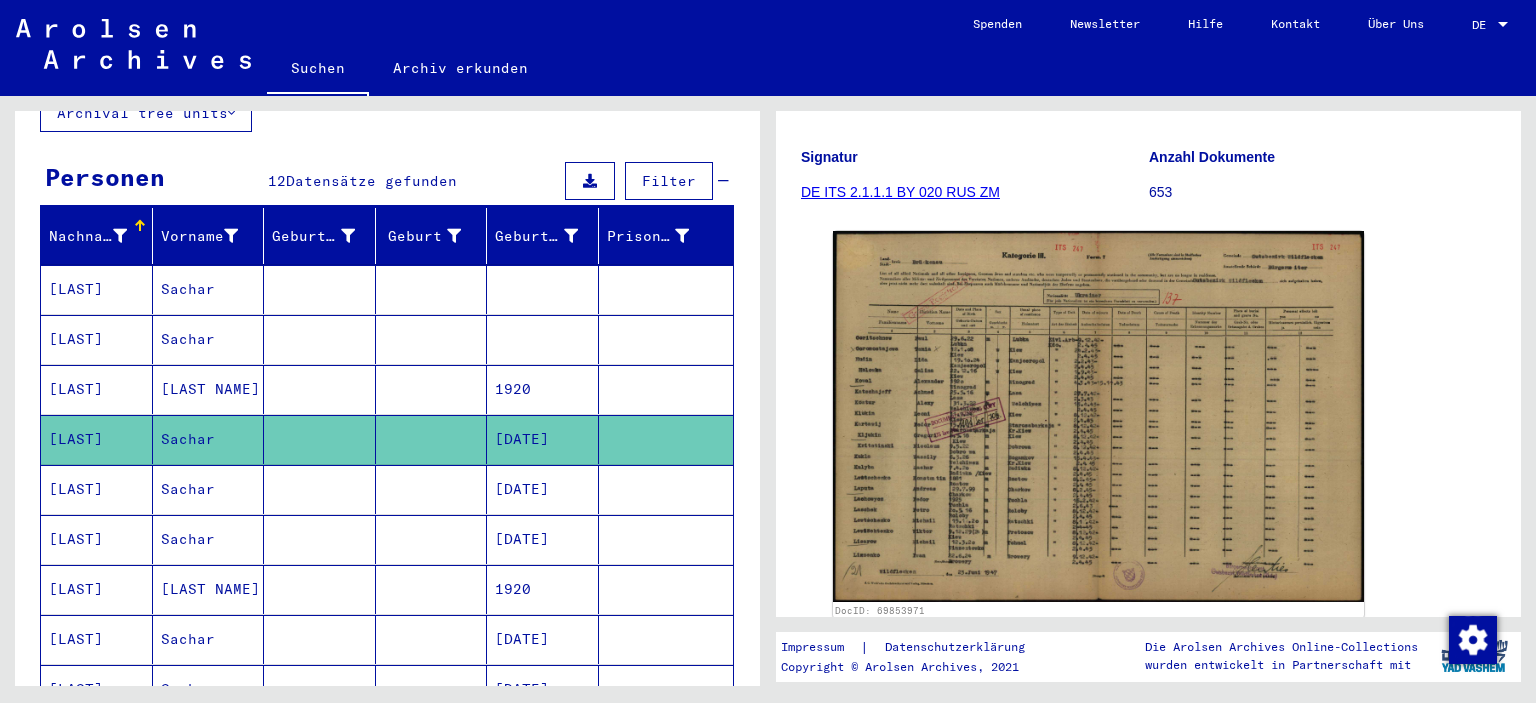 scroll, scrollTop: 334, scrollLeft: 0, axis: vertical 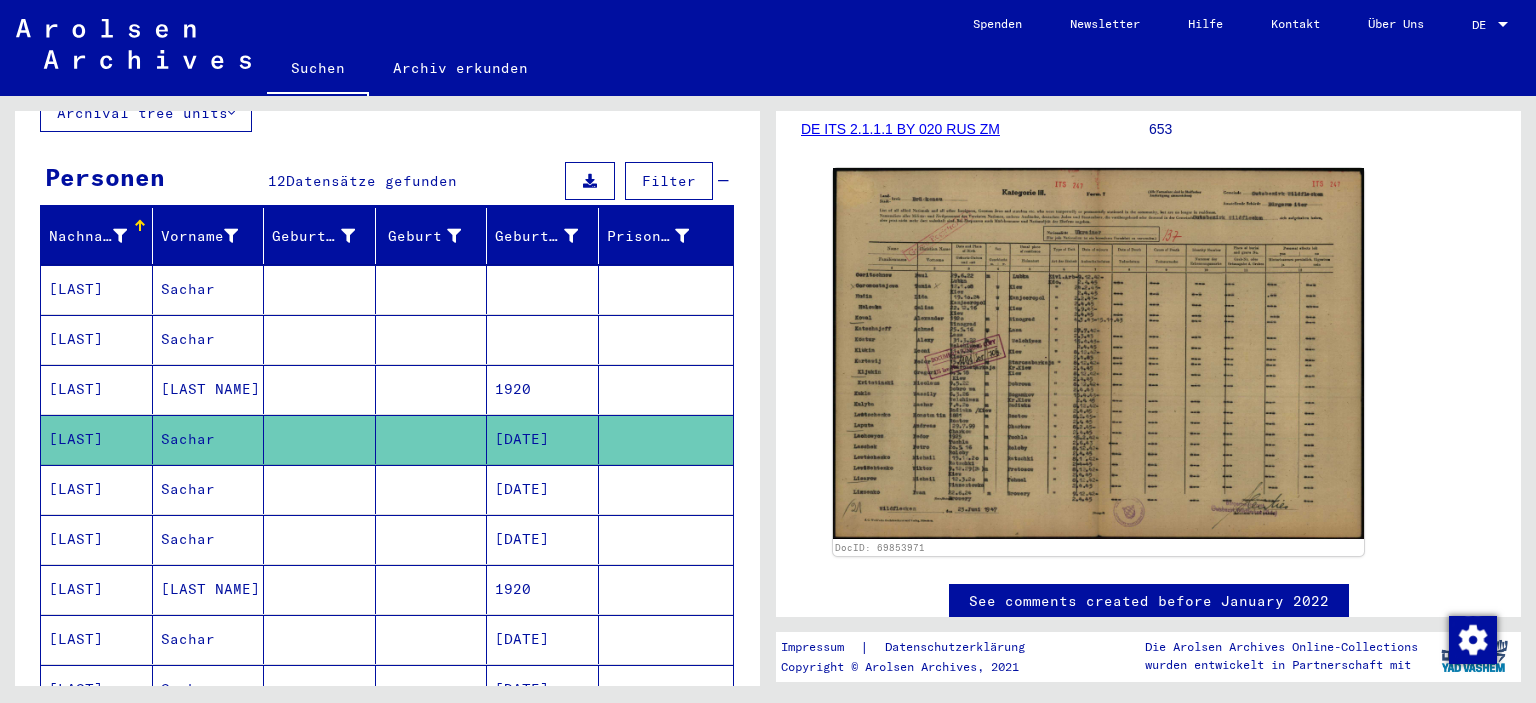 click 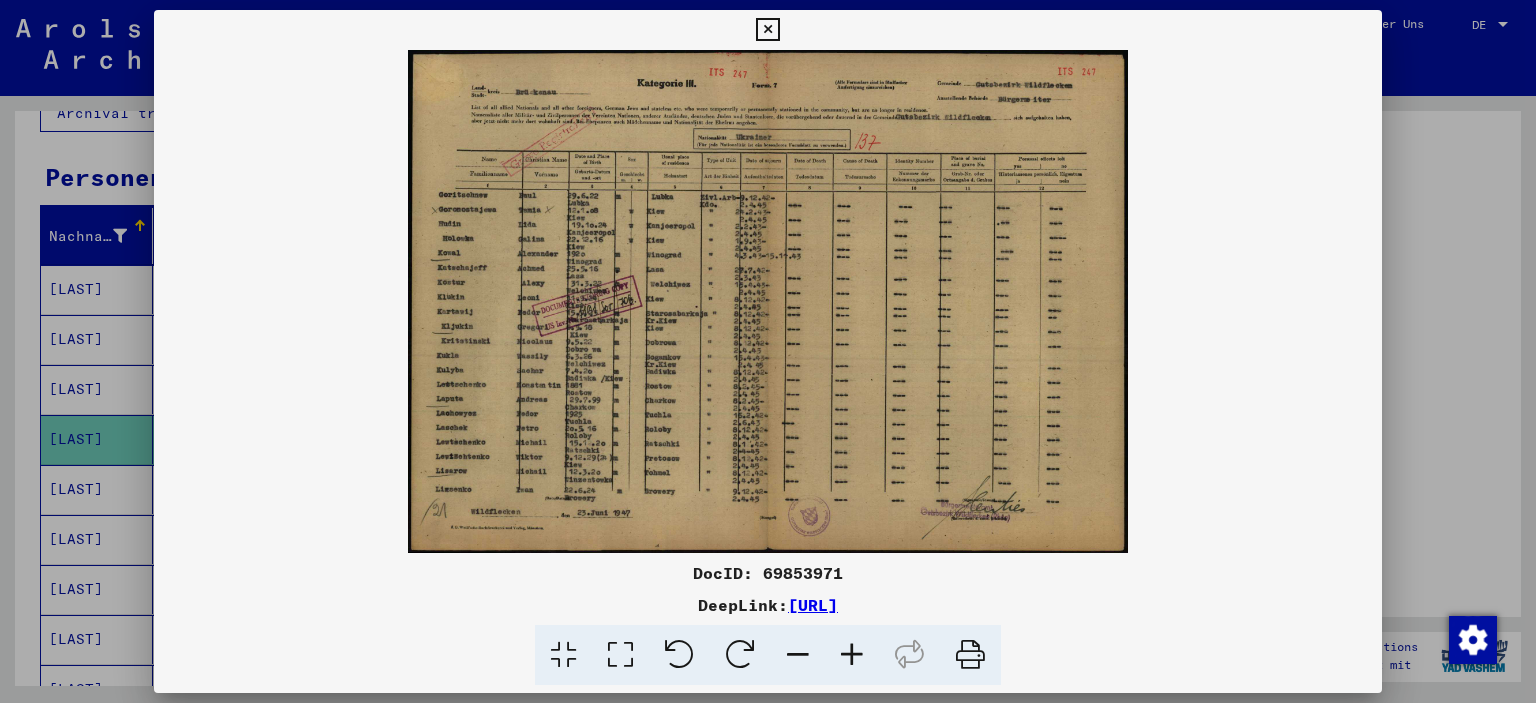 click at bounding box center [768, 351] 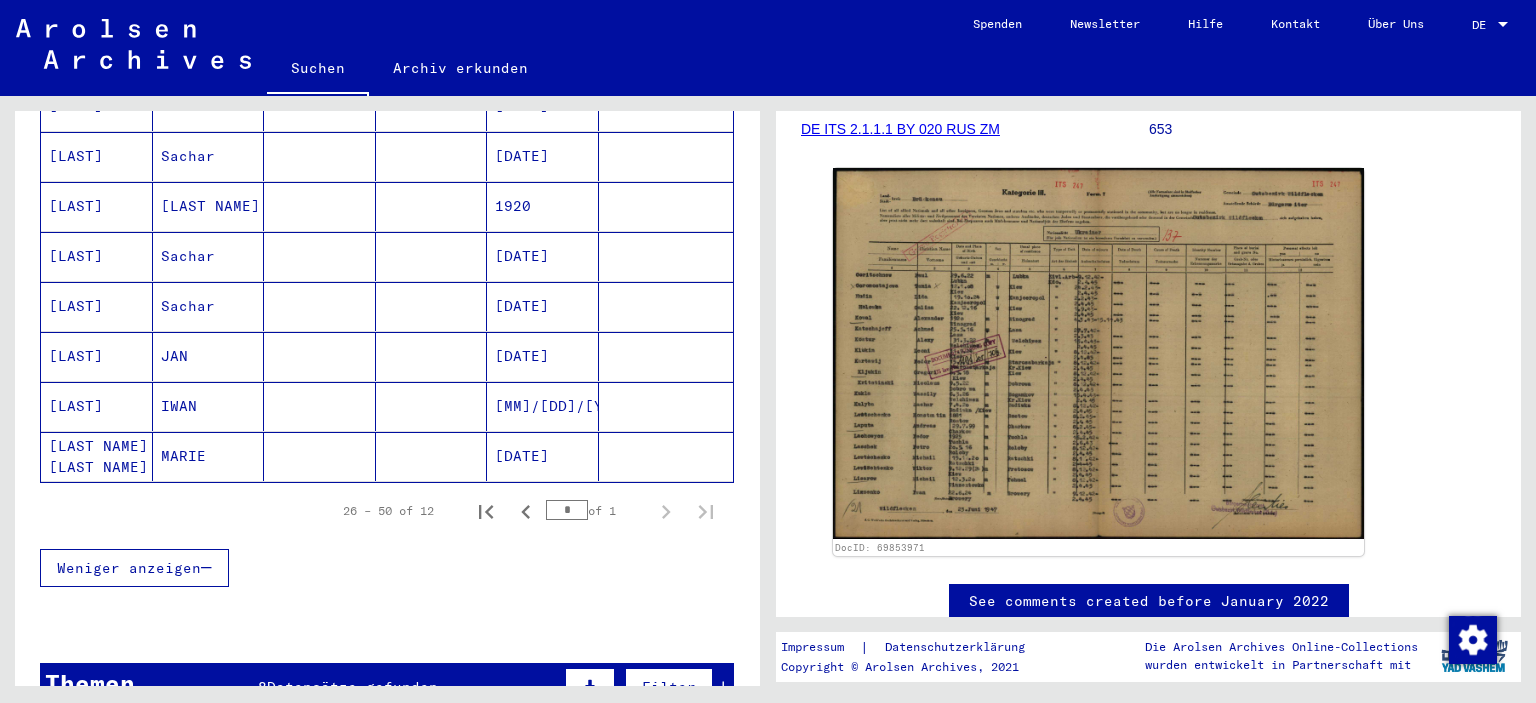 scroll, scrollTop: 600, scrollLeft: 0, axis: vertical 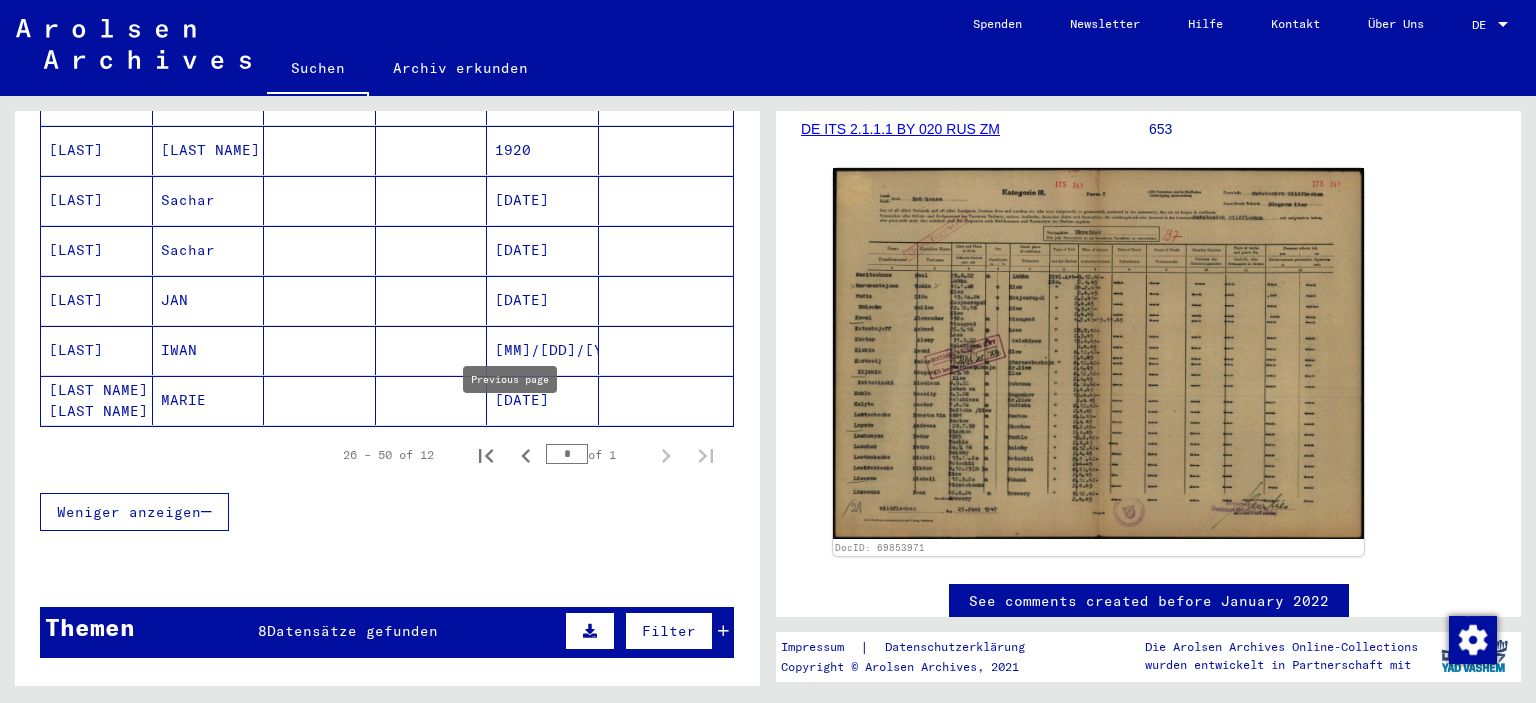click 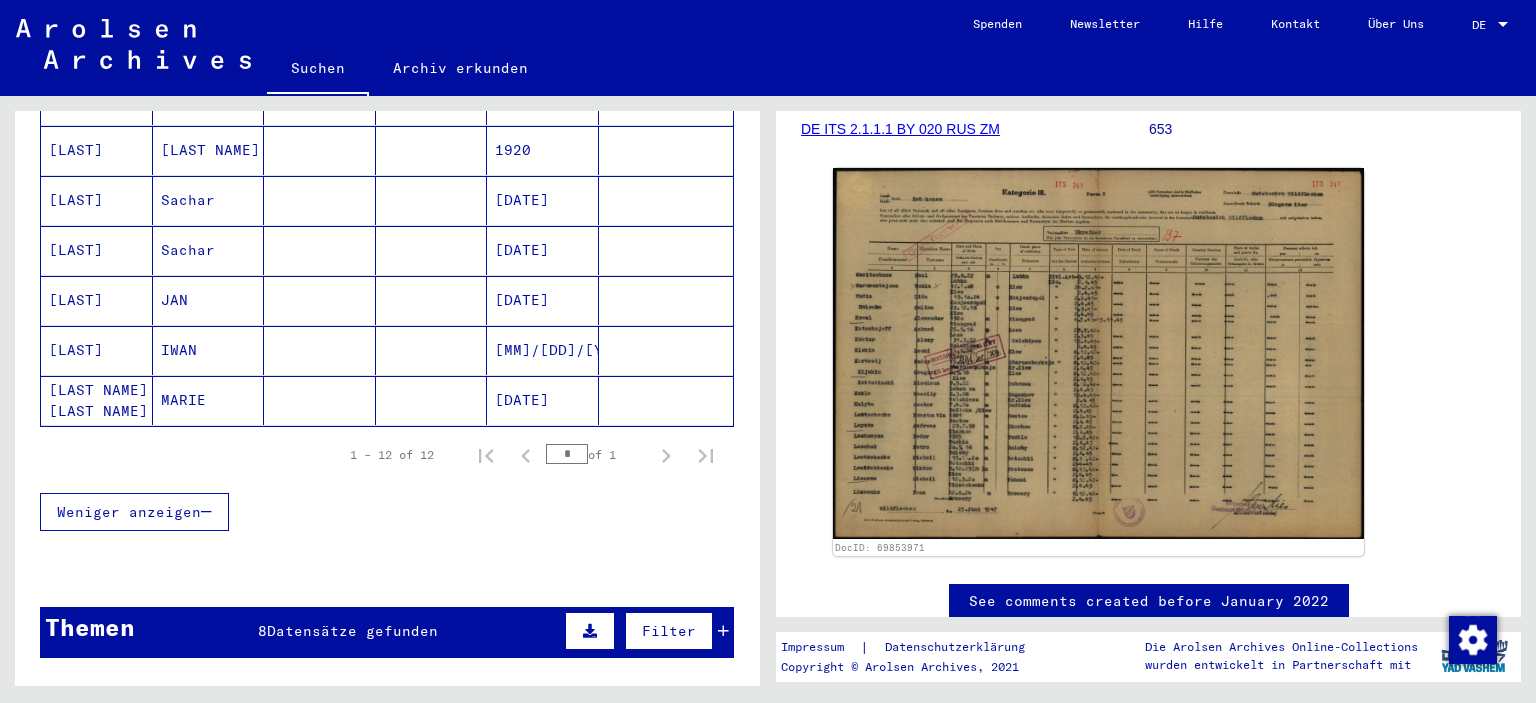 click at bounding box center [666, 400] 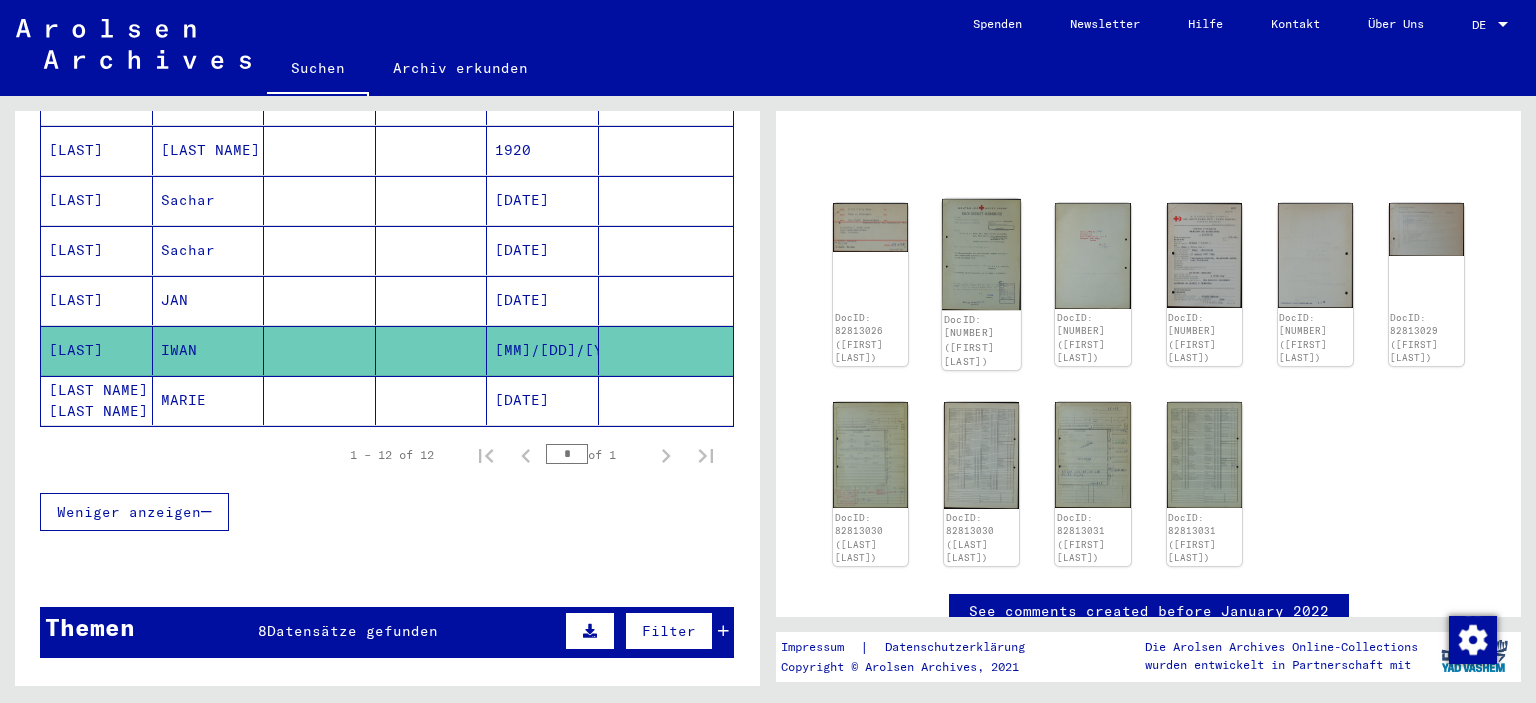 scroll, scrollTop: 184, scrollLeft: 0, axis: vertical 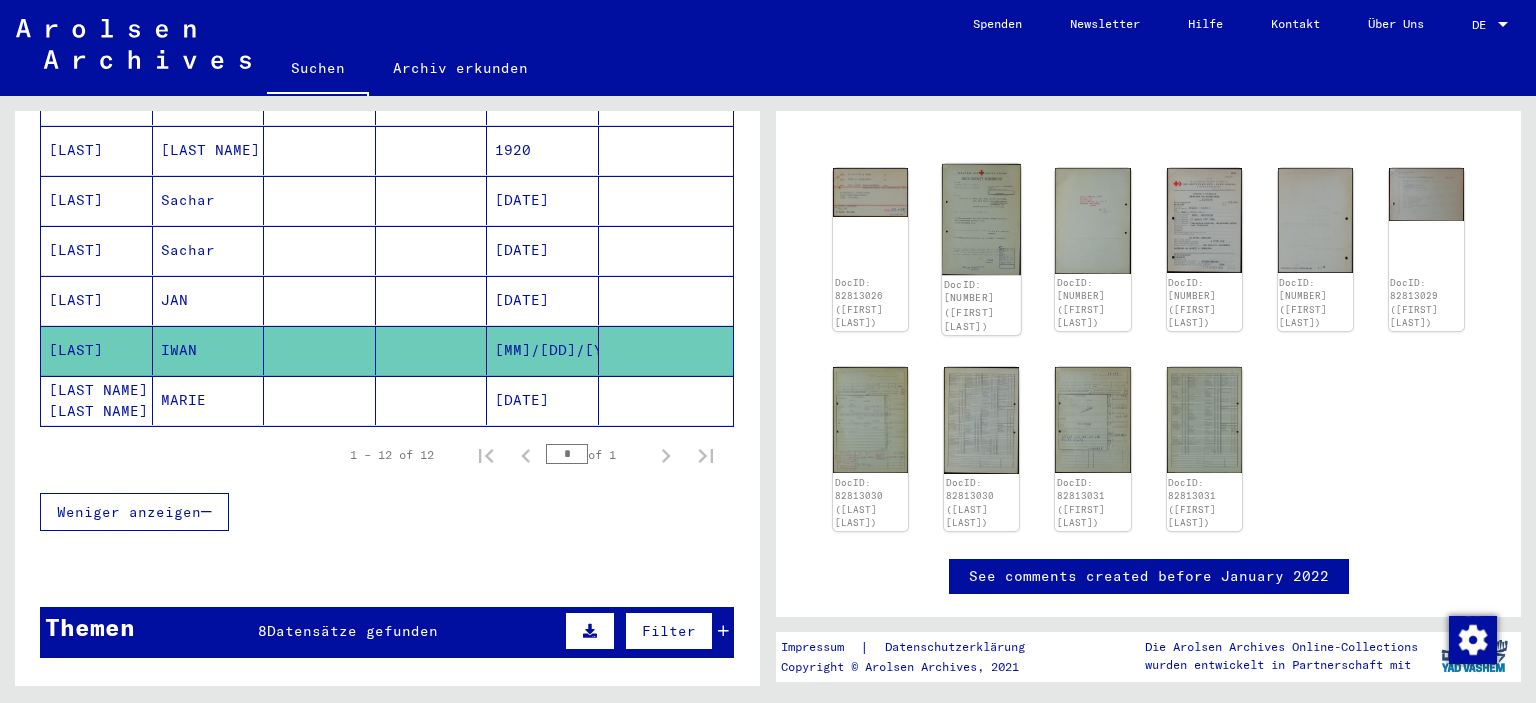 click 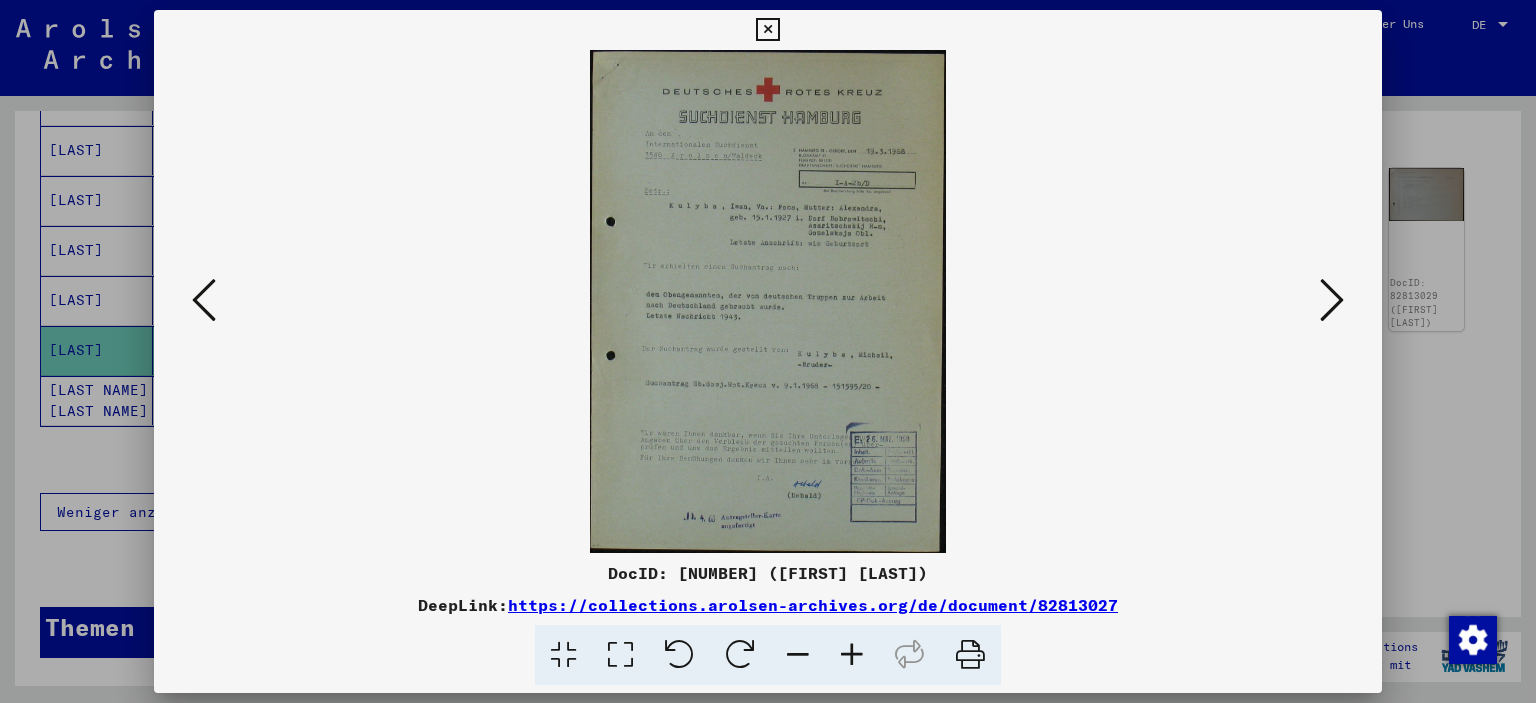 click at bounding box center [1332, 300] 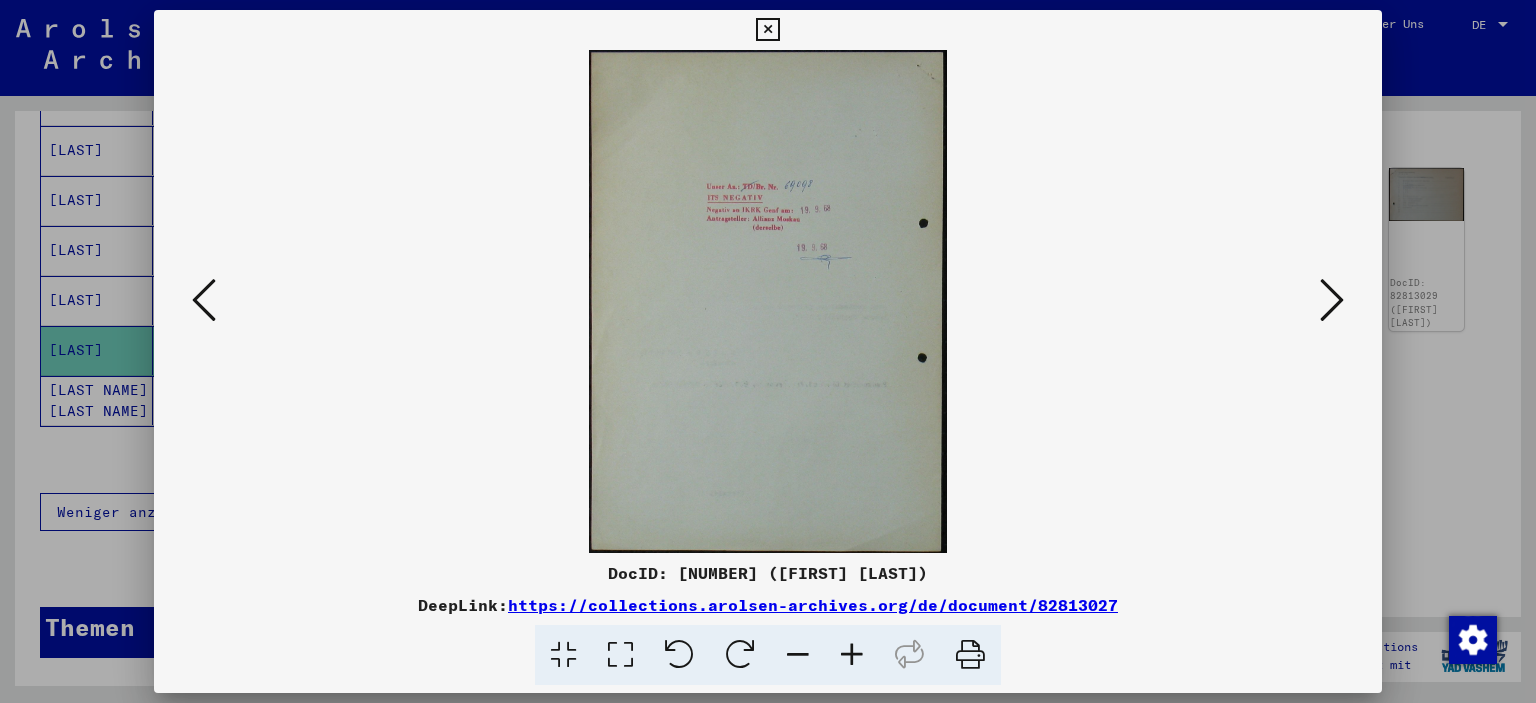 click at bounding box center [1332, 300] 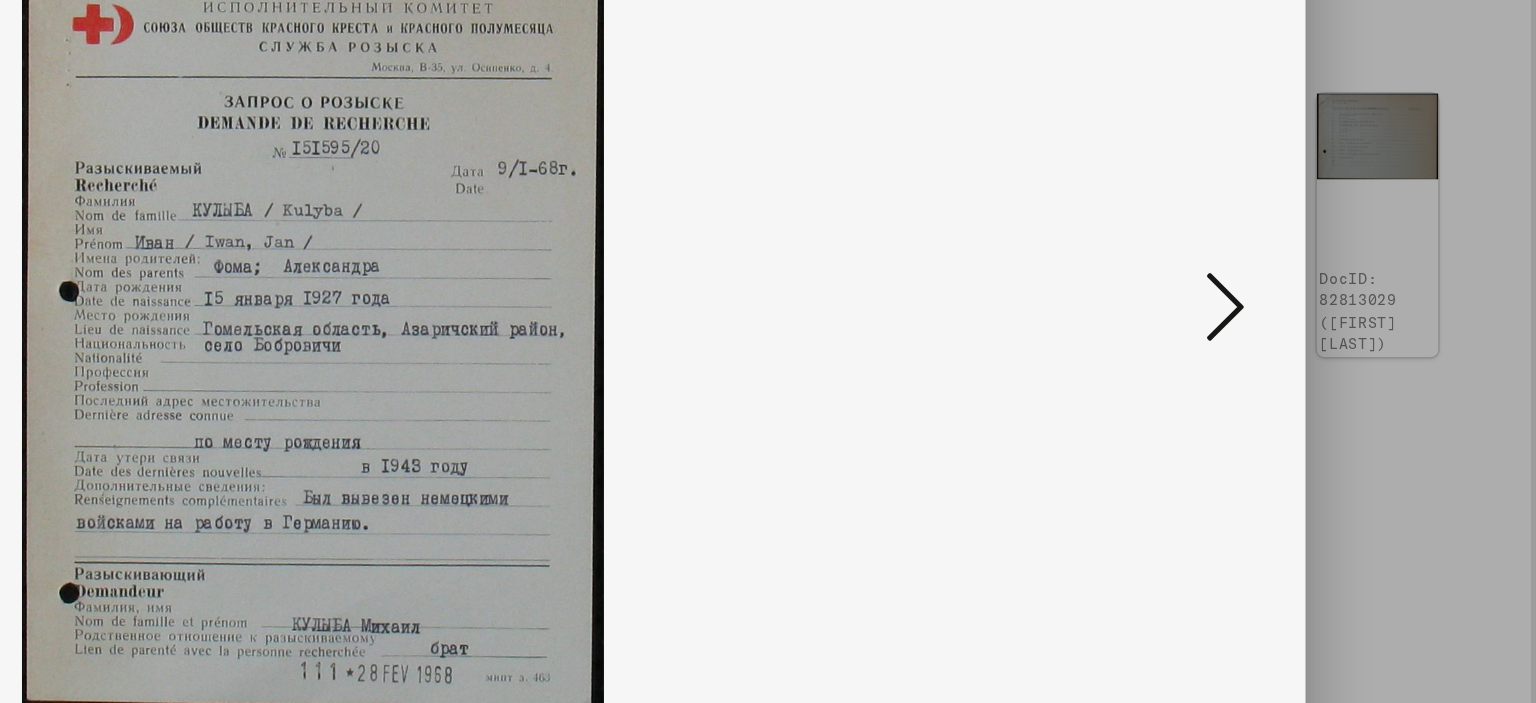 scroll, scrollTop: 0, scrollLeft: 0, axis: both 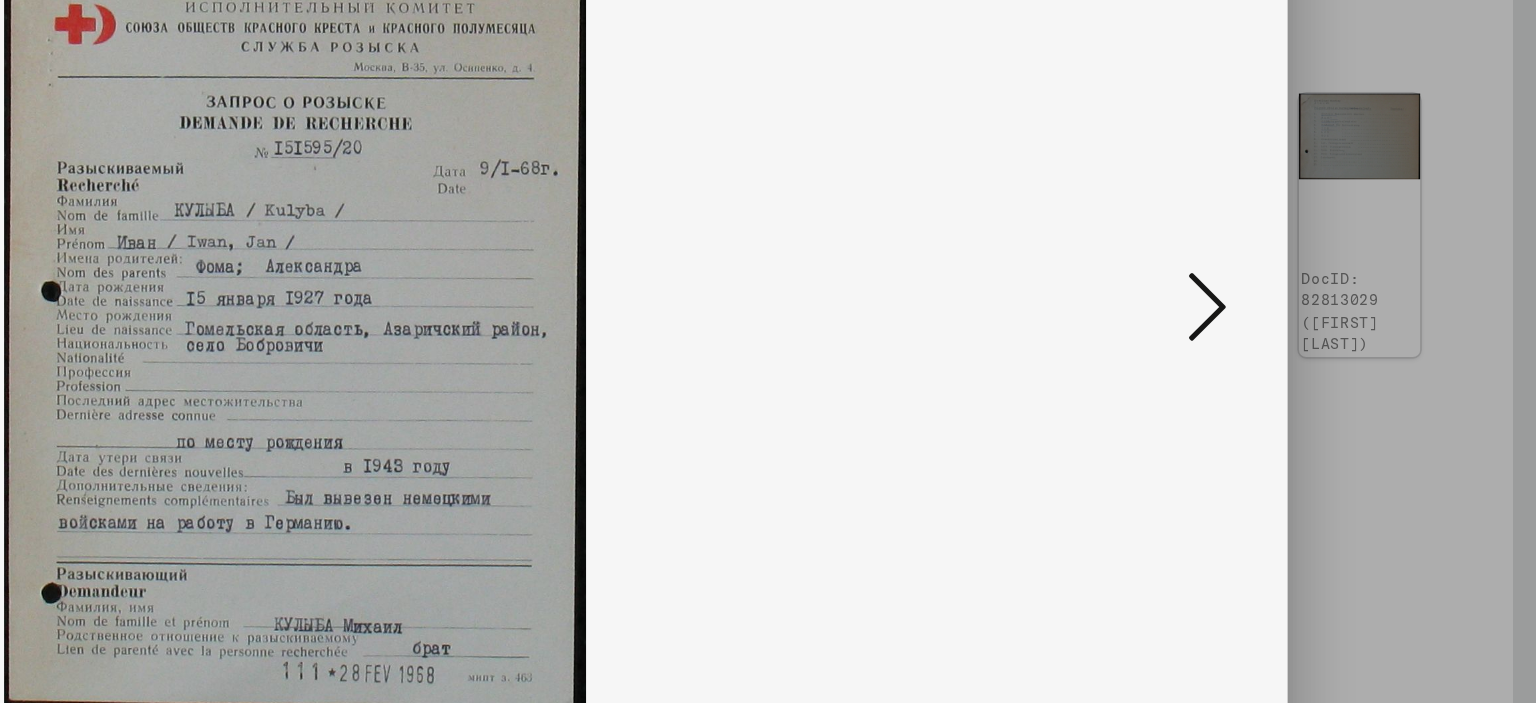 drag, startPoint x: 957, startPoint y: 335, endPoint x: 1194, endPoint y: 301, distance: 239.42639 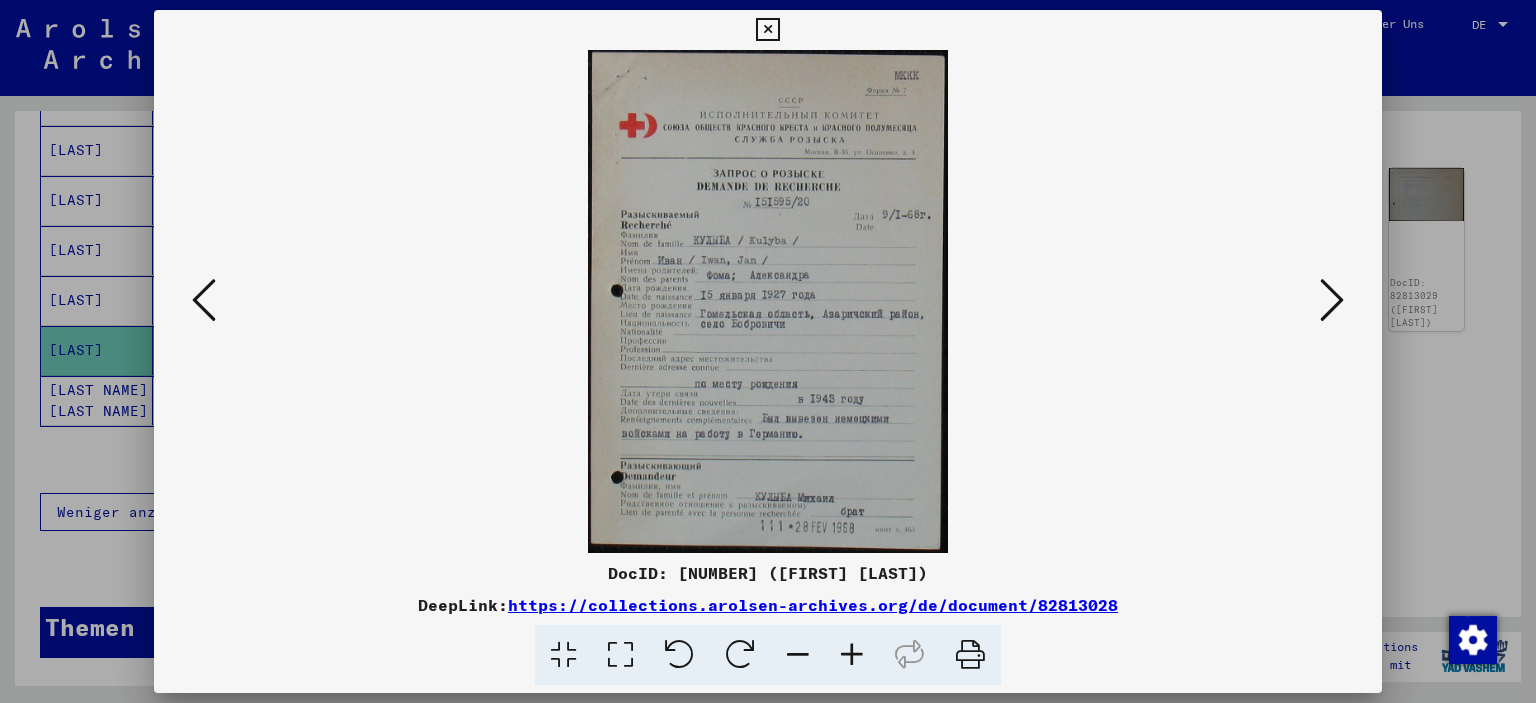 click at bounding box center [768, 351] 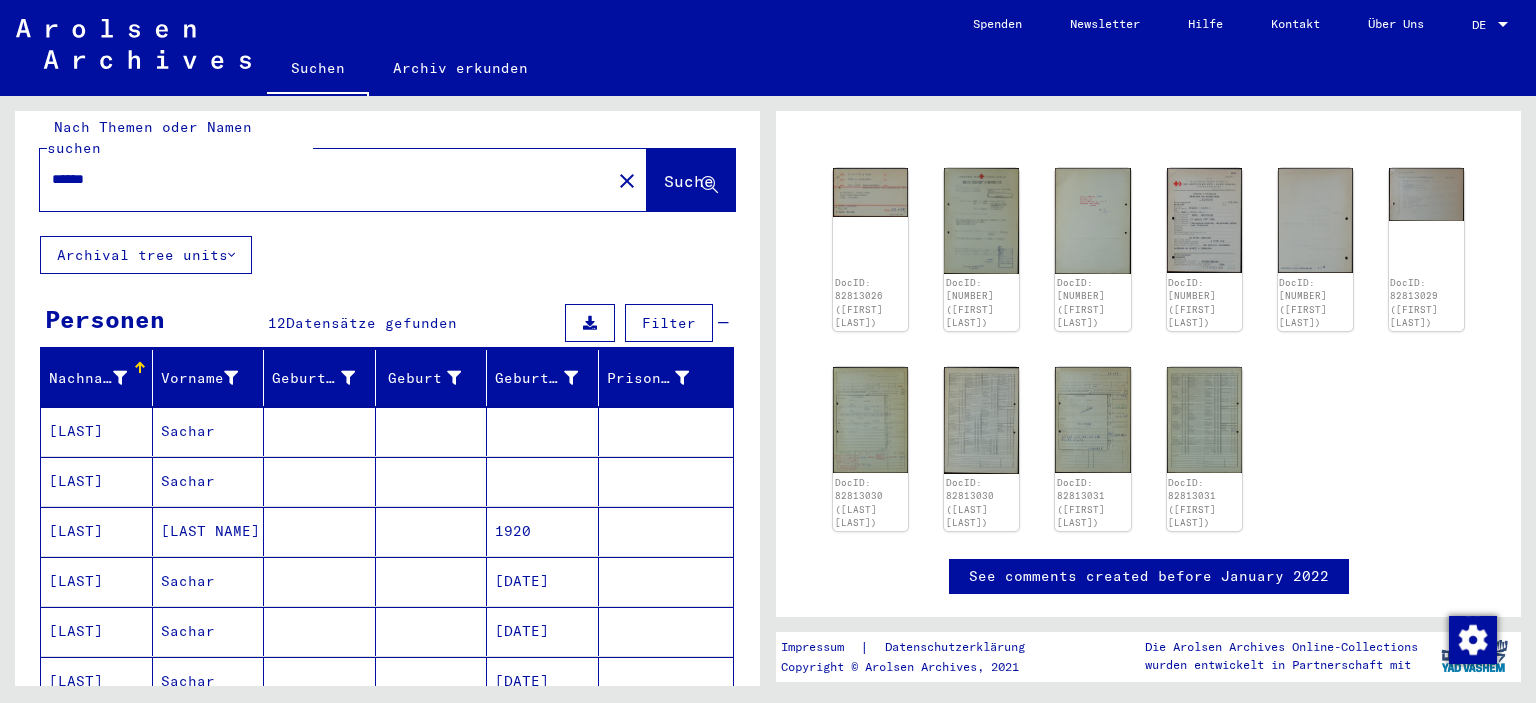 scroll, scrollTop: 0, scrollLeft: 0, axis: both 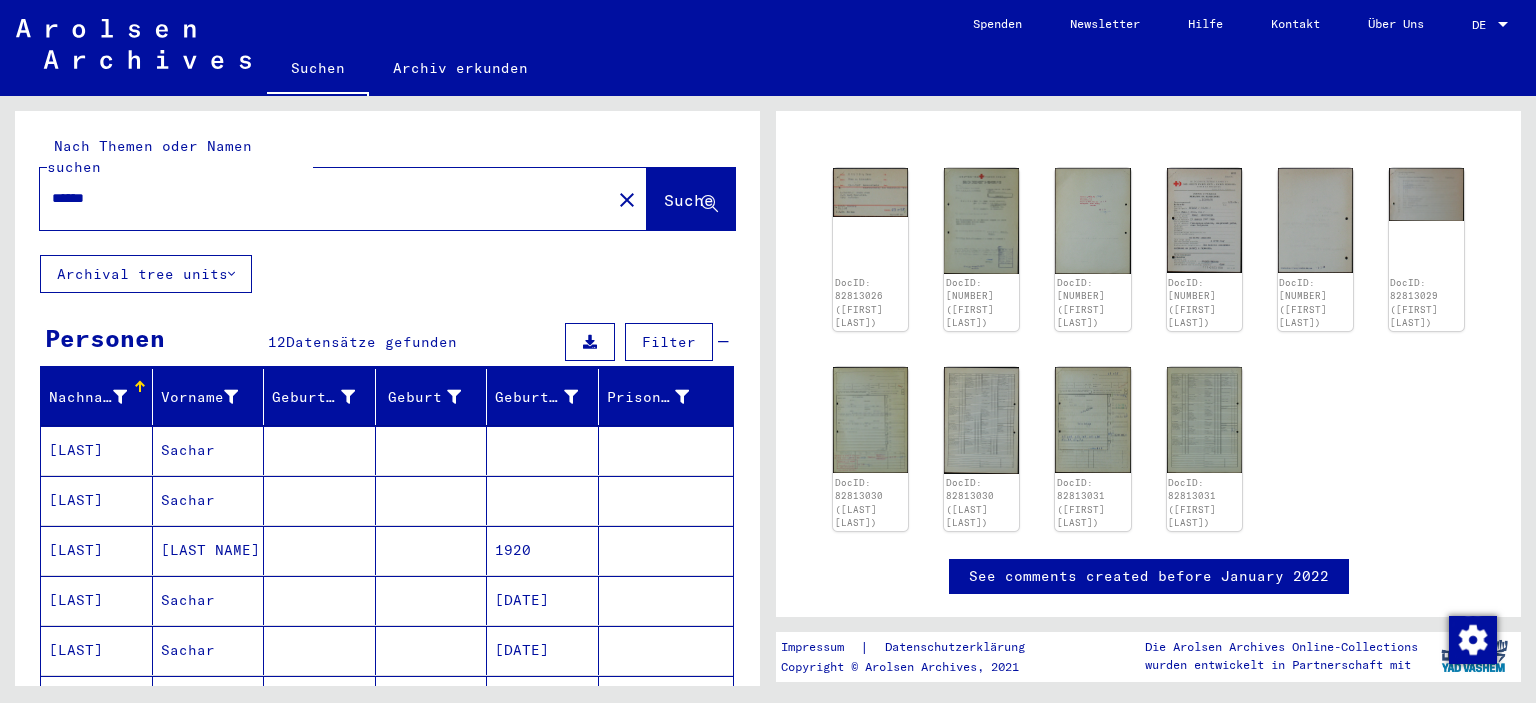 drag, startPoint x: 359, startPoint y: 152, endPoint x: 328, endPoint y: 174, distance: 38.013157 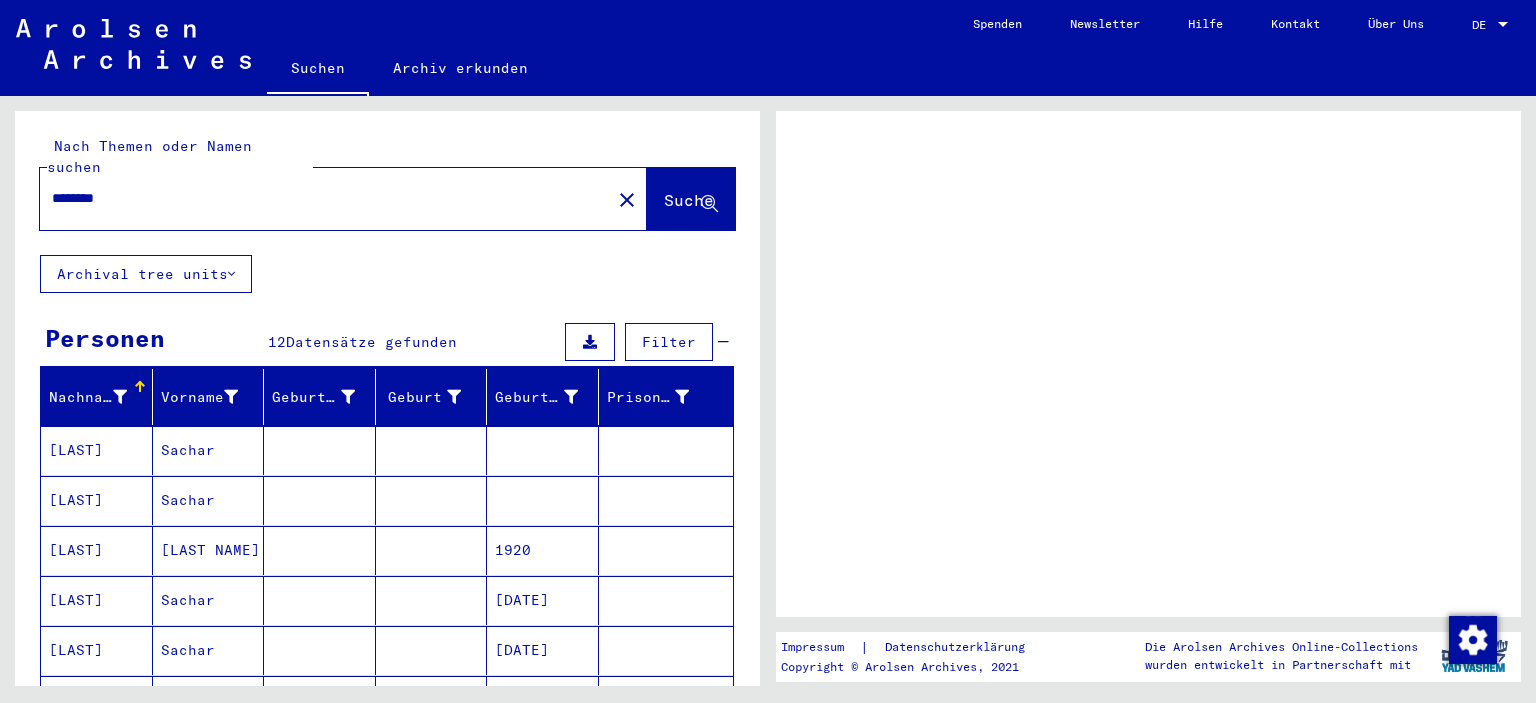 scroll, scrollTop: 0, scrollLeft: 0, axis: both 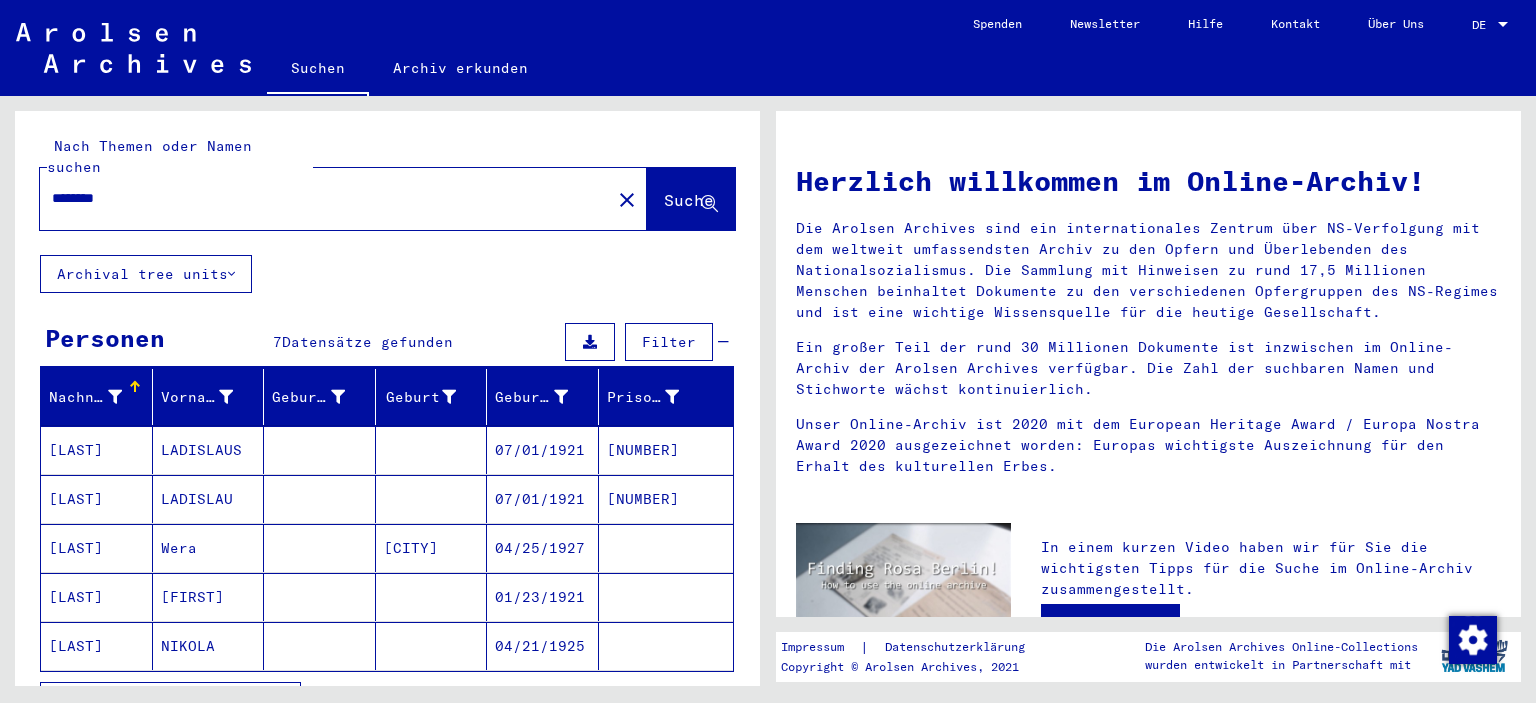 click on "********" at bounding box center (319, 198) 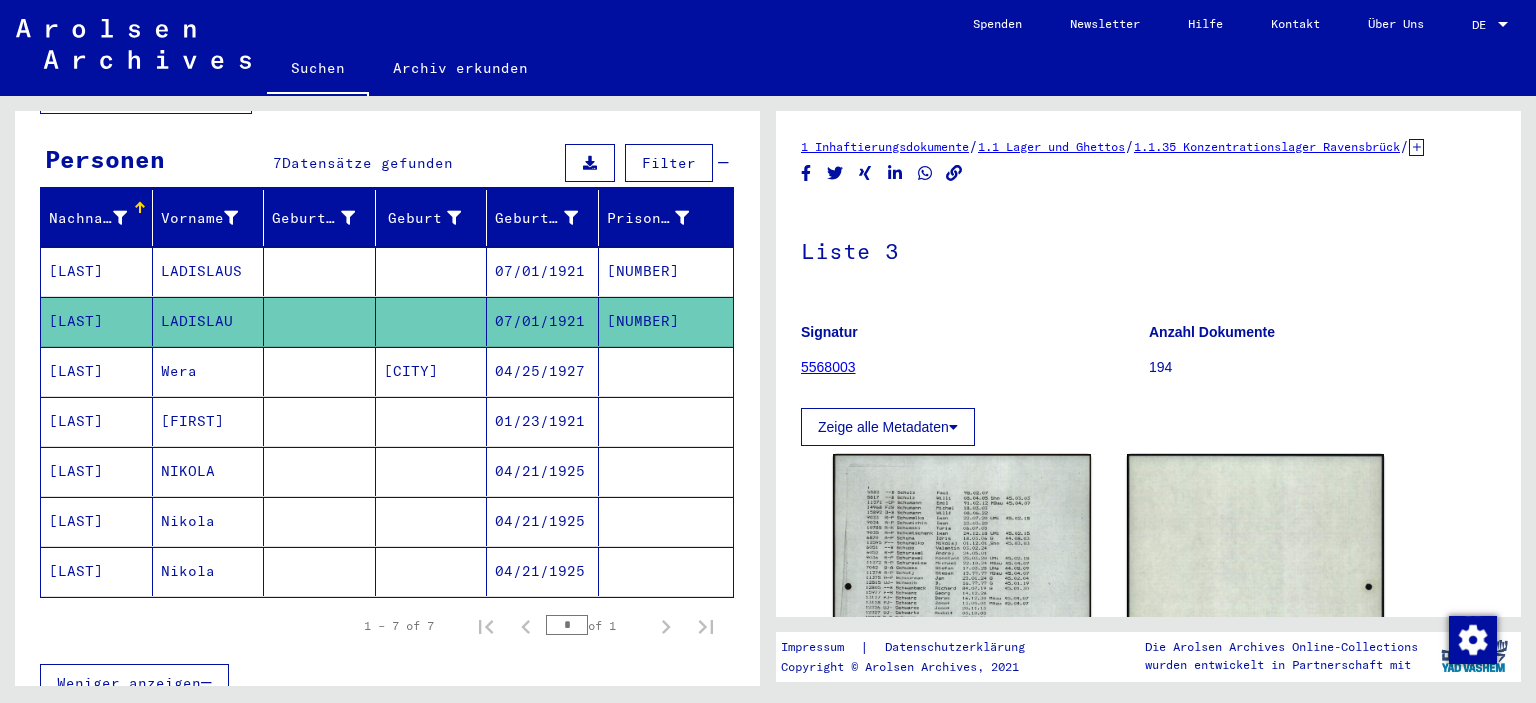 scroll, scrollTop: 199, scrollLeft: 0, axis: vertical 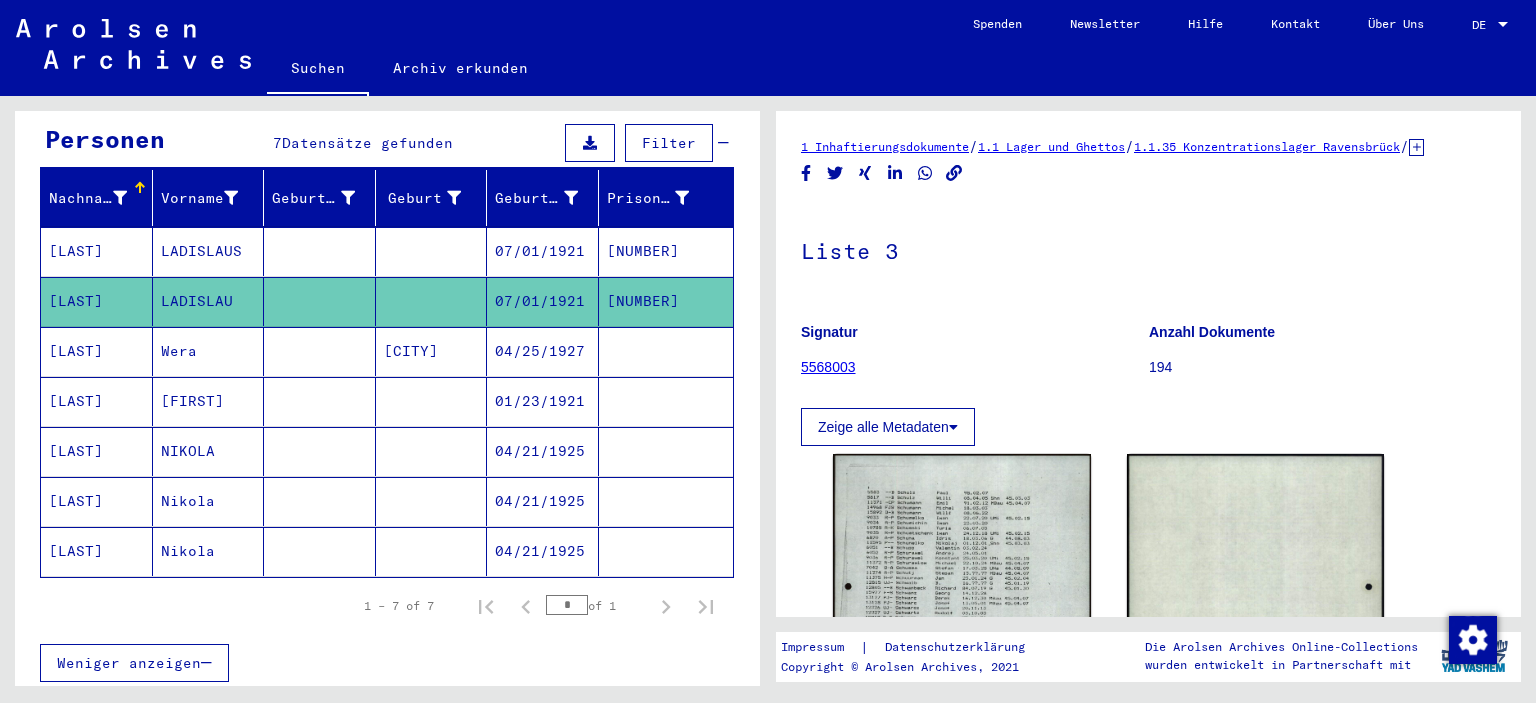 click at bounding box center [320, 551] 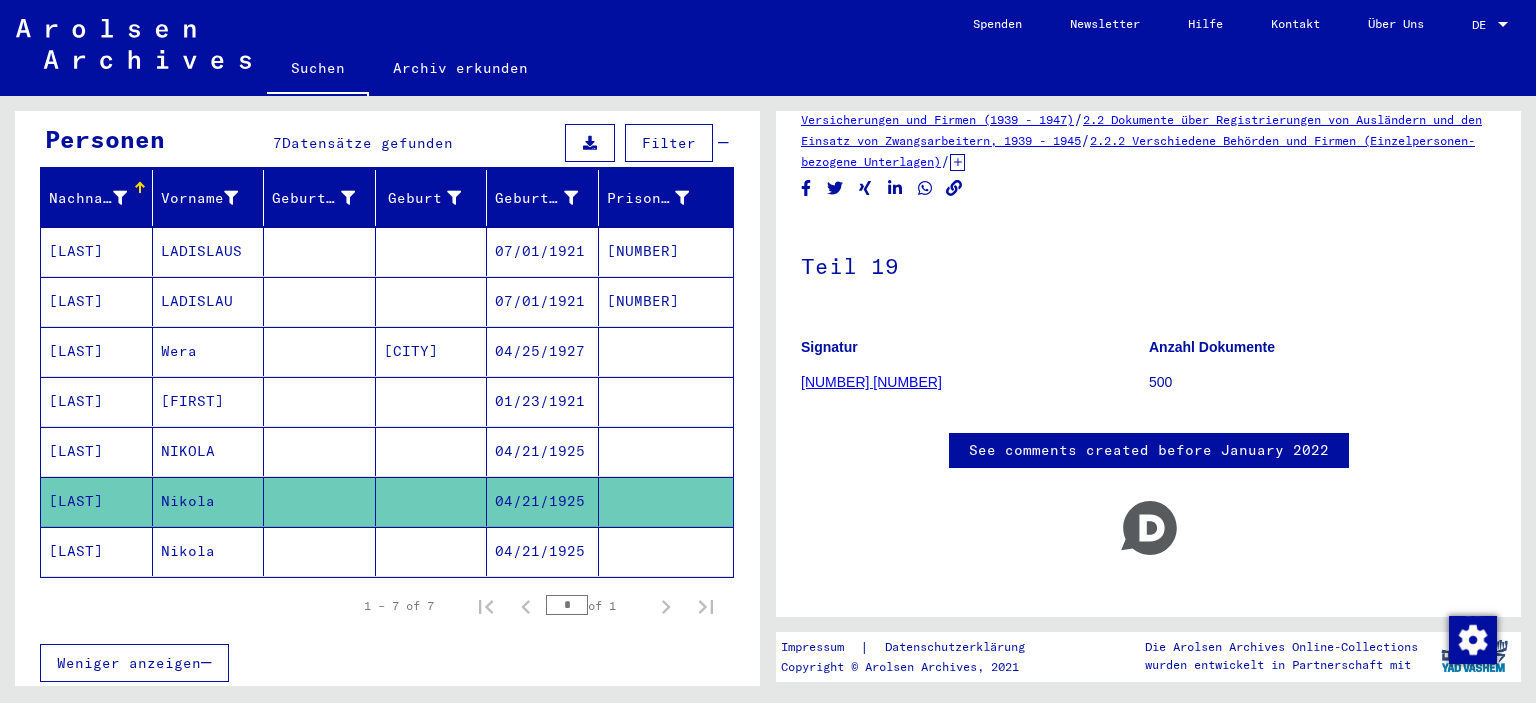 scroll, scrollTop: 77, scrollLeft: 0, axis: vertical 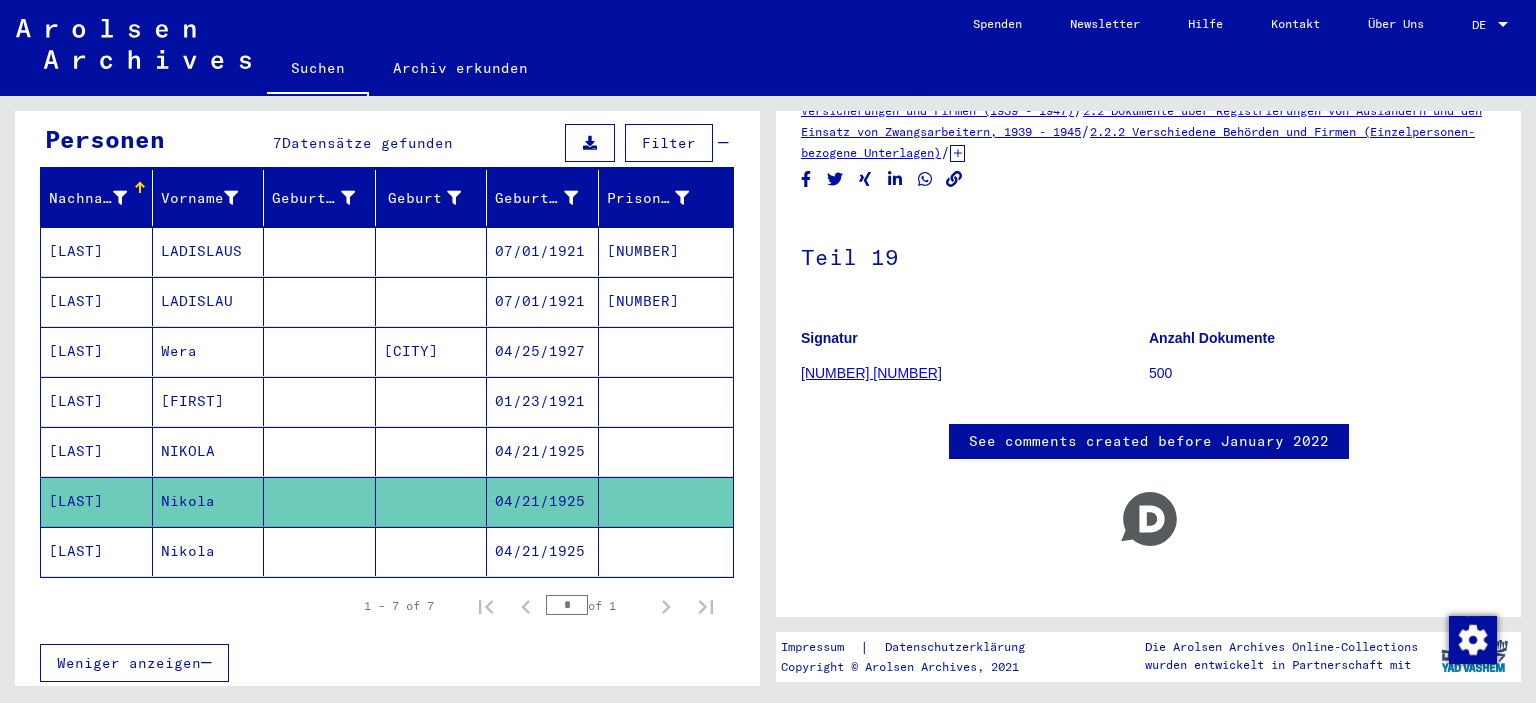 click 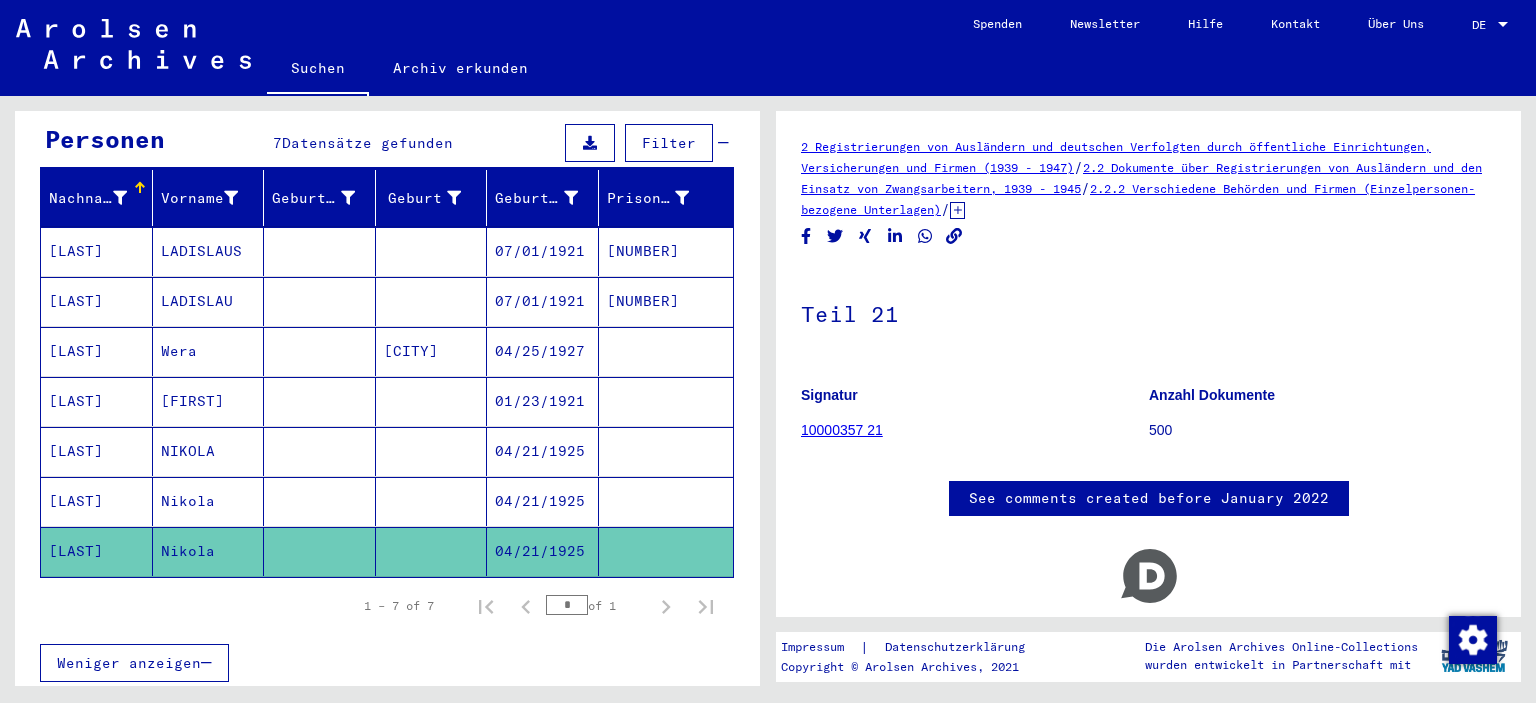 scroll, scrollTop: 77, scrollLeft: 0, axis: vertical 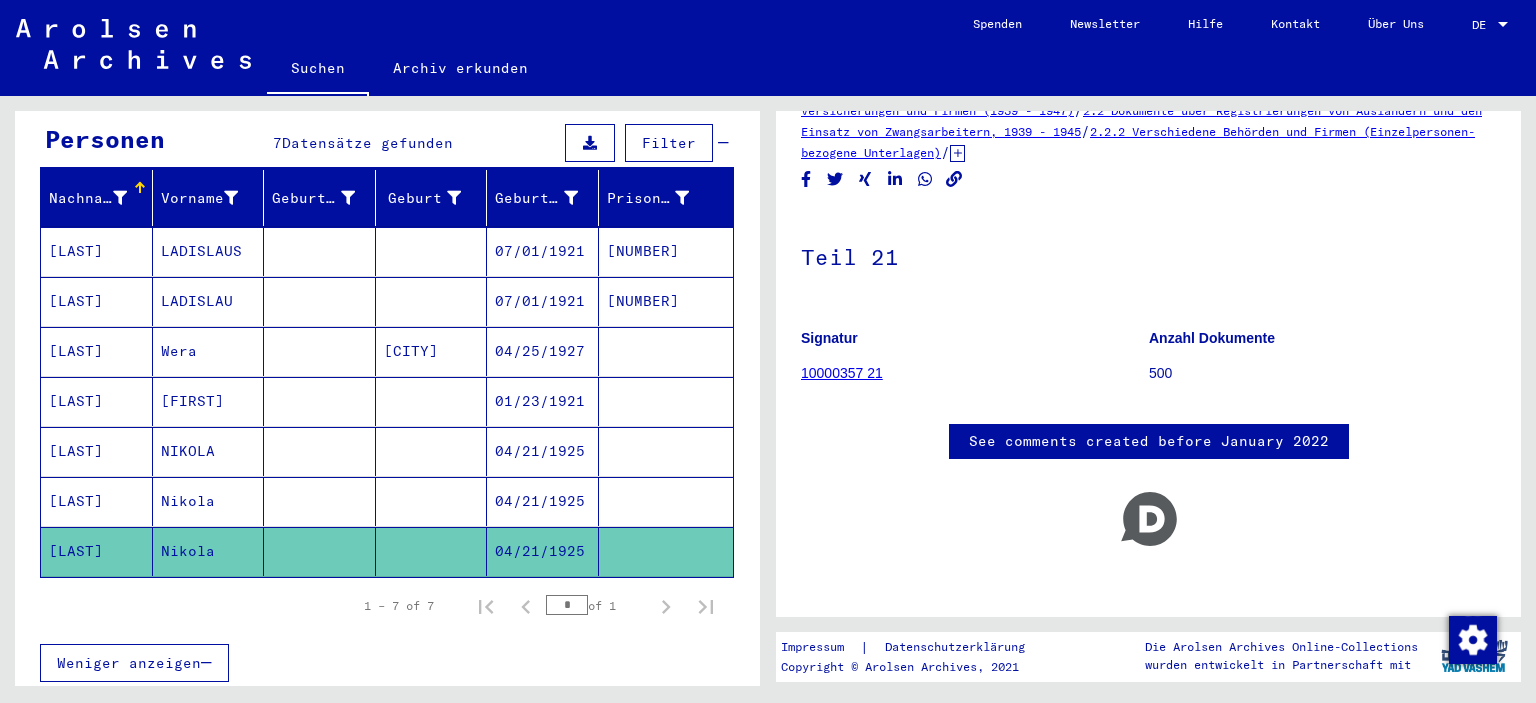 click at bounding box center (666, 501) 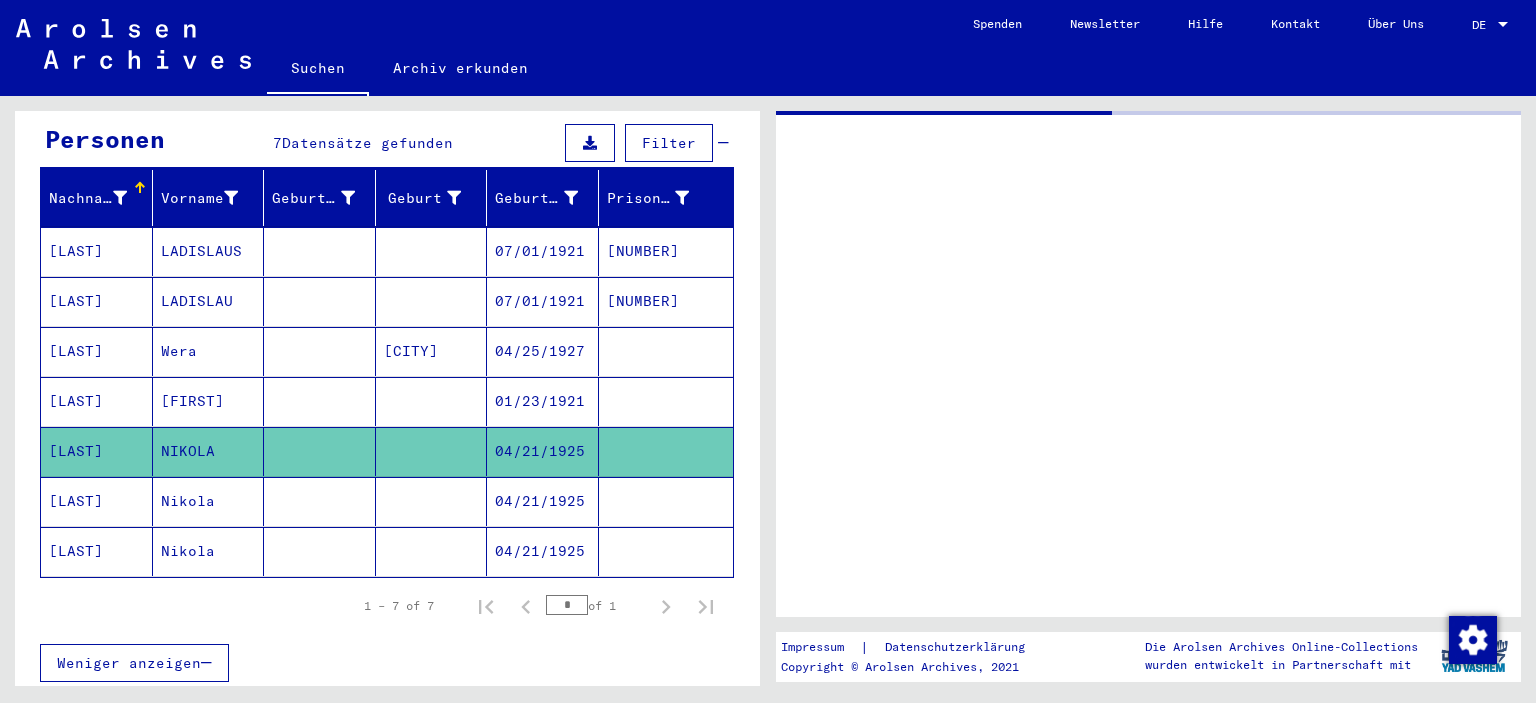 scroll 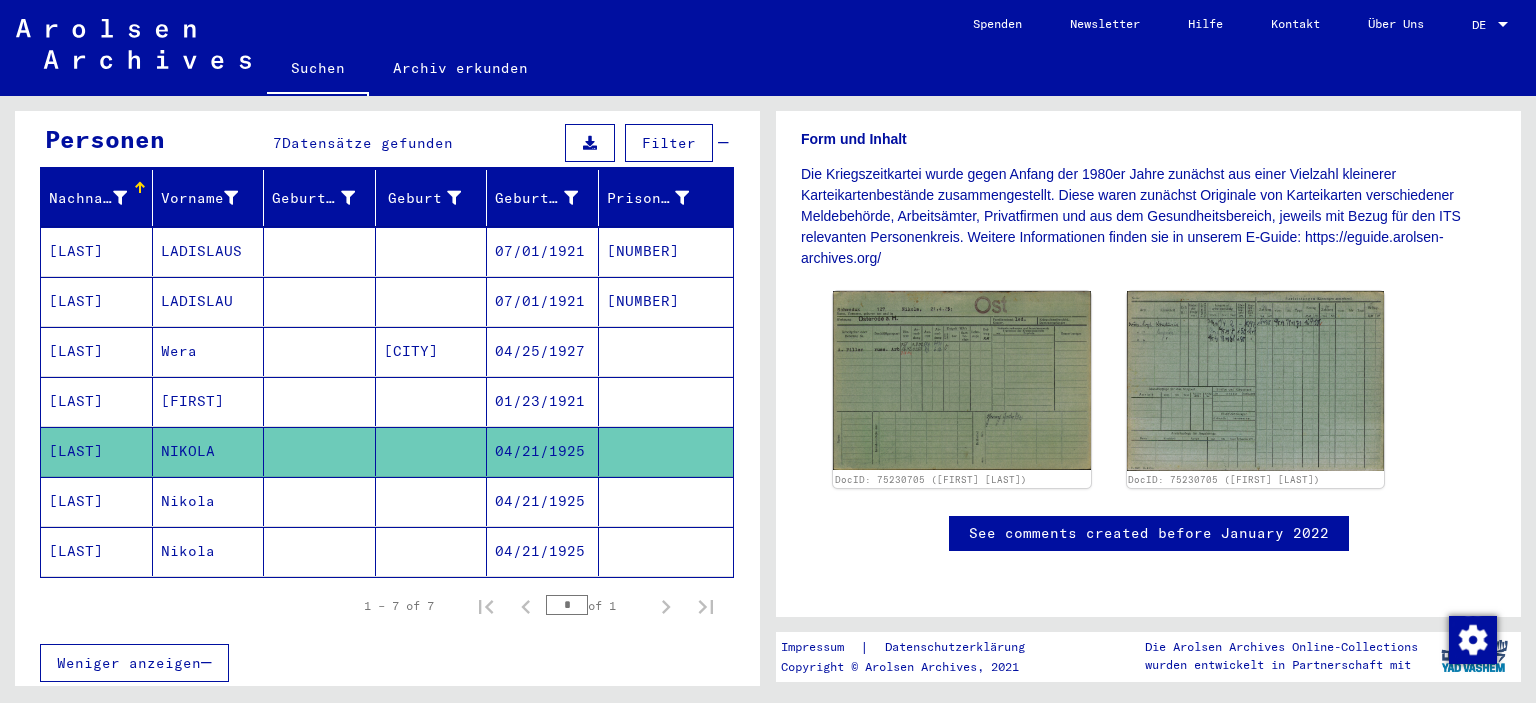 click 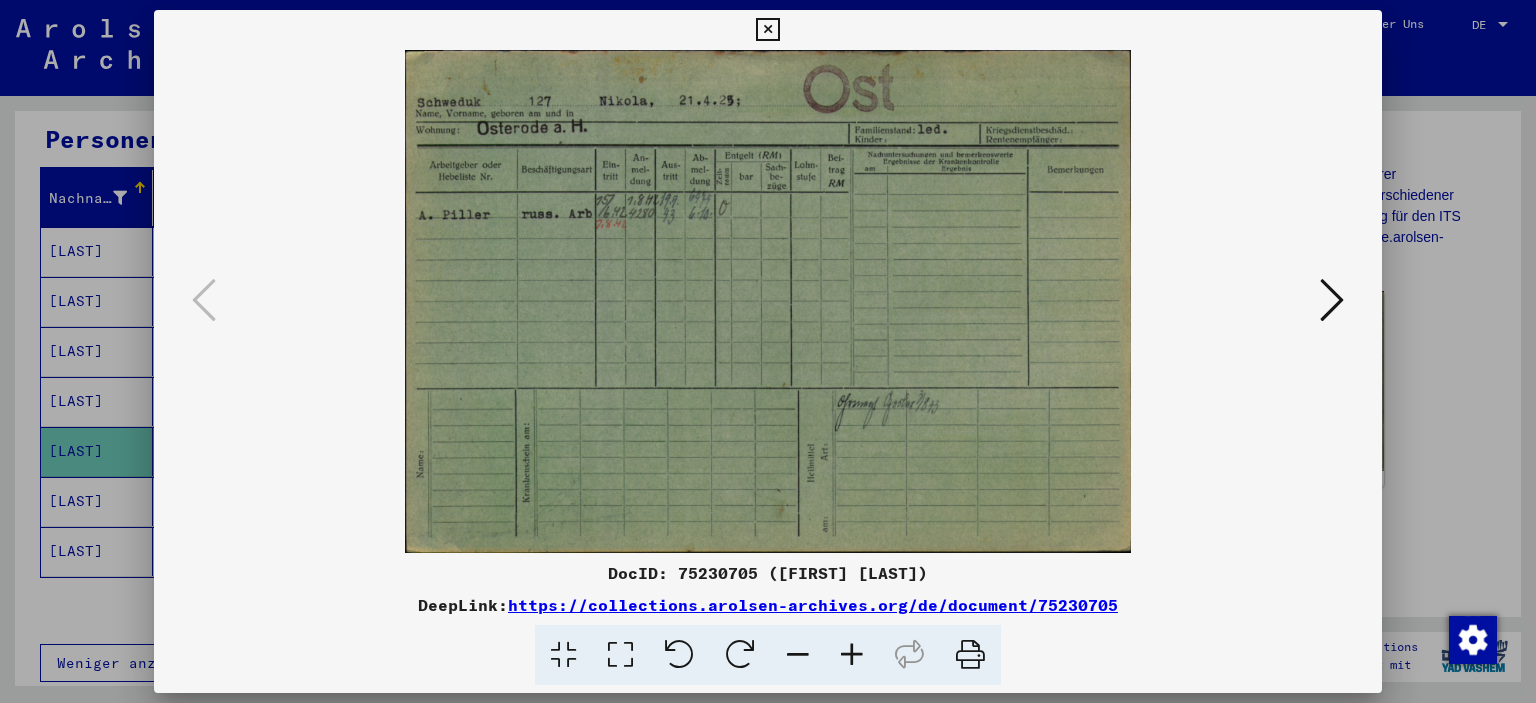click at bounding box center (768, 301) 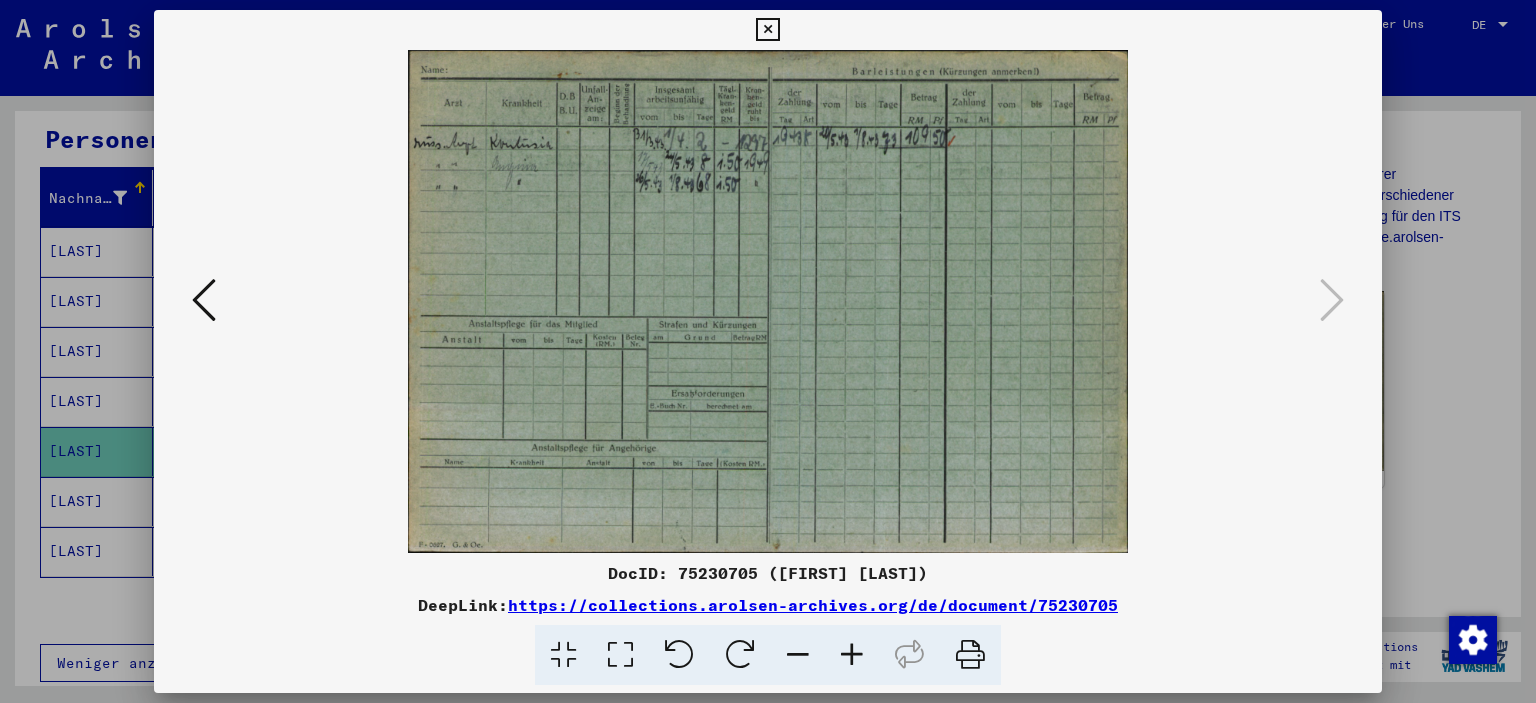 click at bounding box center [768, 351] 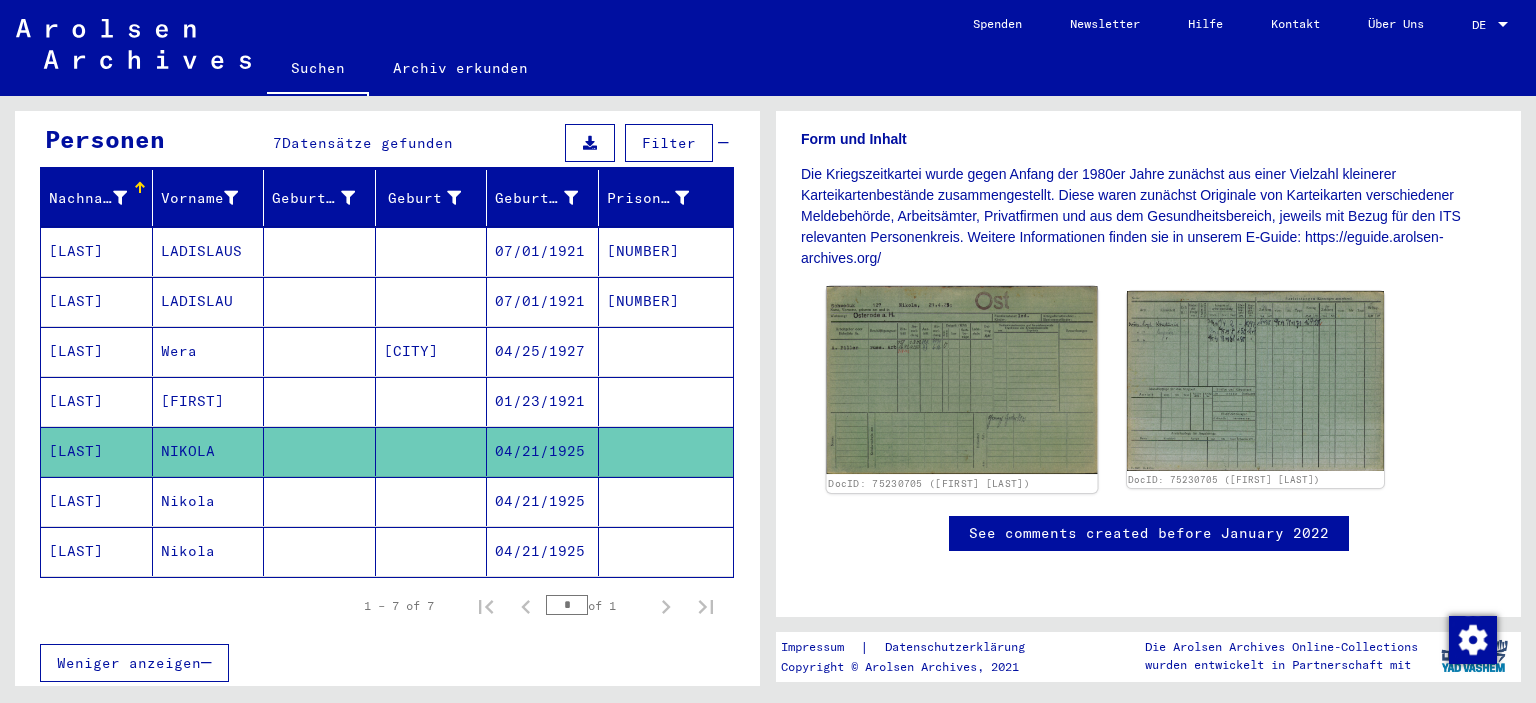 click 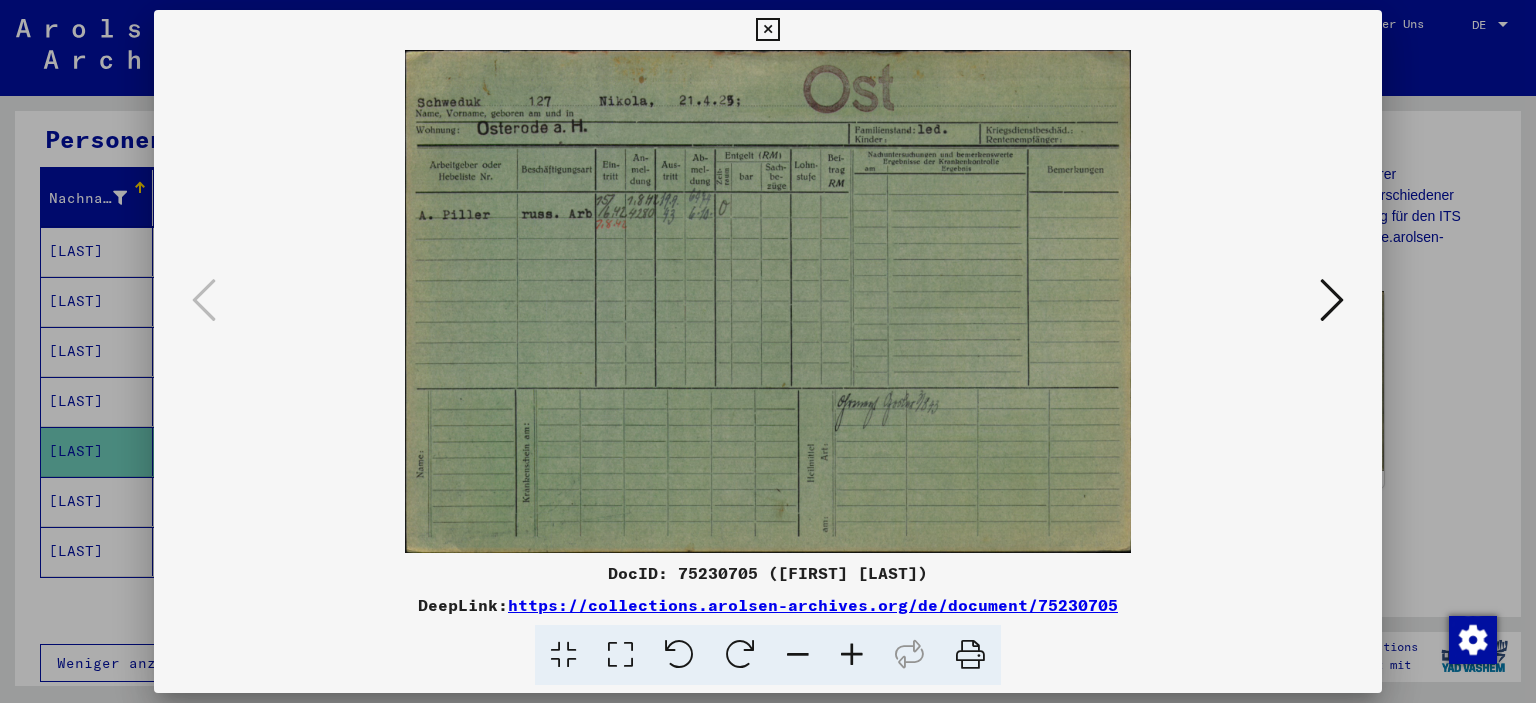 click at bounding box center [768, 351] 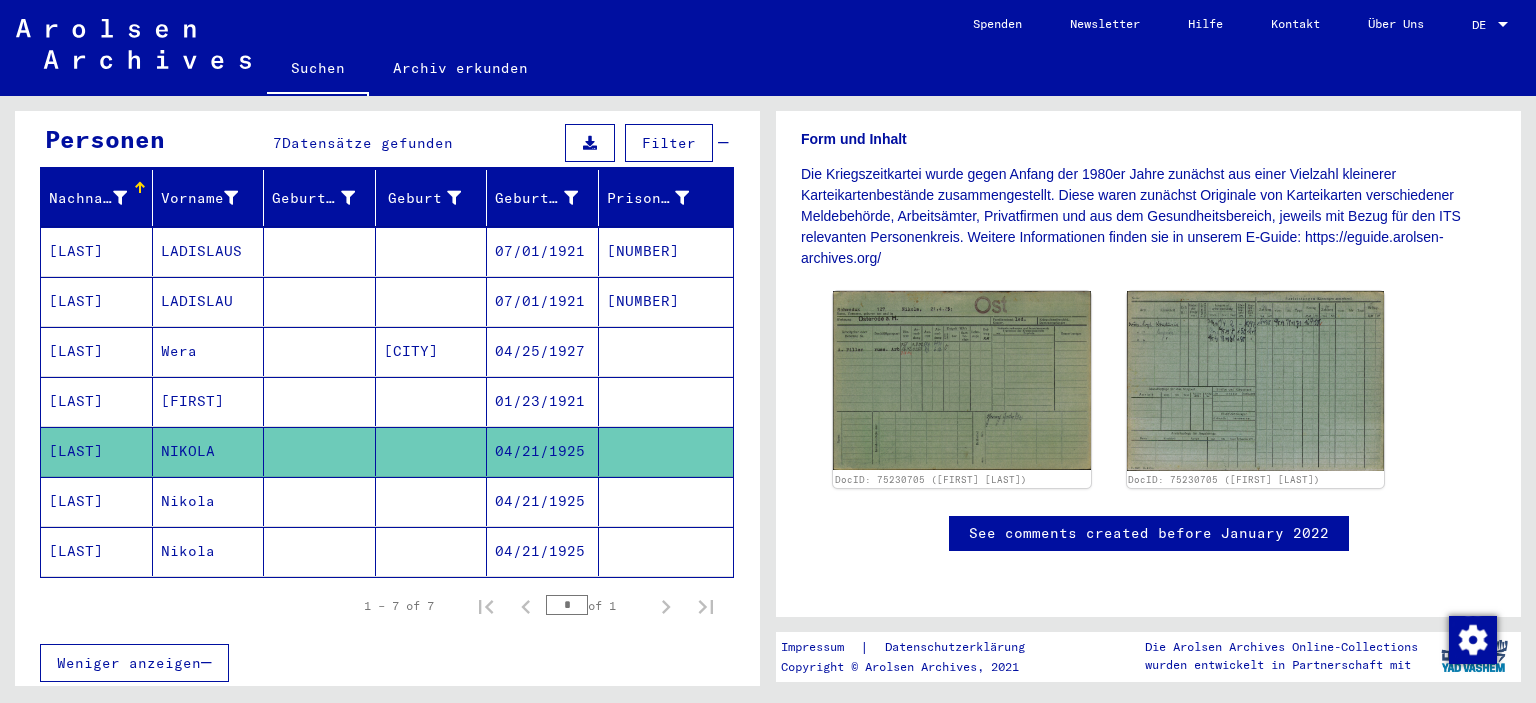 click on "Wera" at bounding box center (209, 401) 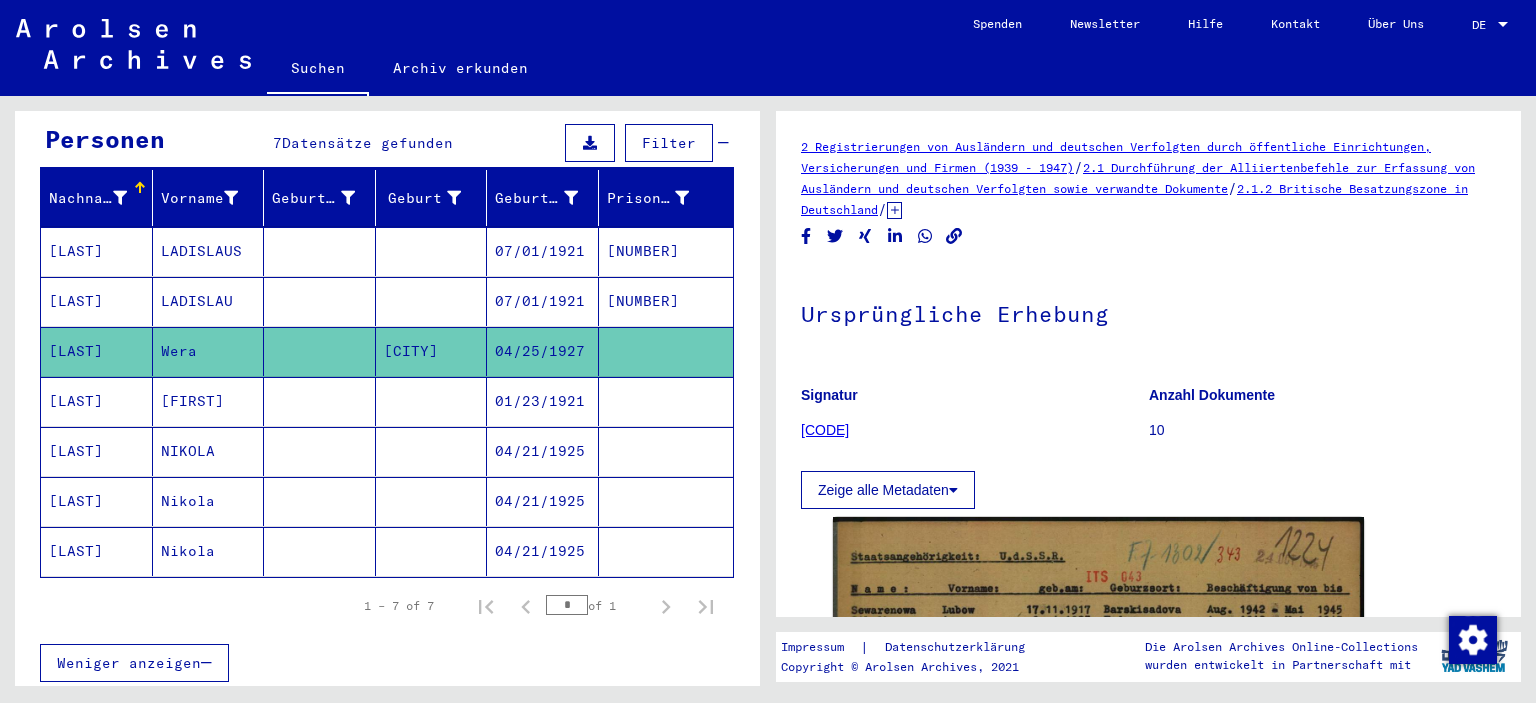 click at bounding box center (432, 451) 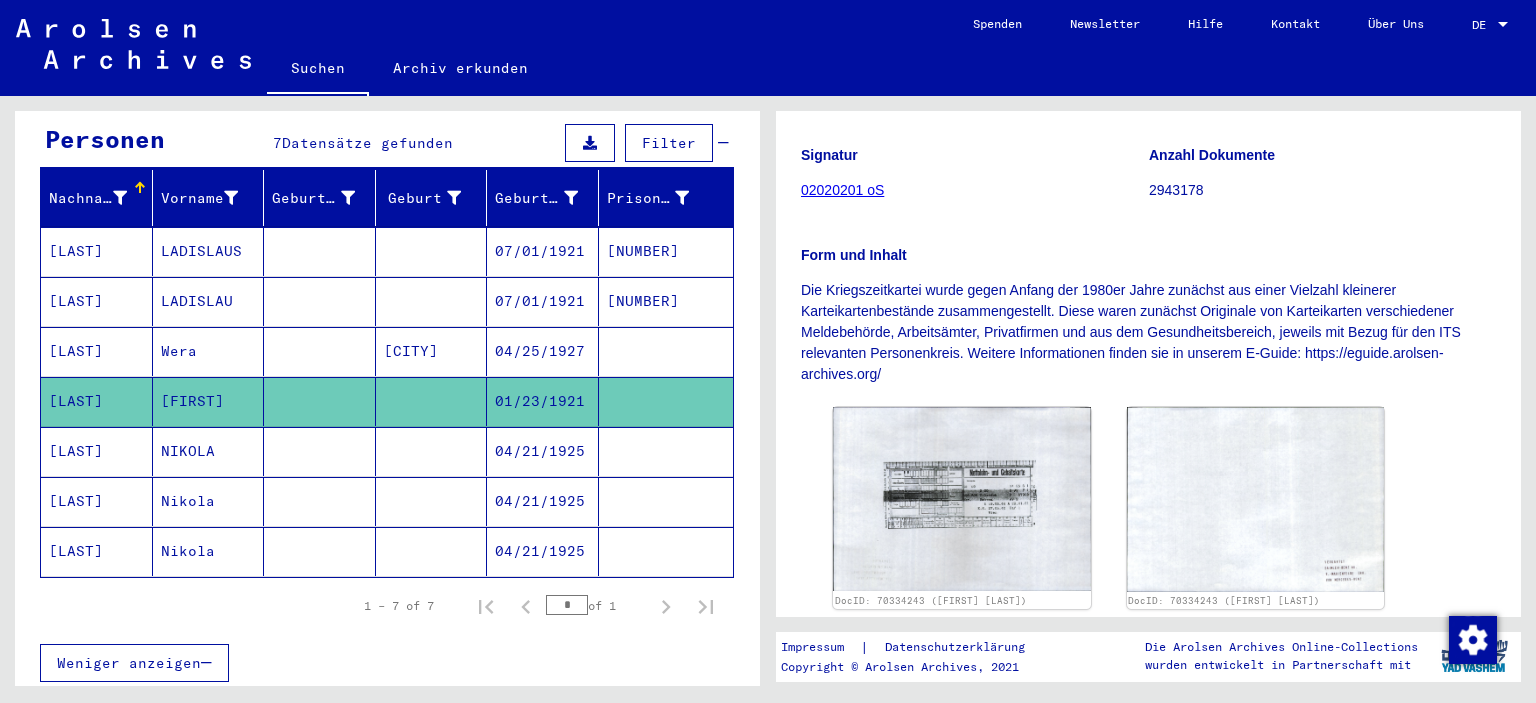 scroll, scrollTop: 388, scrollLeft: 0, axis: vertical 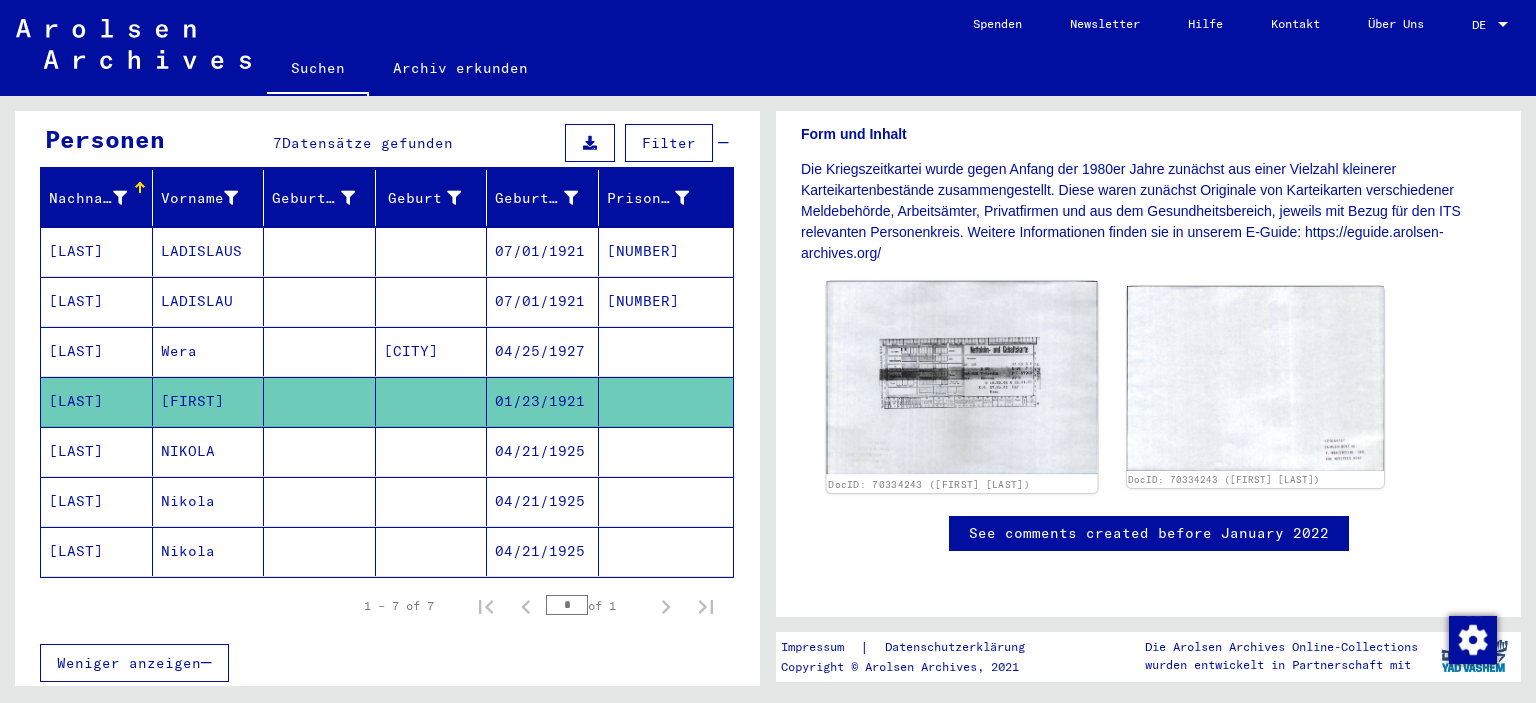 click 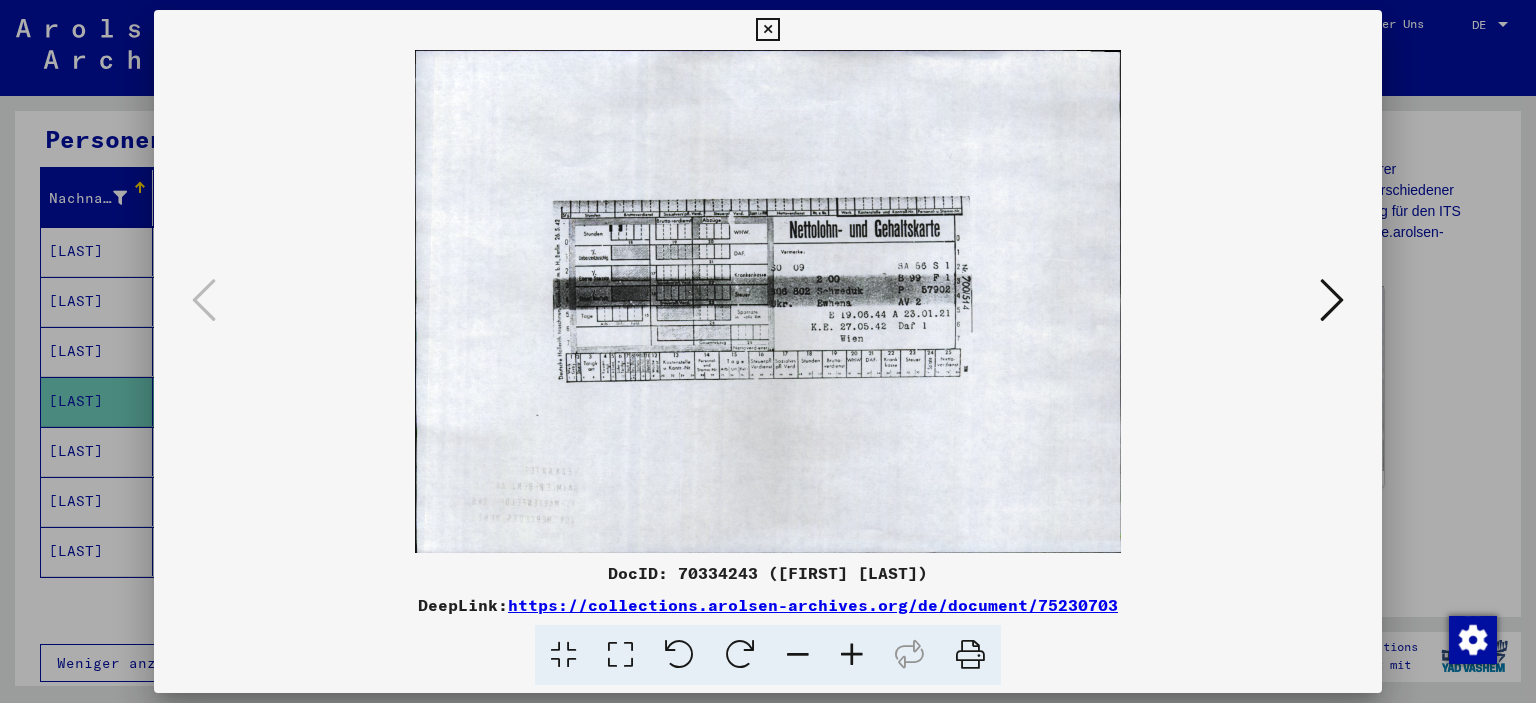 click at bounding box center (1332, 300) 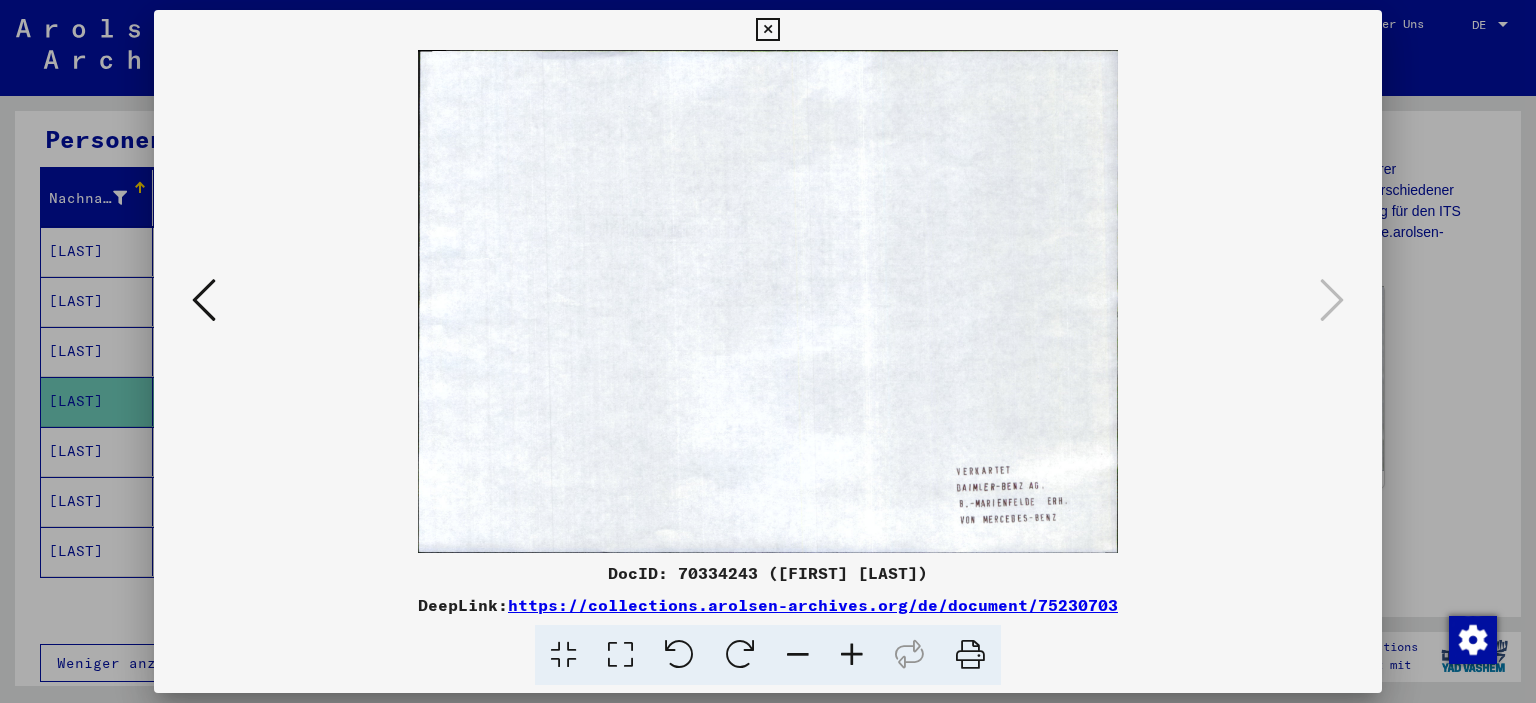 click at bounding box center [768, 351] 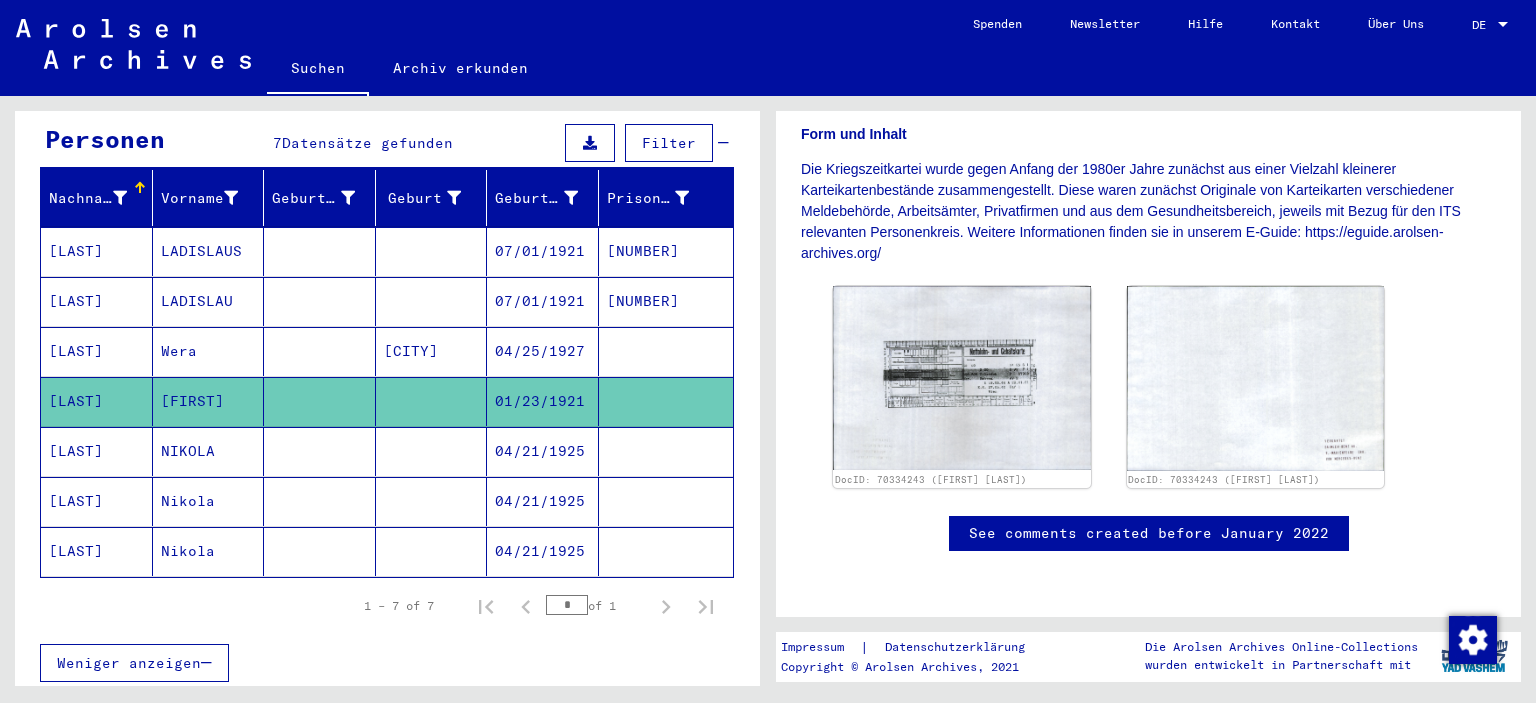 click on "[NUMBER]" at bounding box center [666, 301] 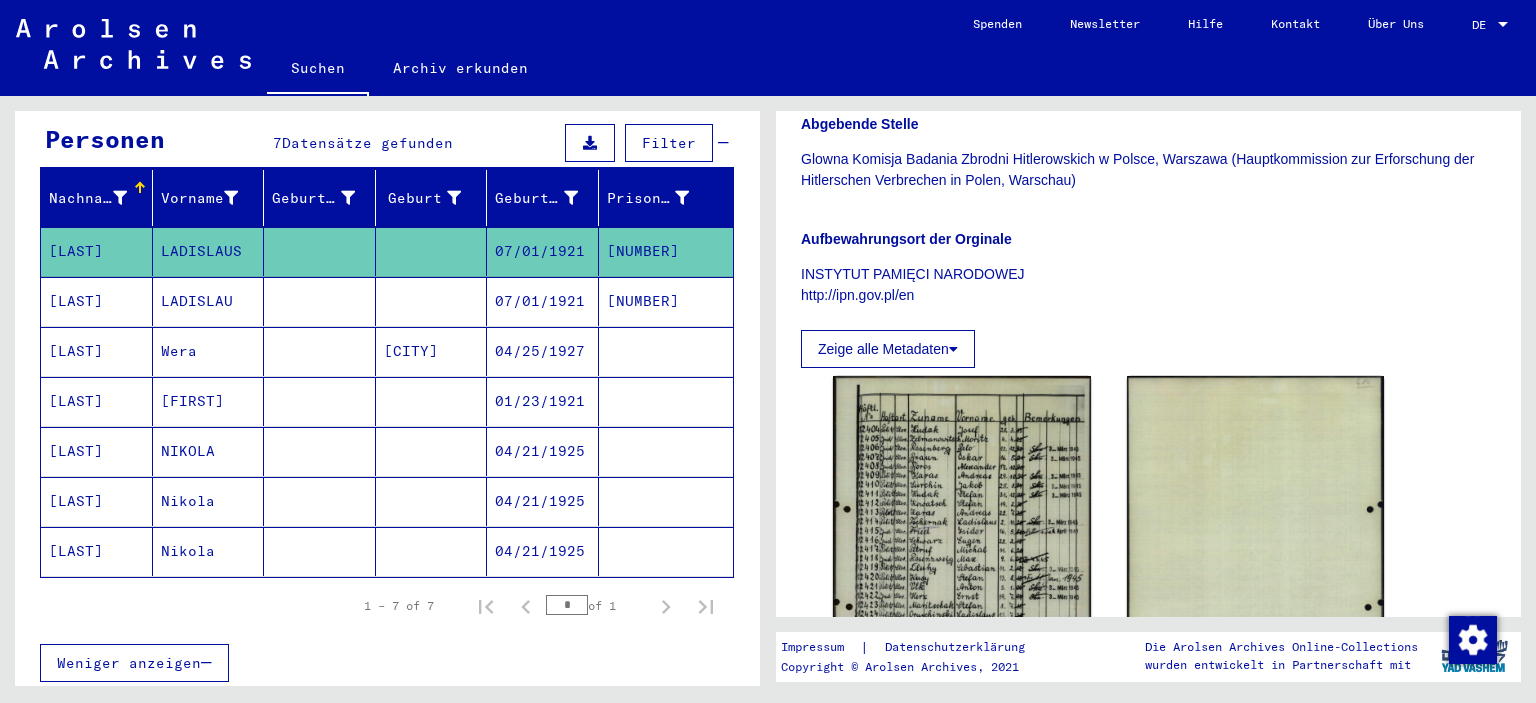 scroll, scrollTop: 312, scrollLeft: 0, axis: vertical 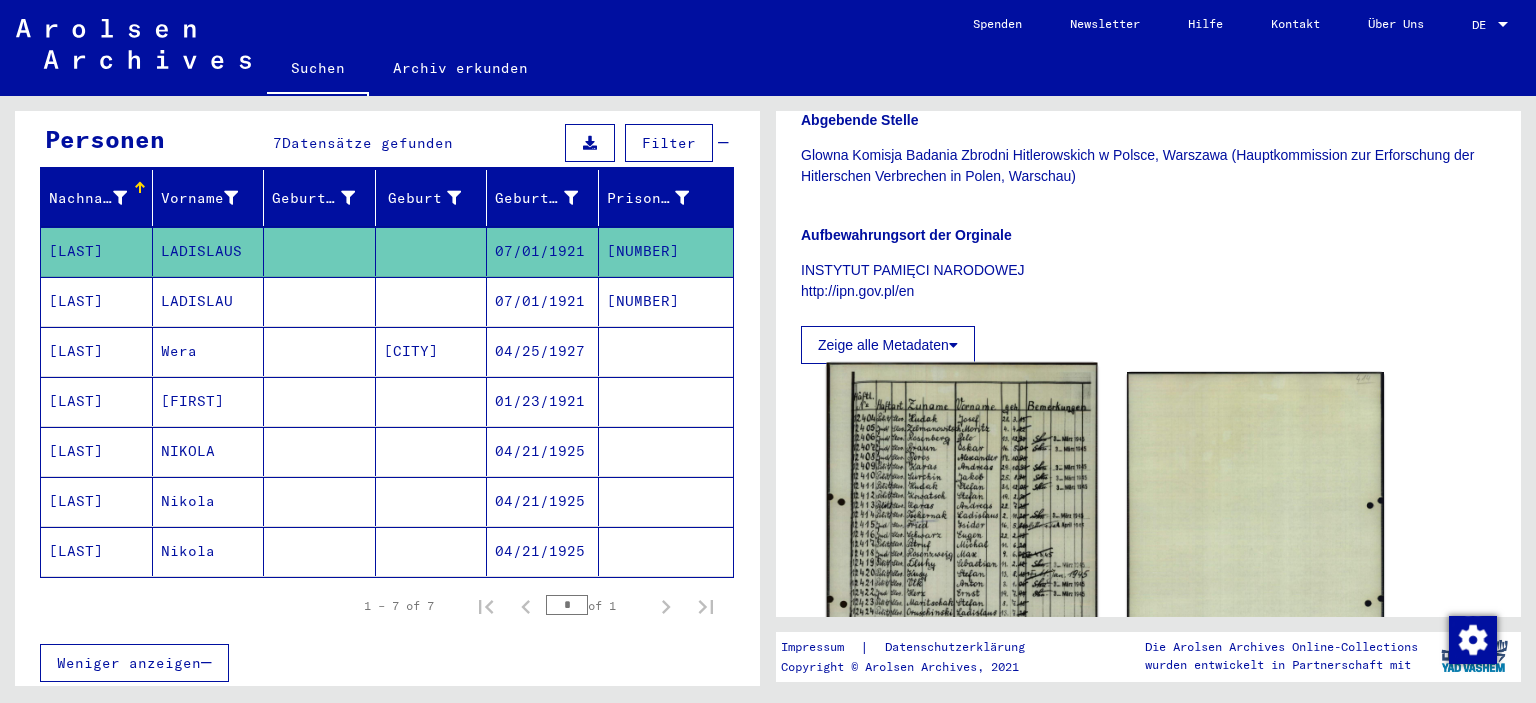 click 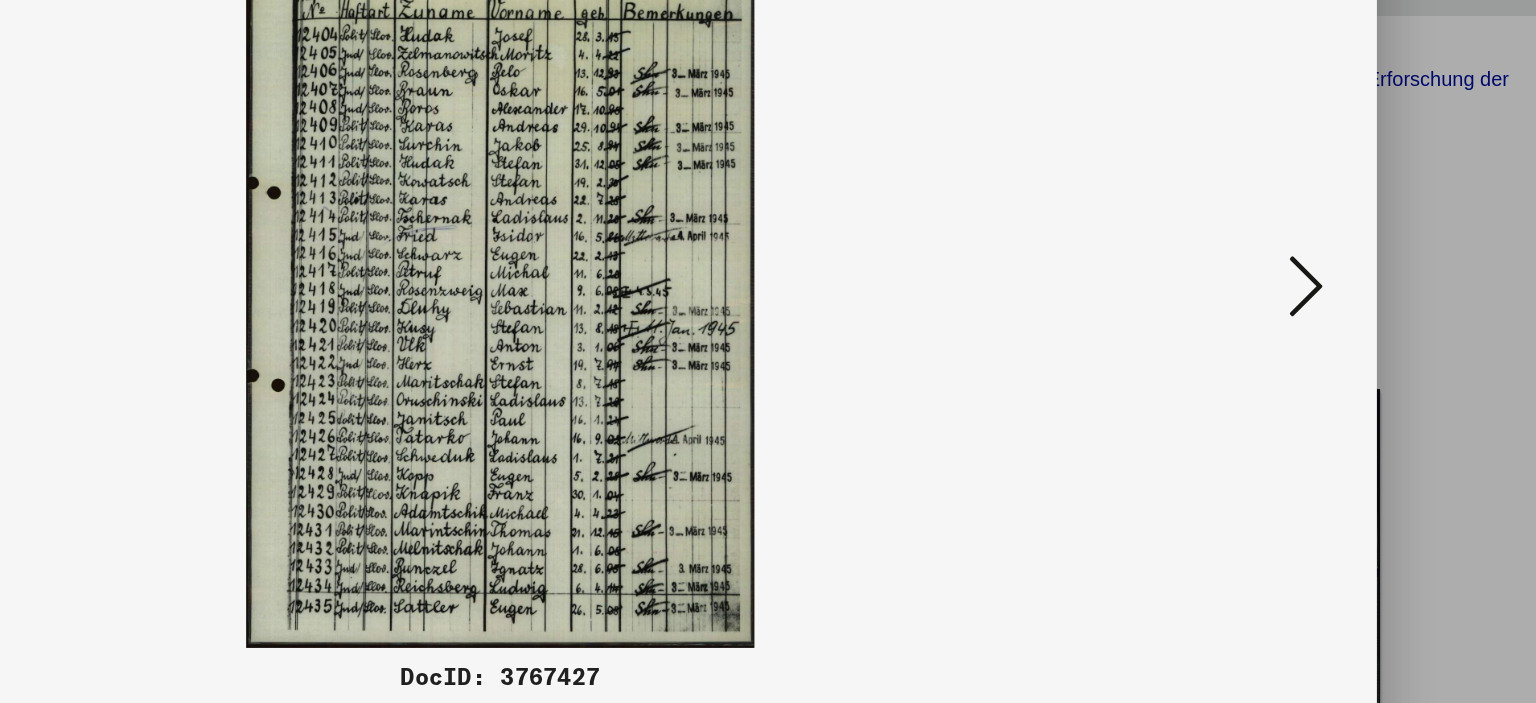 scroll, scrollTop: 0, scrollLeft: 0, axis: both 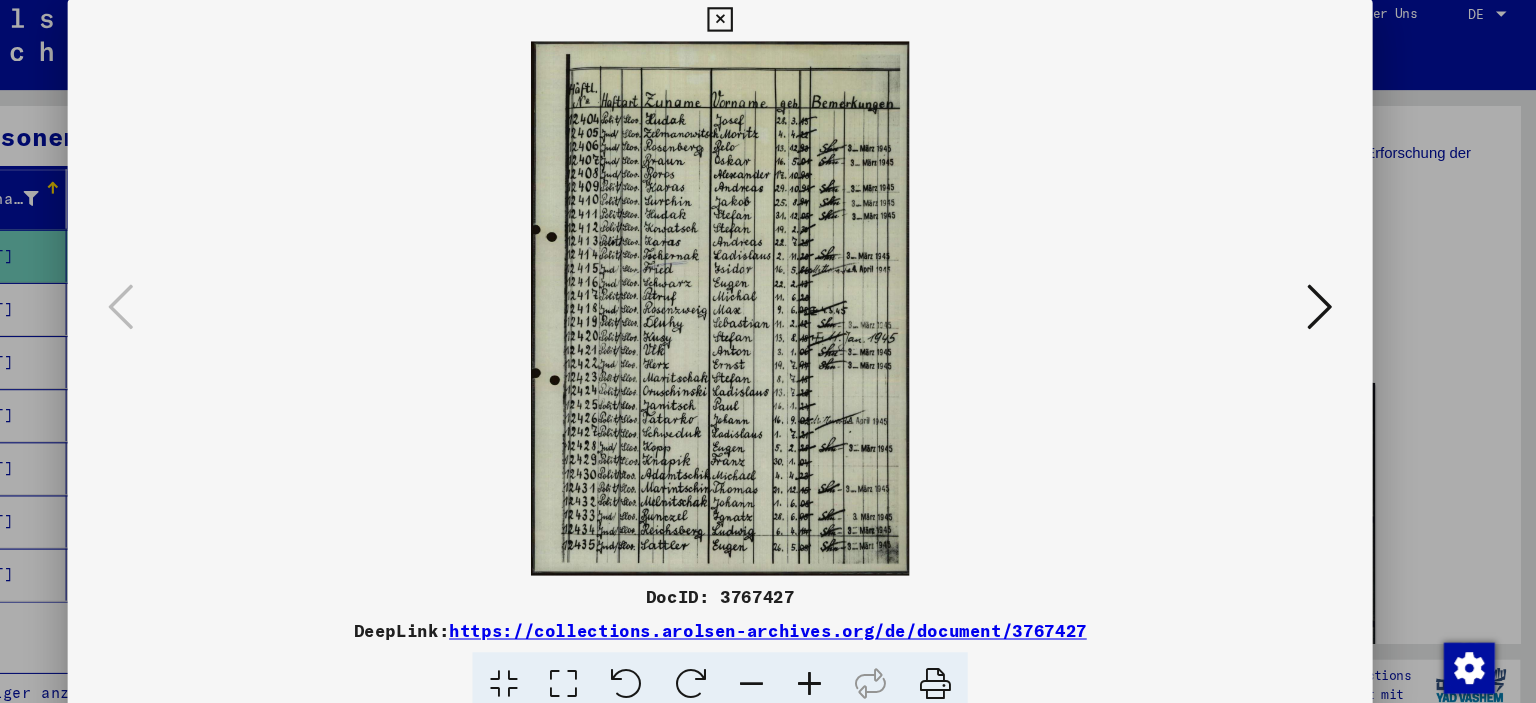 click at bounding box center (768, 351) 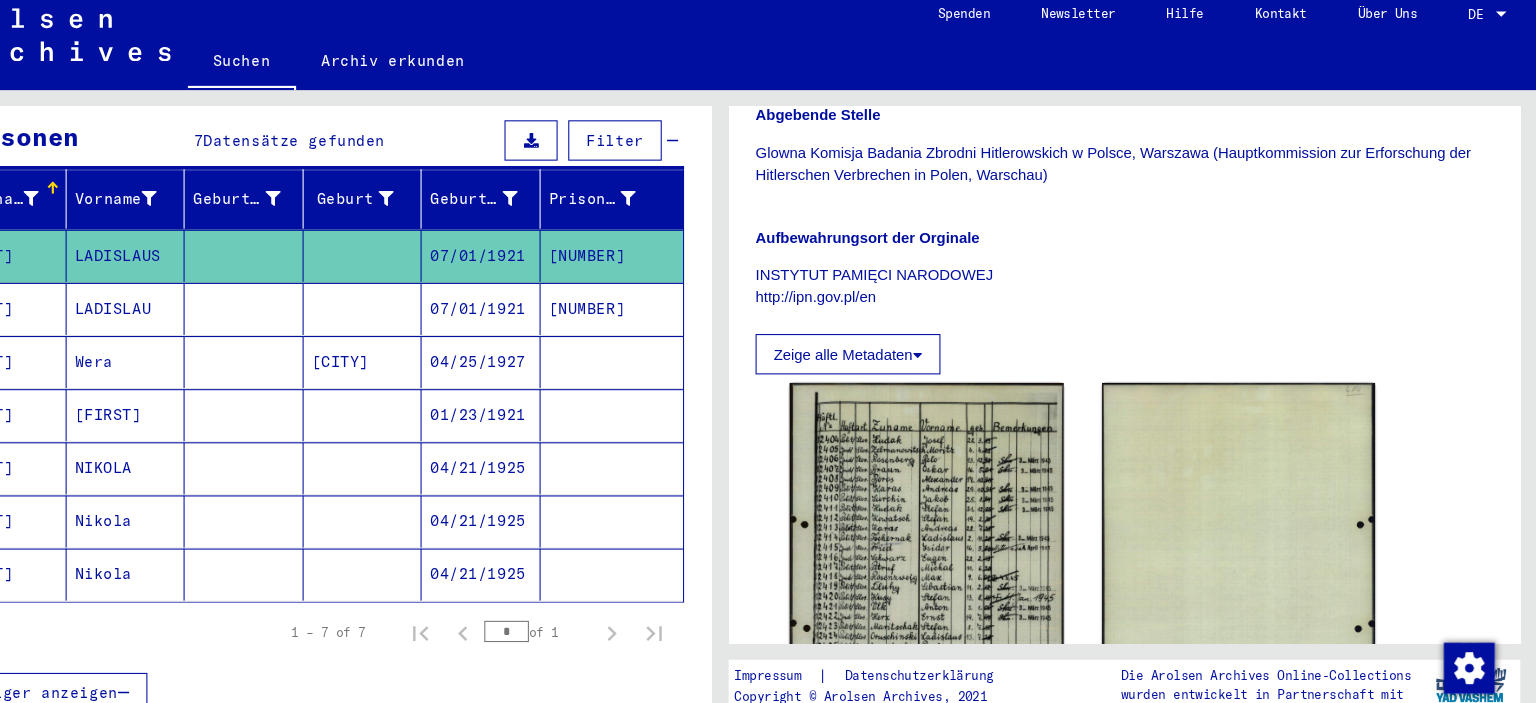 scroll, scrollTop: 0, scrollLeft: 0, axis: both 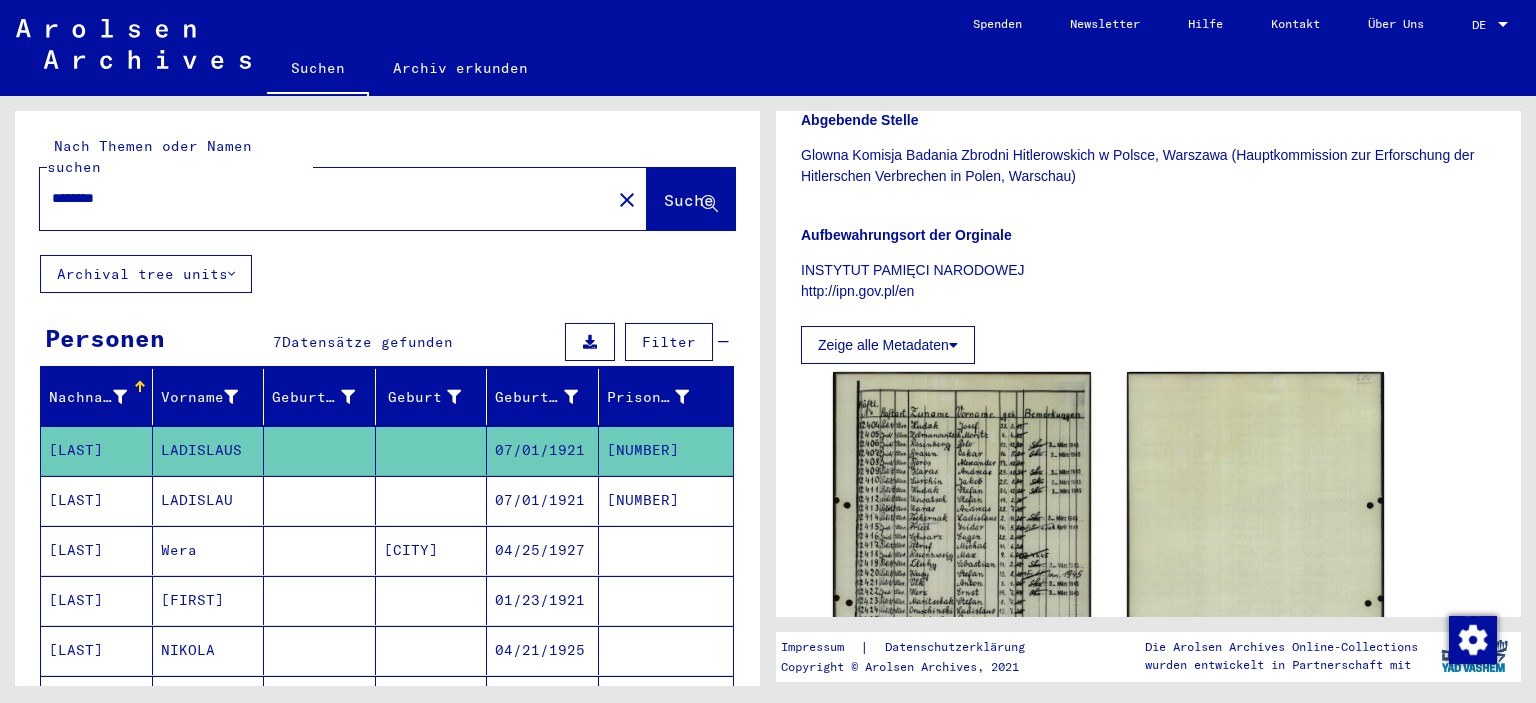 click on "********" at bounding box center [325, 198] 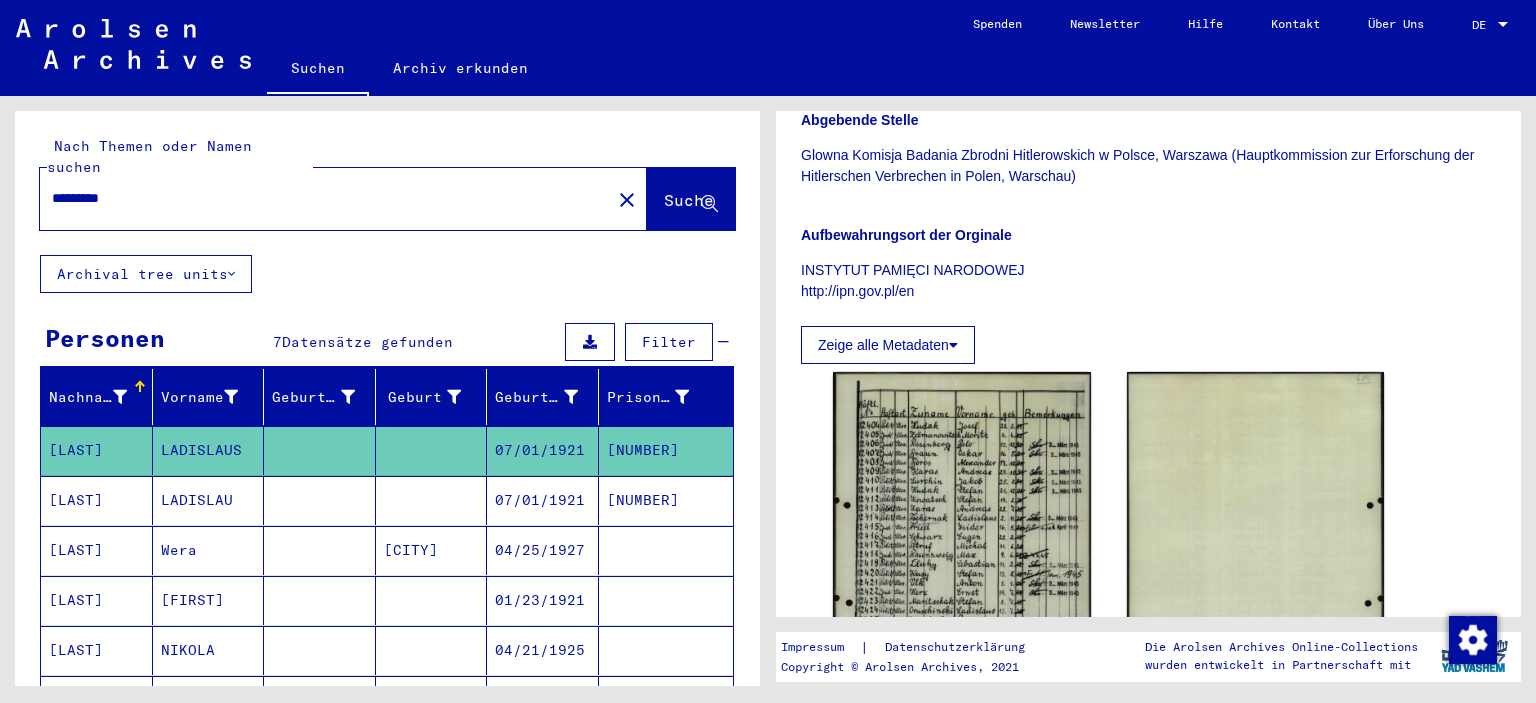 type on "*********" 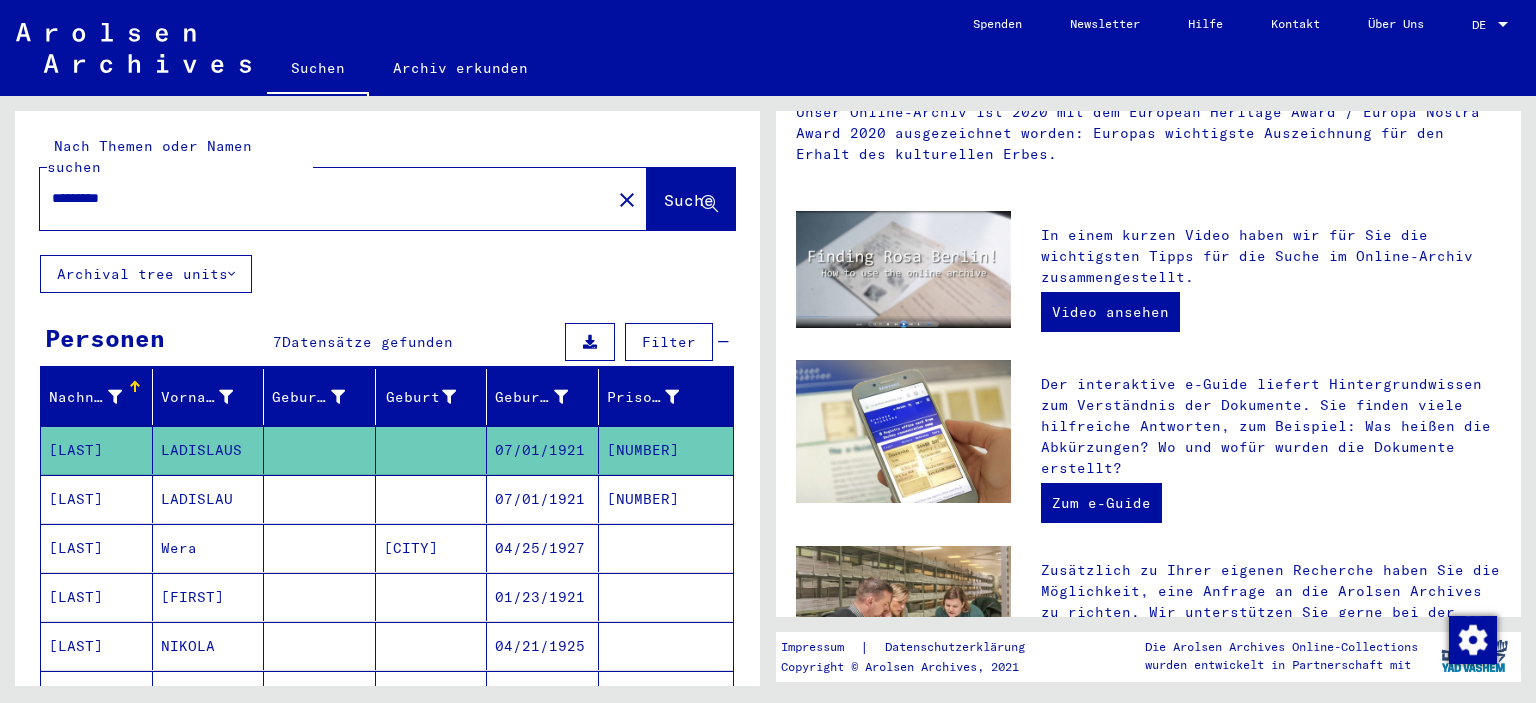 scroll, scrollTop: 0, scrollLeft: 0, axis: both 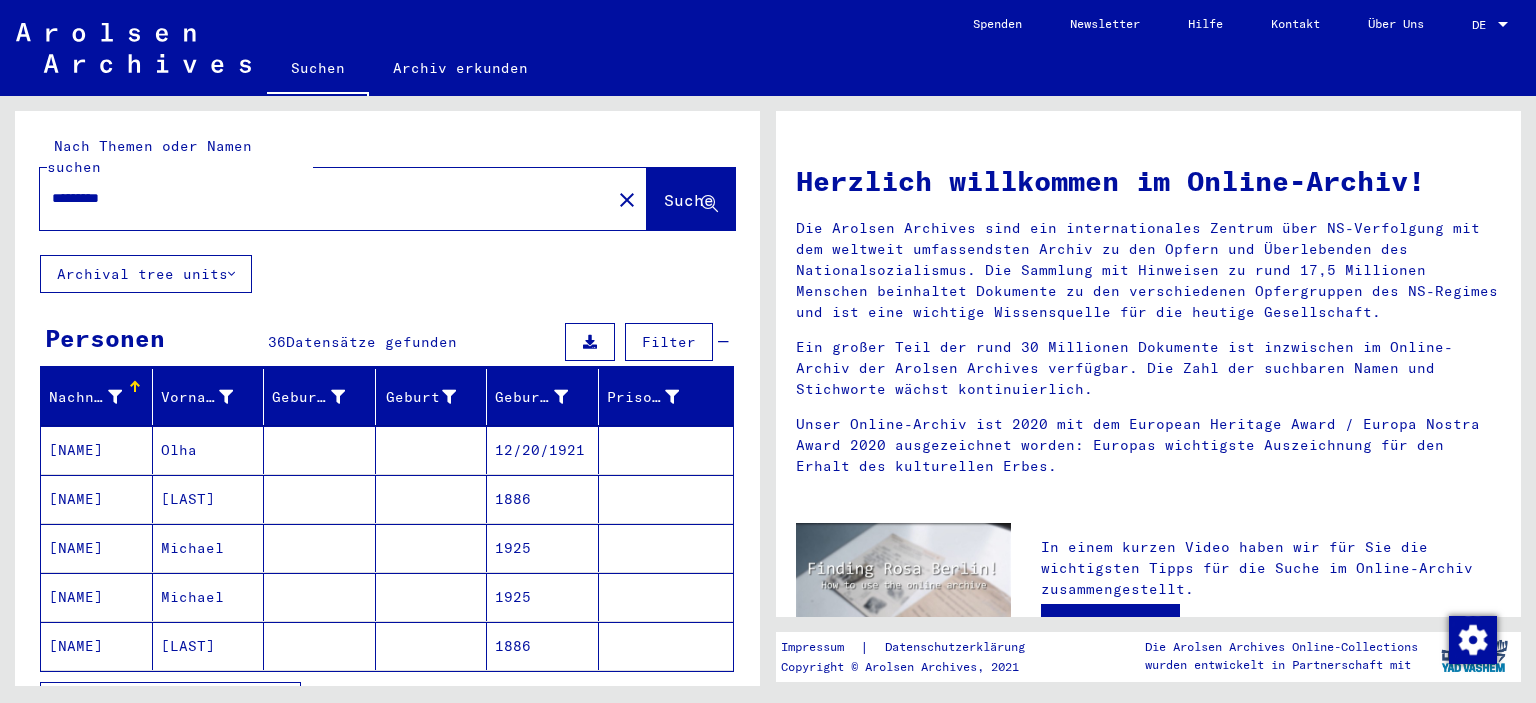 click at bounding box center (320, 499) 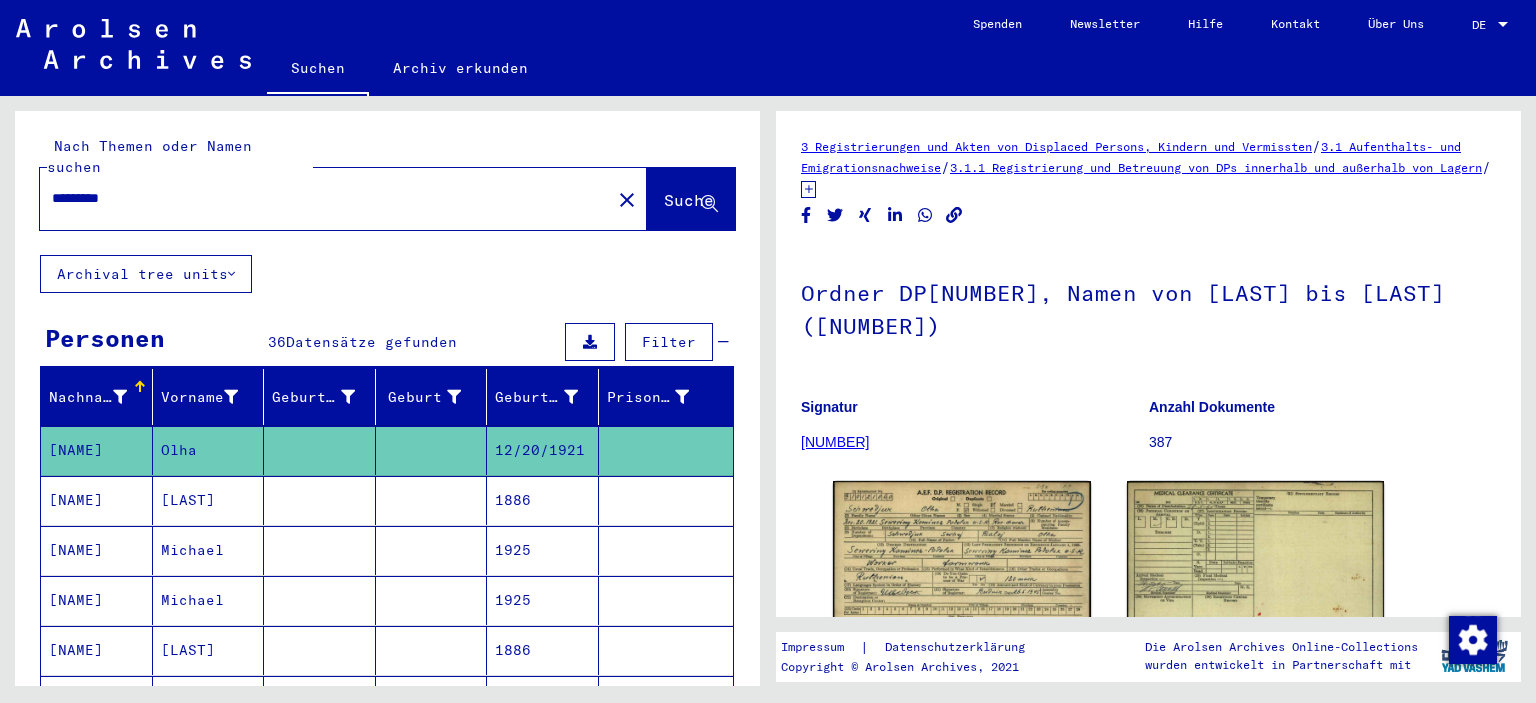 click at bounding box center (320, 550) 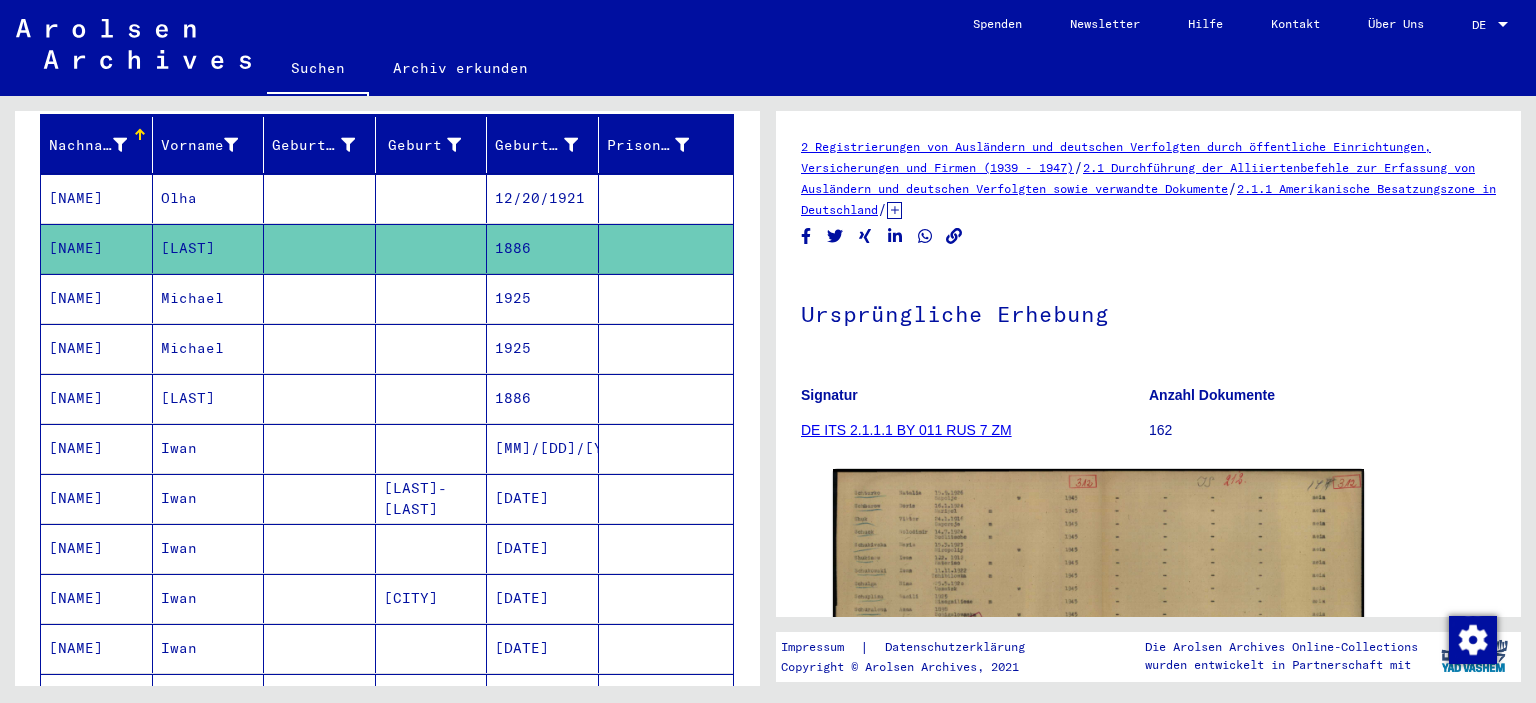 scroll, scrollTop: 255, scrollLeft: 0, axis: vertical 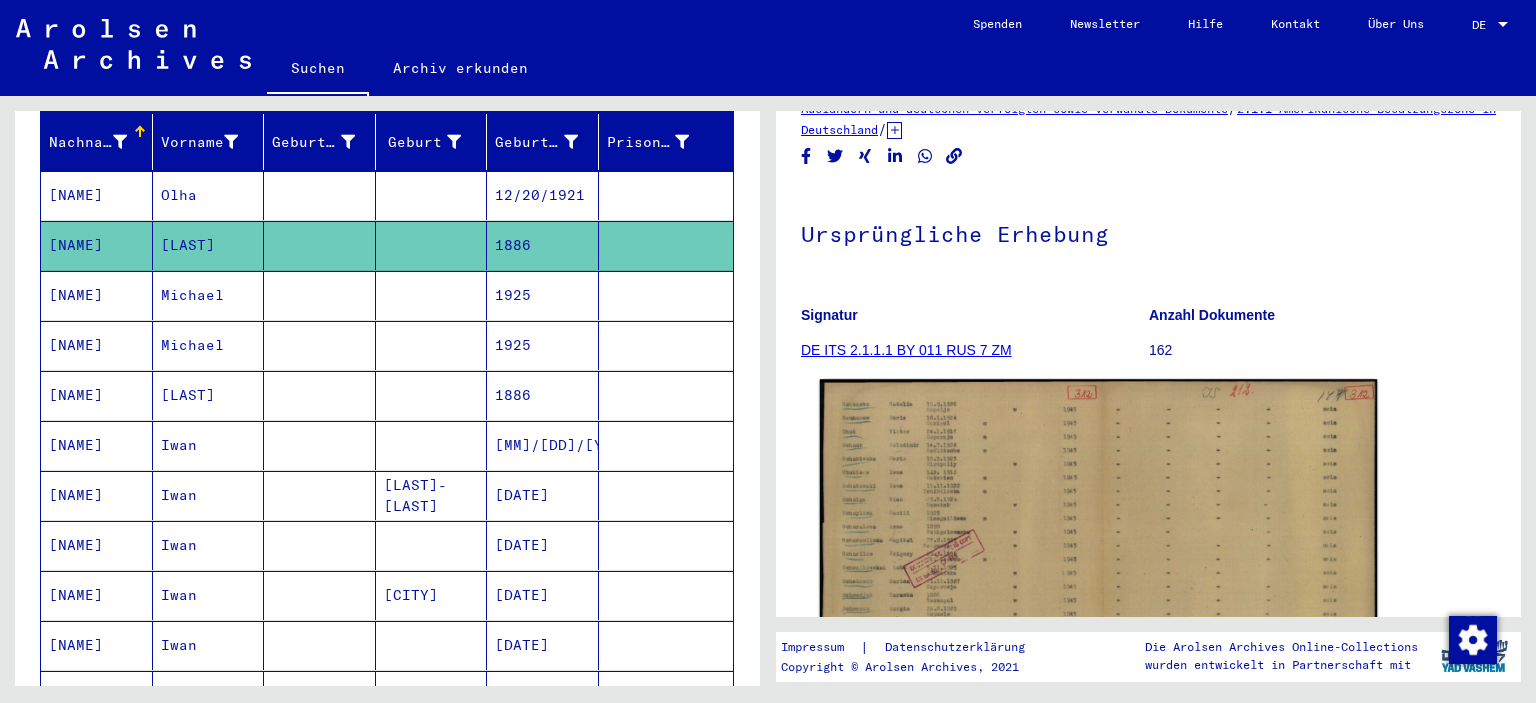 click 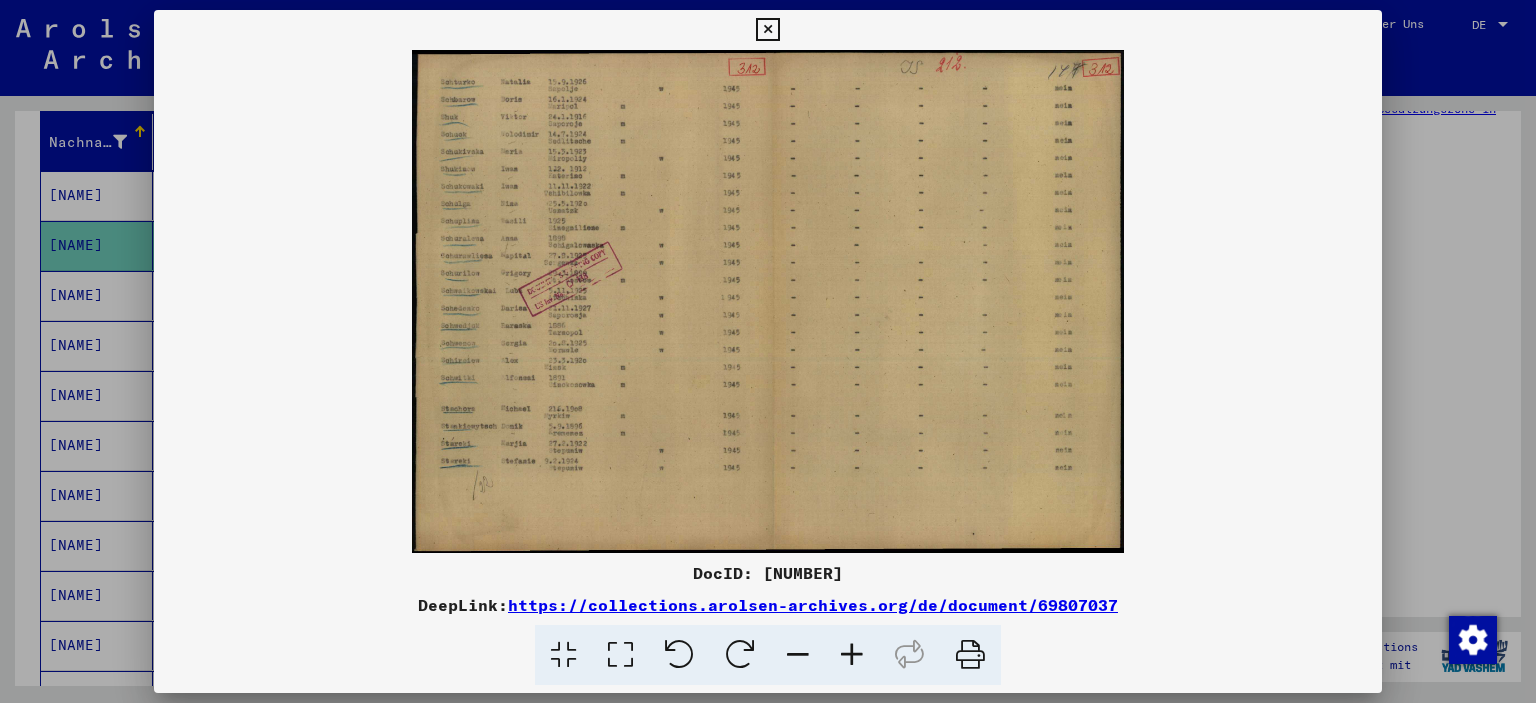 click at bounding box center (768, 351) 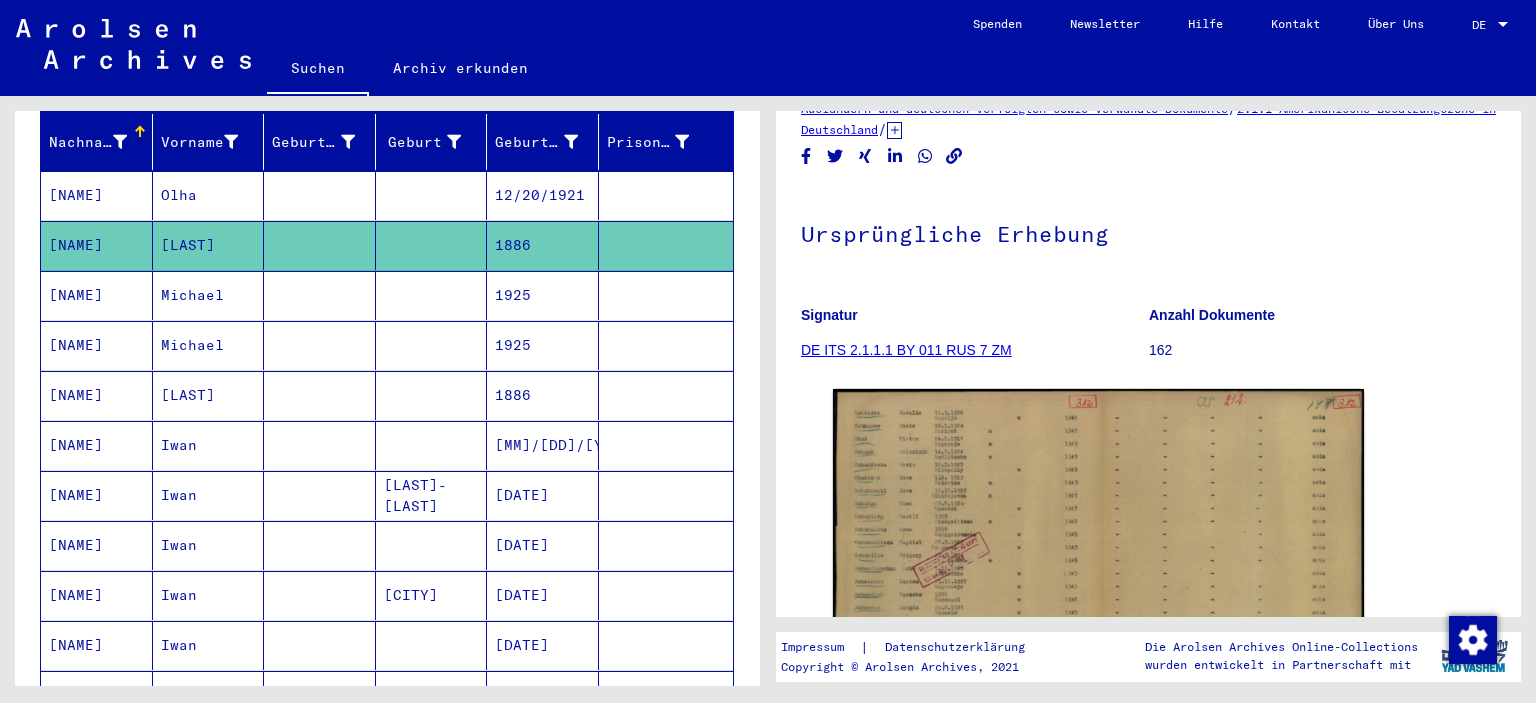 click on "[NAME]" at bounding box center (97, 245) 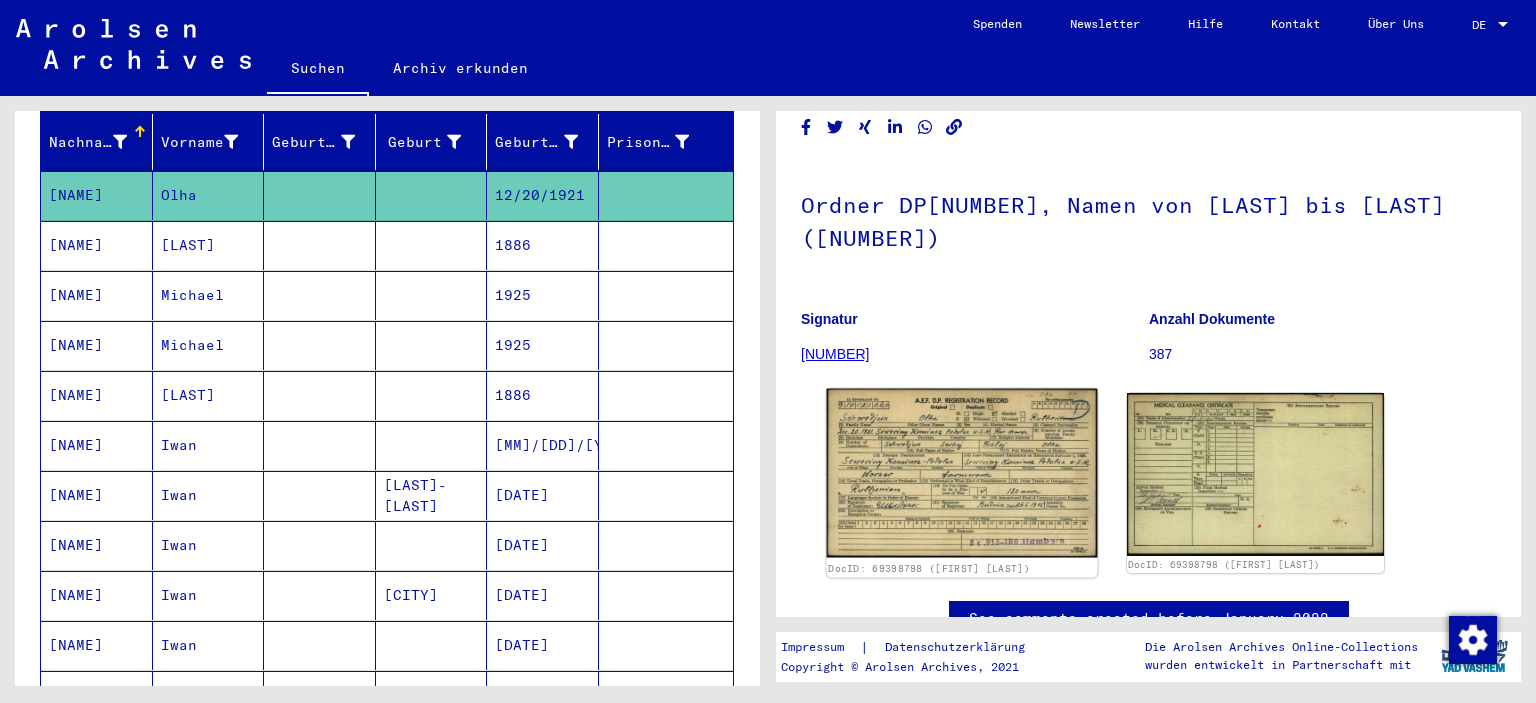 scroll, scrollTop: 104, scrollLeft: 0, axis: vertical 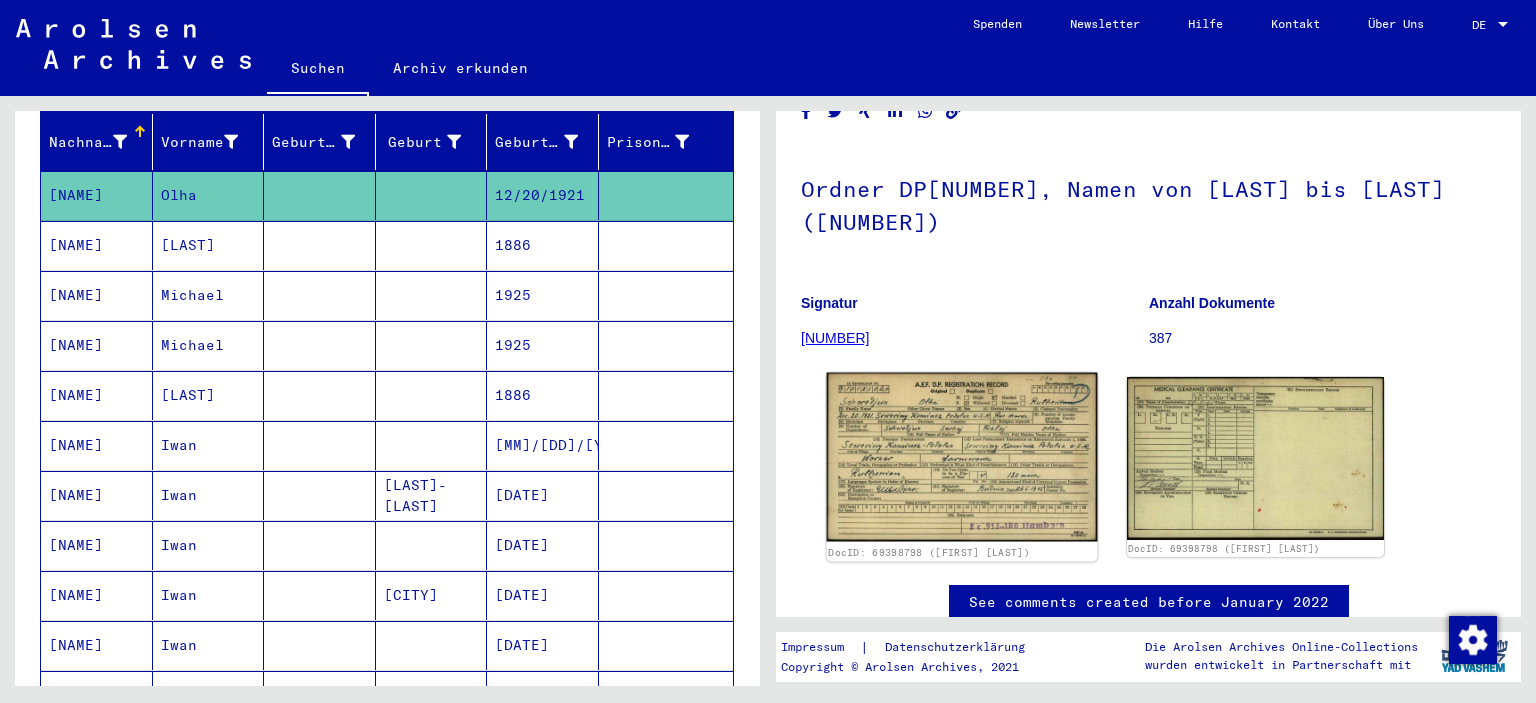 click 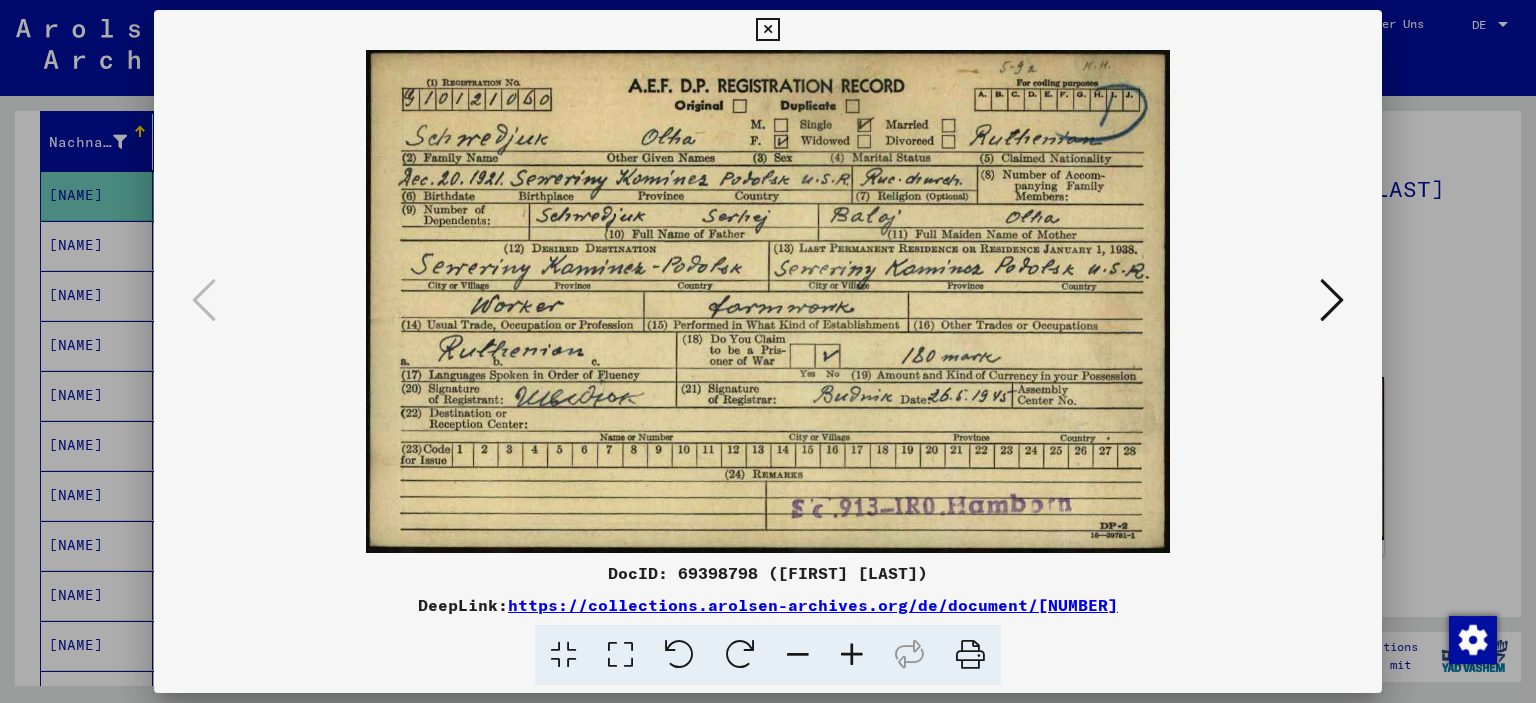 click at bounding box center [768, 351] 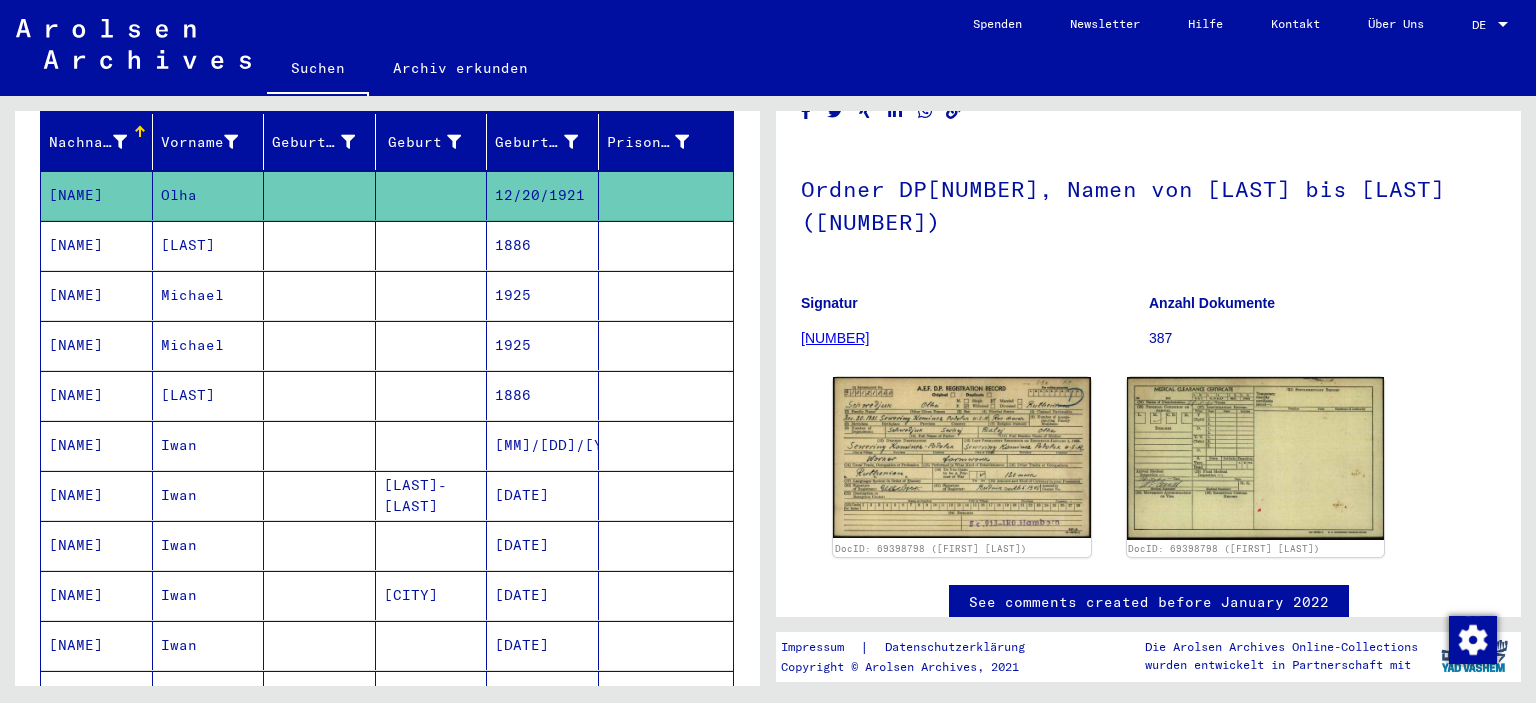 click on "[LAST]" at bounding box center (209, 445) 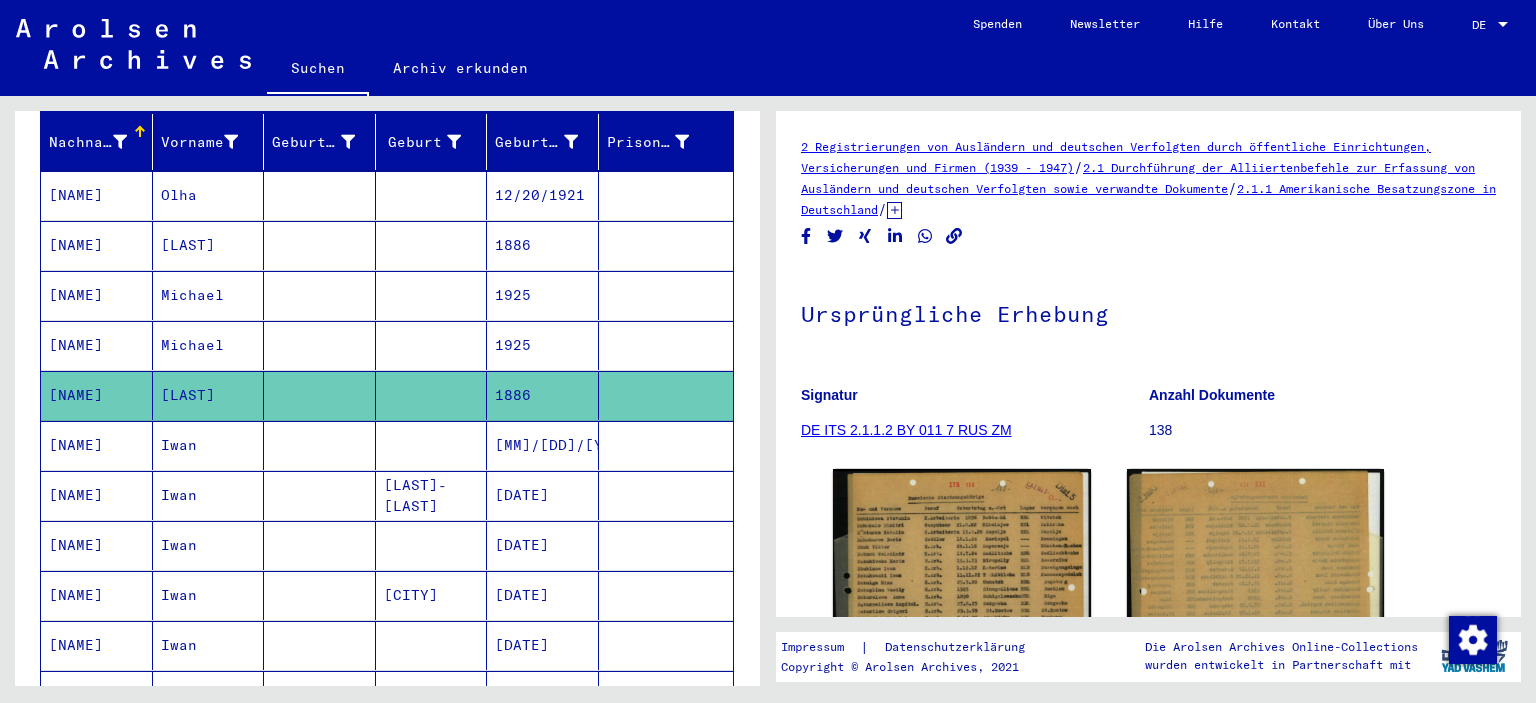 click on "1886" 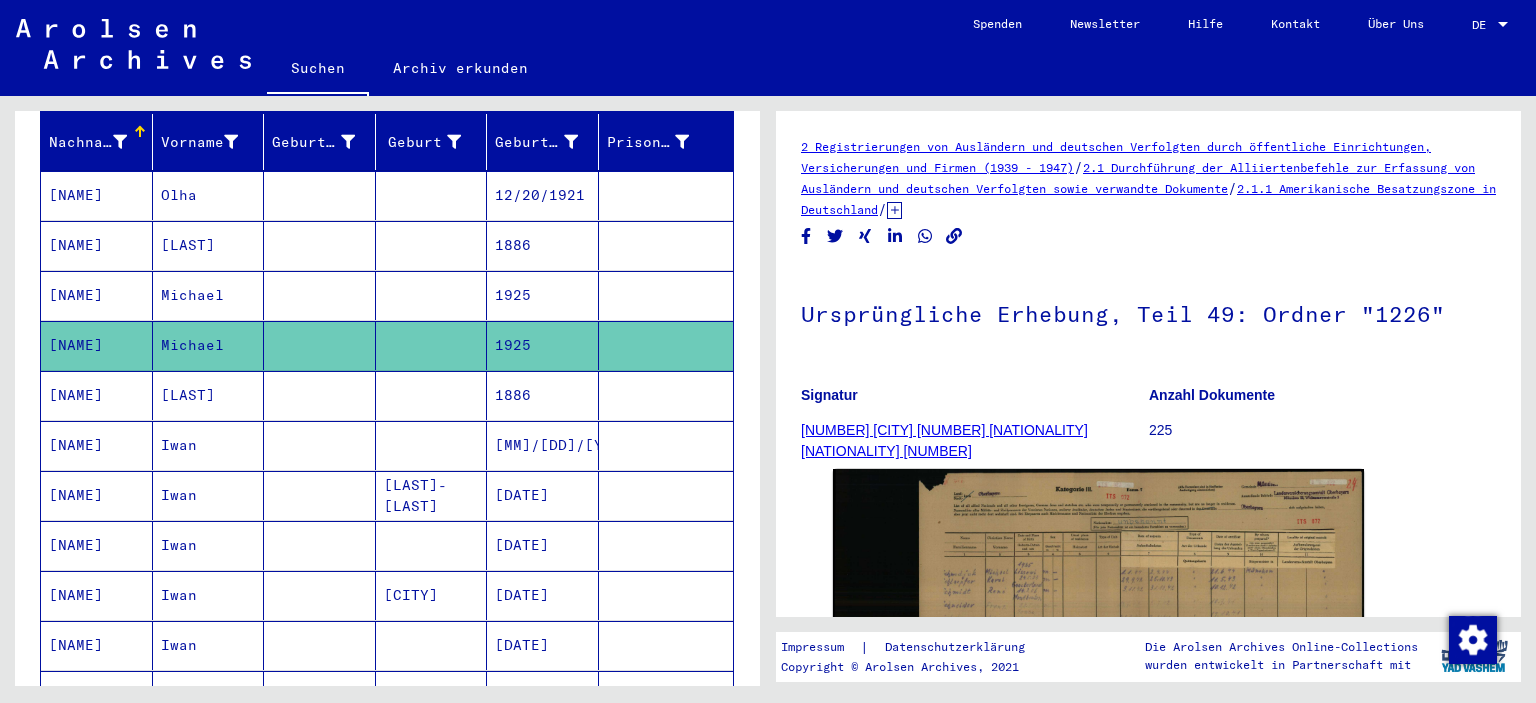 scroll, scrollTop: 30, scrollLeft: 0, axis: vertical 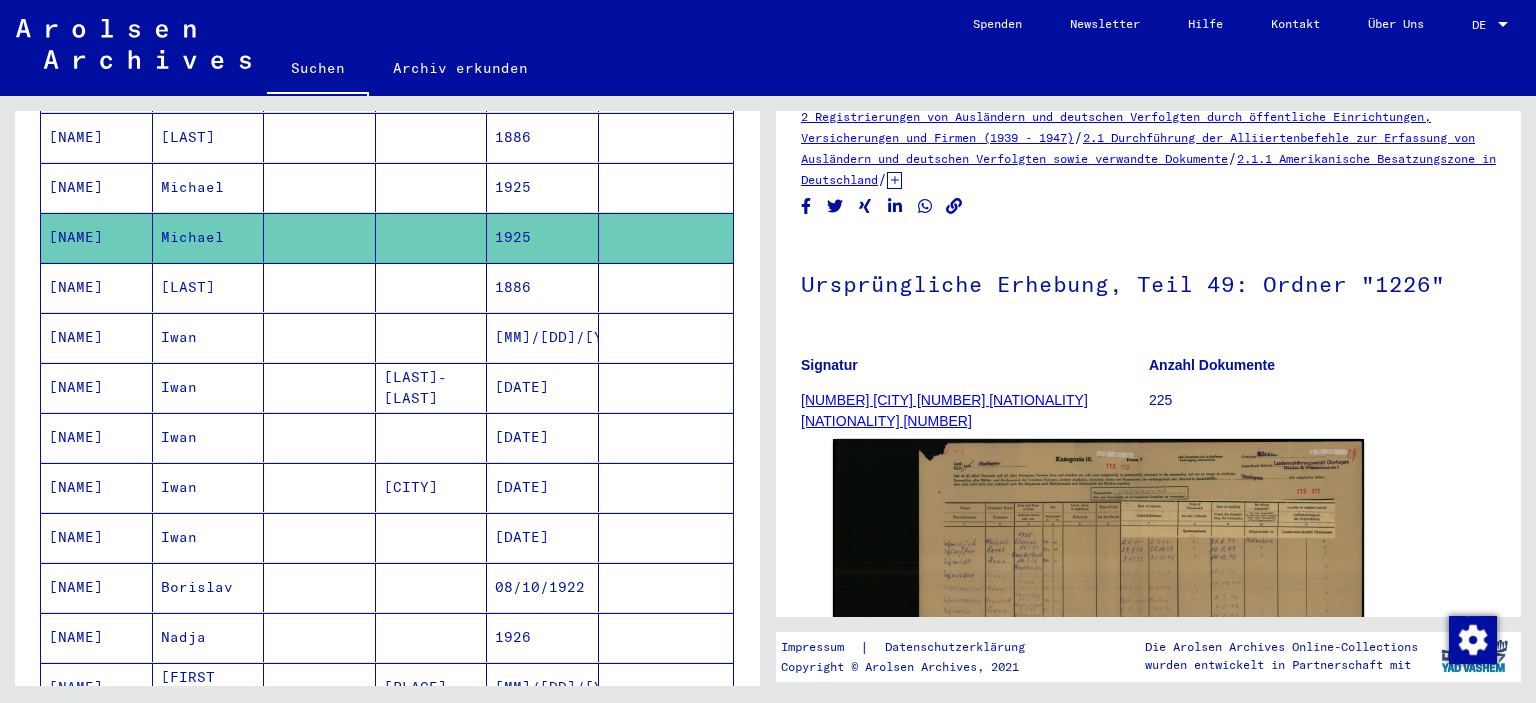 click on "1886" at bounding box center [543, 337] 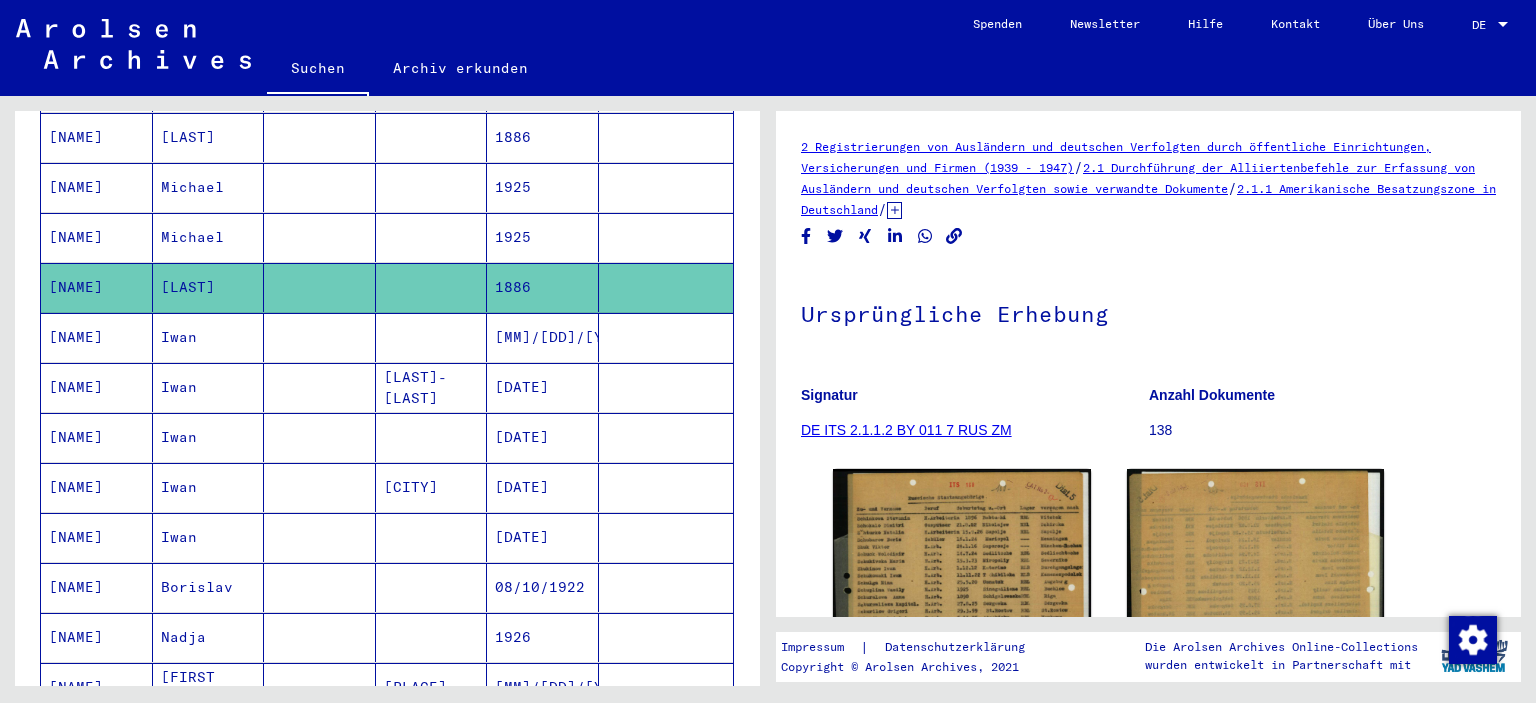 click on "[MM]/[DD]/[YYYY]" at bounding box center [543, 387] 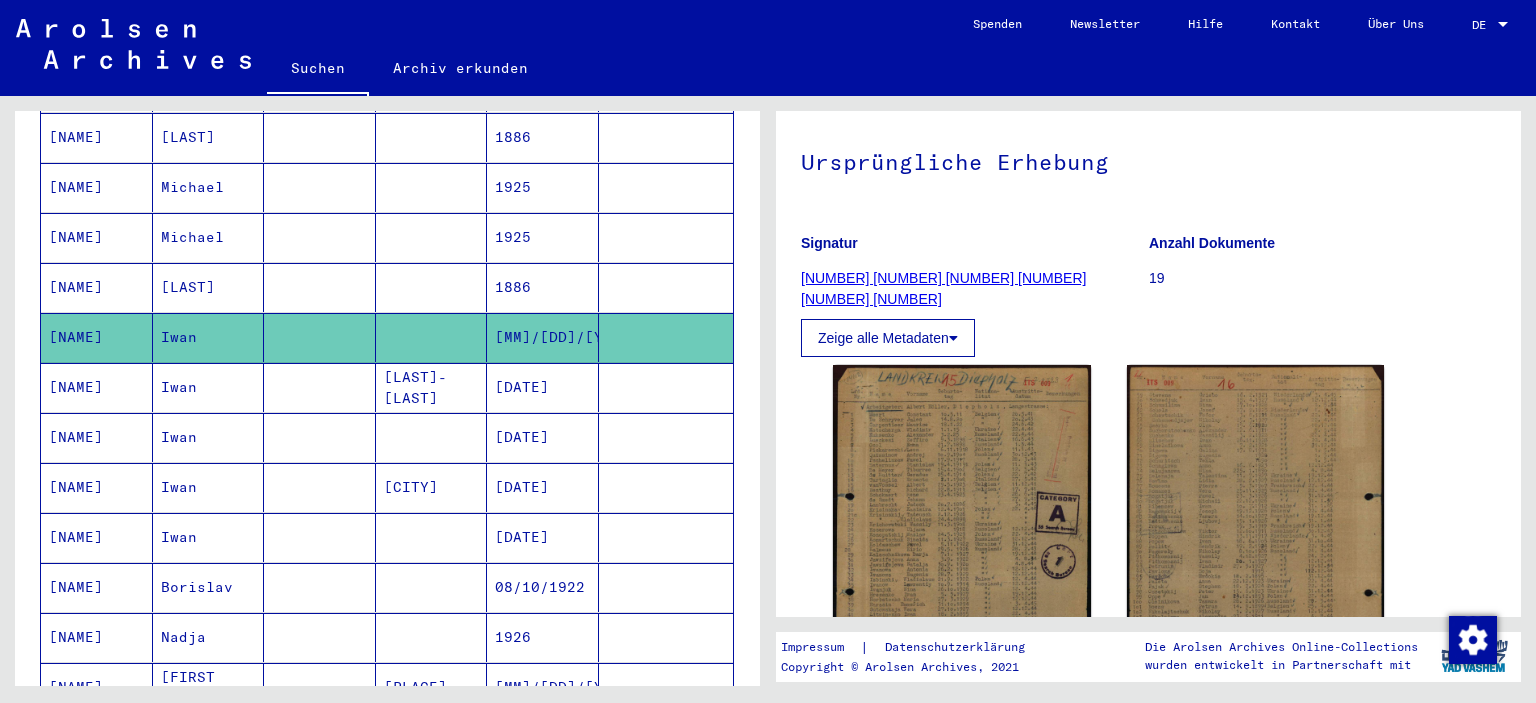 scroll, scrollTop: 197, scrollLeft: 0, axis: vertical 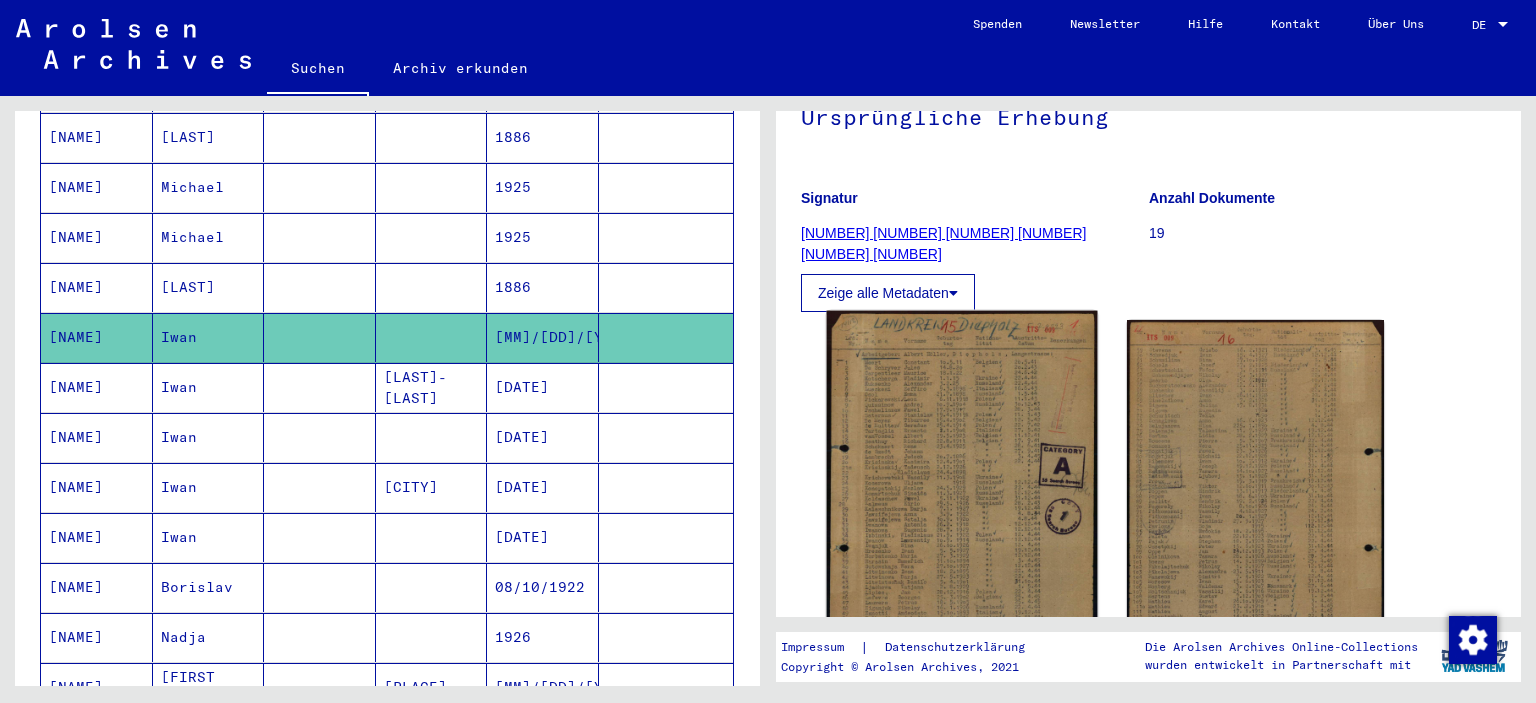 click 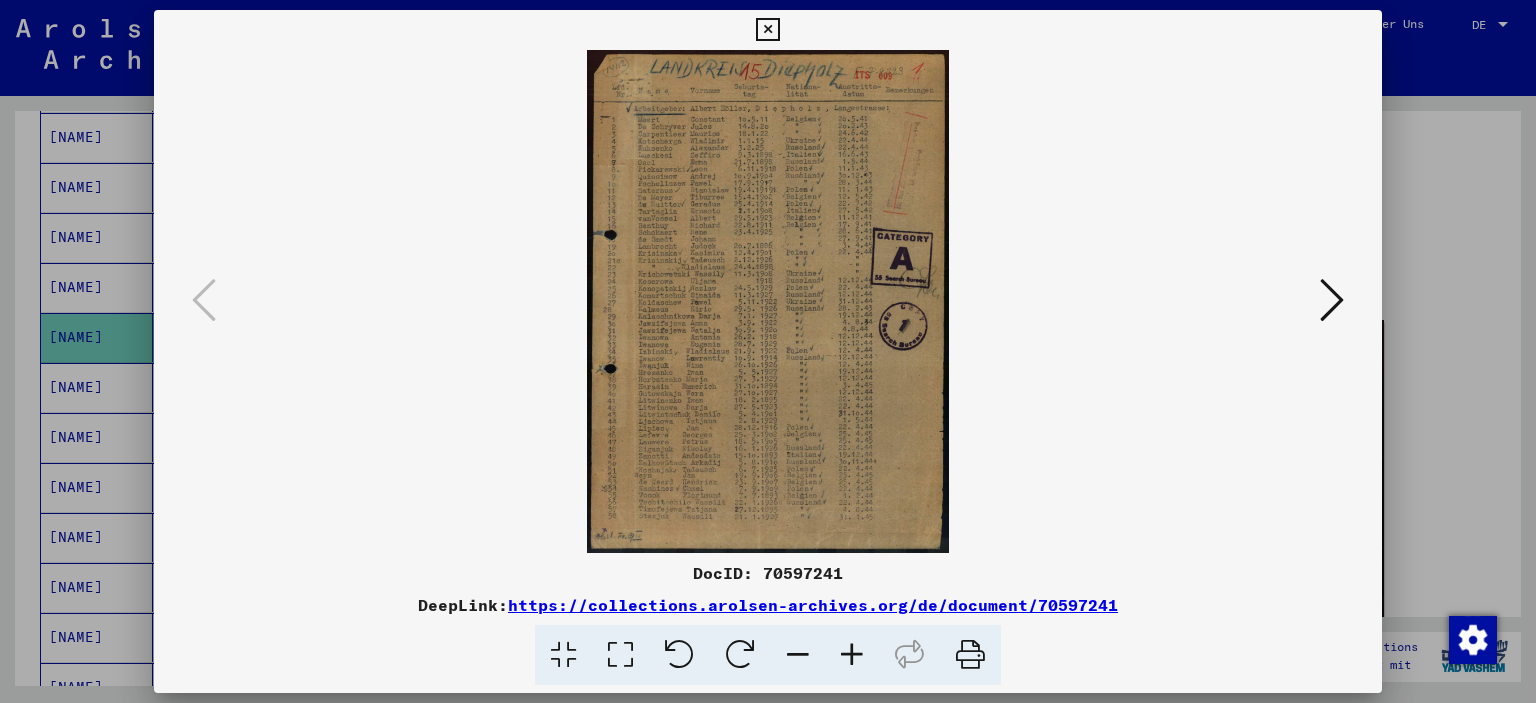 click at bounding box center (768, 351) 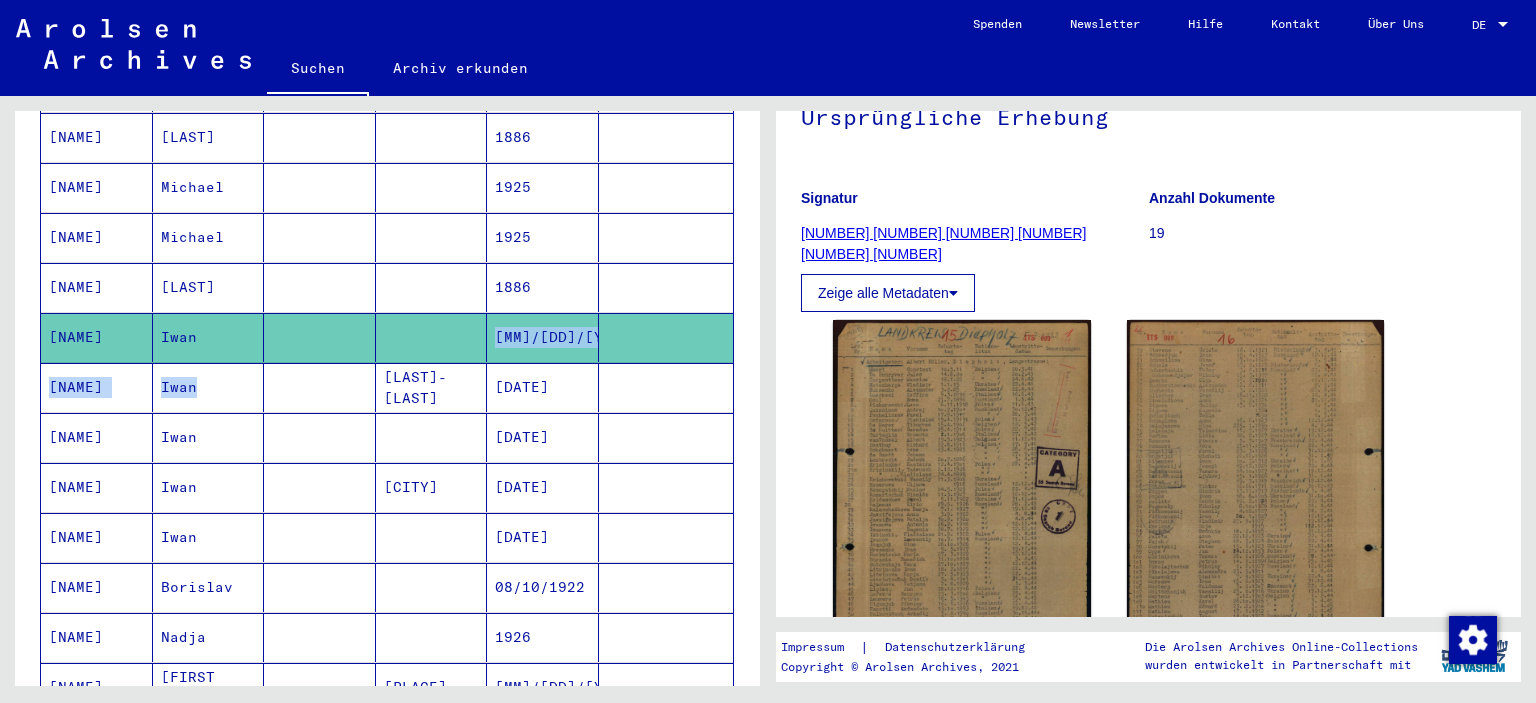 drag, startPoint x: 306, startPoint y: 319, endPoint x: 308, endPoint y: 366, distance: 47.042534 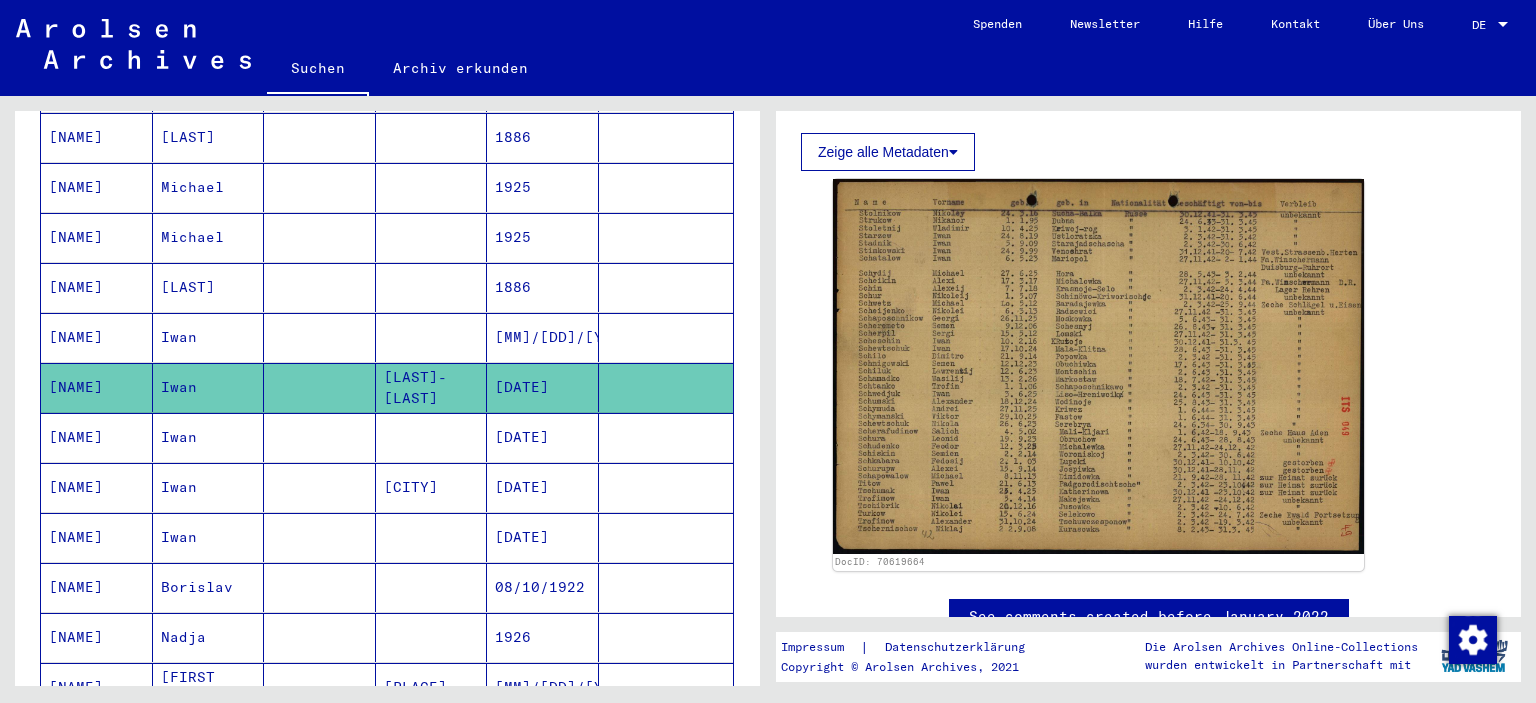 scroll, scrollTop: 348, scrollLeft: 0, axis: vertical 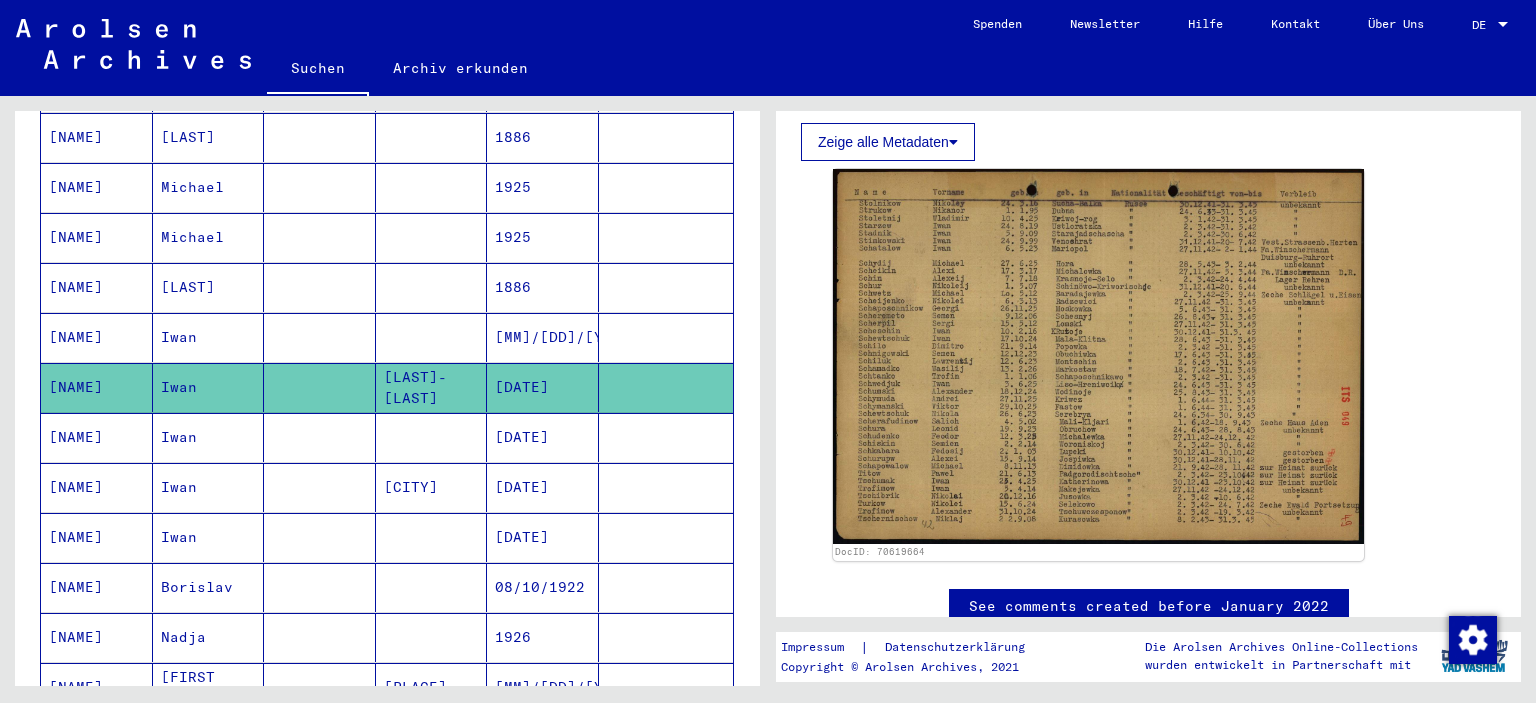 click on "[DATE]" at bounding box center [543, 487] 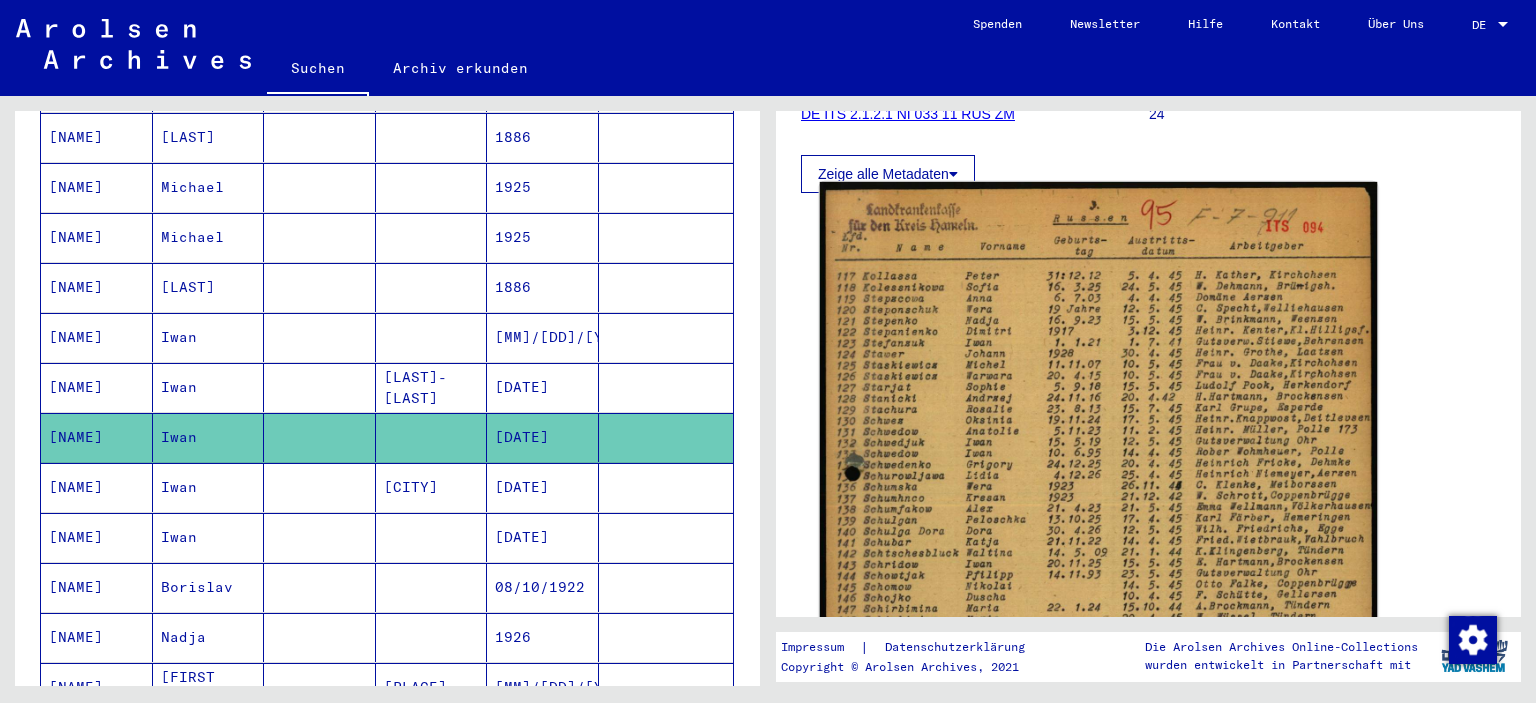 scroll, scrollTop: 668, scrollLeft: 0, axis: vertical 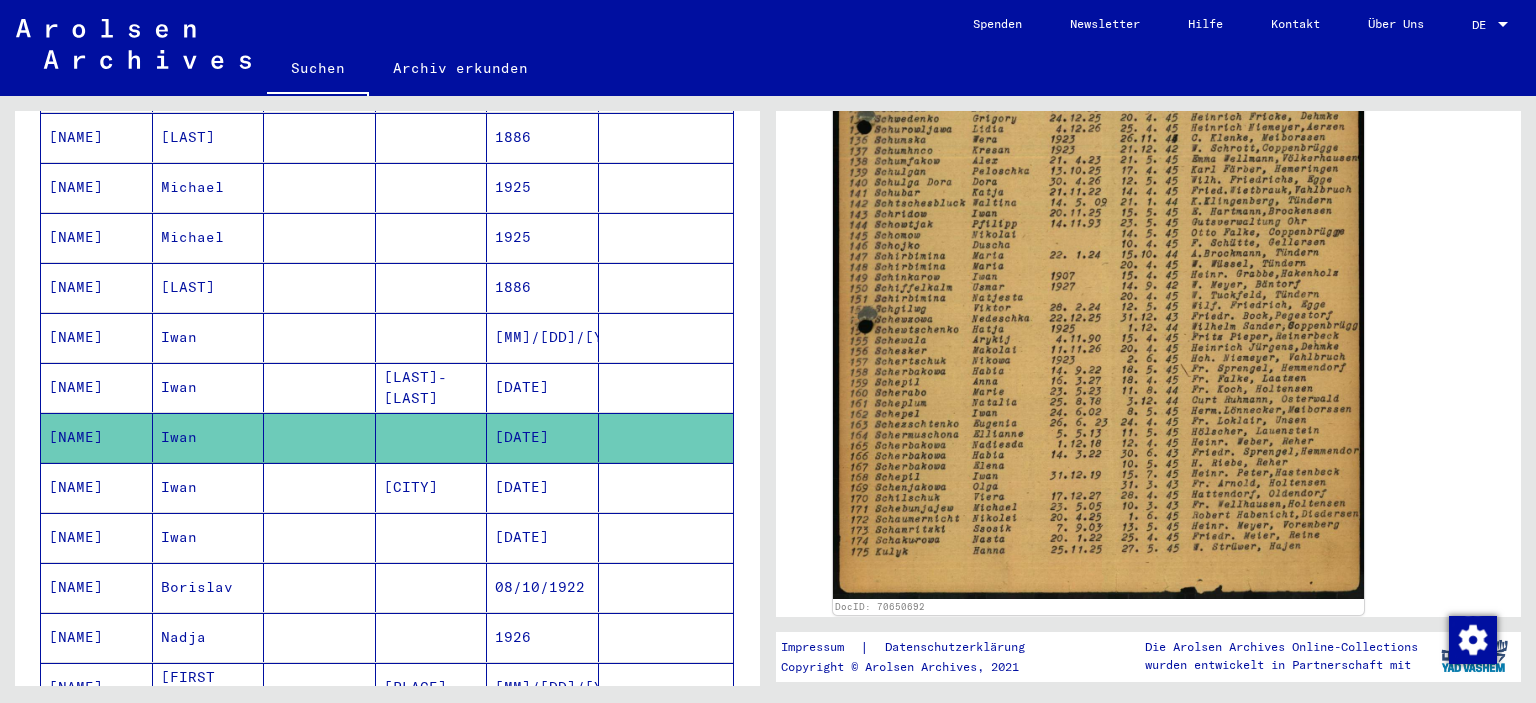 click at bounding box center [666, 537] 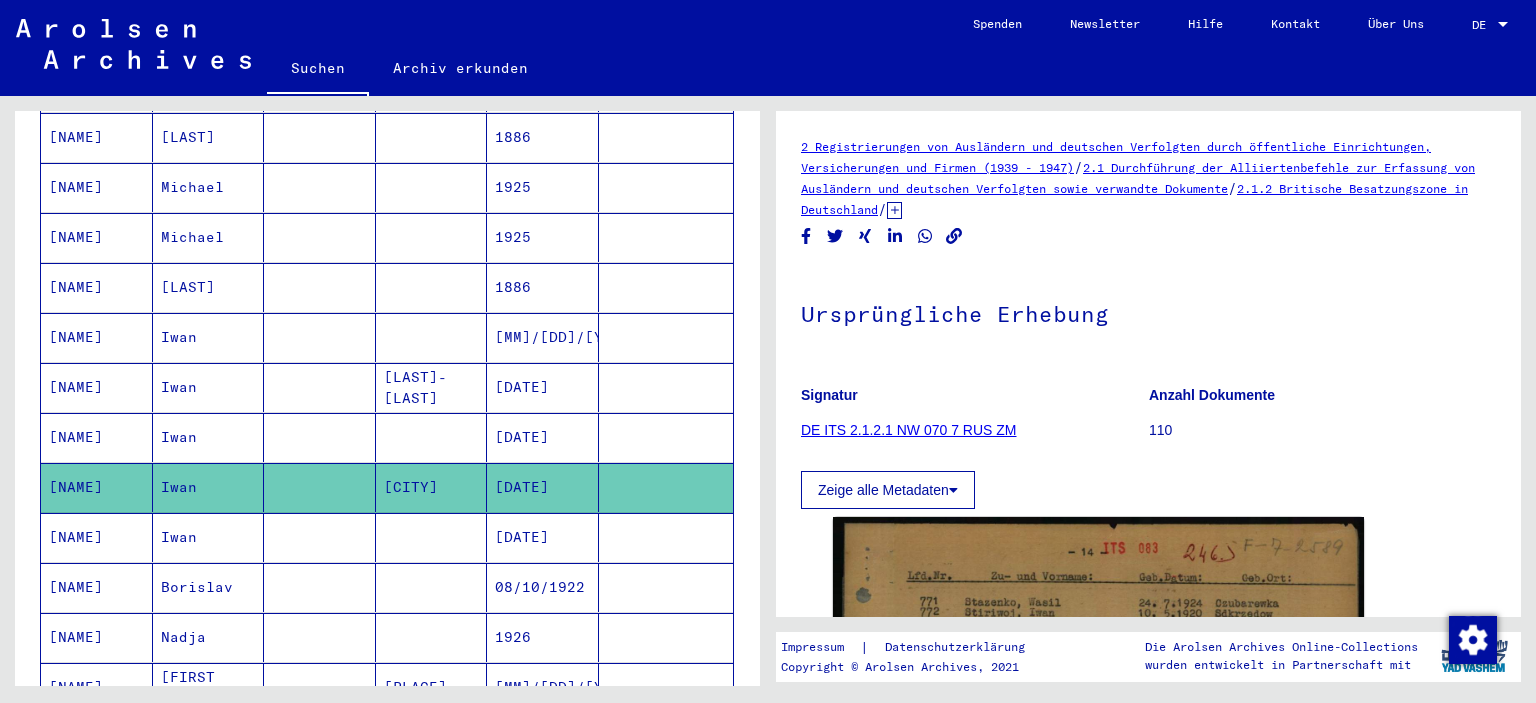 click at bounding box center [432, 587] 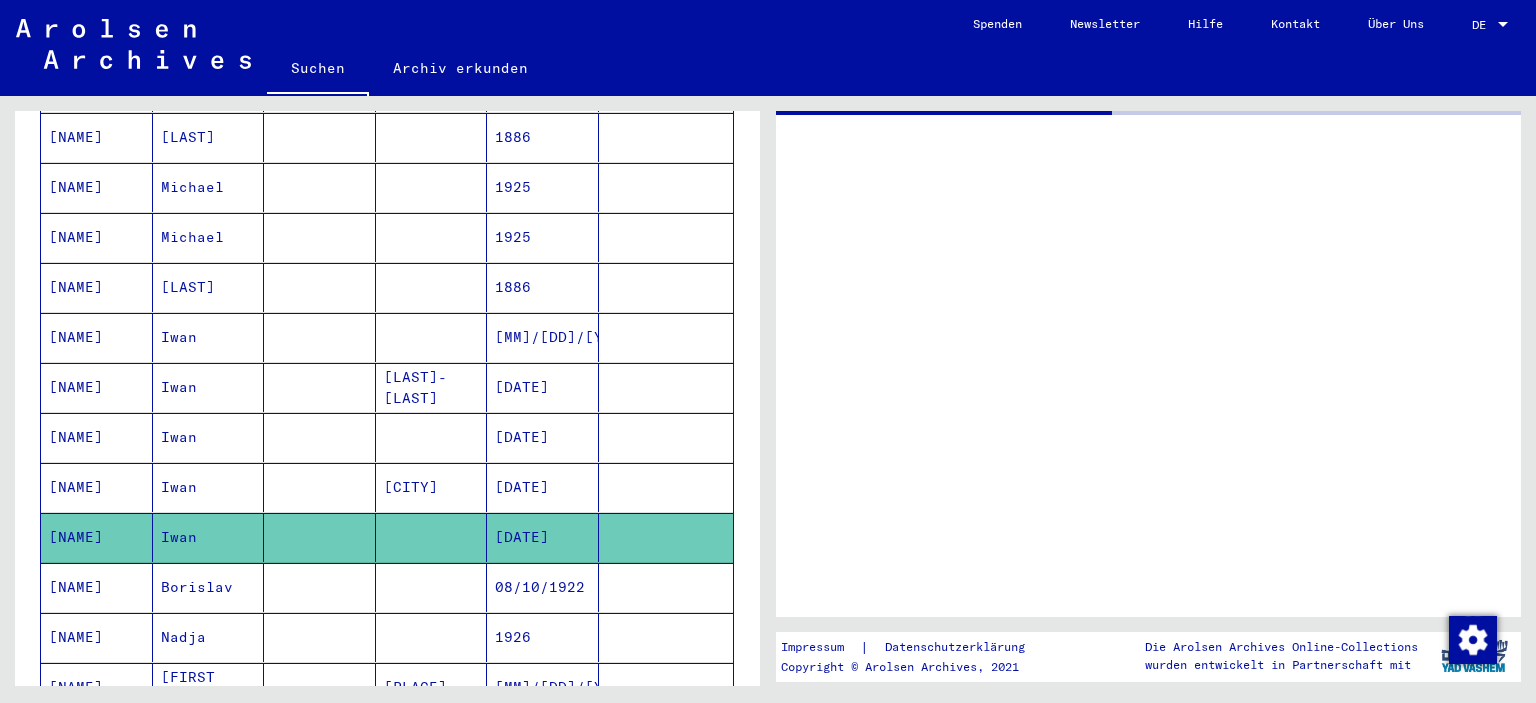 click at bounding box center (432, 637) 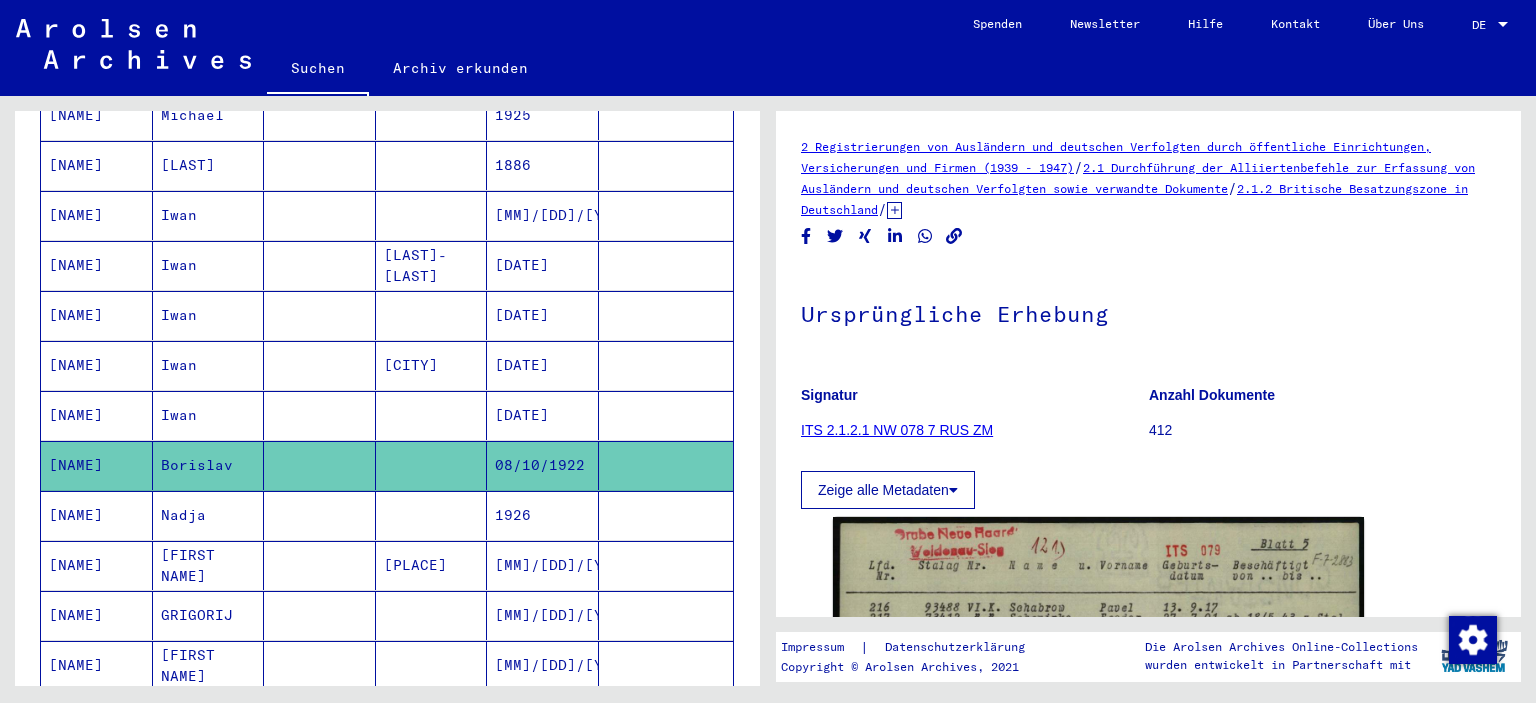 scroll, scrollTop: 547, scrollLeft: 0, axis: vertical 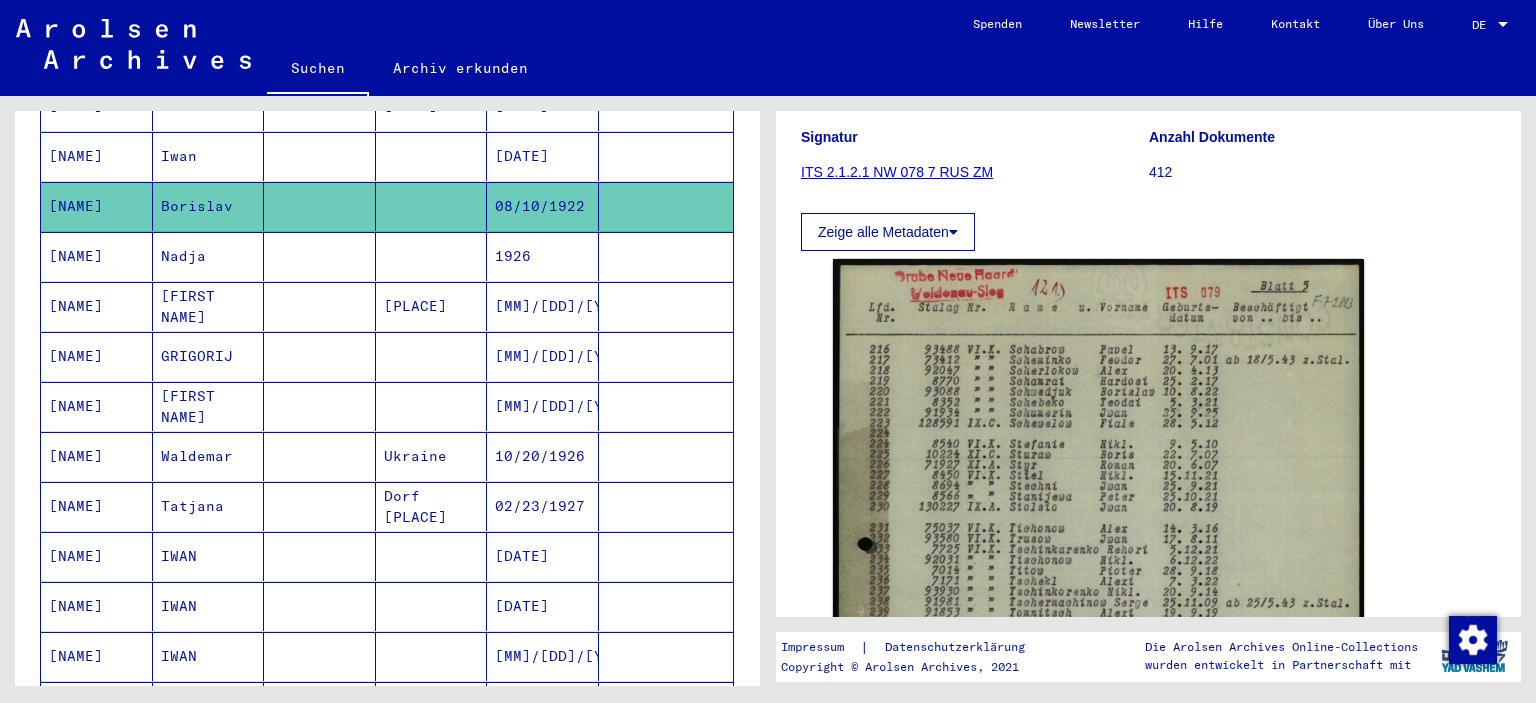 click on "[MM]/[DD]/[YYYY]" at bounding box center (543, 356) 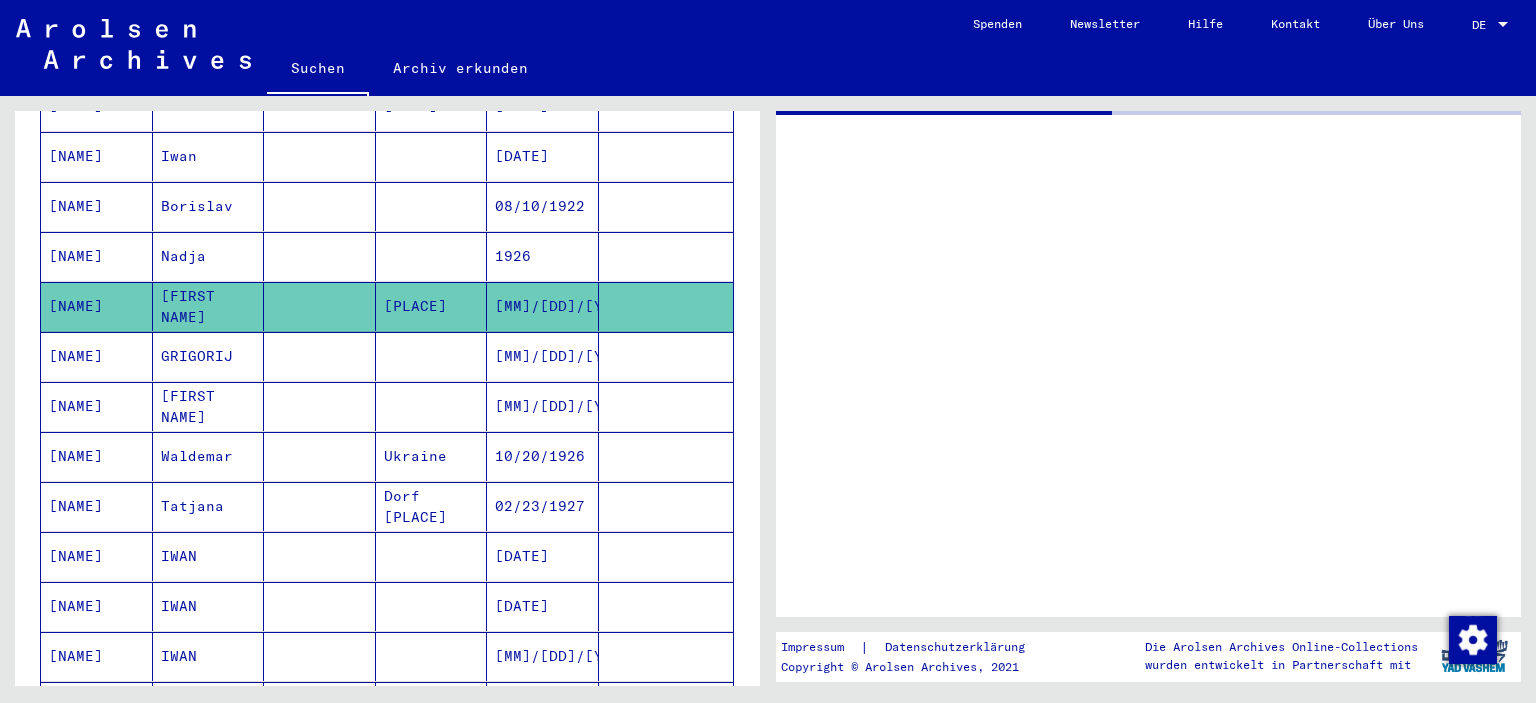 scroll, scrollTop: 0, scrollLeft: 0, axis: both 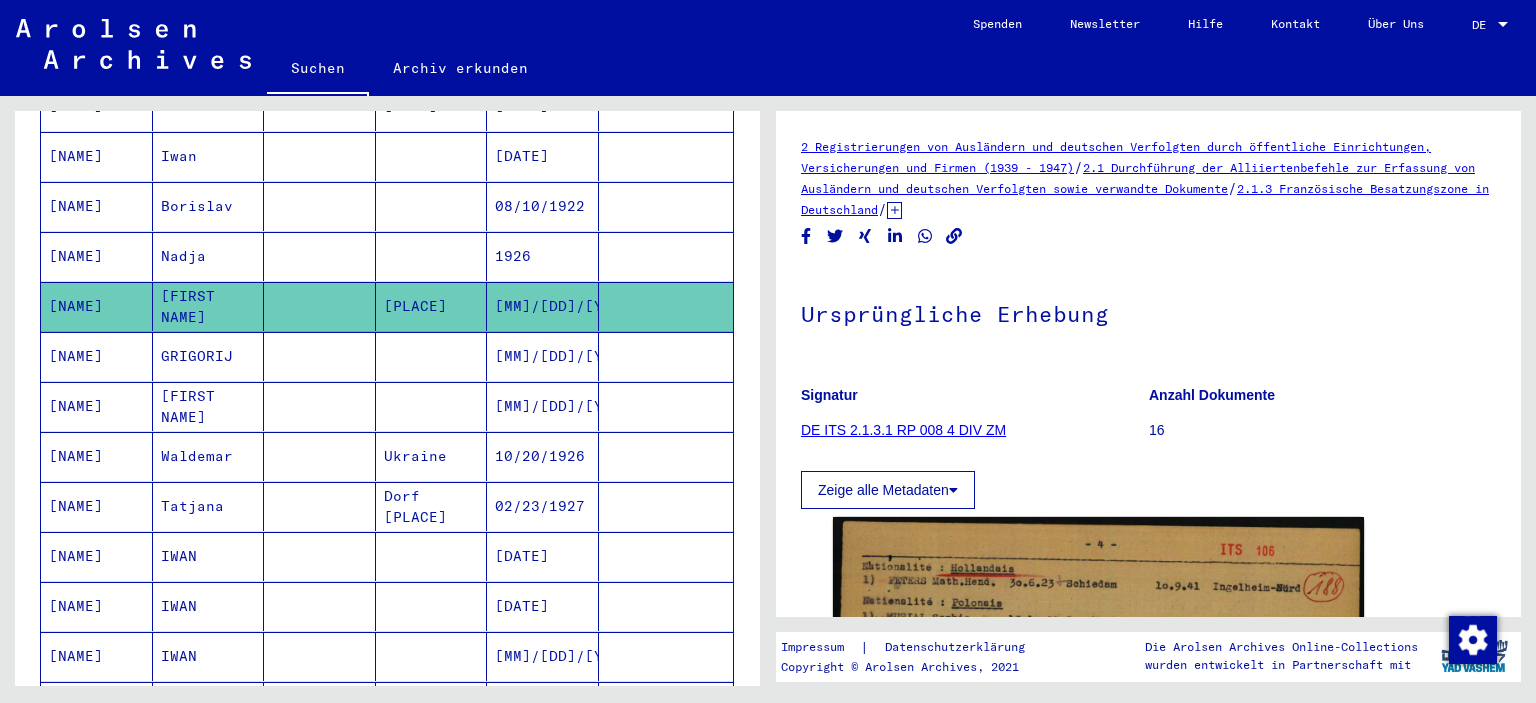 click on "[MM]/[DD]/[YYYY]" at bounding box center (543, 406) 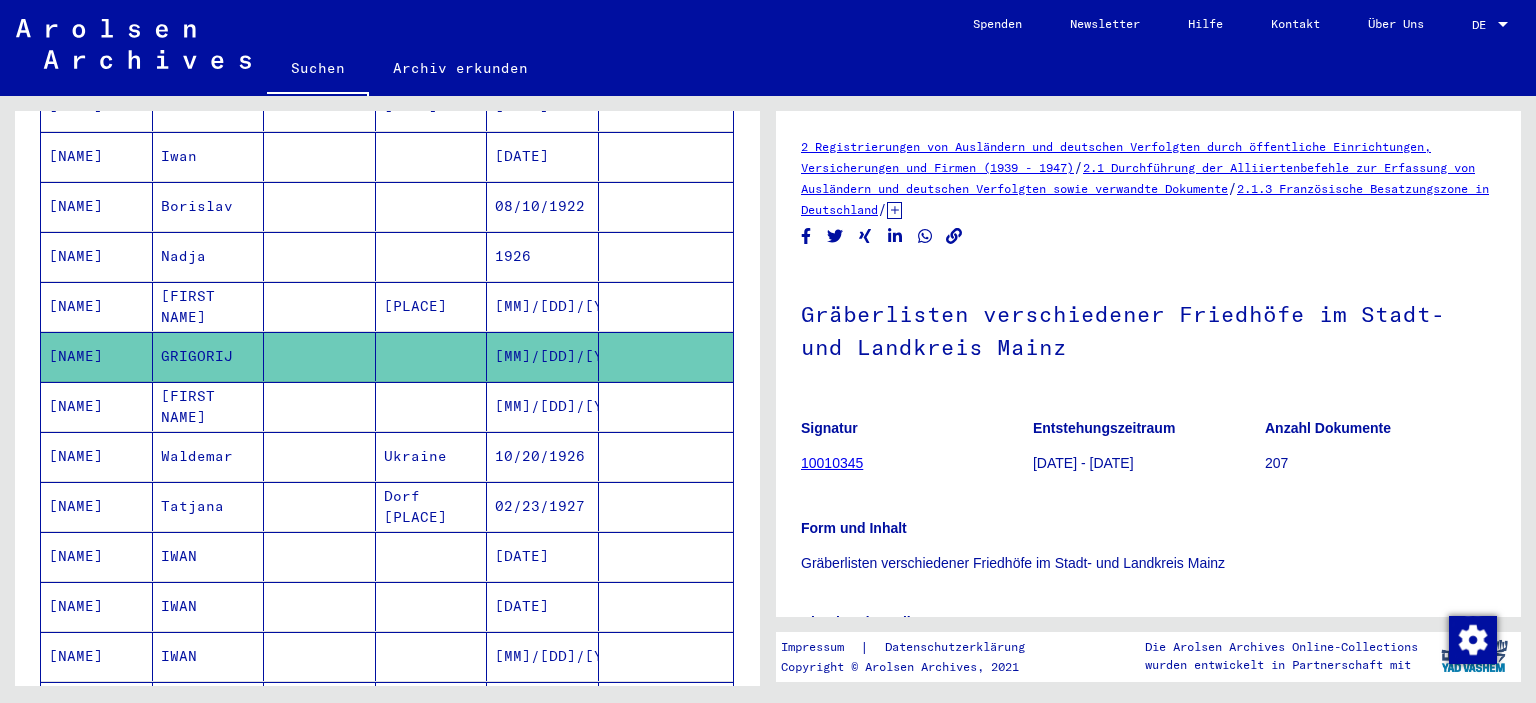 click on "[MM]/[DD]/[YYYY]" at bounding box center [543, 456] 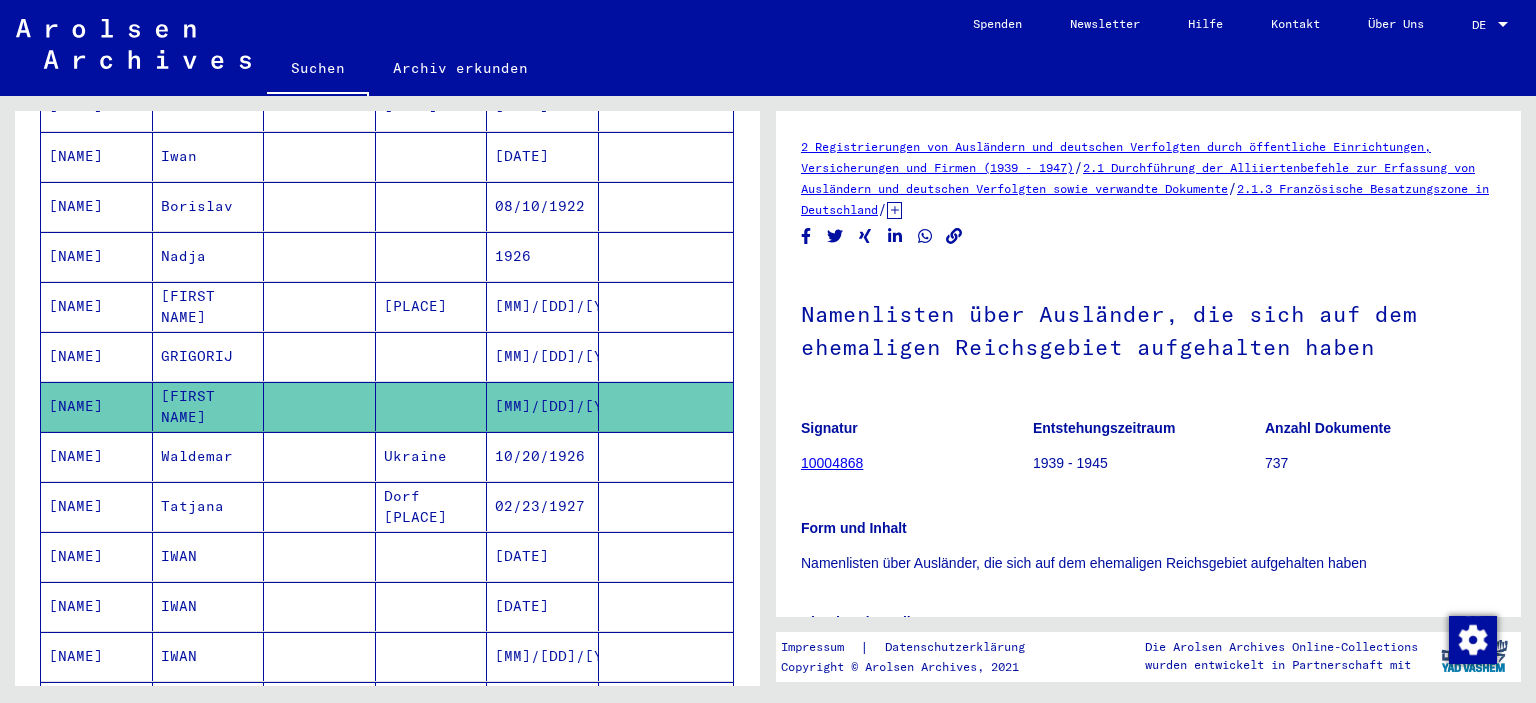 click on "10/20/1926" at bounding box center (543, 506) 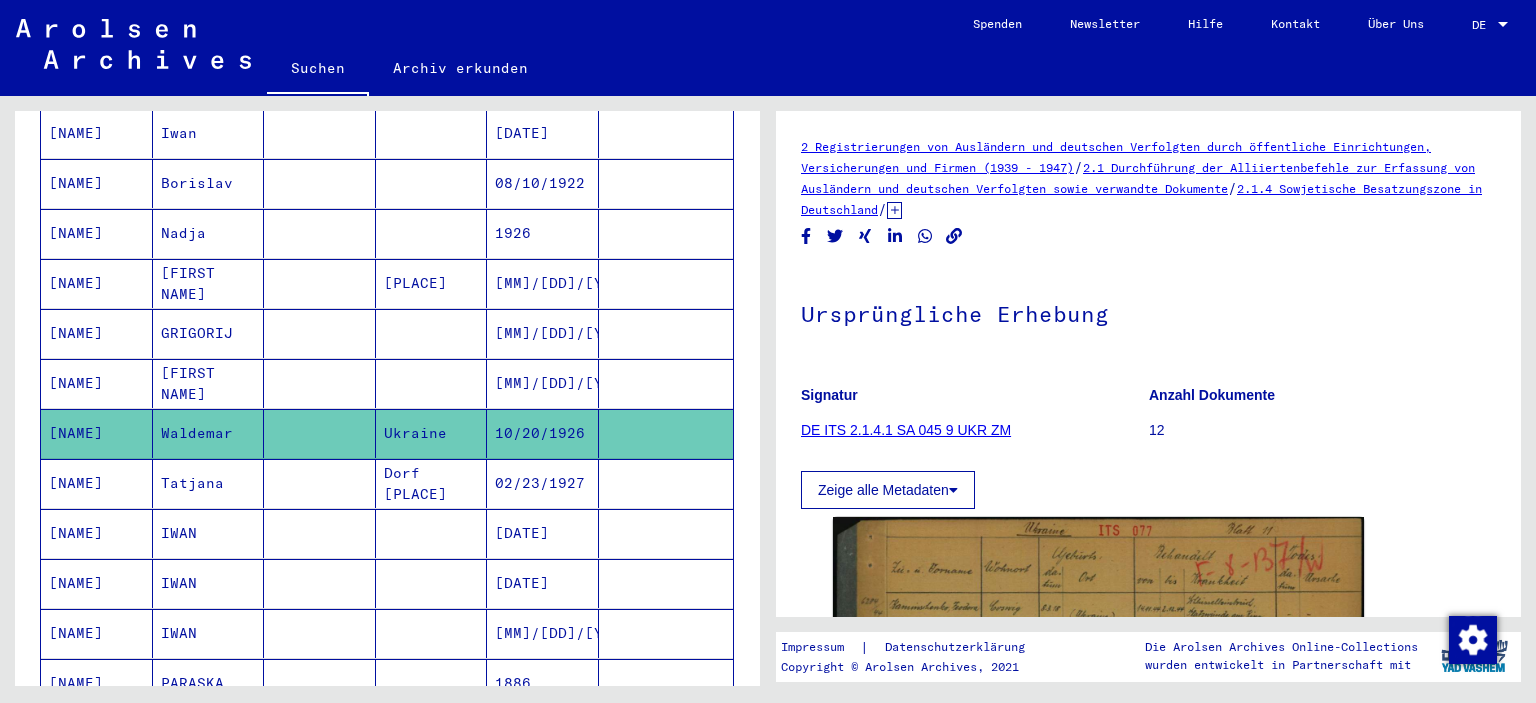 scroll, scrollTop: 778, scrollLeft: 0, axis: vertical 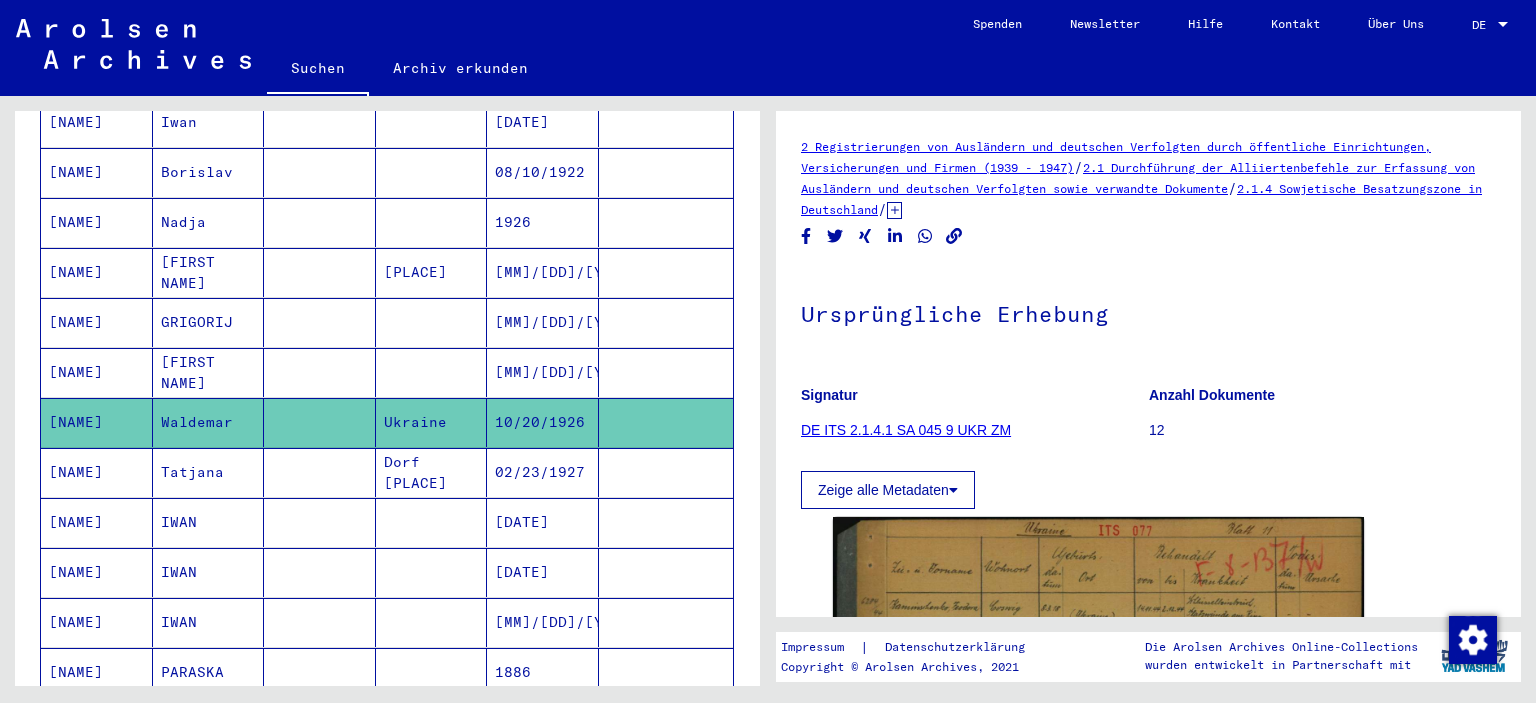 click on "02/23/1927" at bounding box center [543, 522] 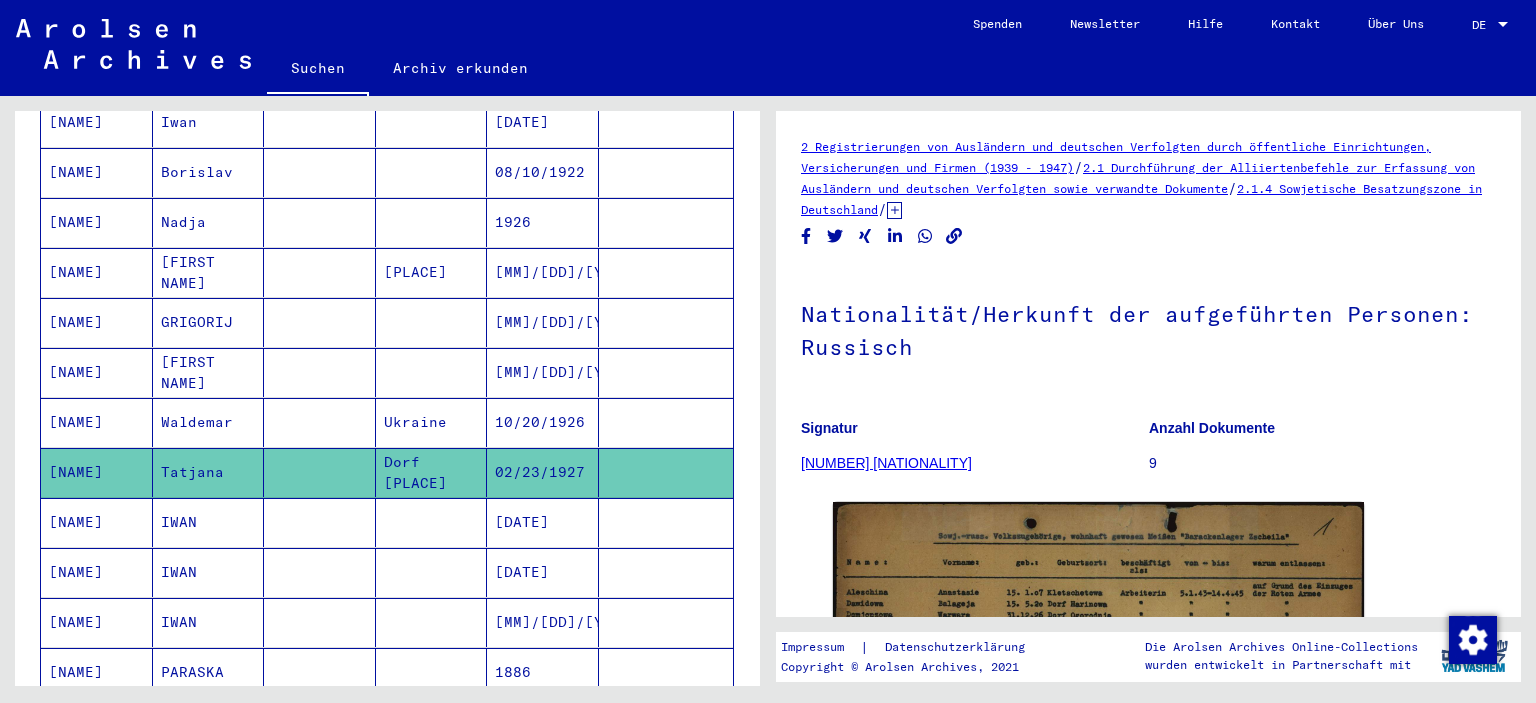 scroll, scrollTop: 360, scrollLeft: 0, axis: vertical 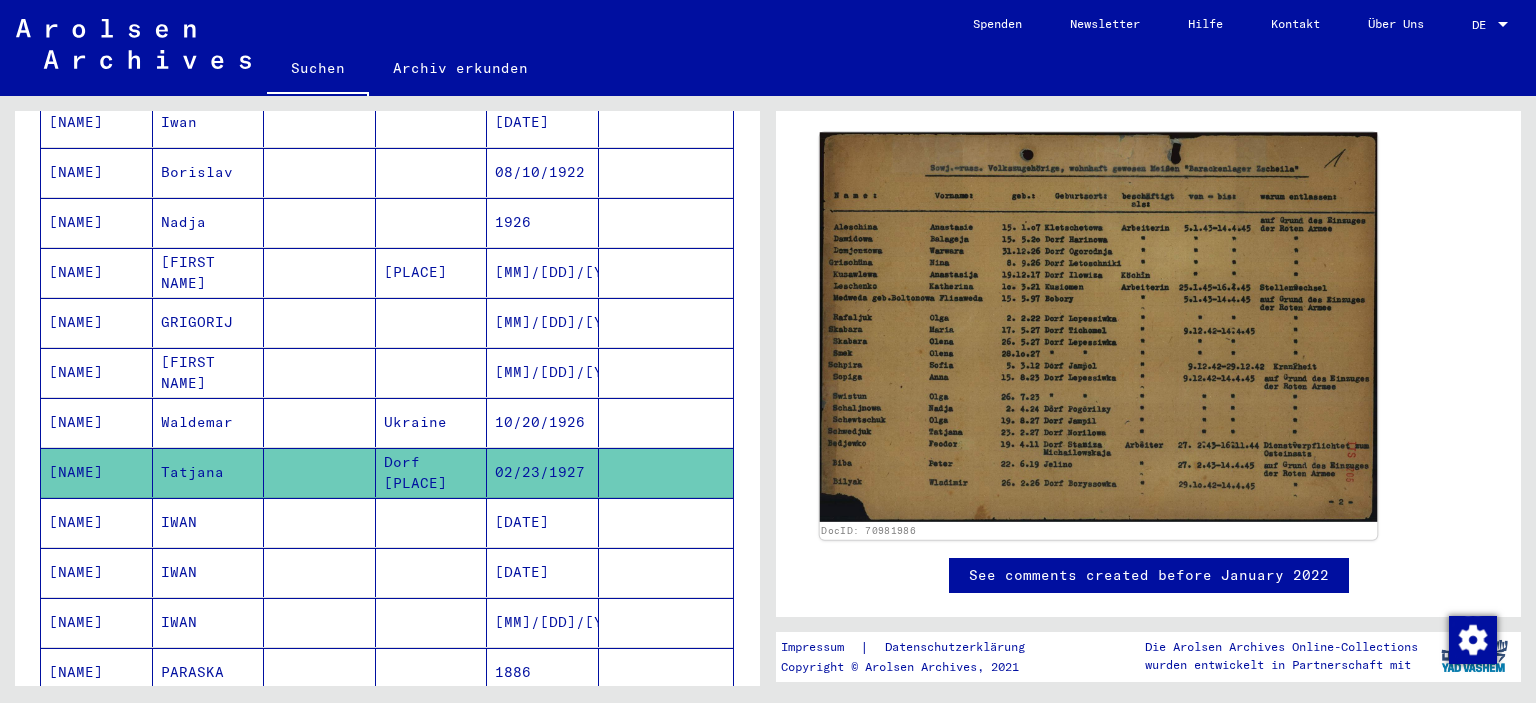 click 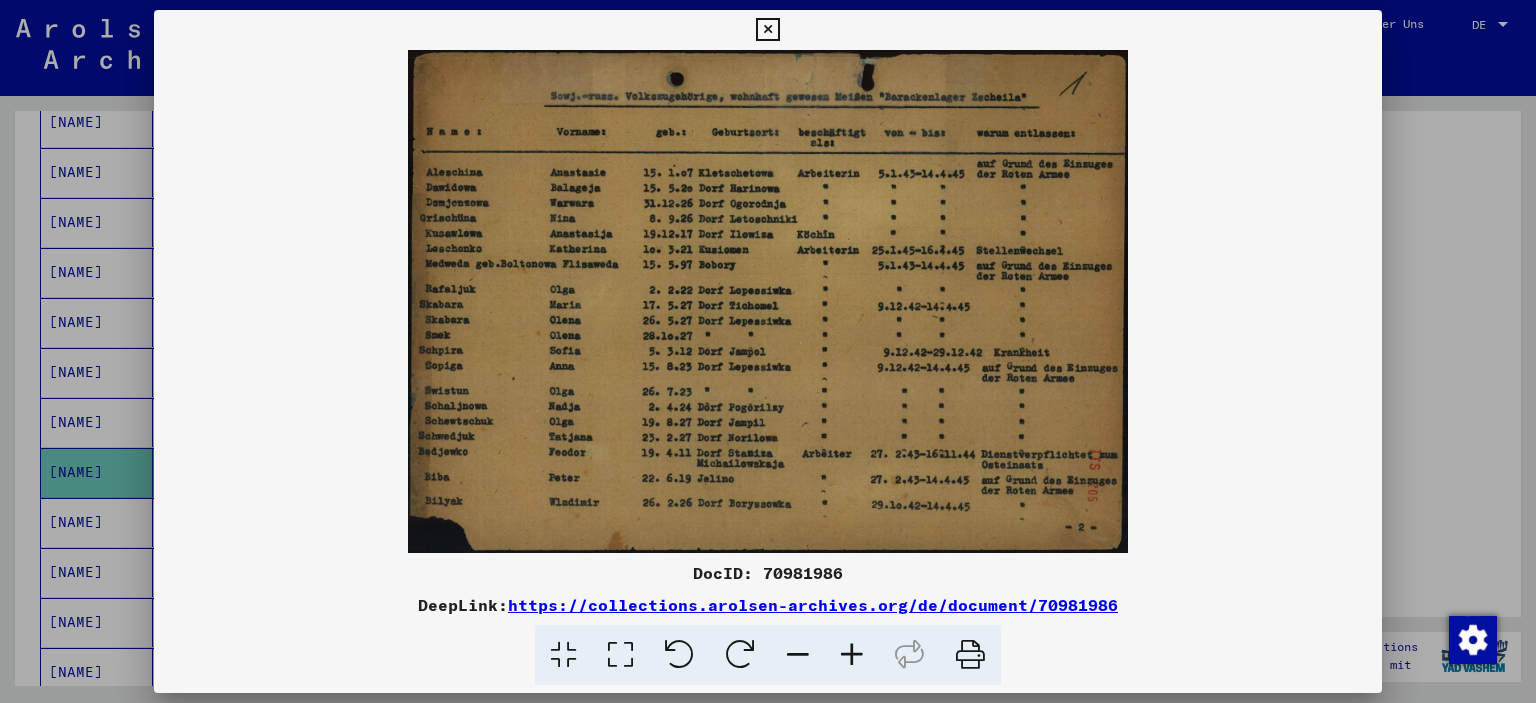 click at bounding box center (768, 351) 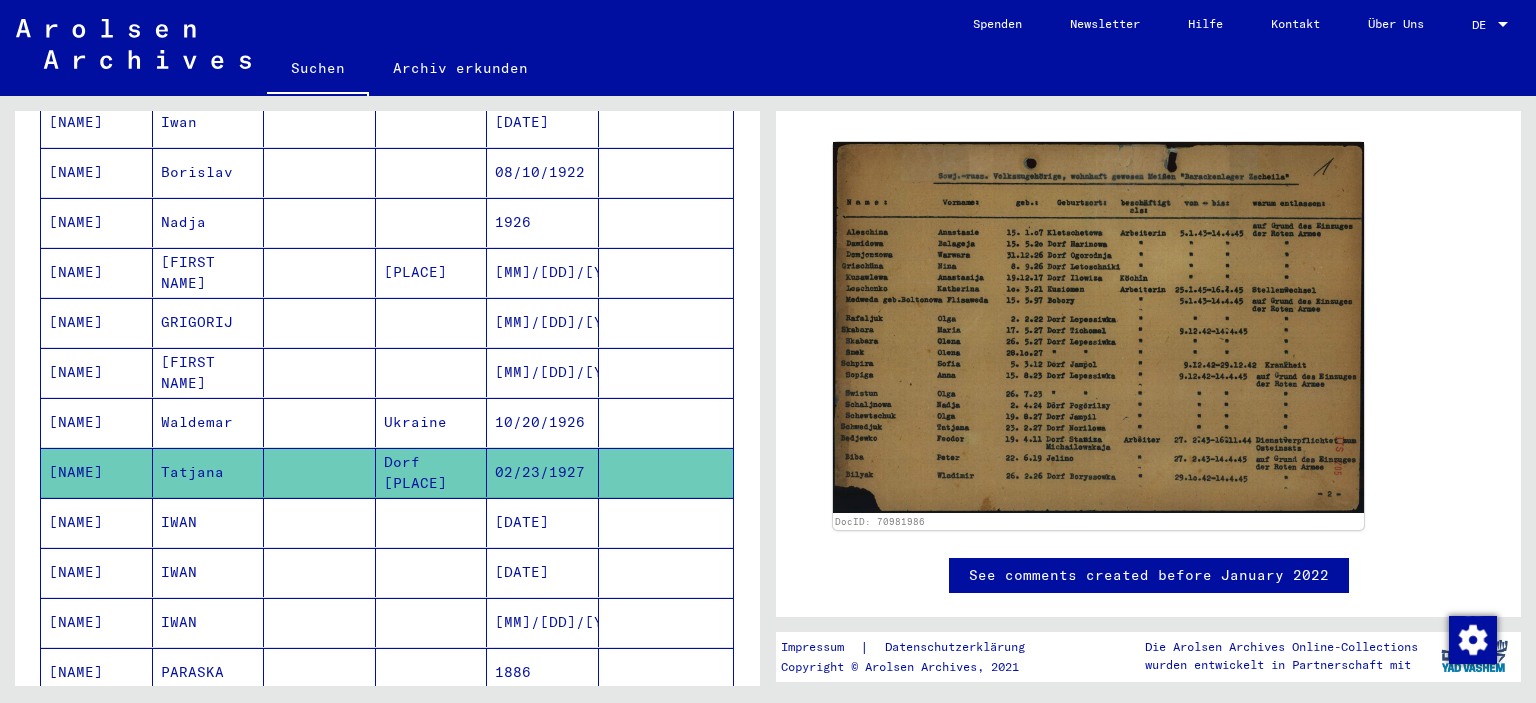click on "Waldemar" at bounding box center [209, 472] 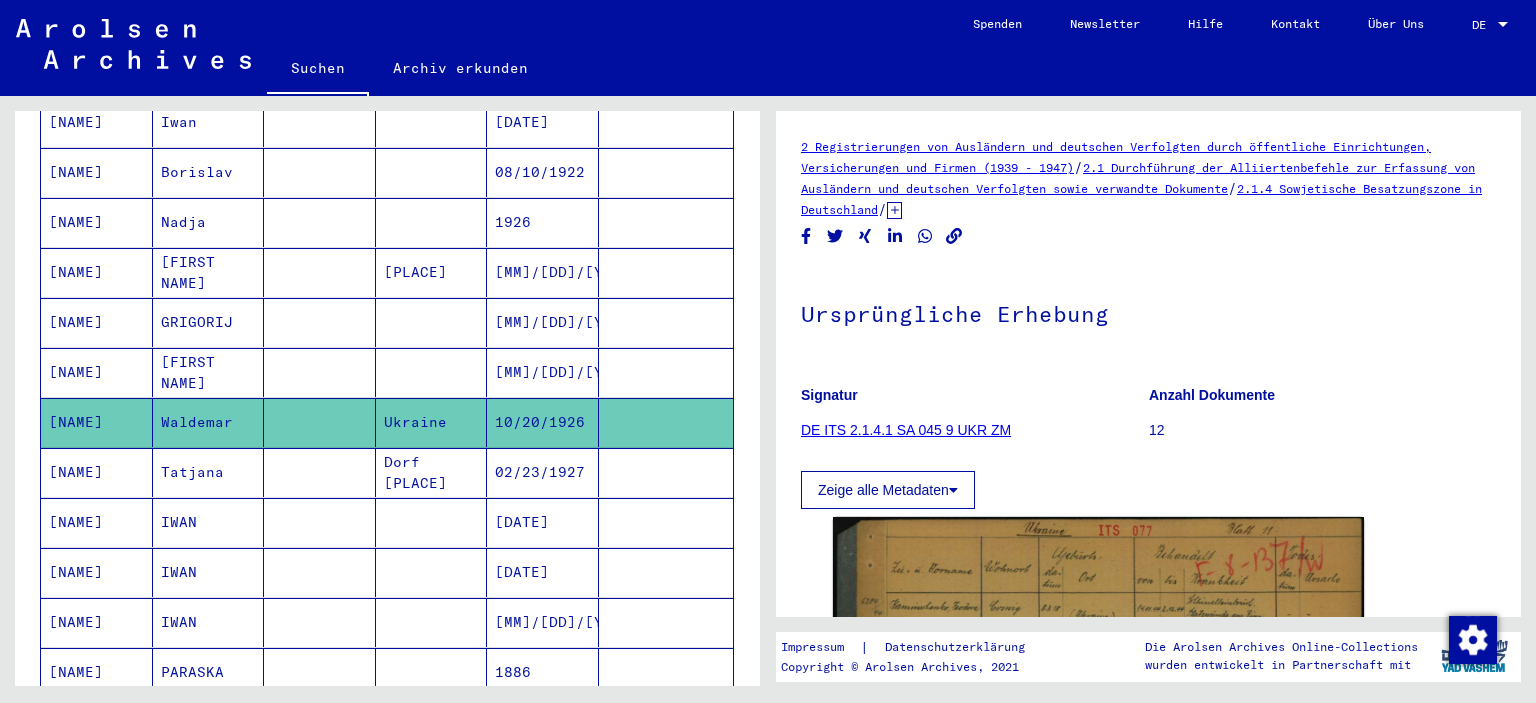 scroll, scrollTop: 238, scrollLeft: 0, axis: vertical 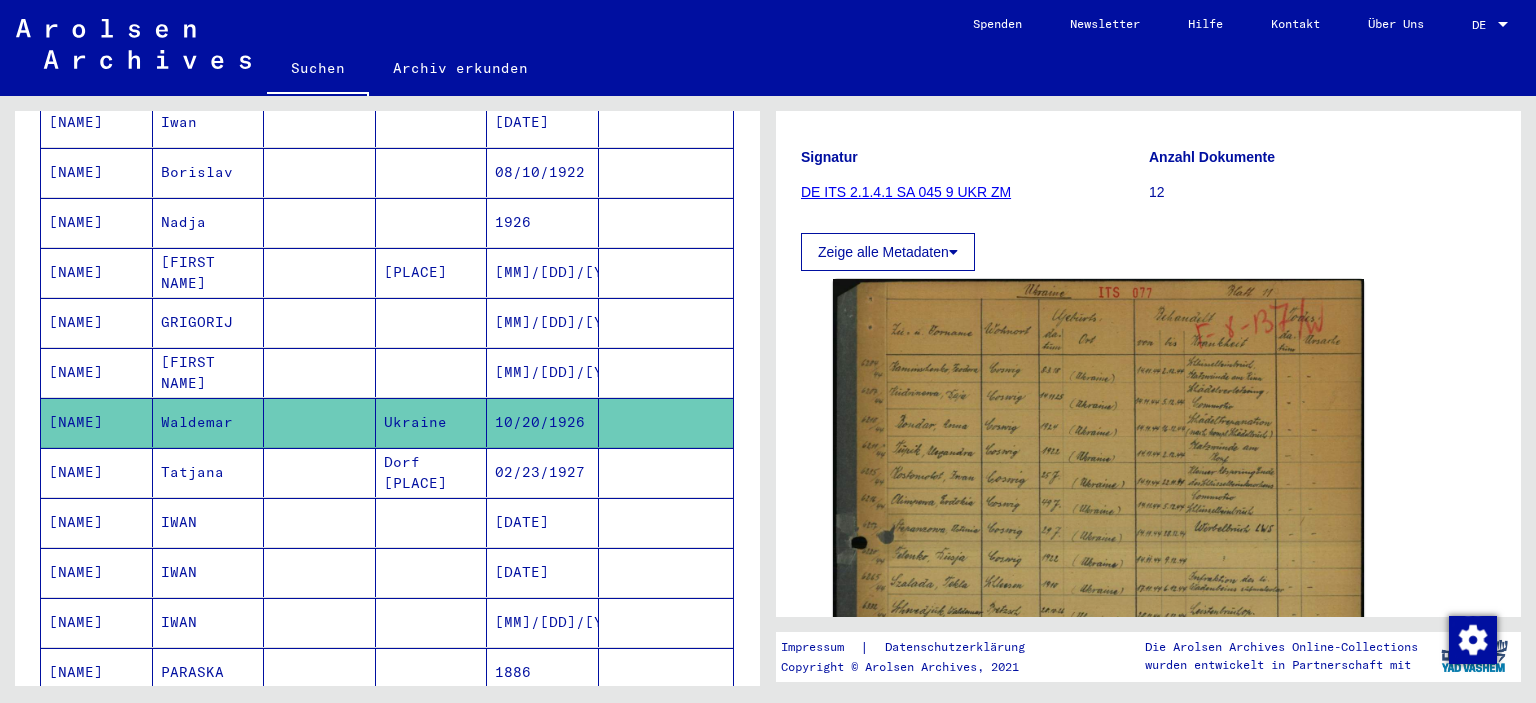 click 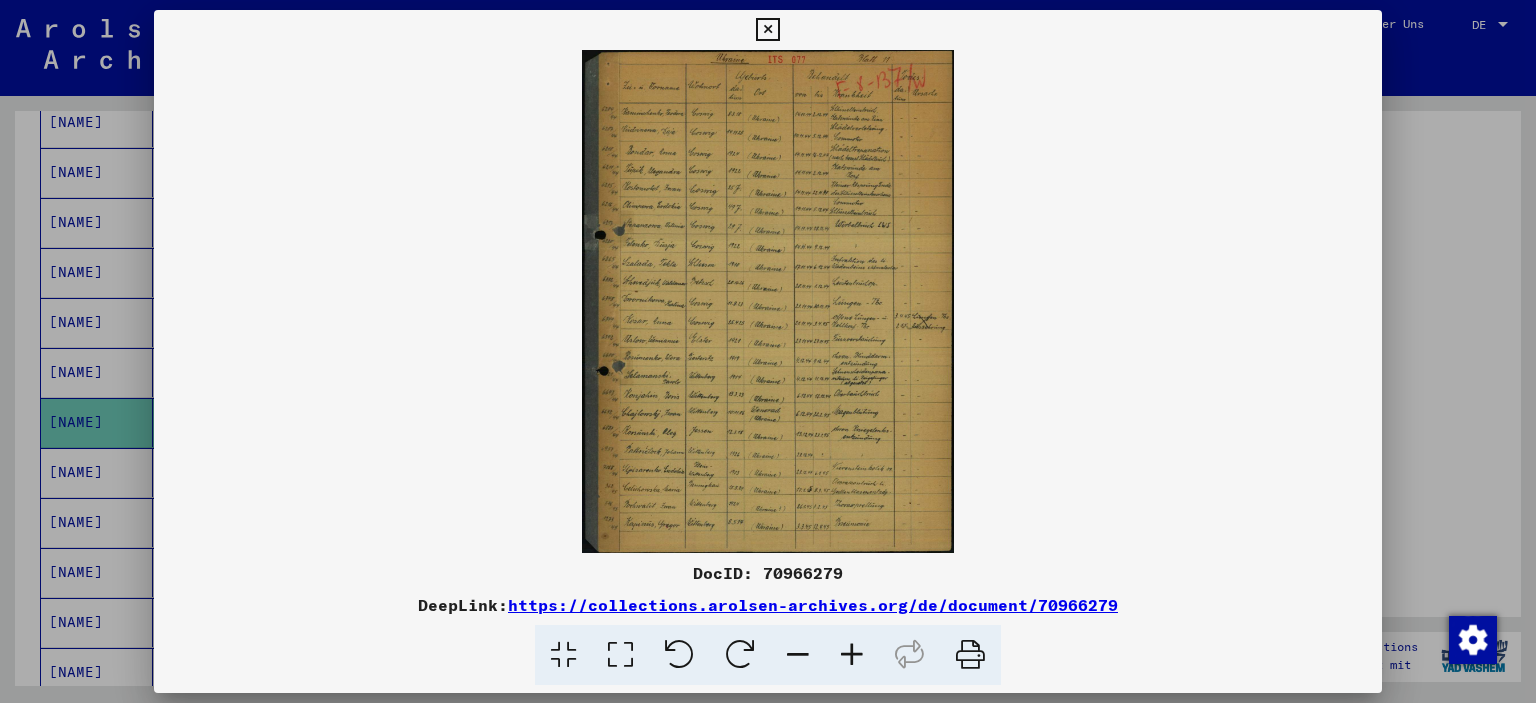 click at bounding box center [768, 351] 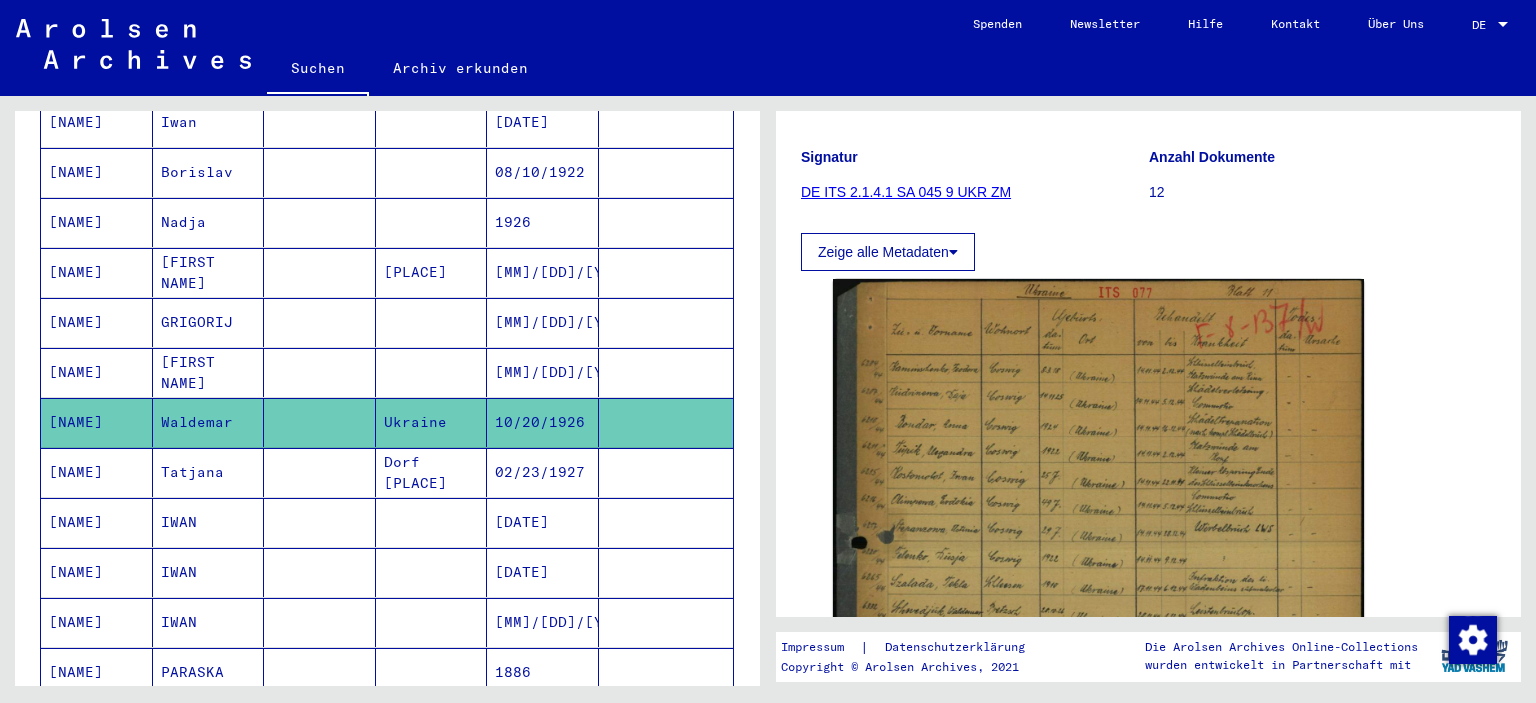 click on "[FIRST NAME]" at bounding box center [209, 422] 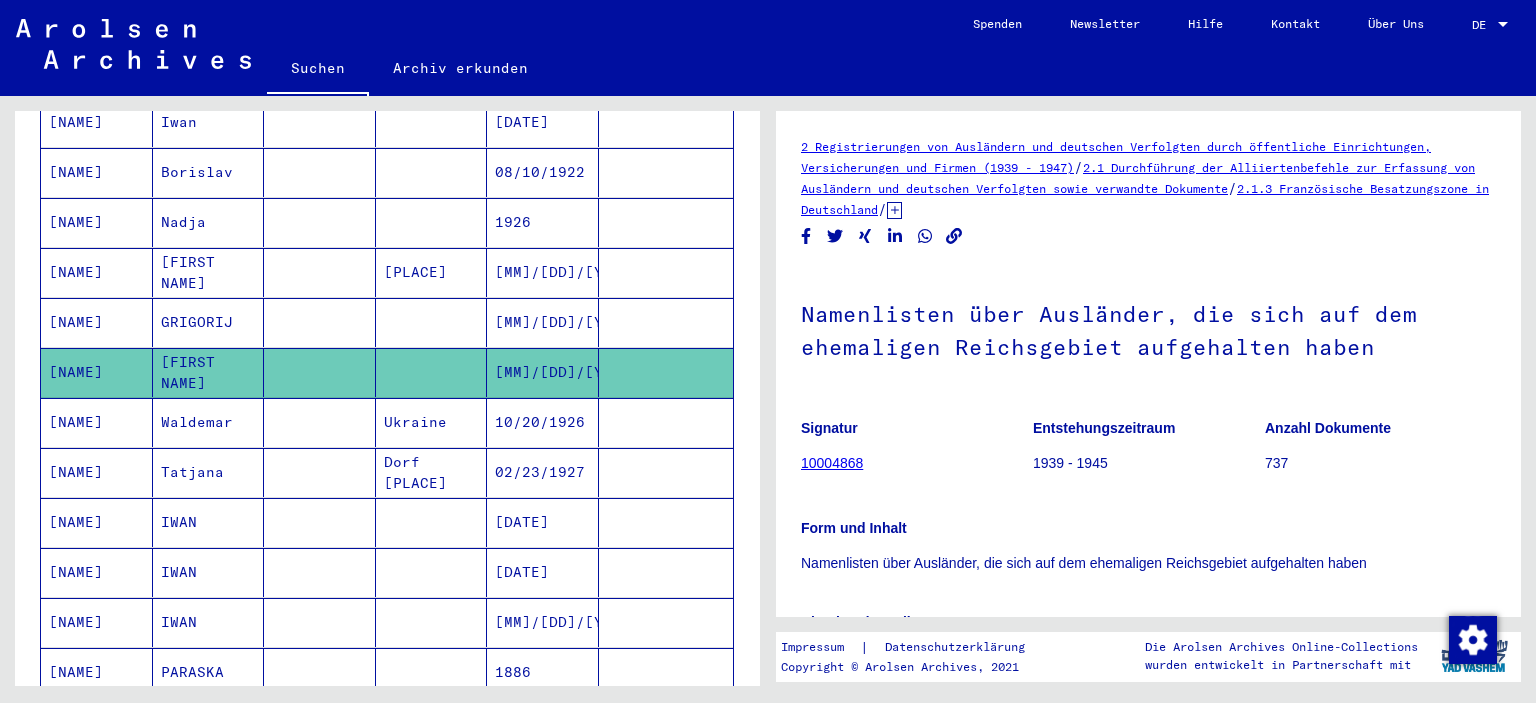 scroll, scrollTop: 380, scrollLeft: 0, axis: vertical 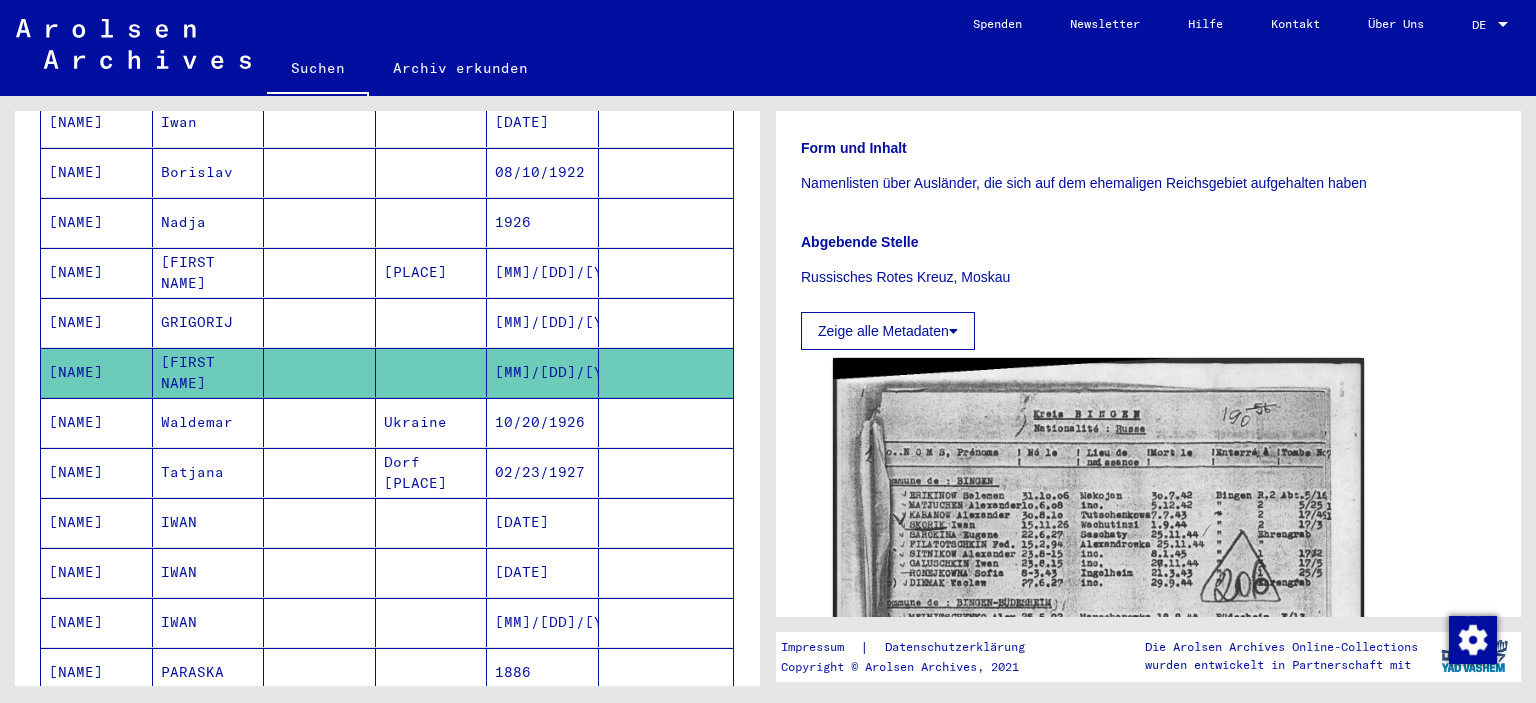 click on "[MM]/[DD]/[YYYY]" at bounding box center (543, 322) 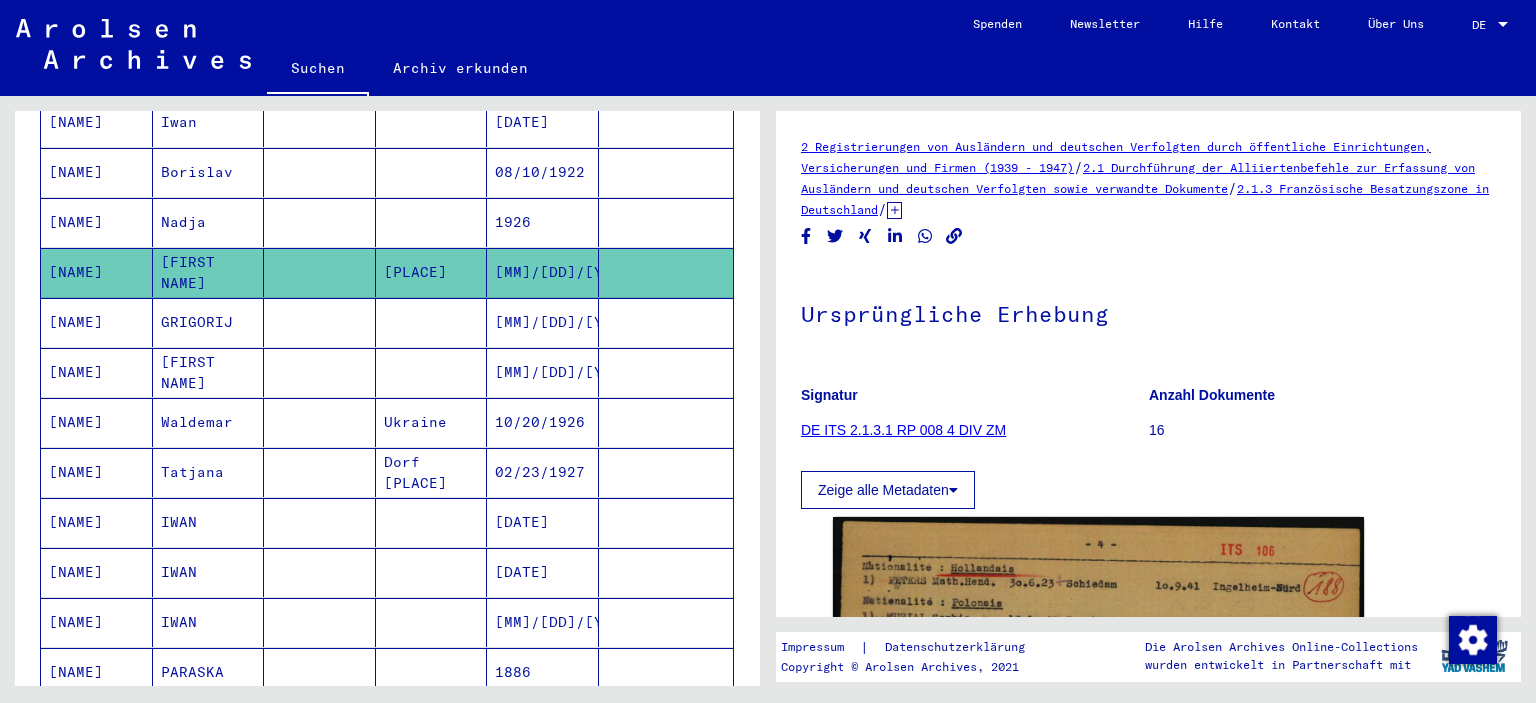 click on "[MM]/[DD]/[YYYY]" at bounding box center (543, 372) 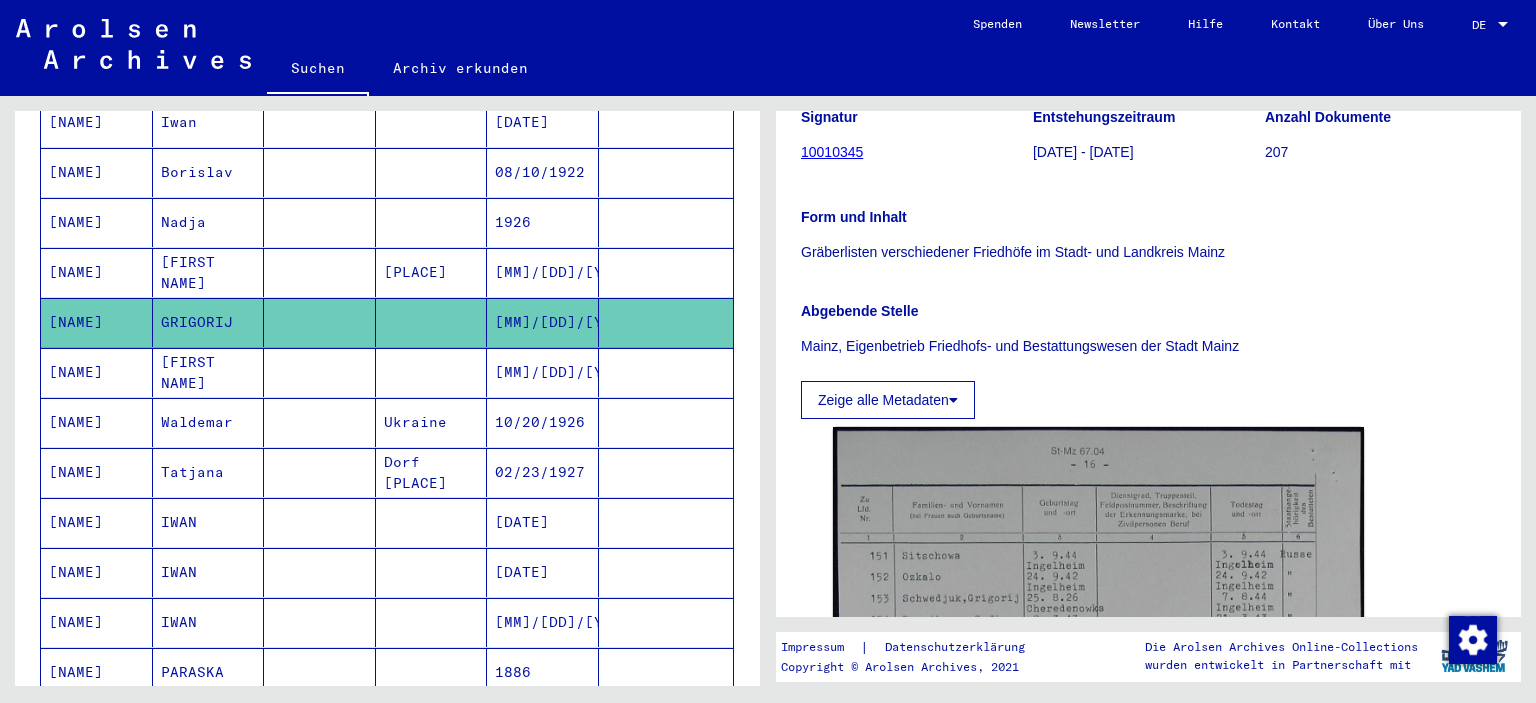 scroll, scrollTop: 340, scrollLeft: 0, axis: vertical 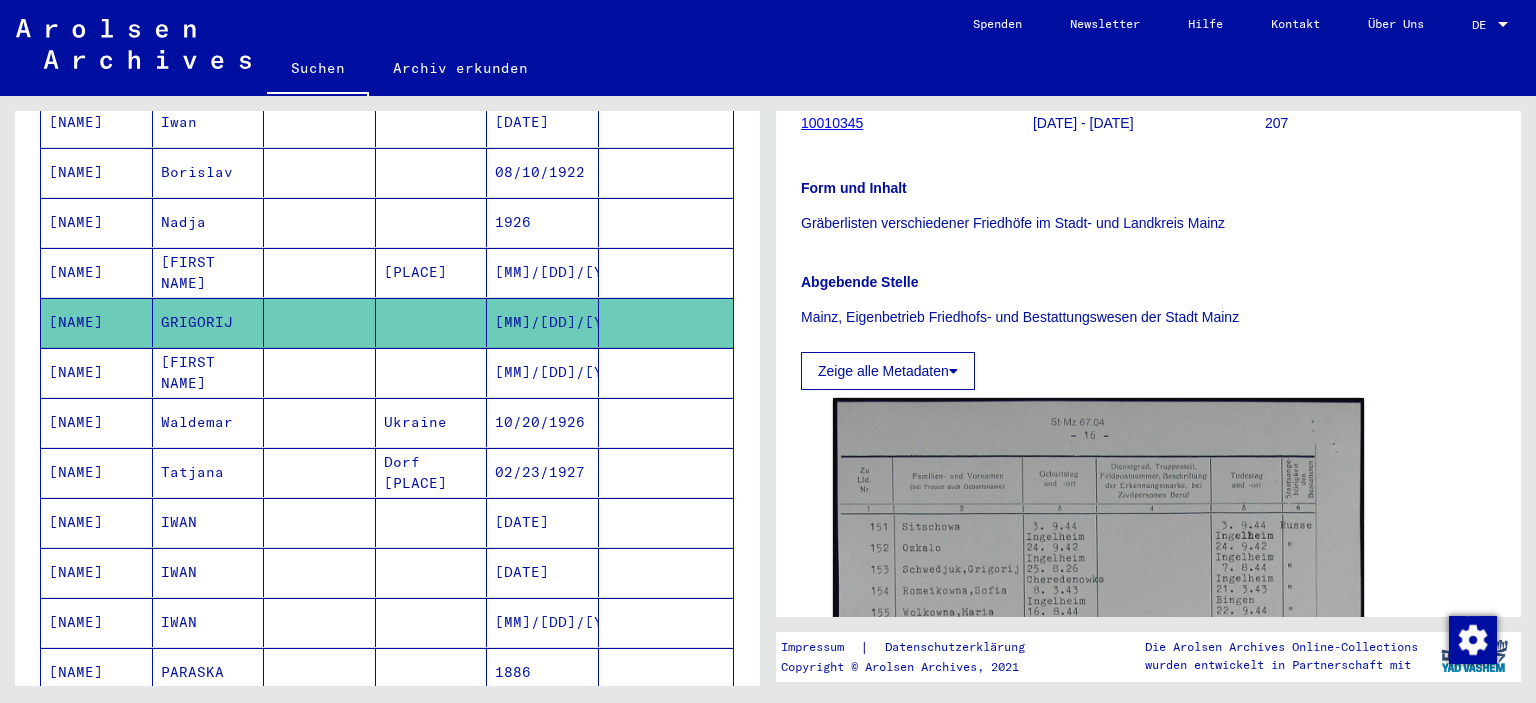 click on "[MM]/[DD]/[YYYY]" at bounding box center [543, 322] 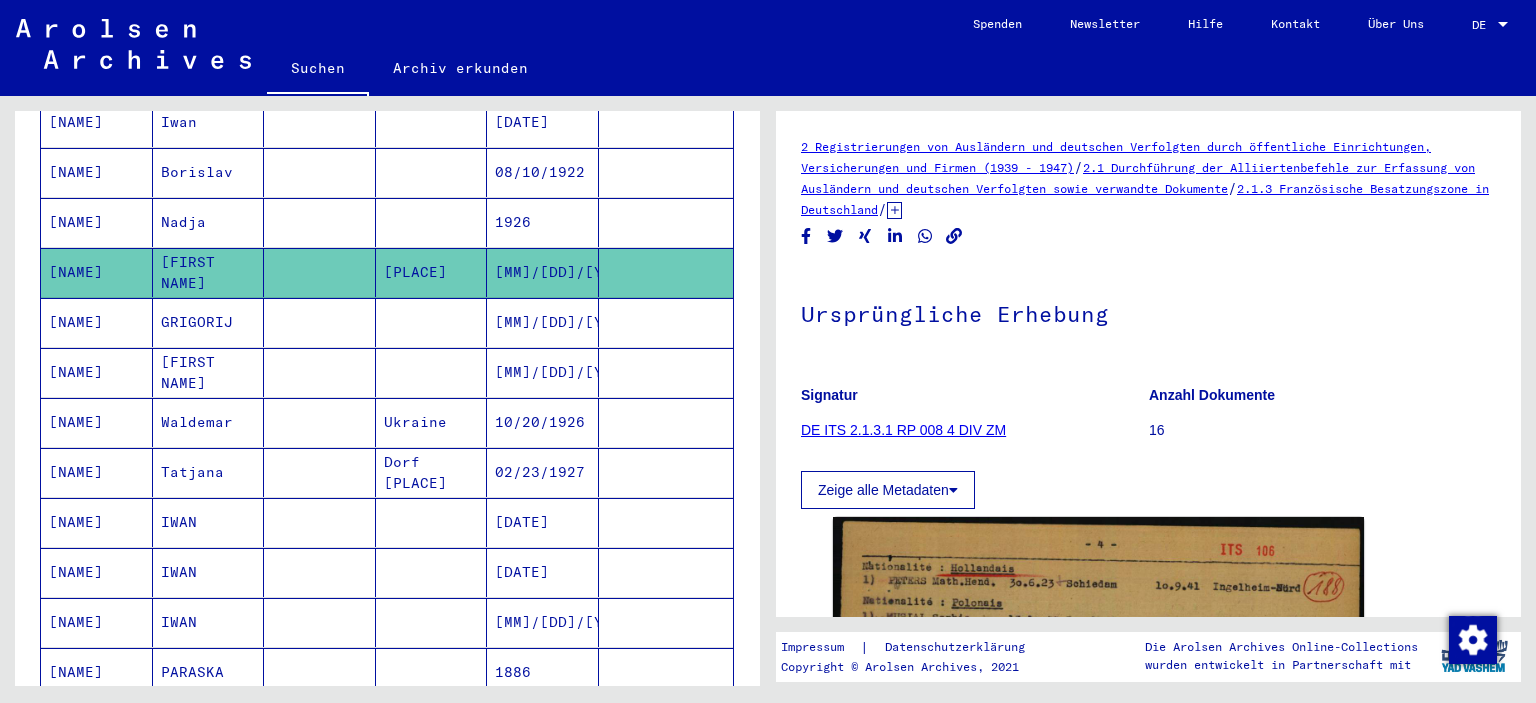 scroll, scrollTop: 308, scrollLeft: 0, axis: vertical 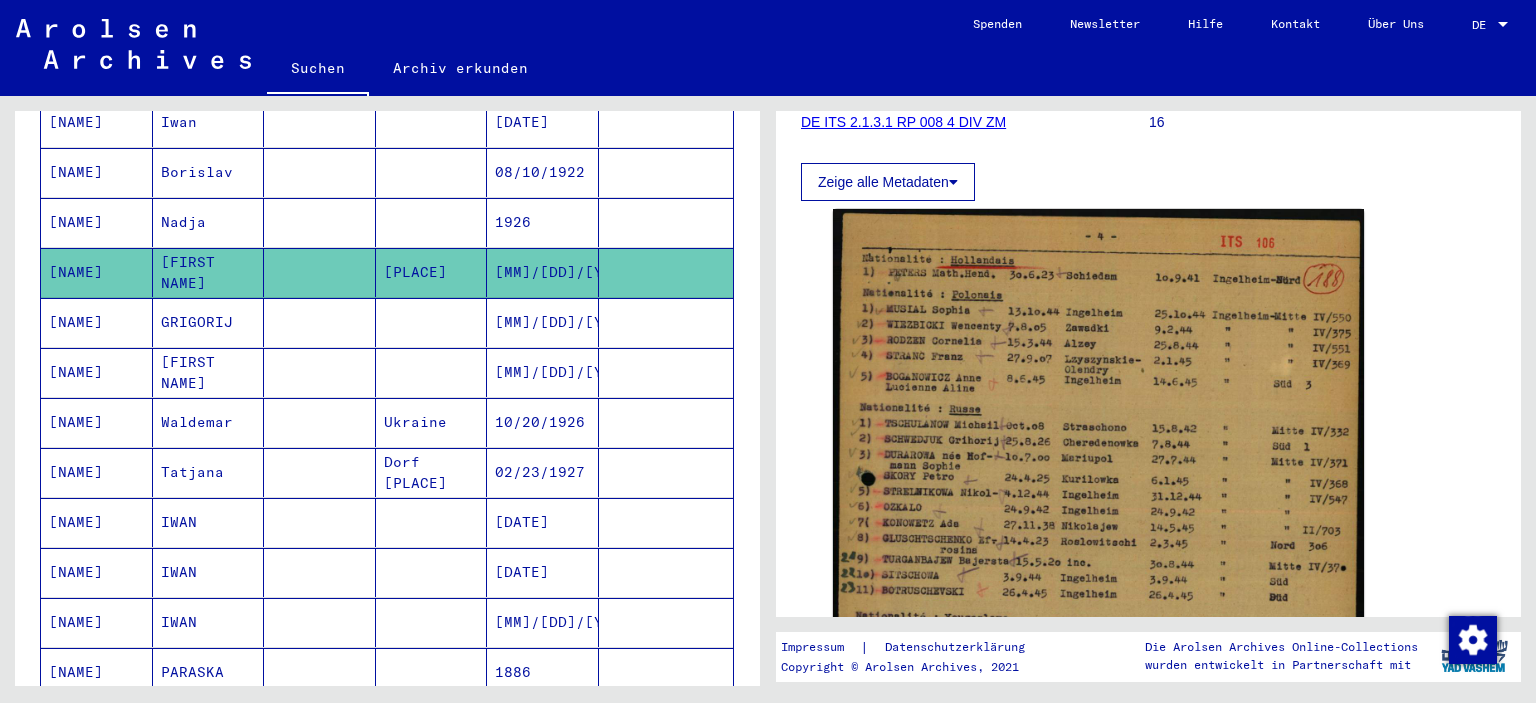 click on "[DATE]" at bounding box center [543, 622] 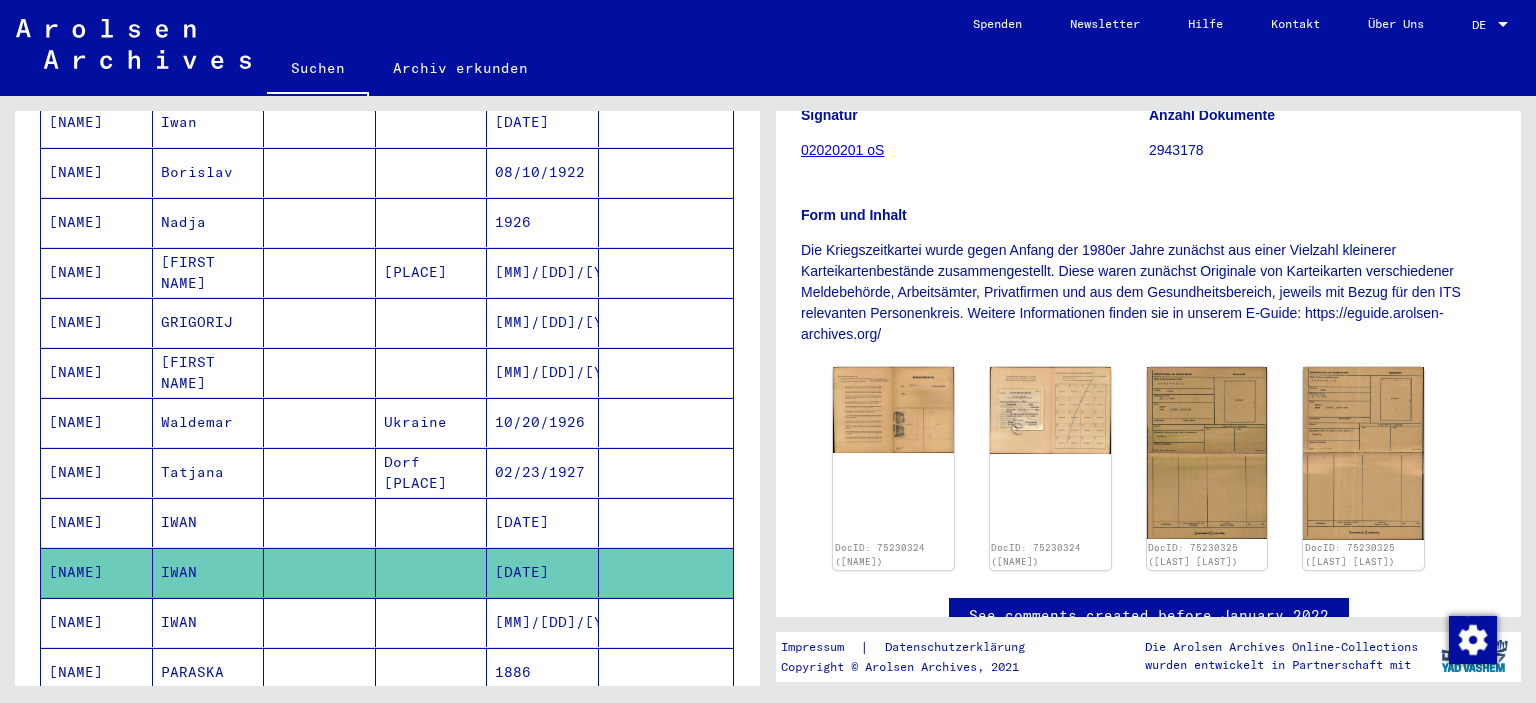 scroll, scrollTop: 388, scrollLeft: 0, axis: vertical 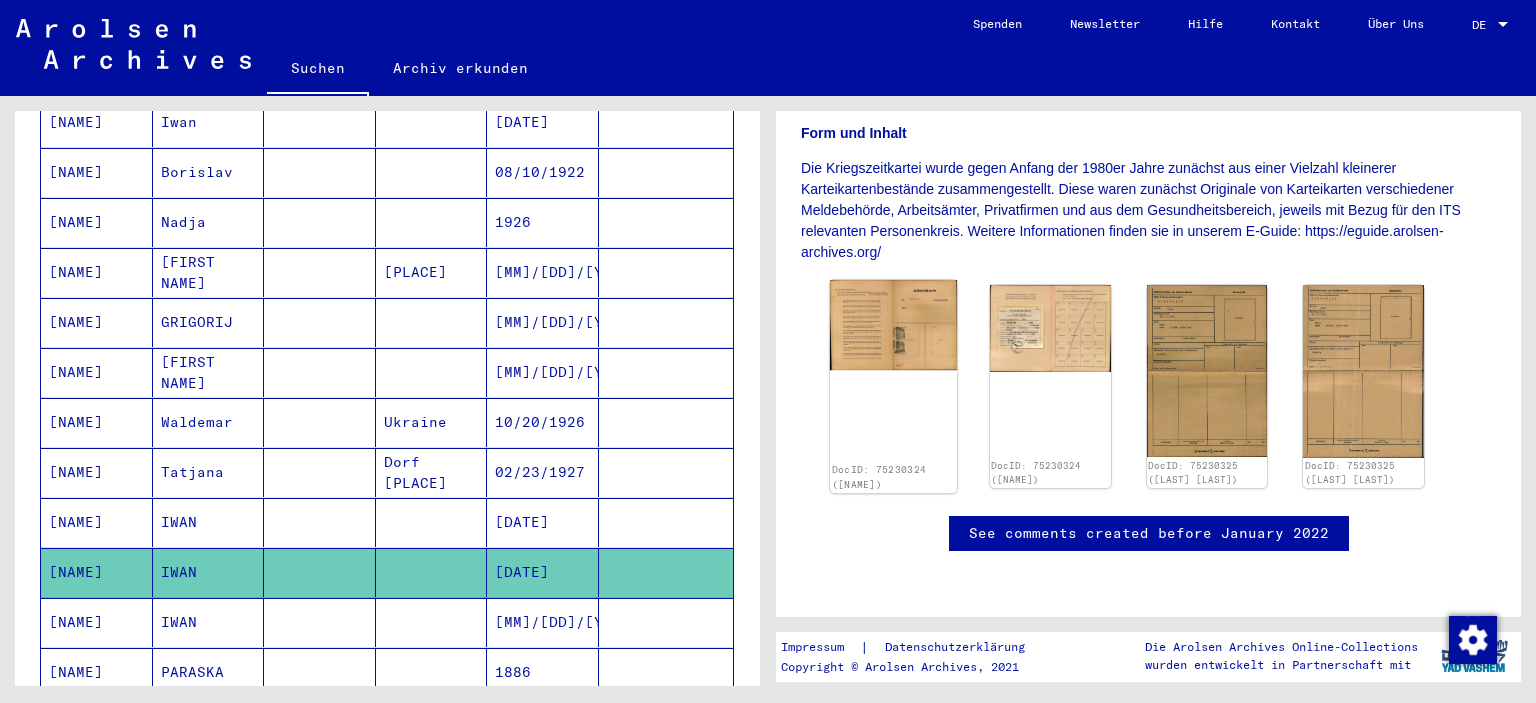 click on "DocID: 75230324 ([NAME])" 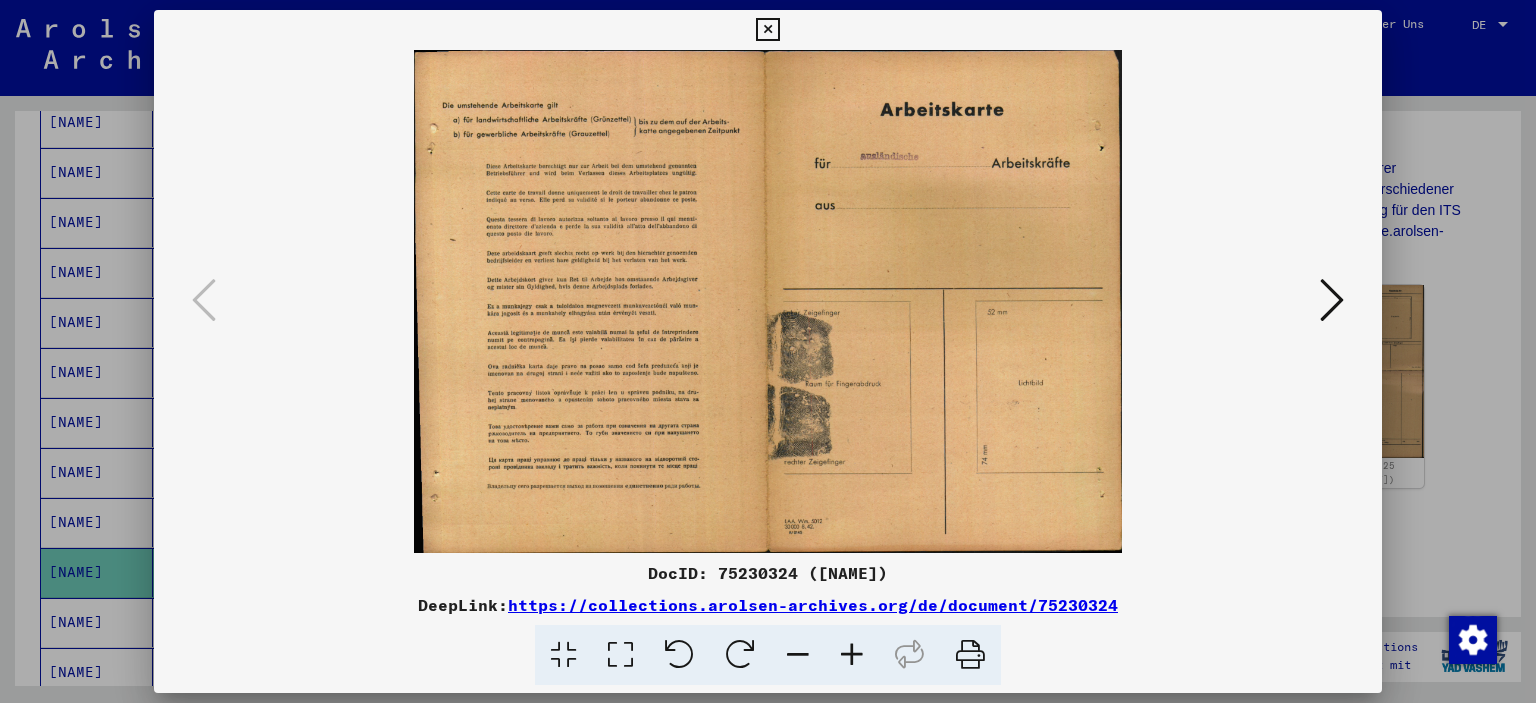 click at bounding box center (1332, 300) 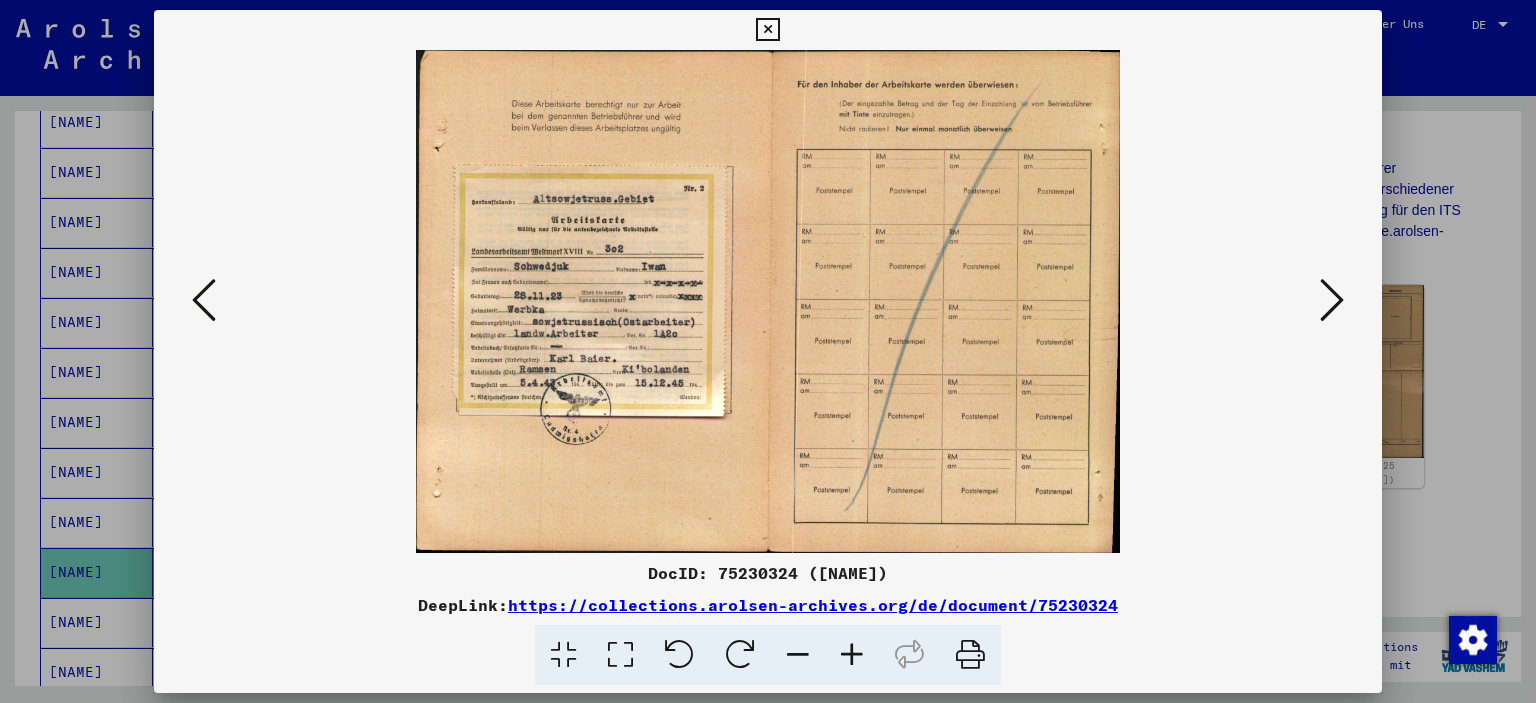 click at bounding box center [1332, 300] 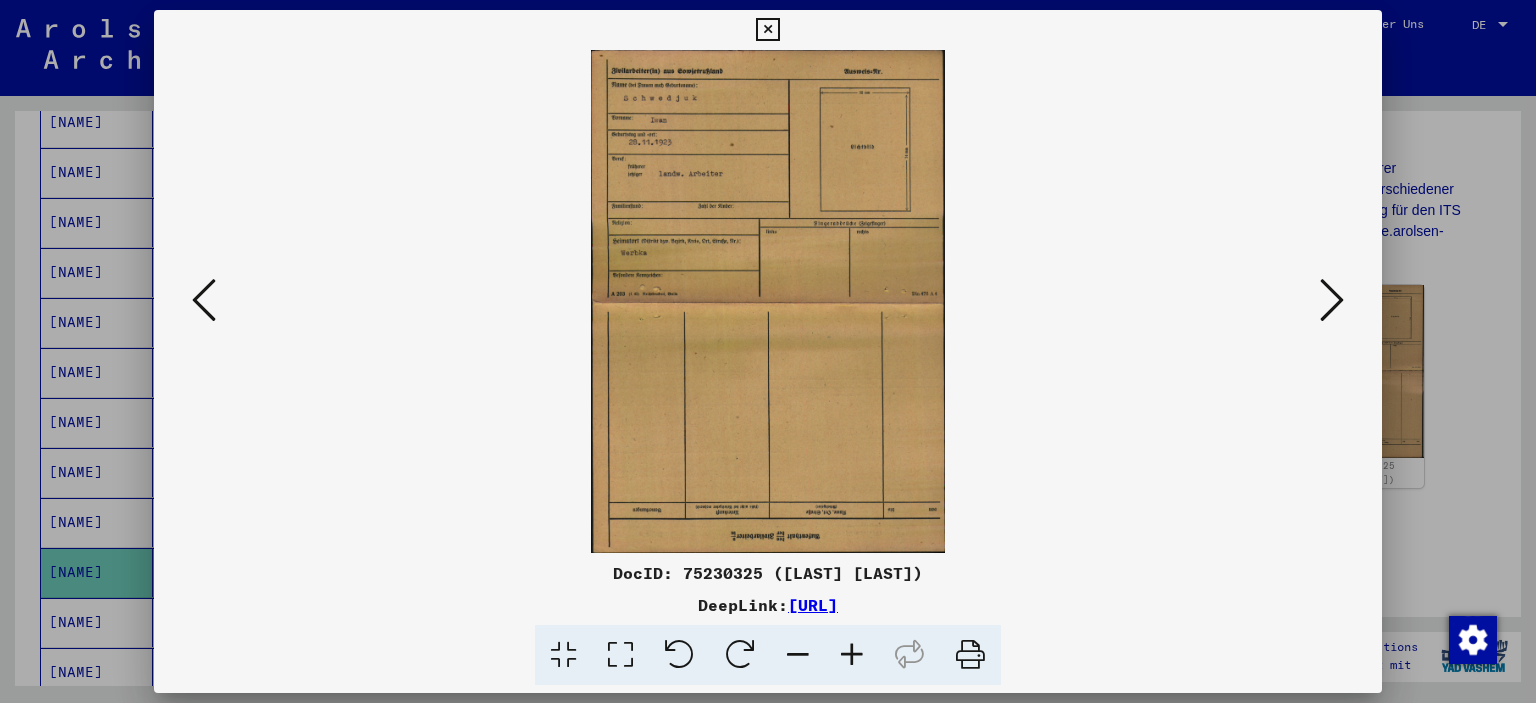 click at bounding box center (204, 300) 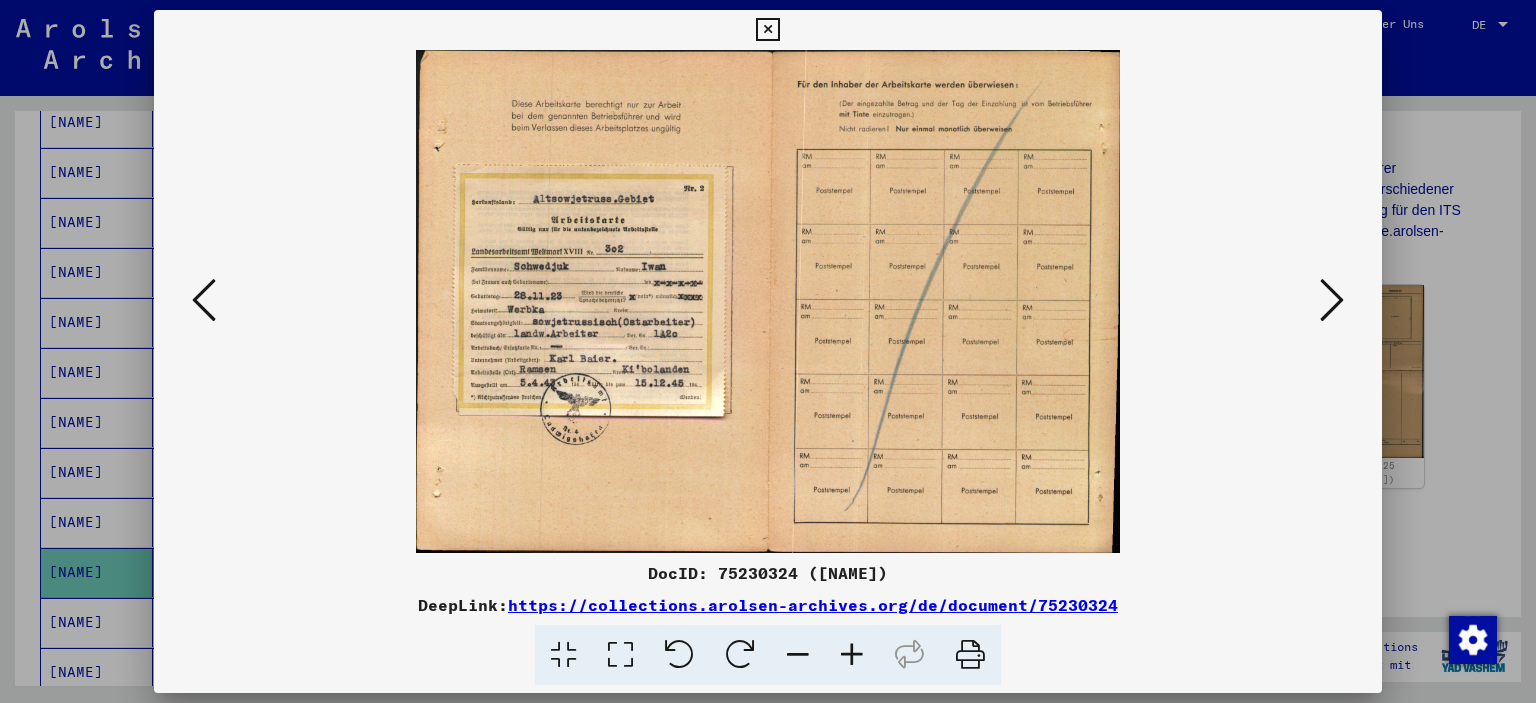click at bounding box center [768, 351] 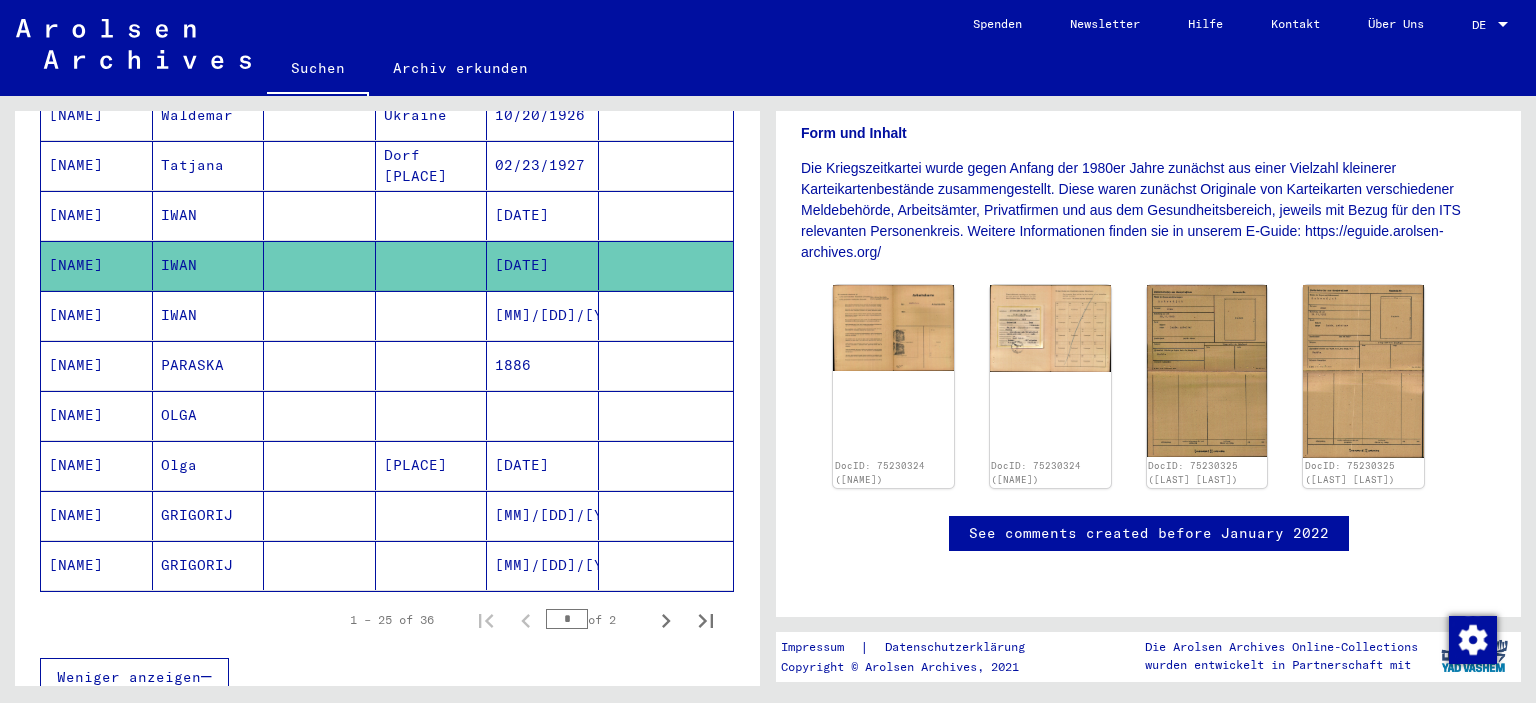 scroll, scrollTop: 1100, scrollLeft: 0, axis: vertical 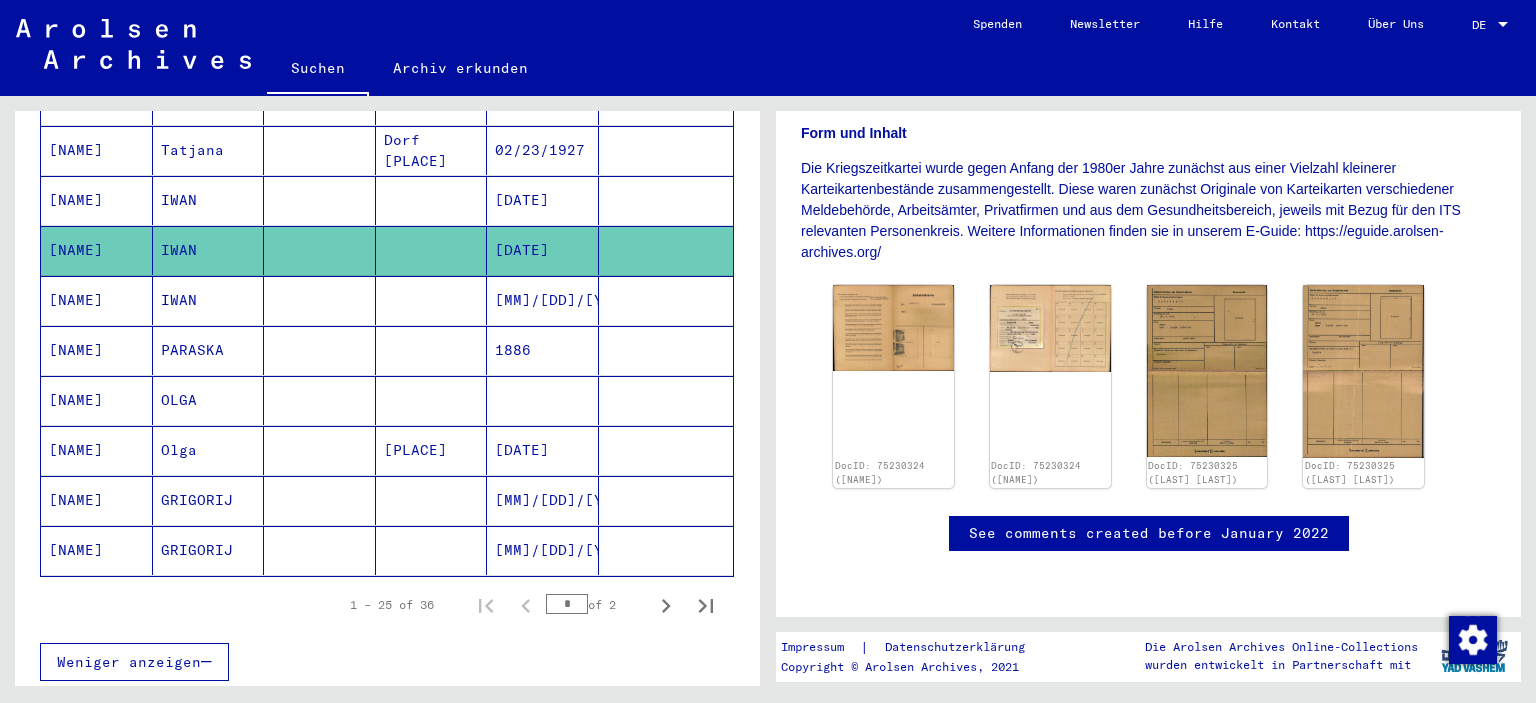 click at bounding box center [432, 350] 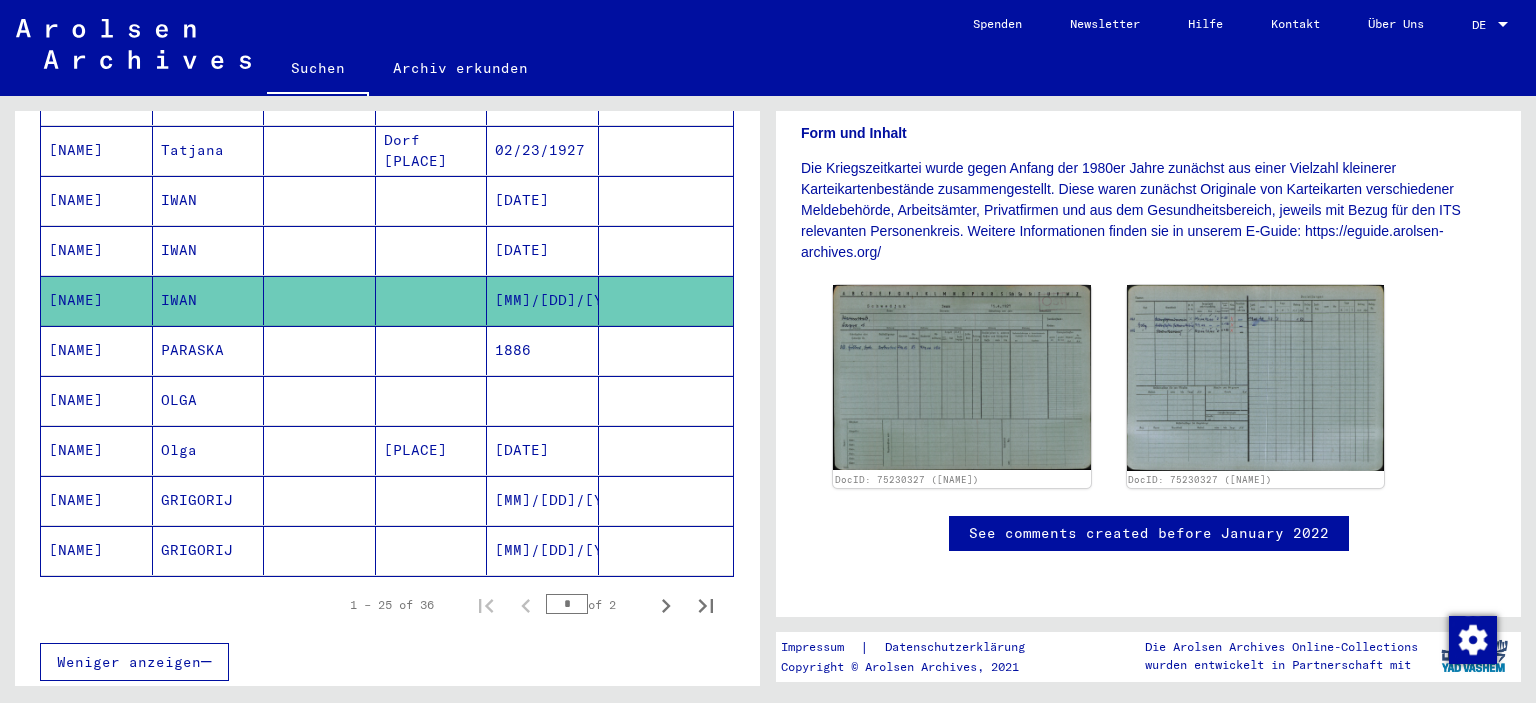 scroll, scrollTop: 388, scrollLeft: 0, axis: vertical 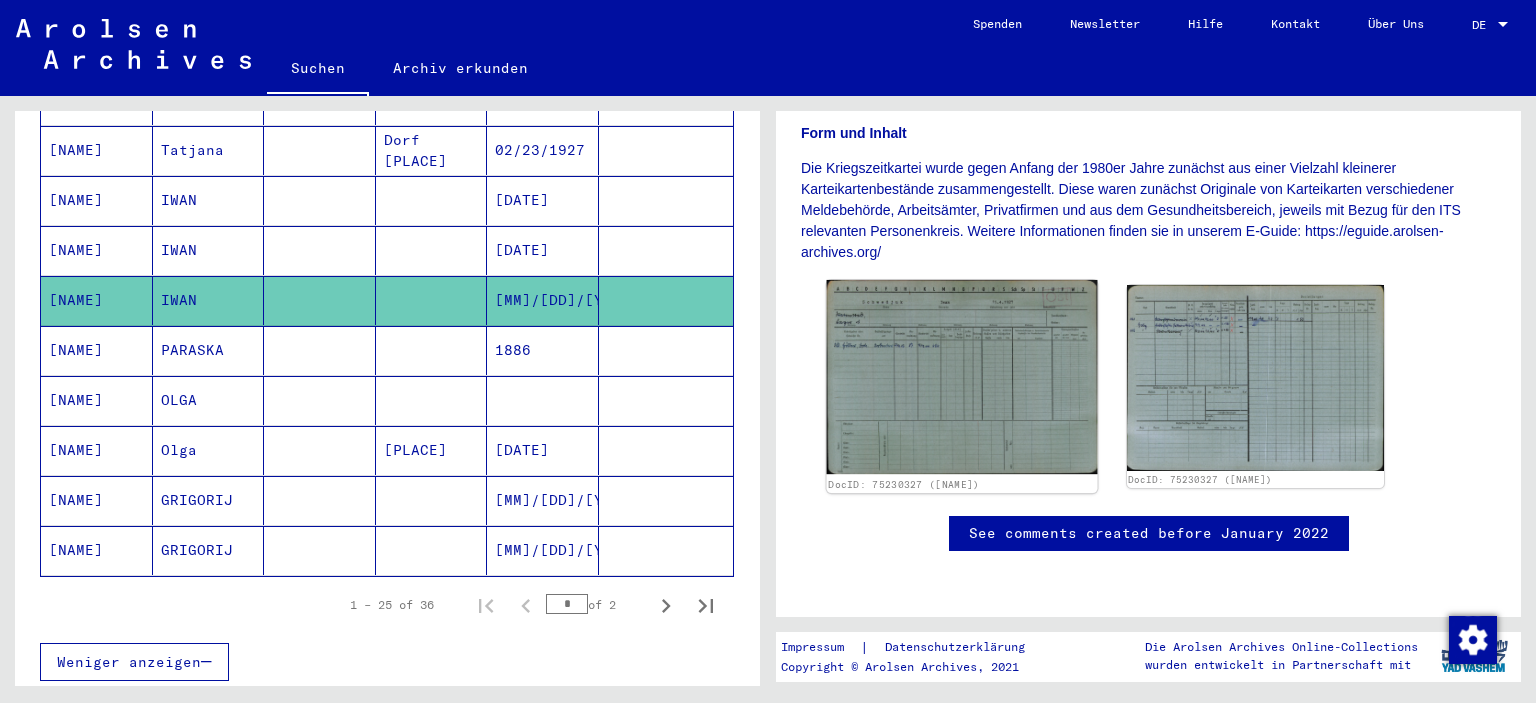 click 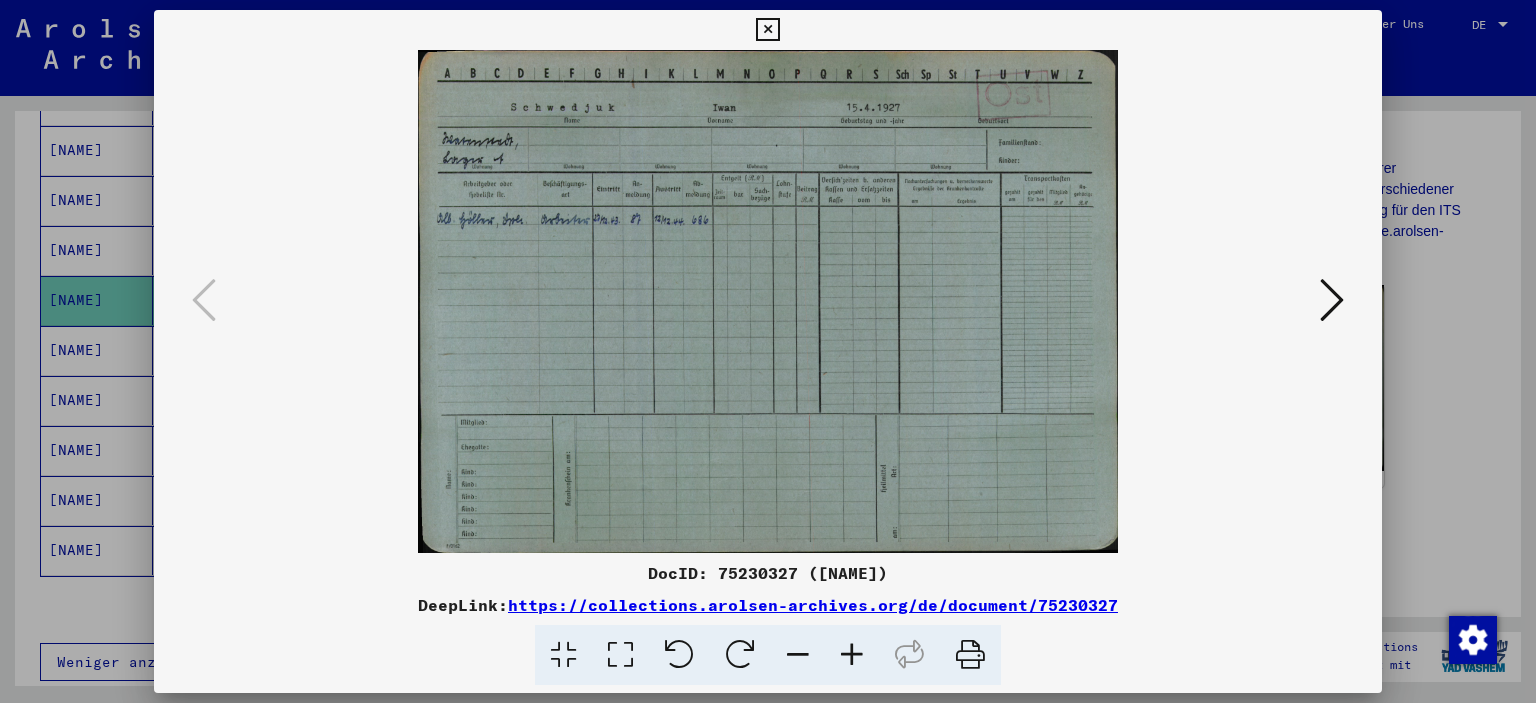 click at bounding box center (1332, 301) 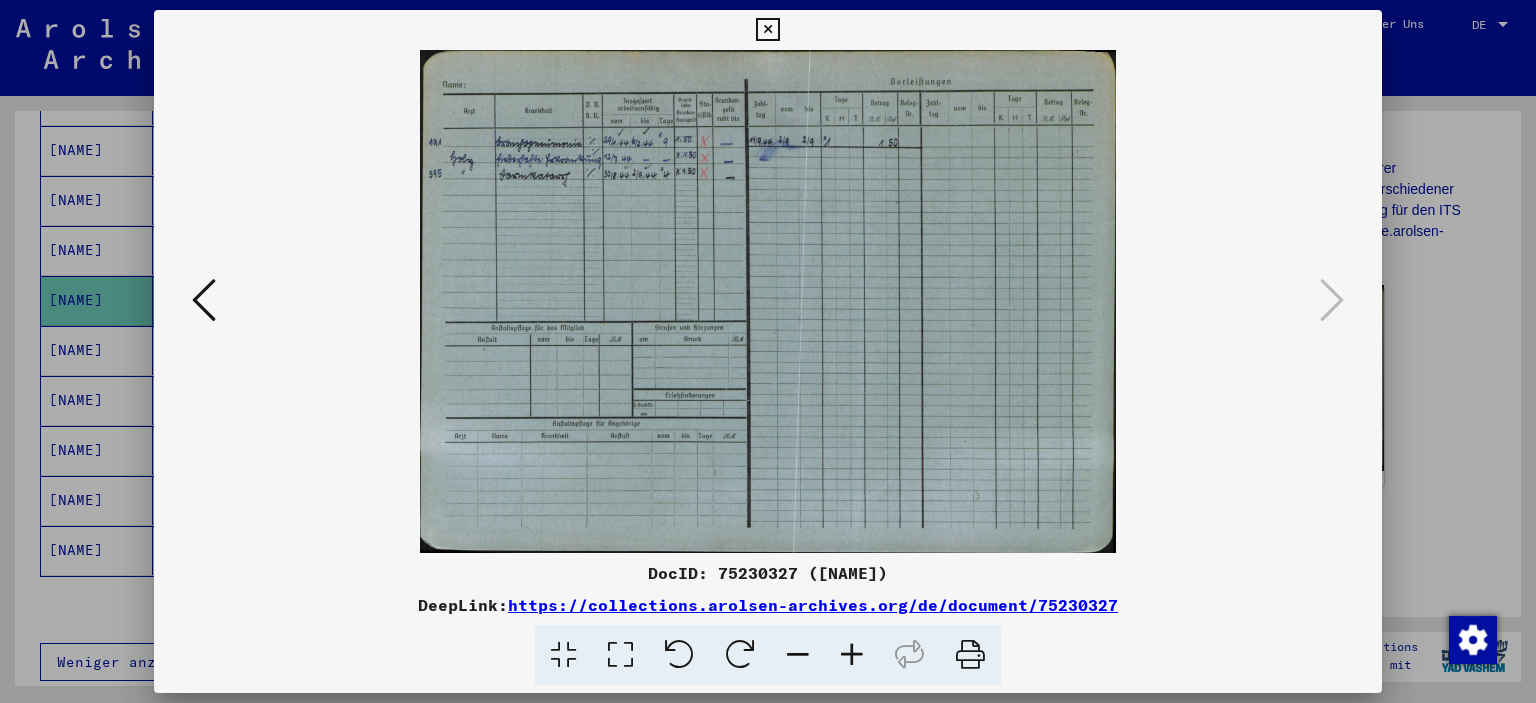 click at bounding box center [768, 351] 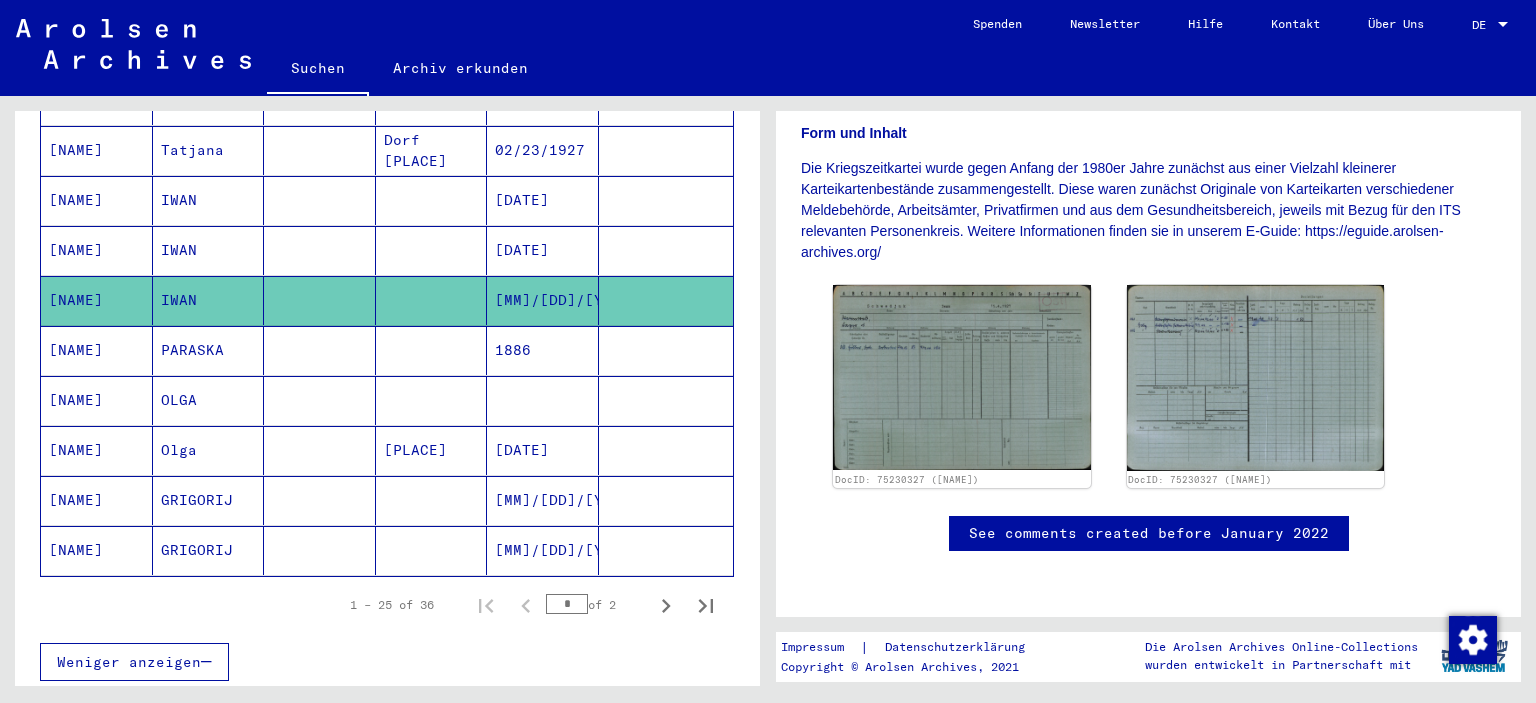 click on "[PLACE]" at bounding box center [432, 500] 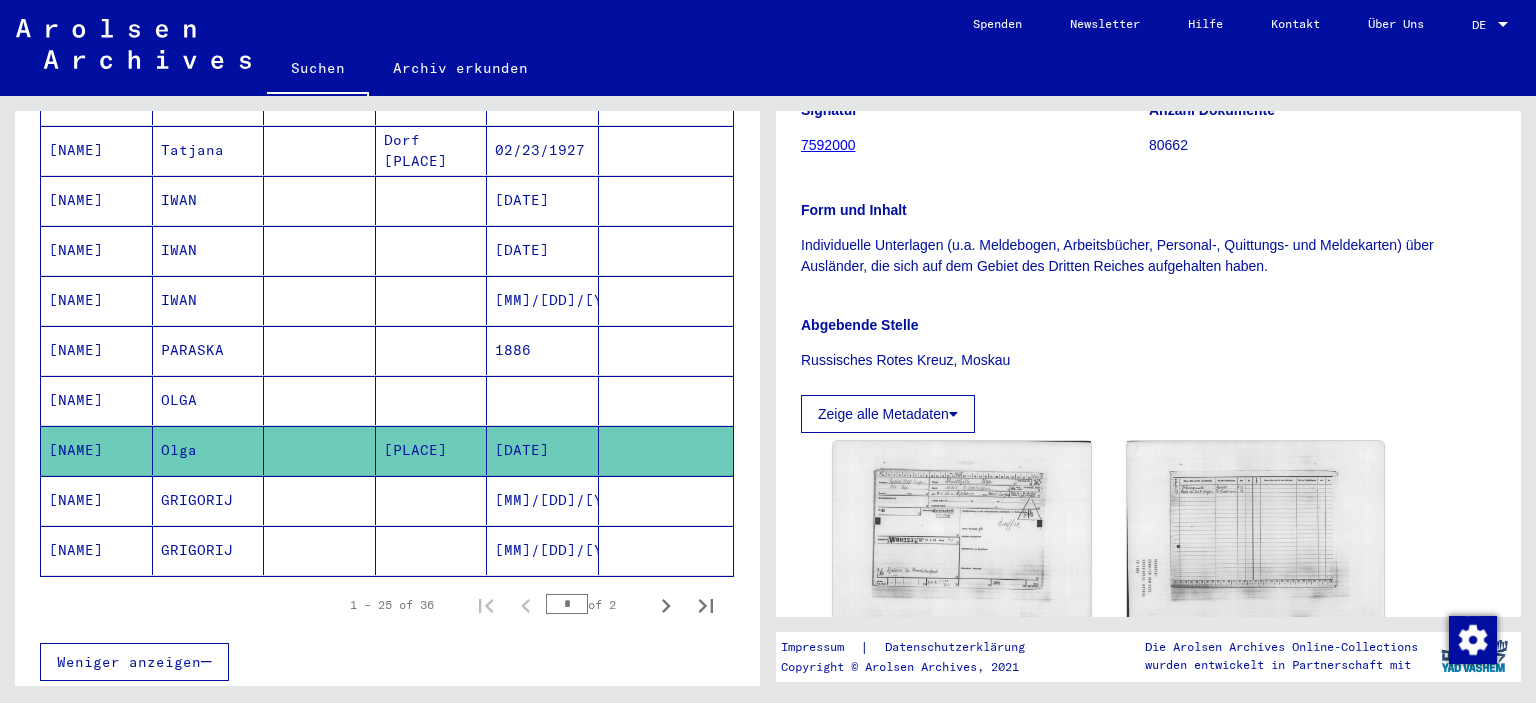 scroll, scrollTop: 345, scrollLeft: 0, axis: vertical 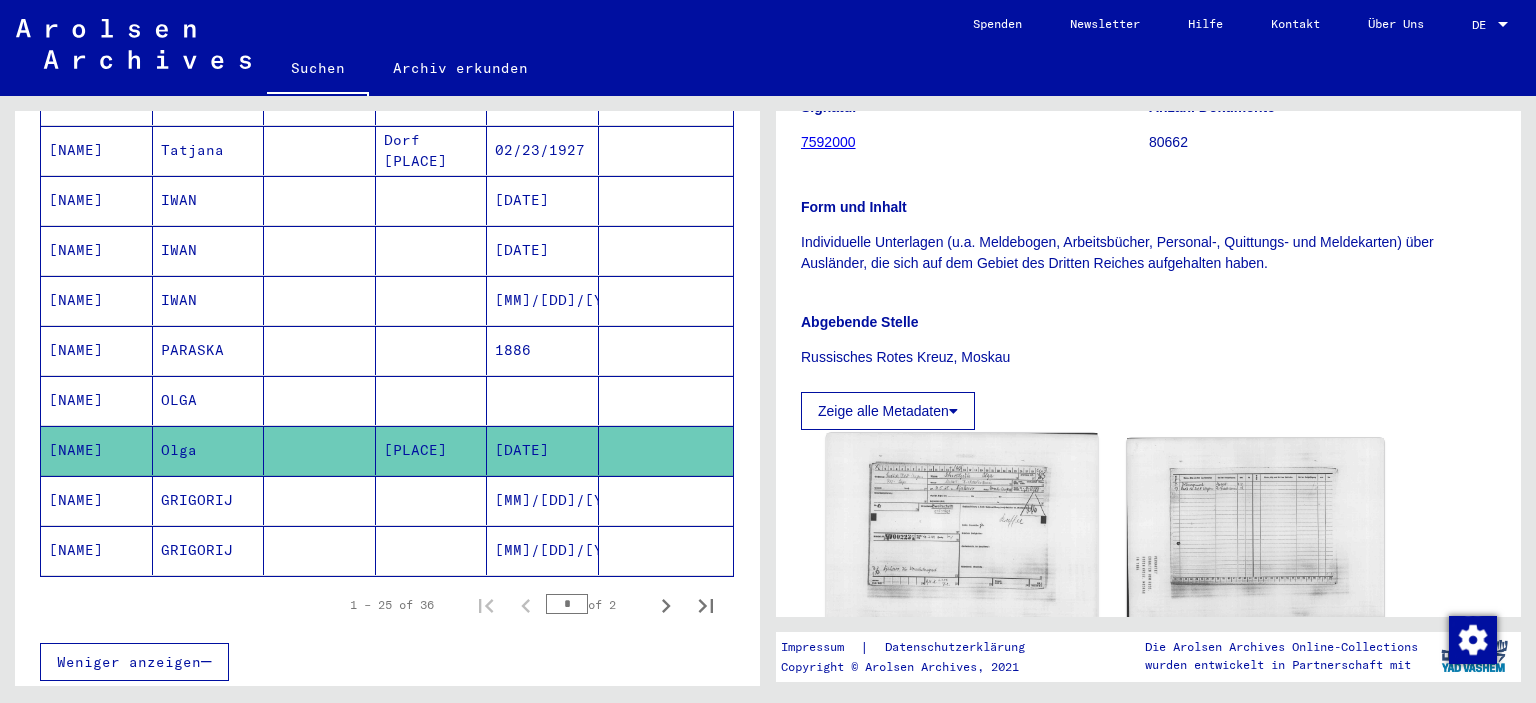 click 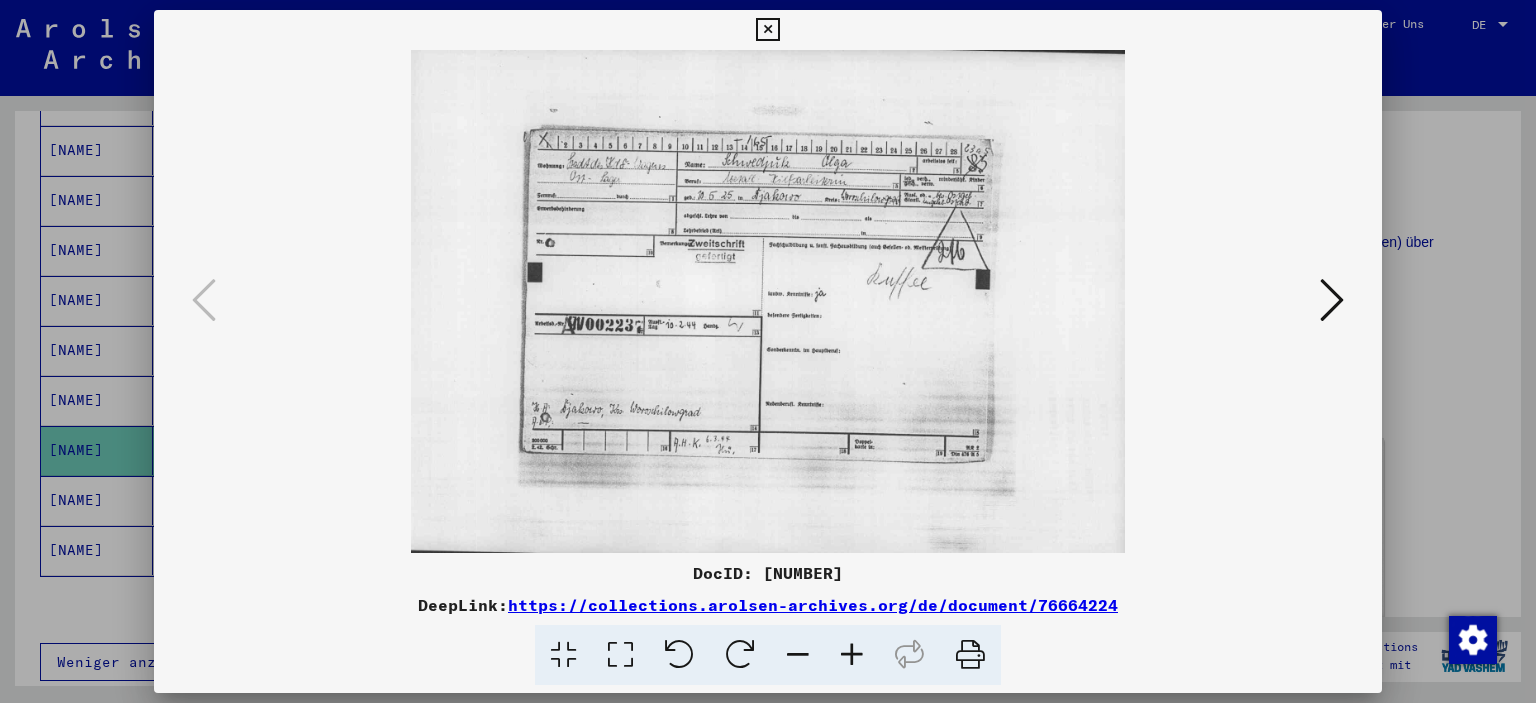 click at bounding box center [768, 351] 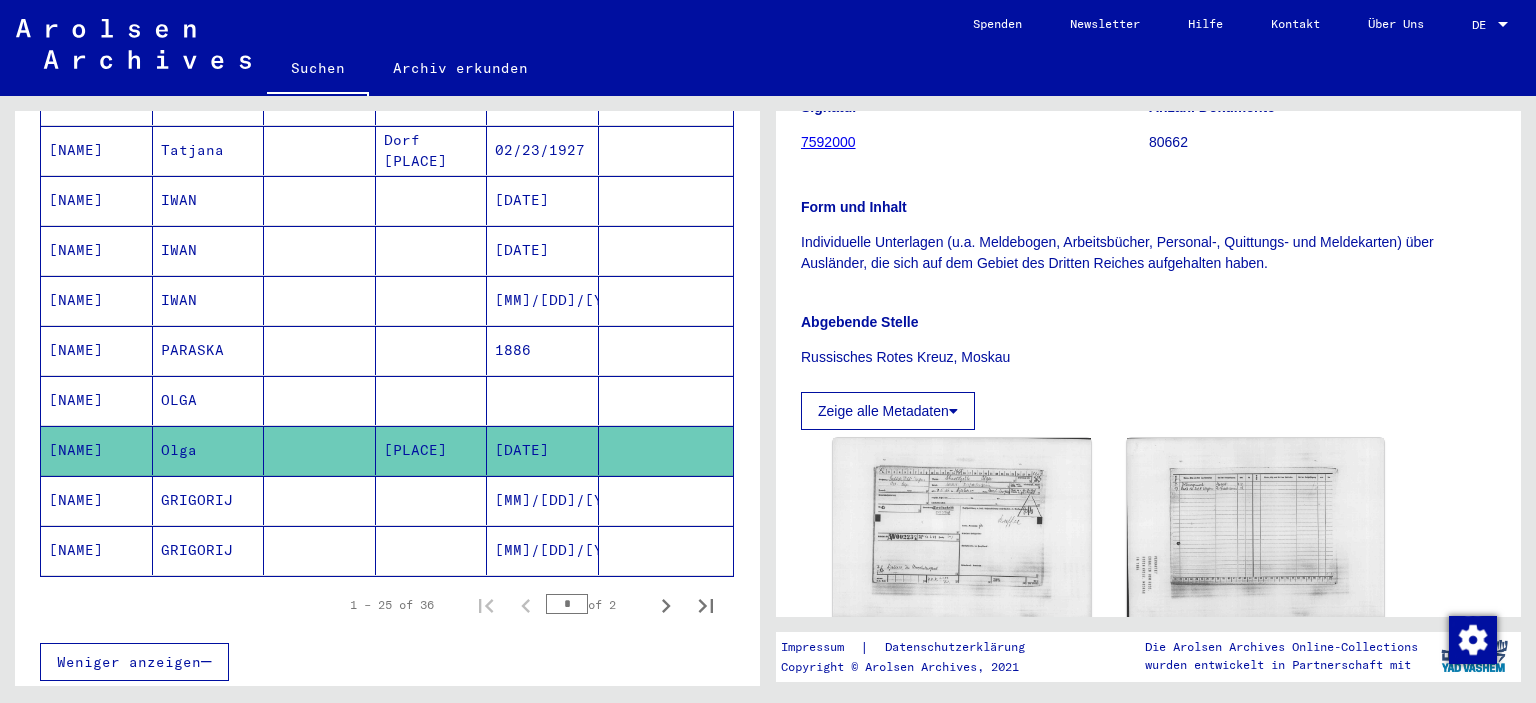 click at bounding box center [432, 450] 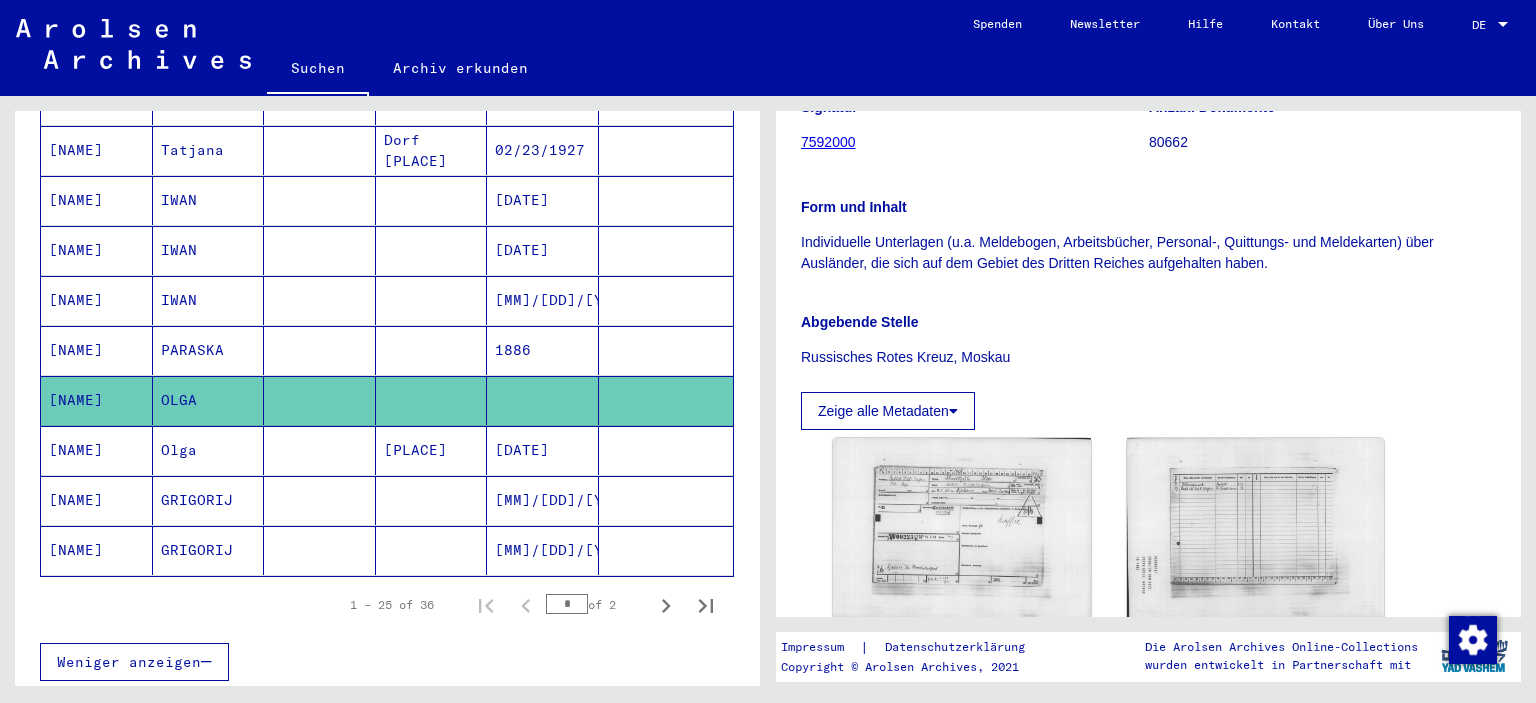 click on "1886" at bounding box center (543, 400) 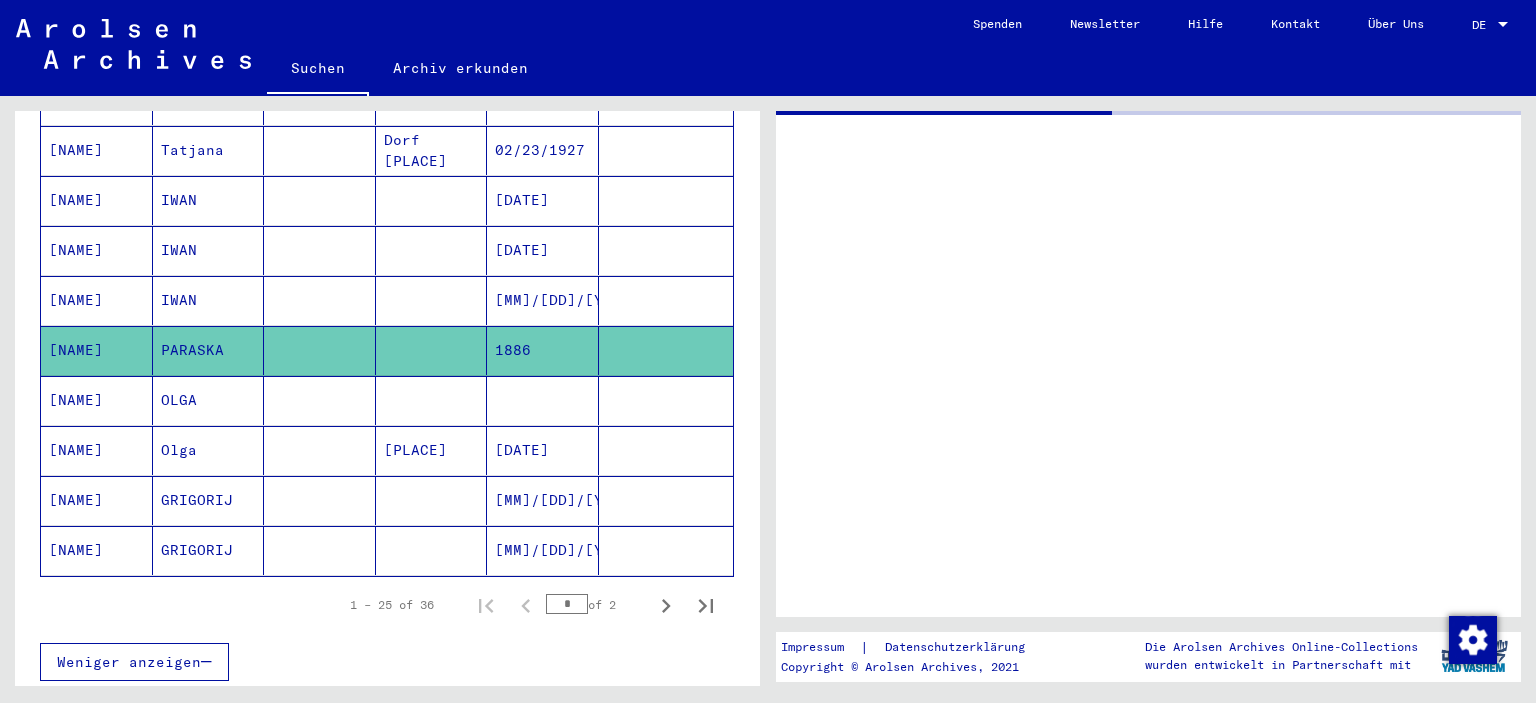 scroll, scrollTop: 0, scrollLeft: 0, axis: both 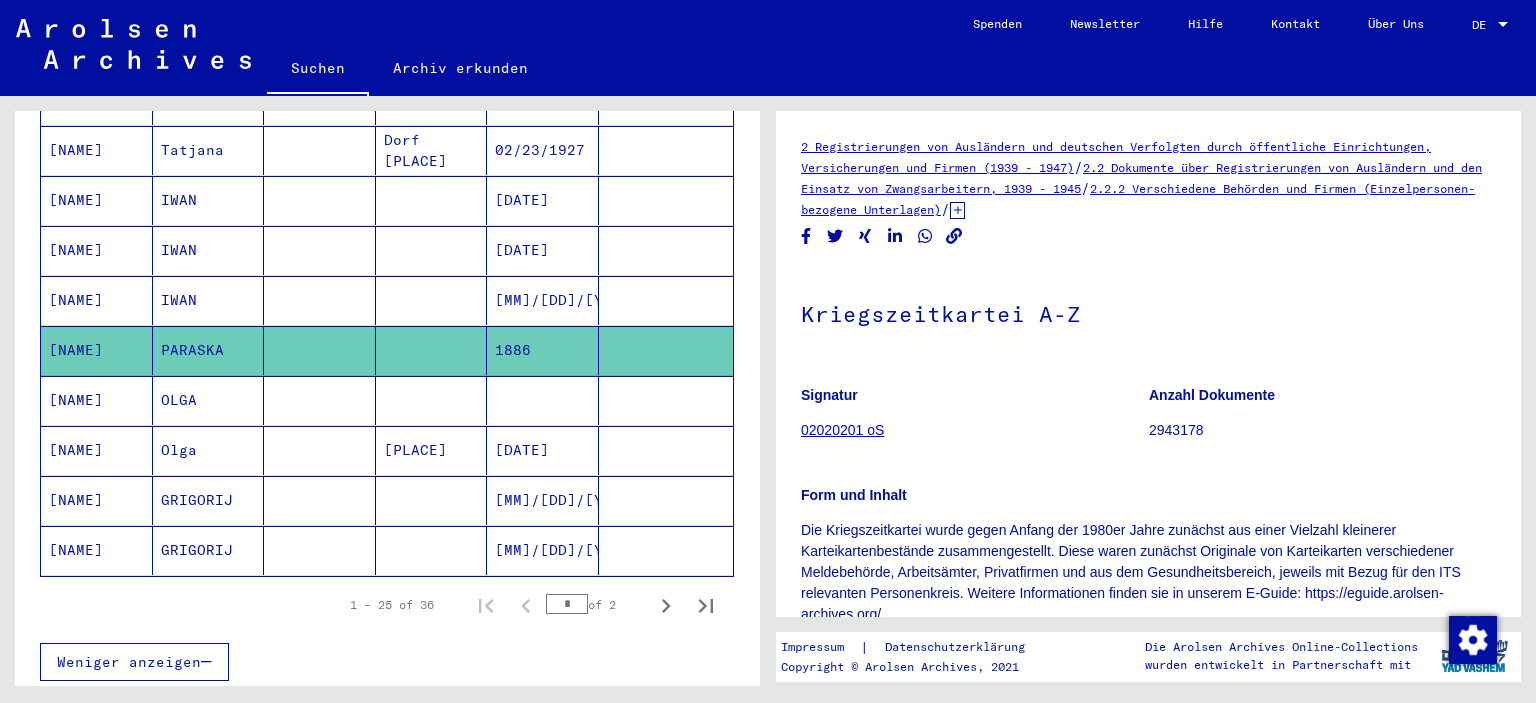 click on "[MM]/[DD]/[YYYY]" at bounding box center [543, 550] 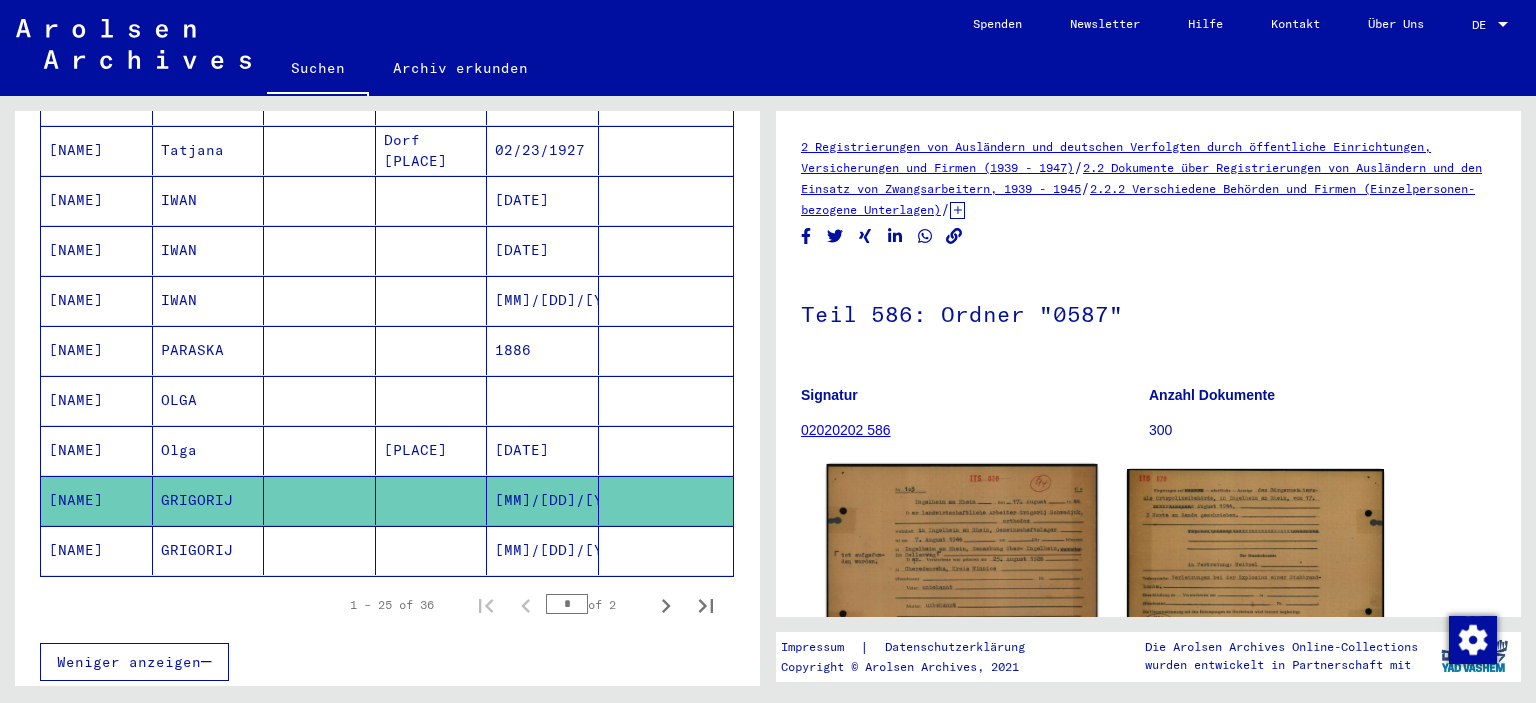 scroll, scrollTop: 204, scrollLeft: 0, axis: vertical 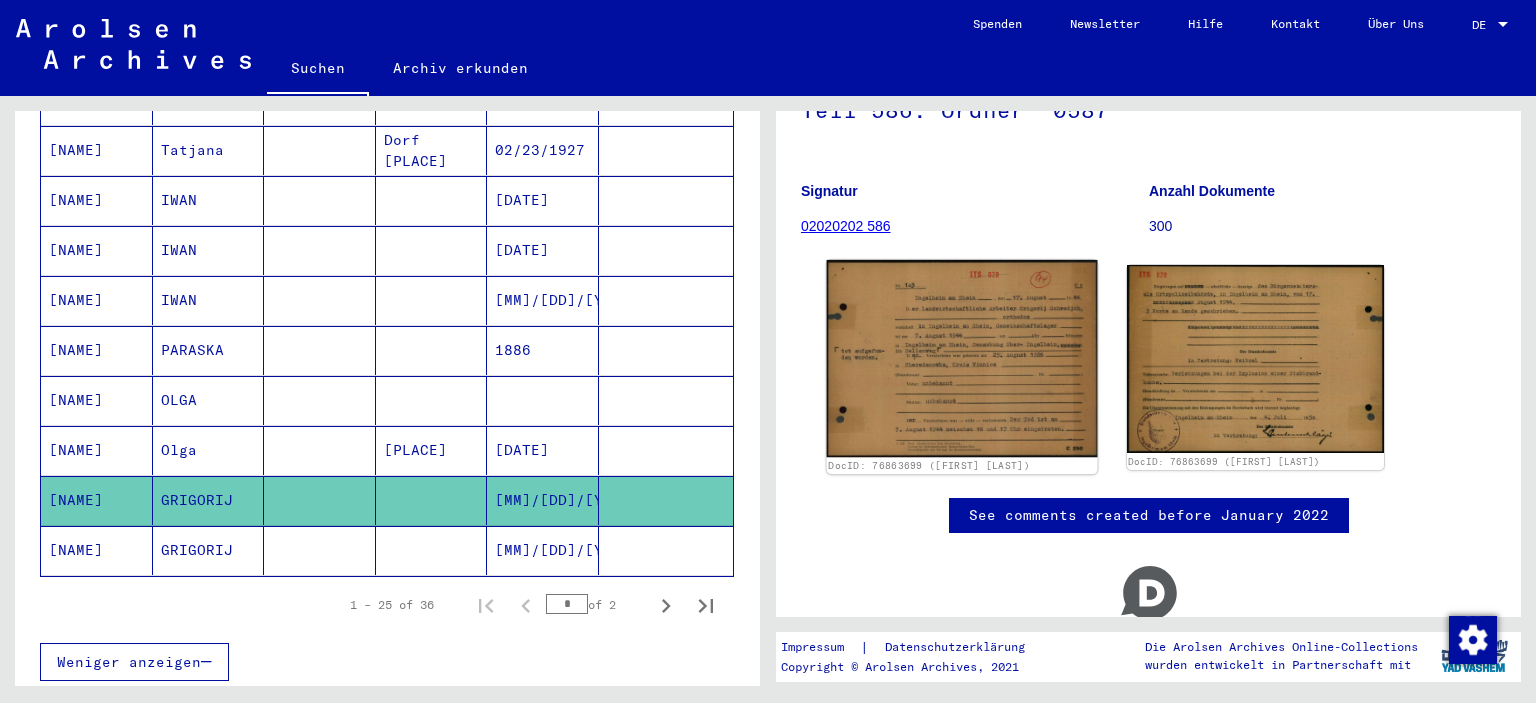 click 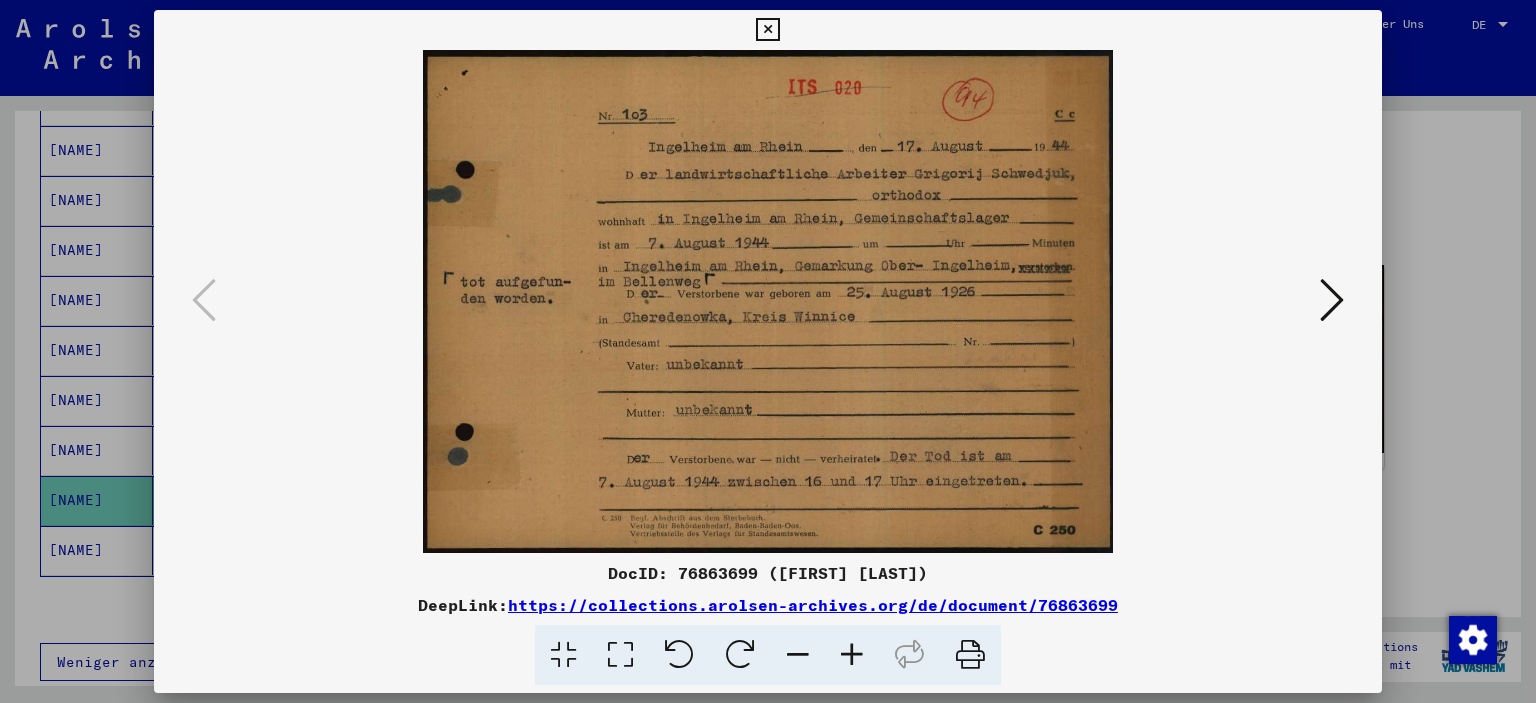 click at bounding box center [1332, 301] 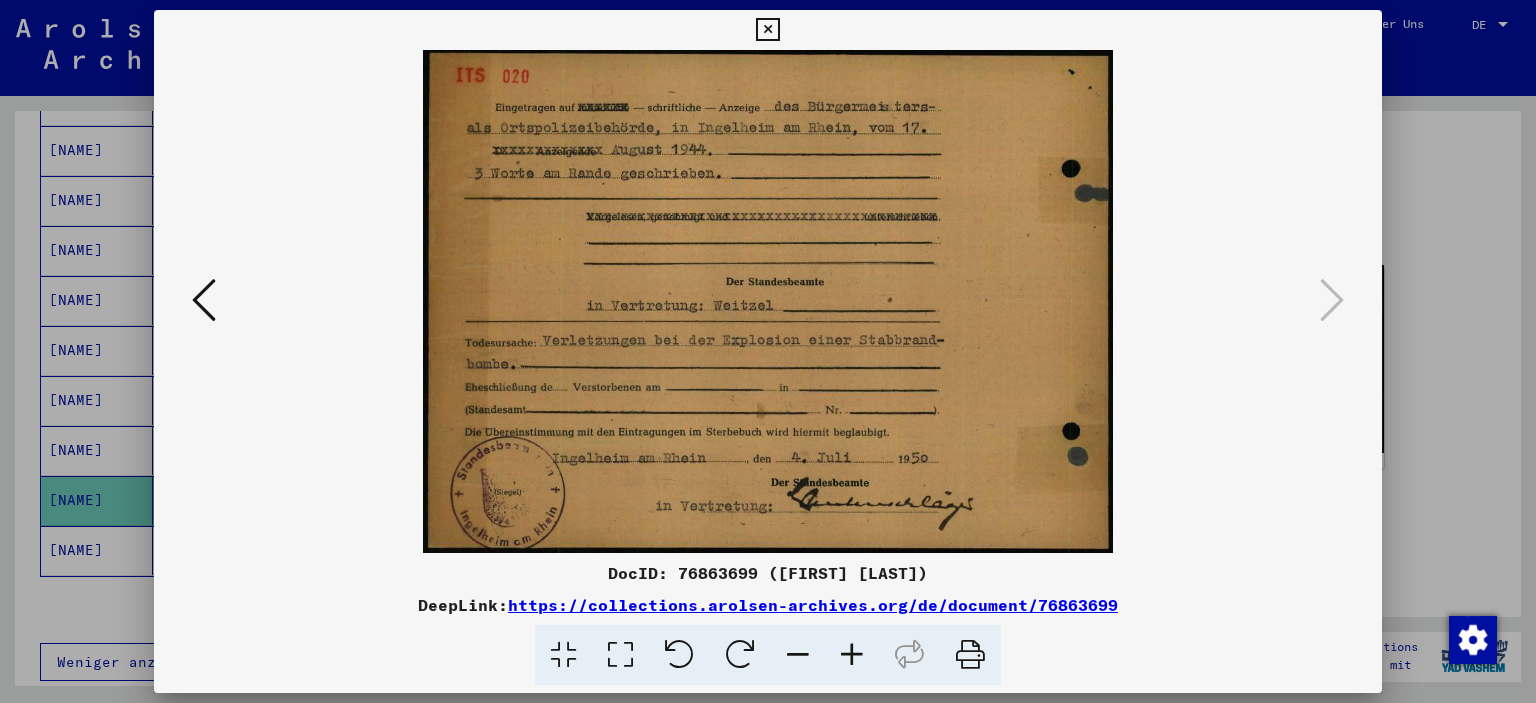 click at bounding box center (768, 351) 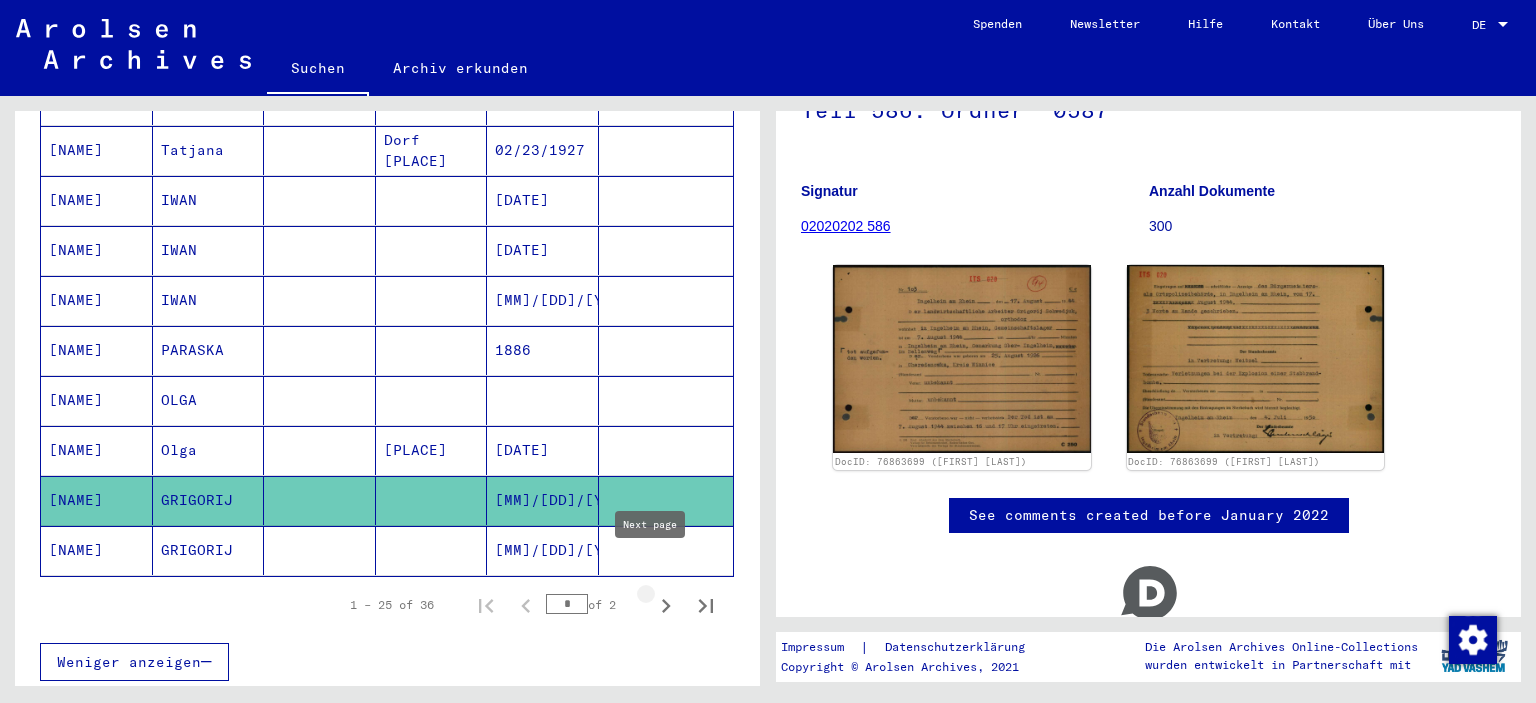 click 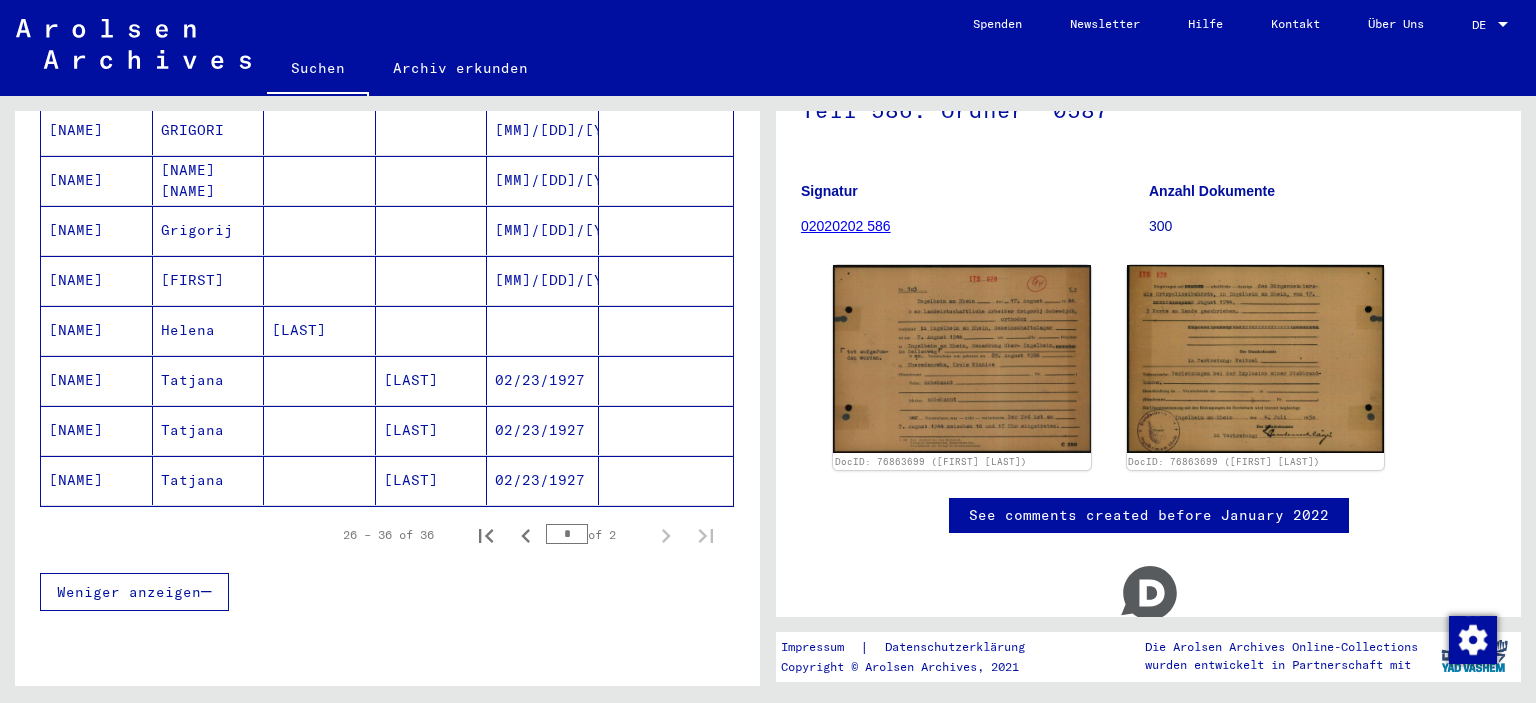 scroll, scrollTop: 450, scrollLeft: 0, axis: vertical 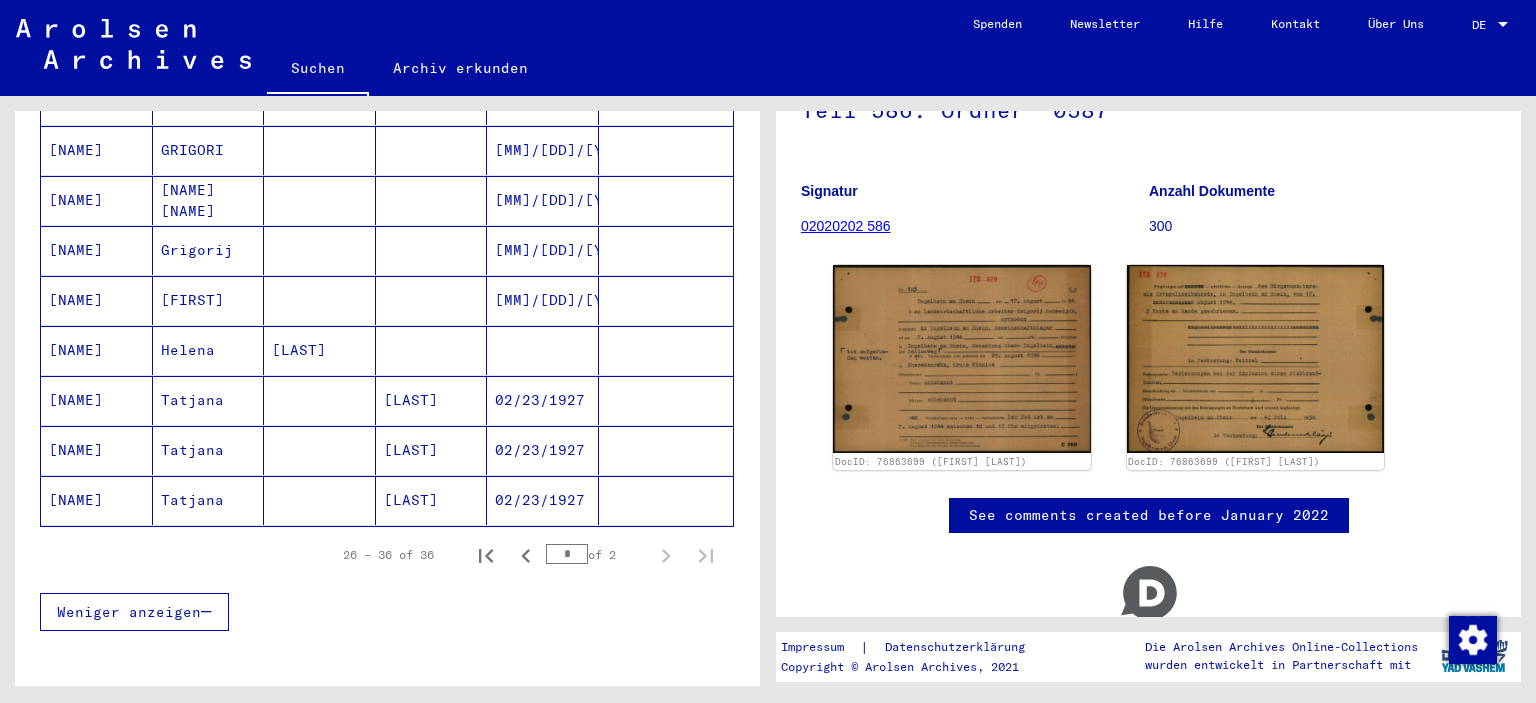 click on "02/23/1927" at bounding box center (543, 500) 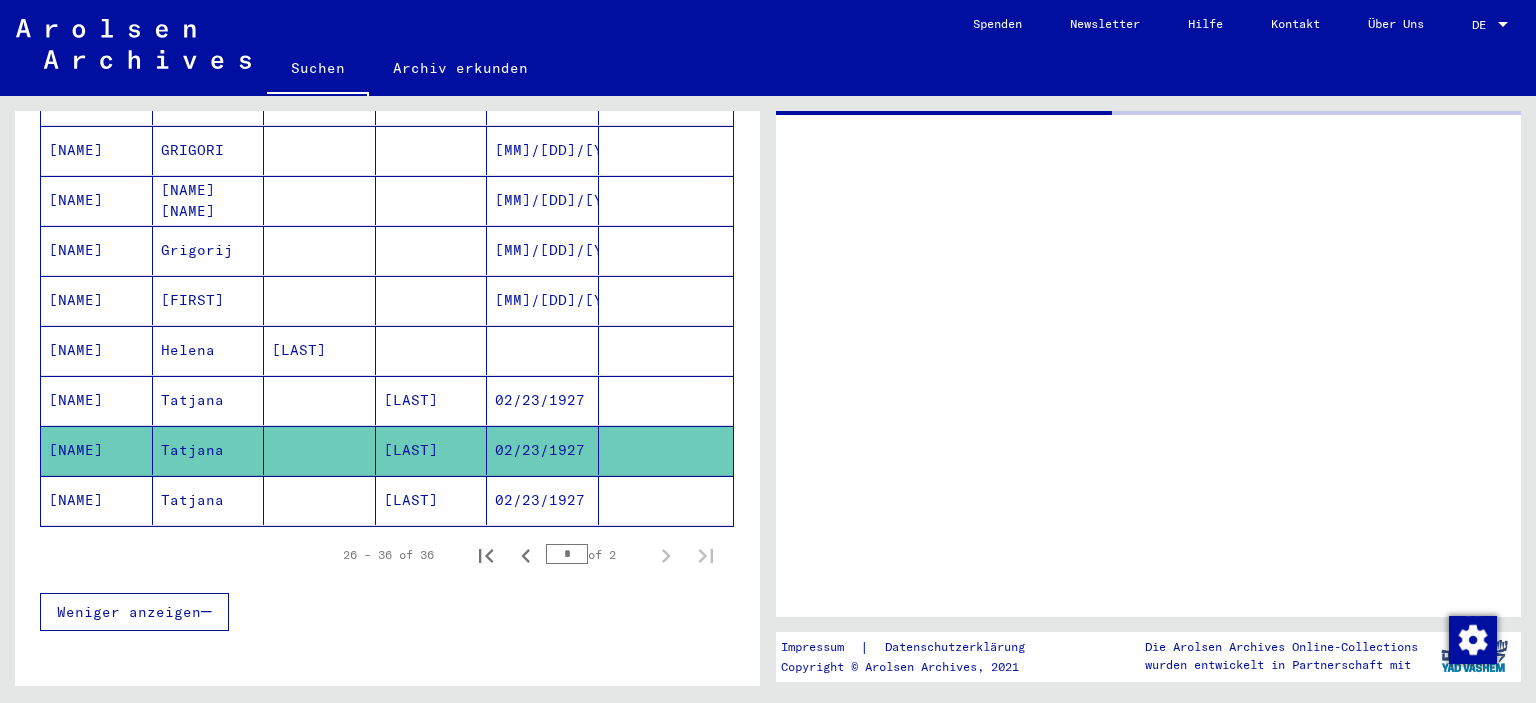 scroll, scrollTop: 0, scrollLeft: 0, axis: both 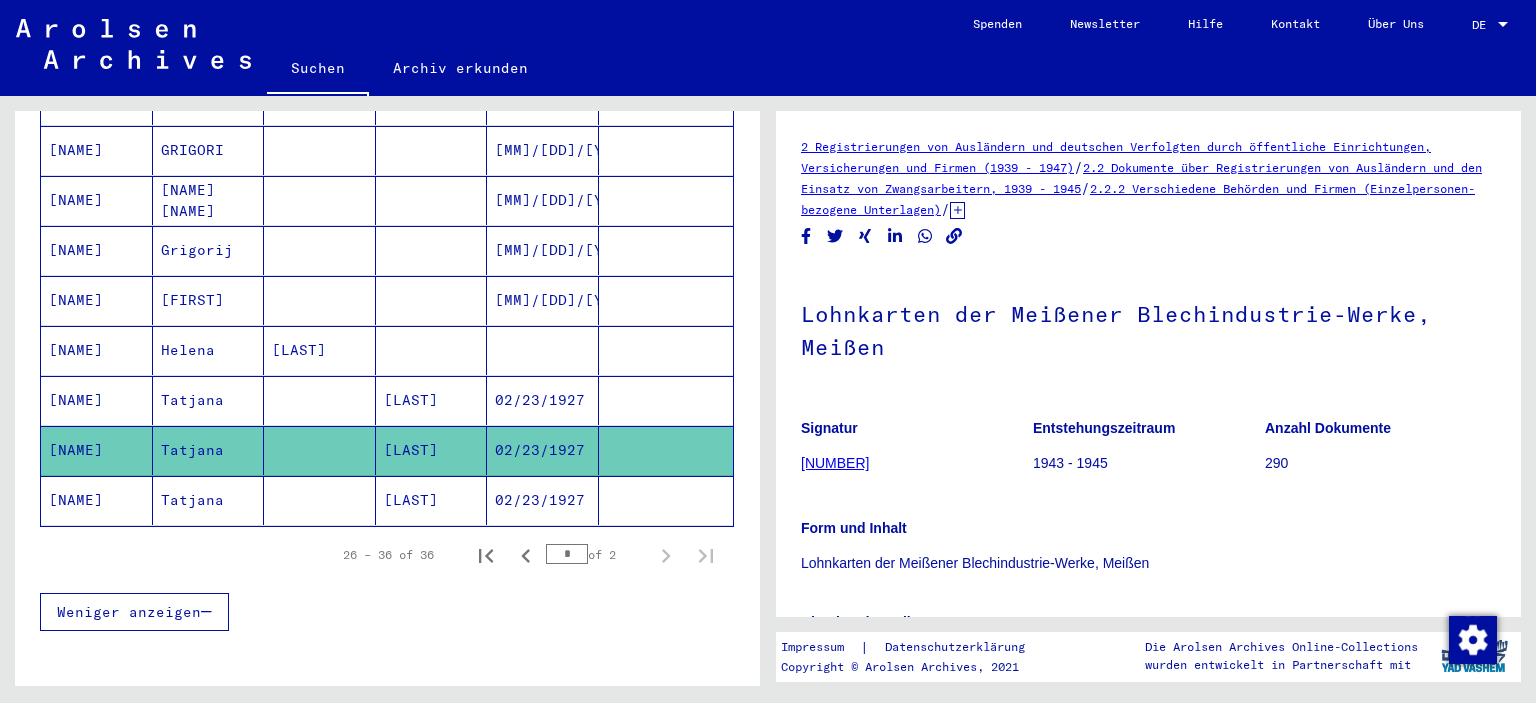 click on "02/23/1927" at bounding box center (543, 450) 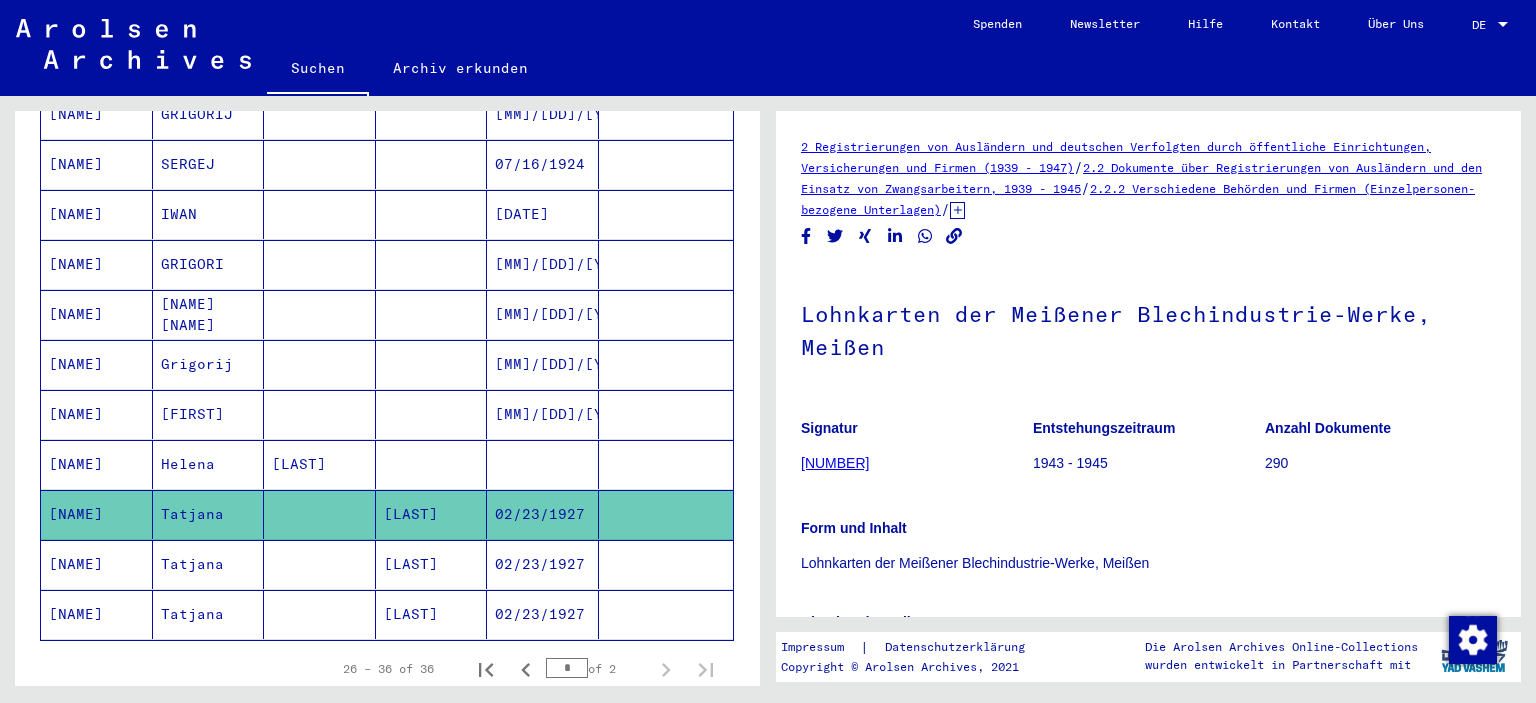 scroll, scrollTop: 267, scrollLeft: 0, axis: vertical 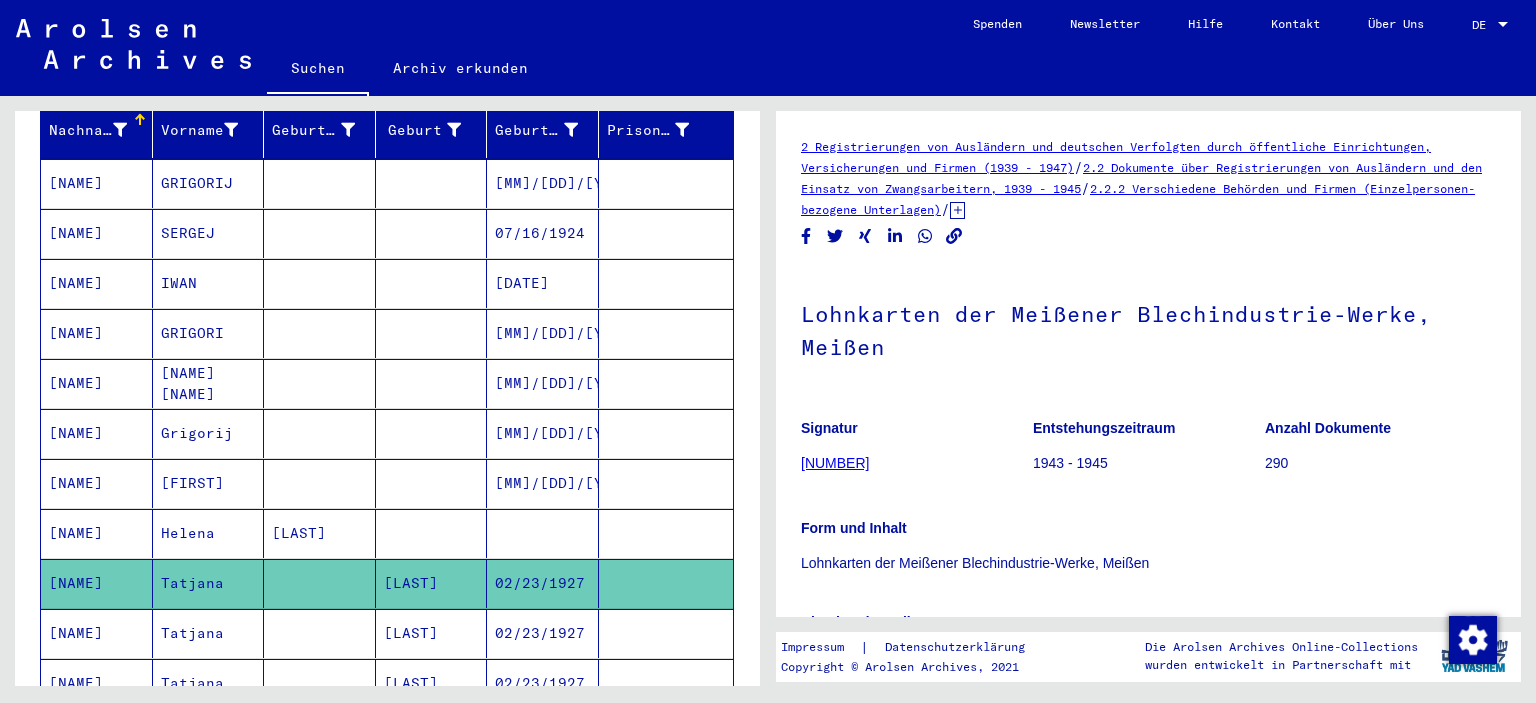 click on "[MM]/[DD]/[YYYY]" at bounding box center (543, 483) 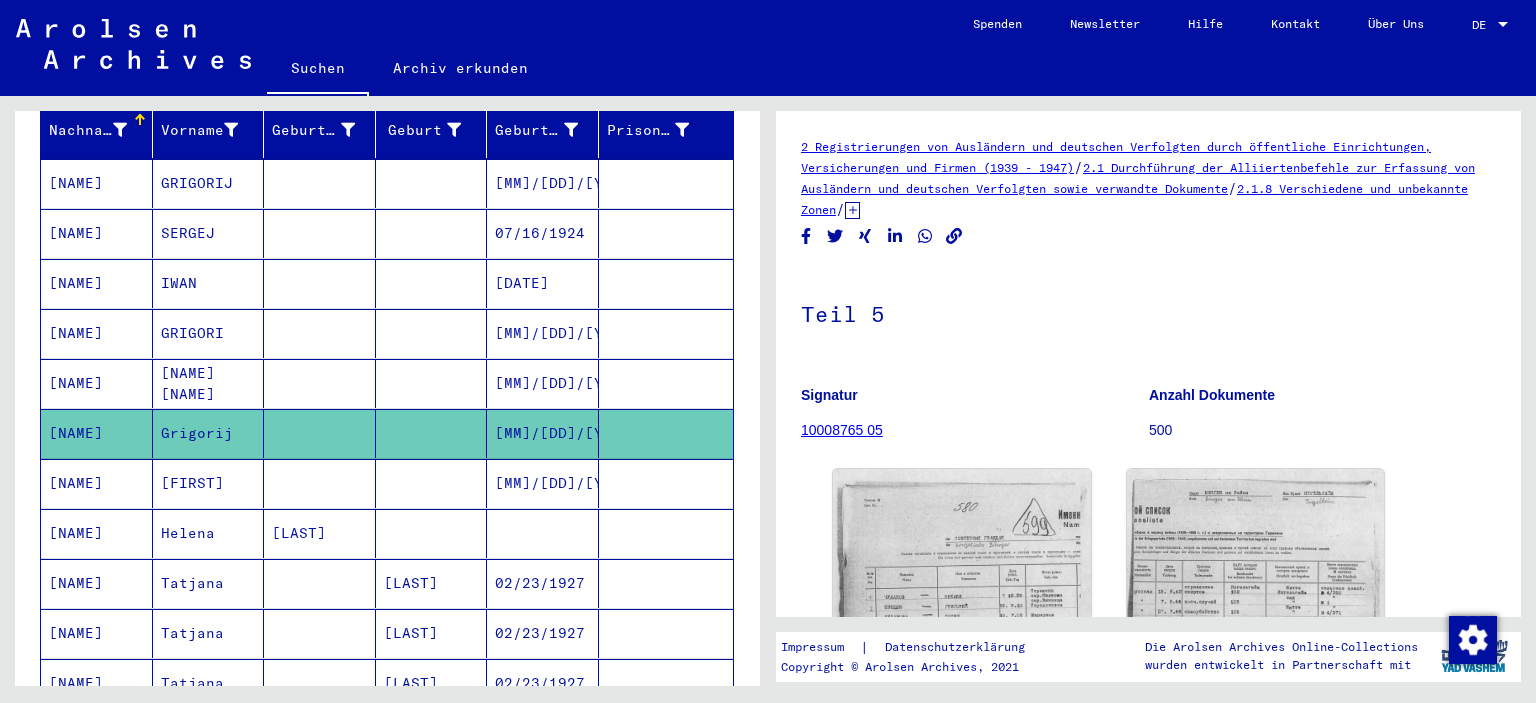click at bounding box center [543, 583] 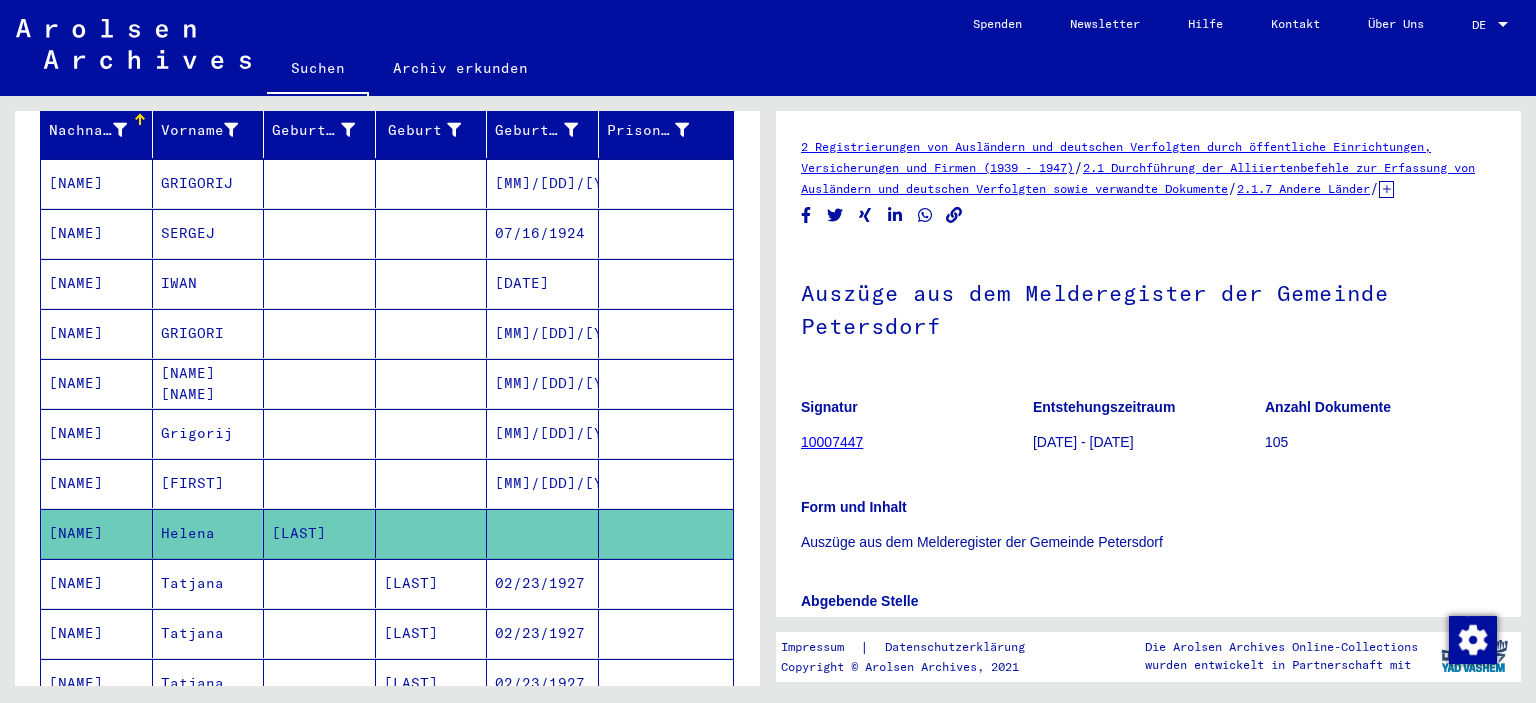 click at bounding box center (666, 533) 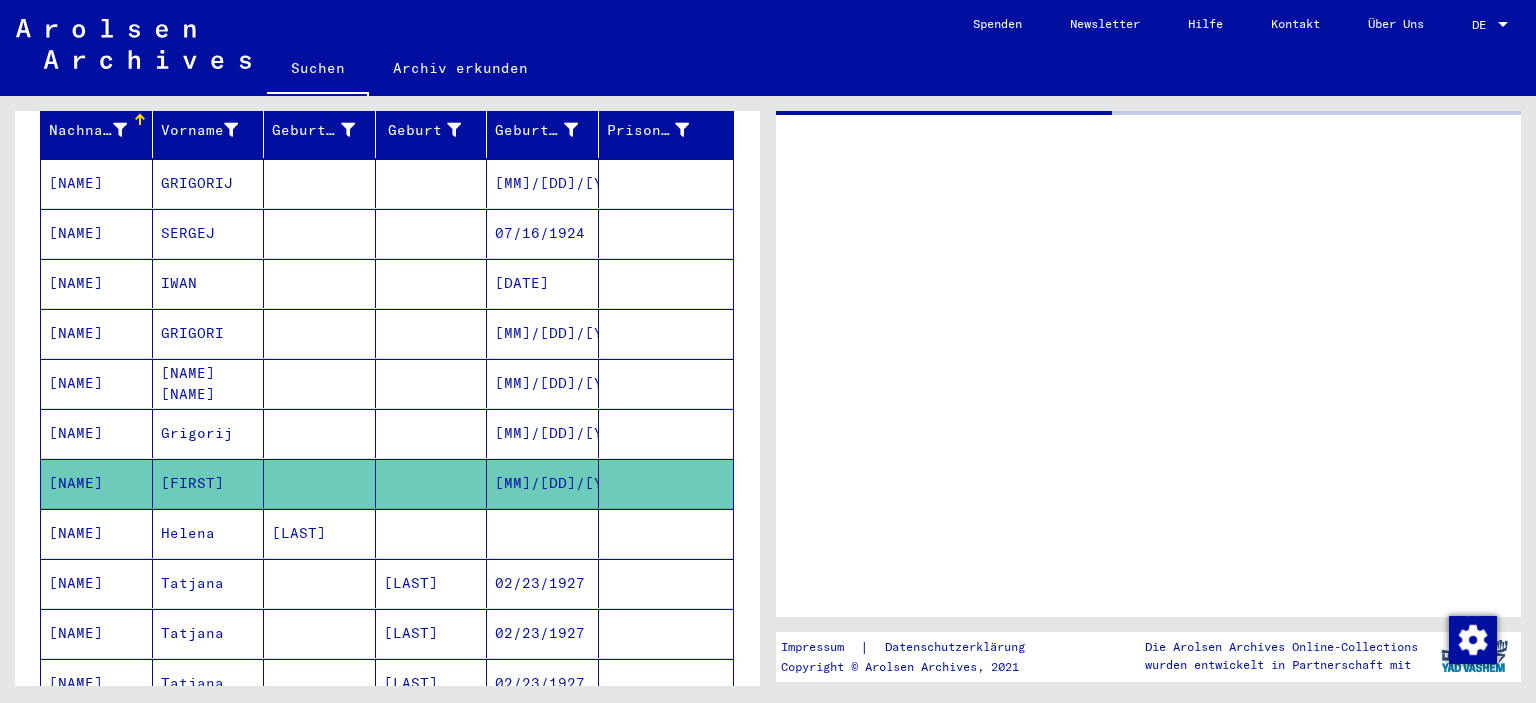 click 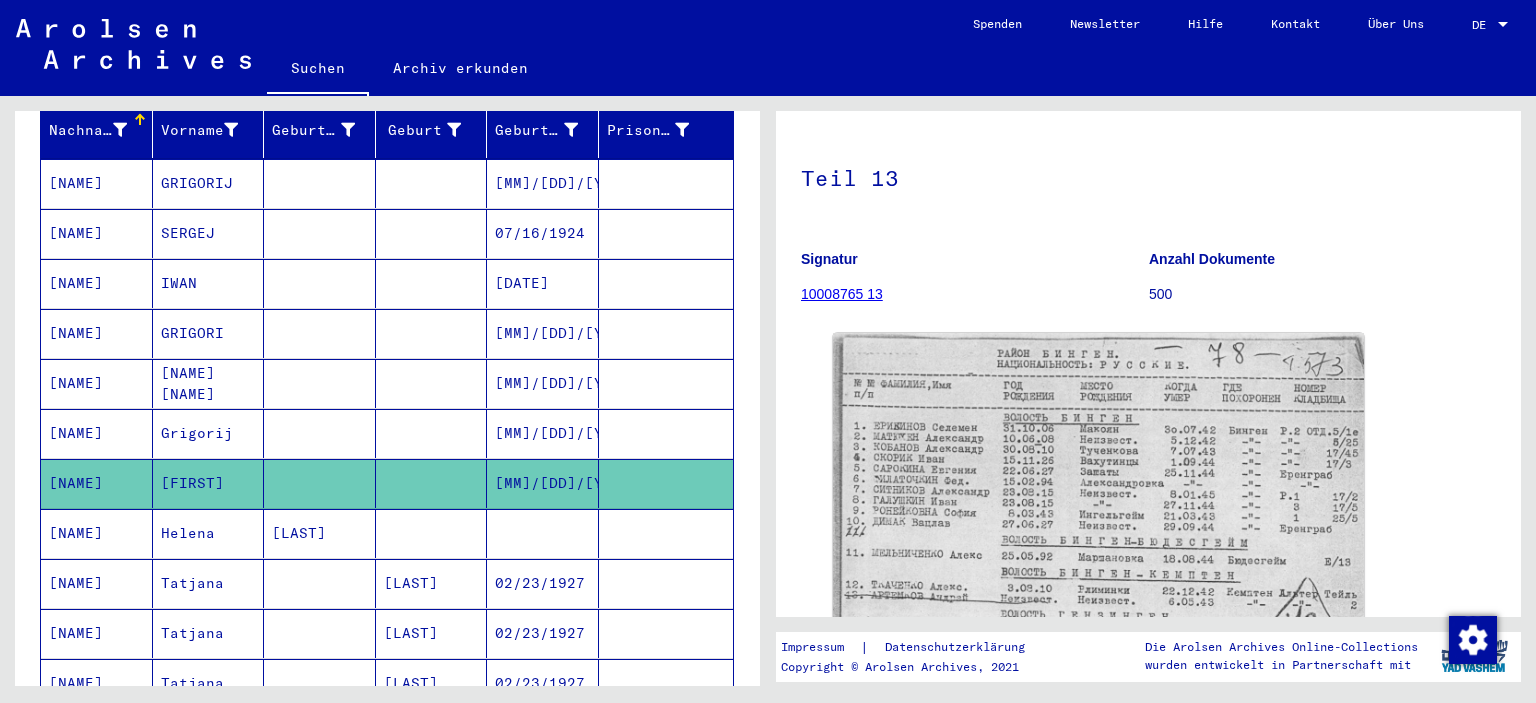 scroll, scrollTop: 172, scrollLeft: 0, axis: vertical 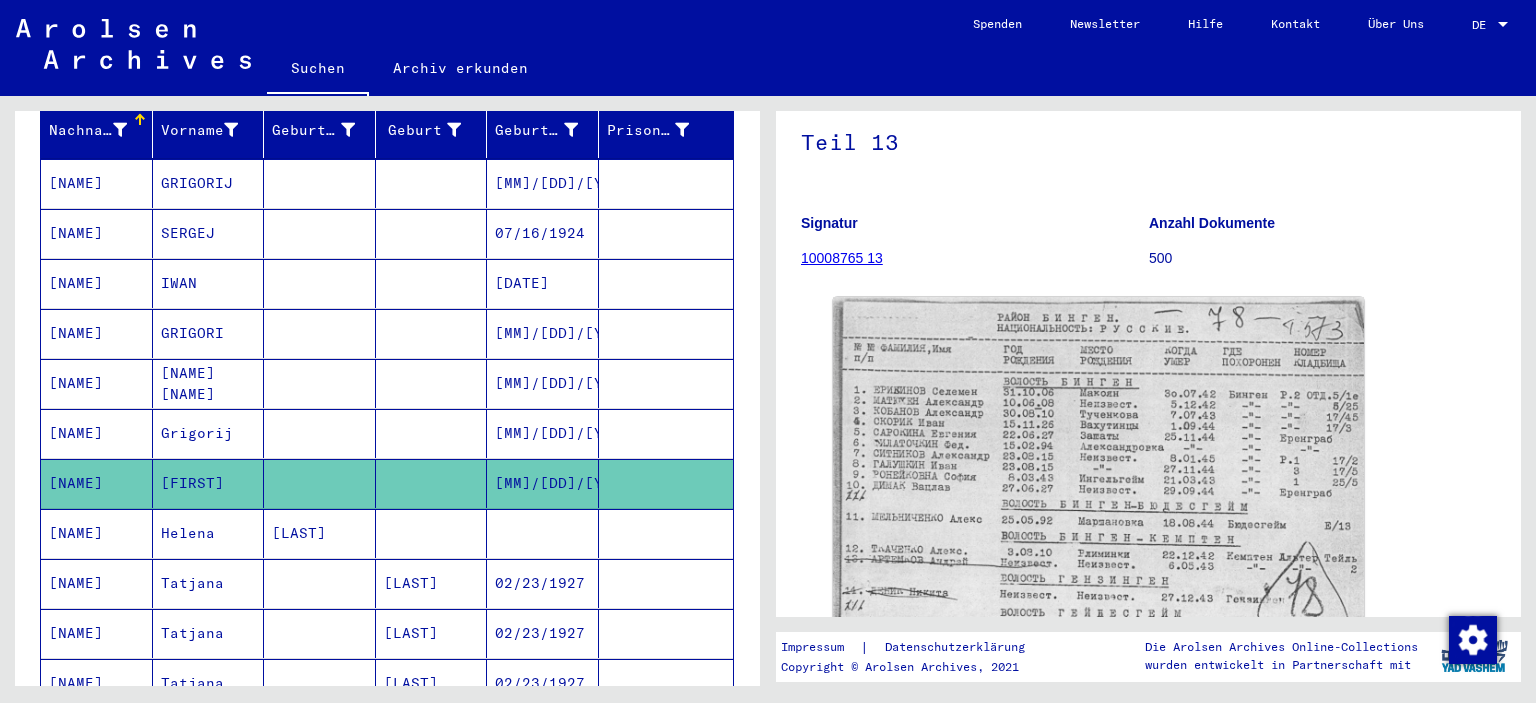 click 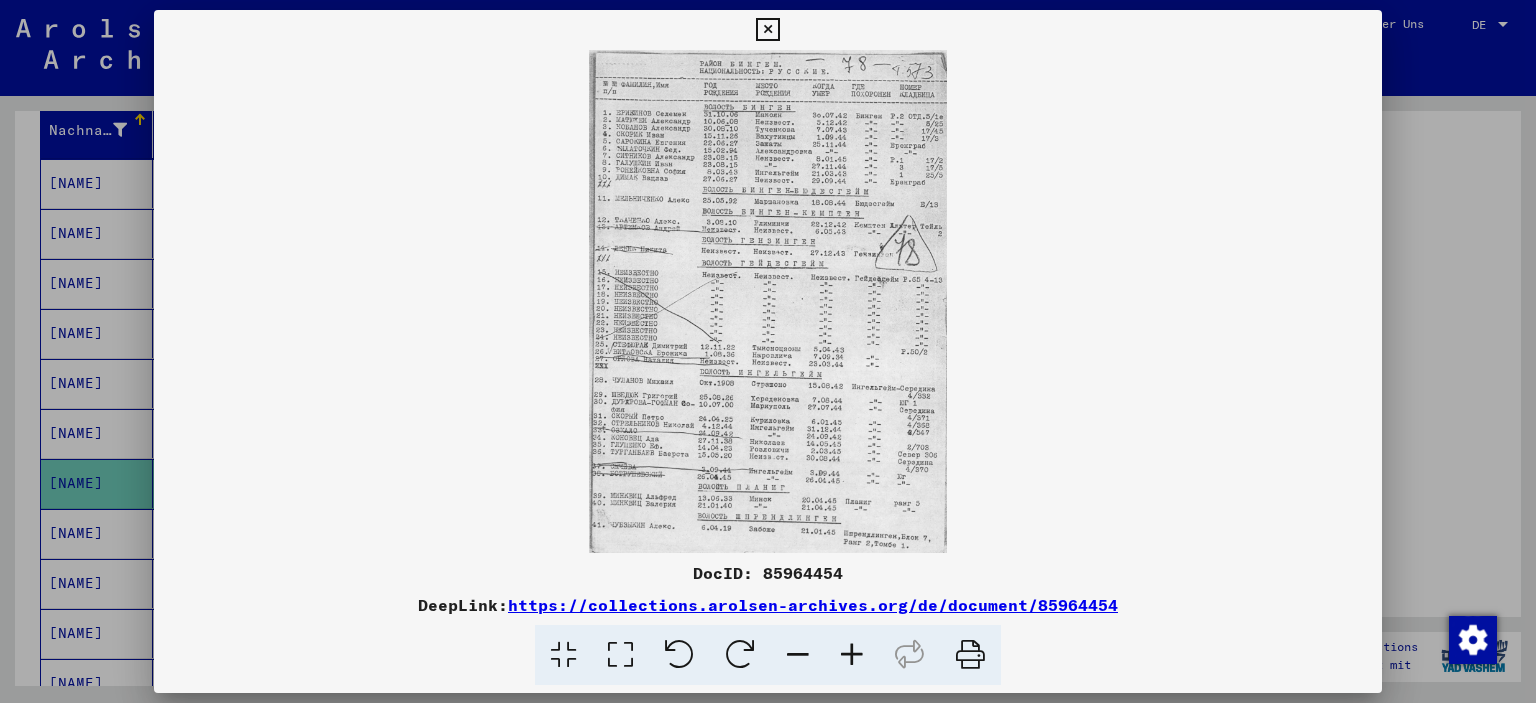 click at bounding box center [768, 351] 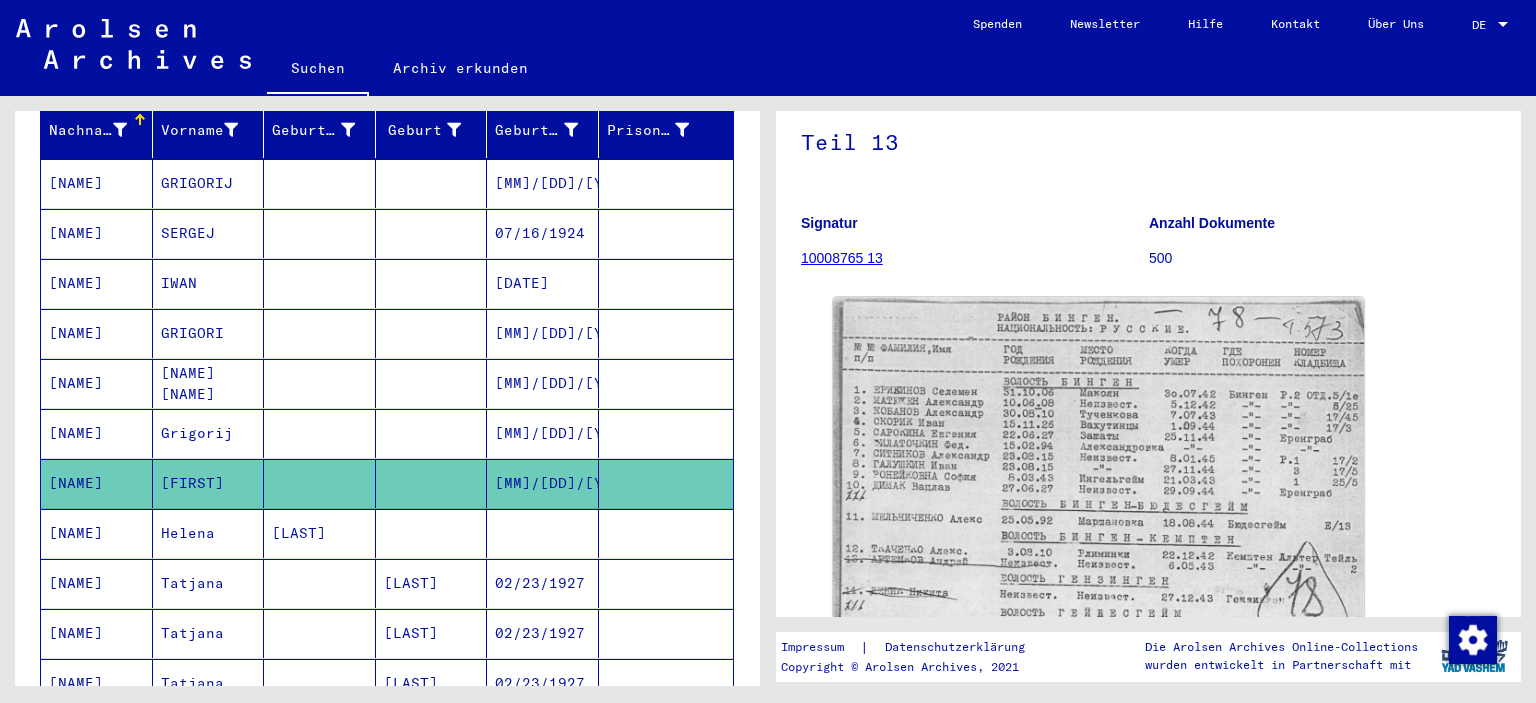 click at bounding box center [432, 333] 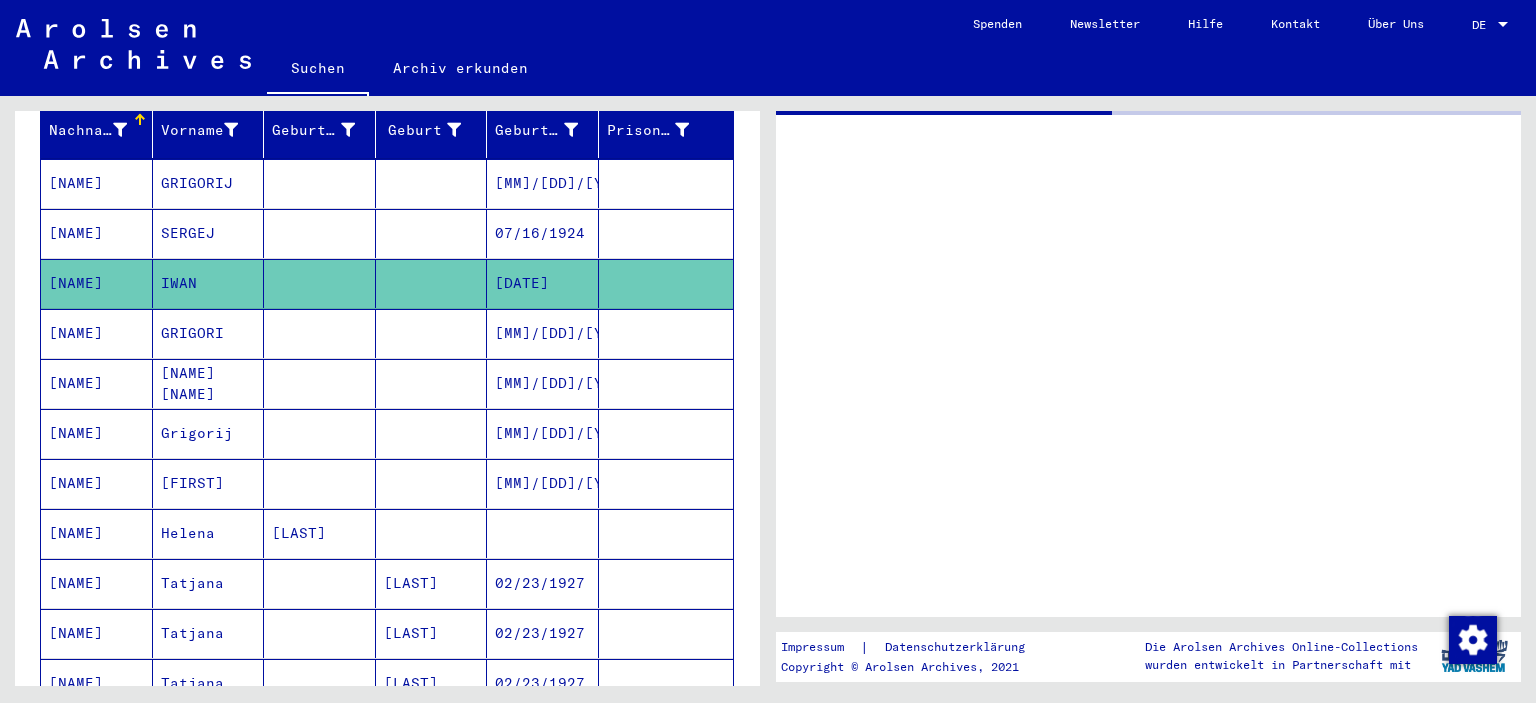 scroll, scrollTop: 0, scrollLeft: 0, axis: both 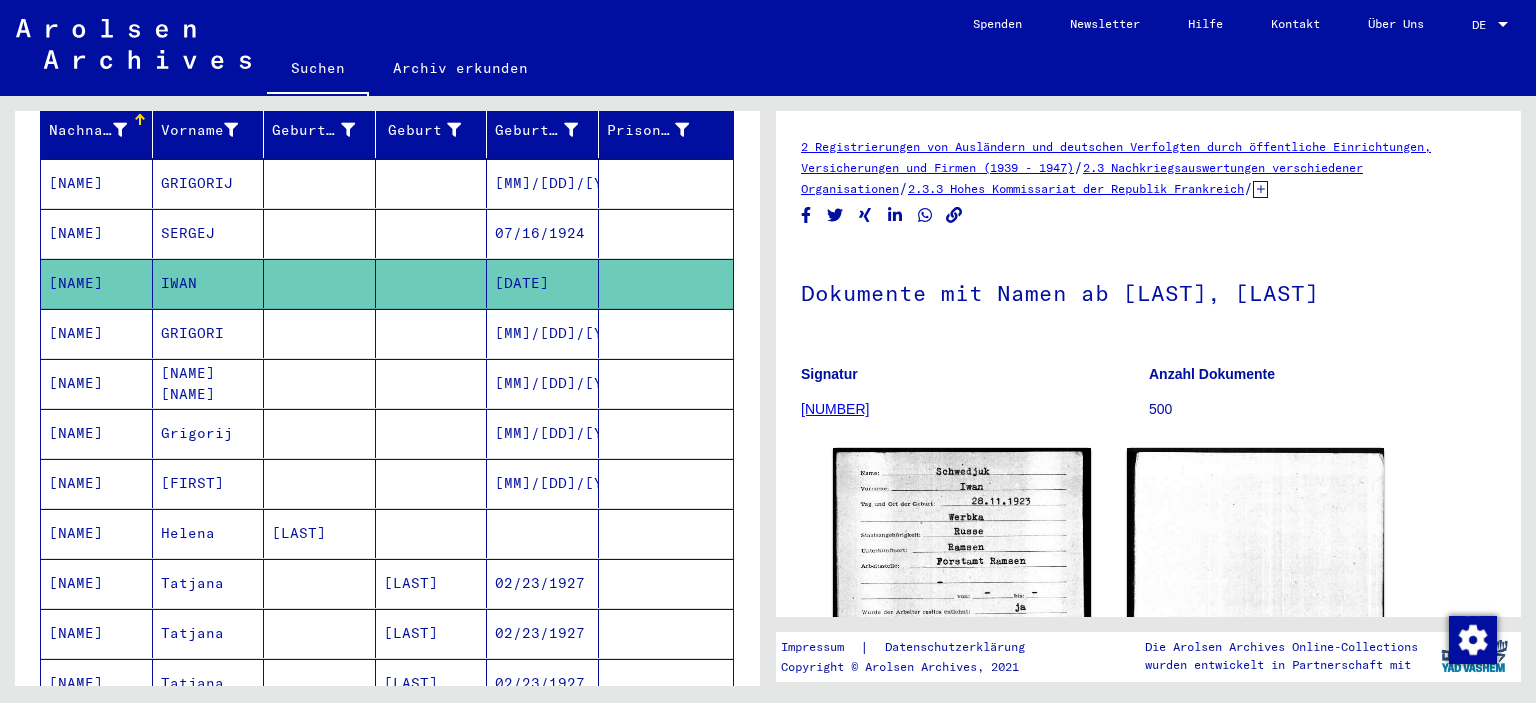 click on "07/16/1924" at bounding box center (543, 283) 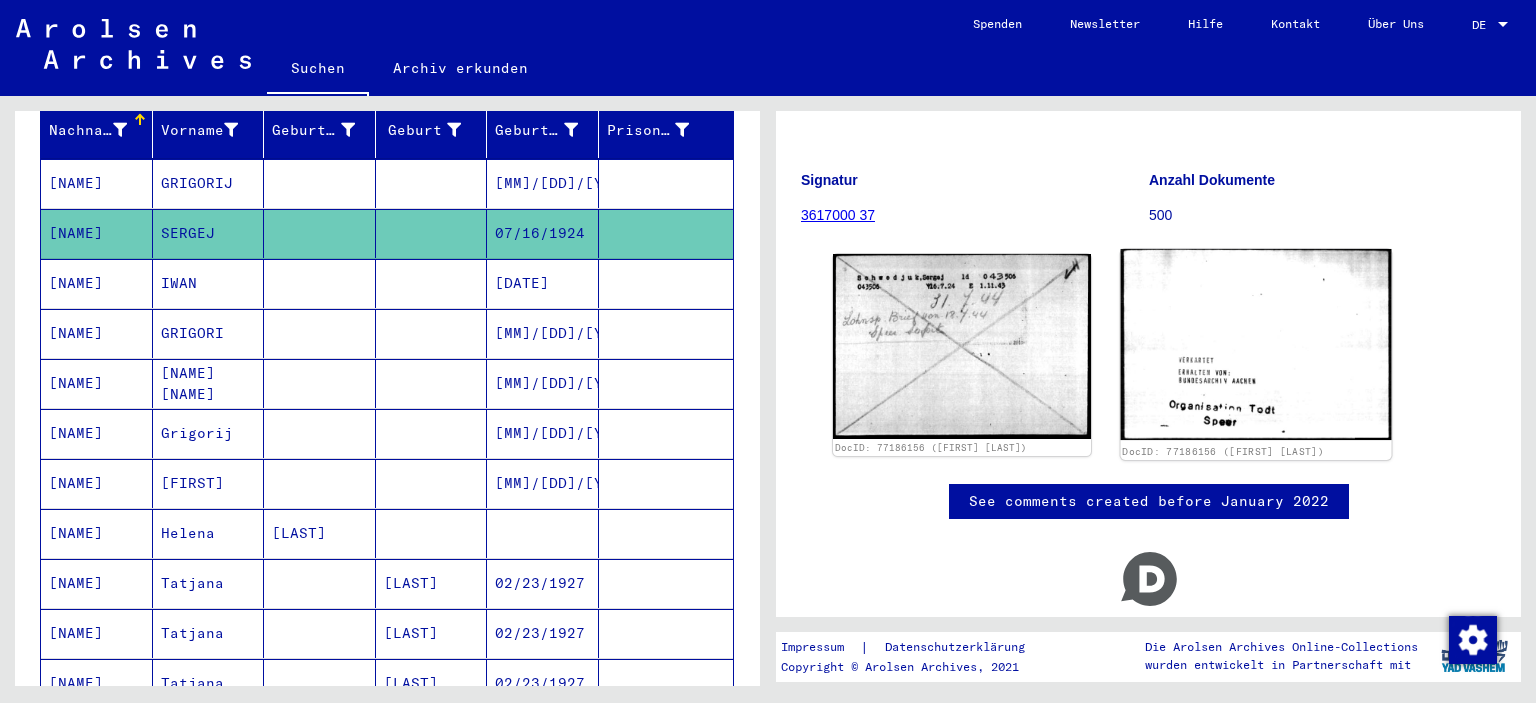 scroll, scrollTop: 195, scrollLeft: 0, axis: vertical 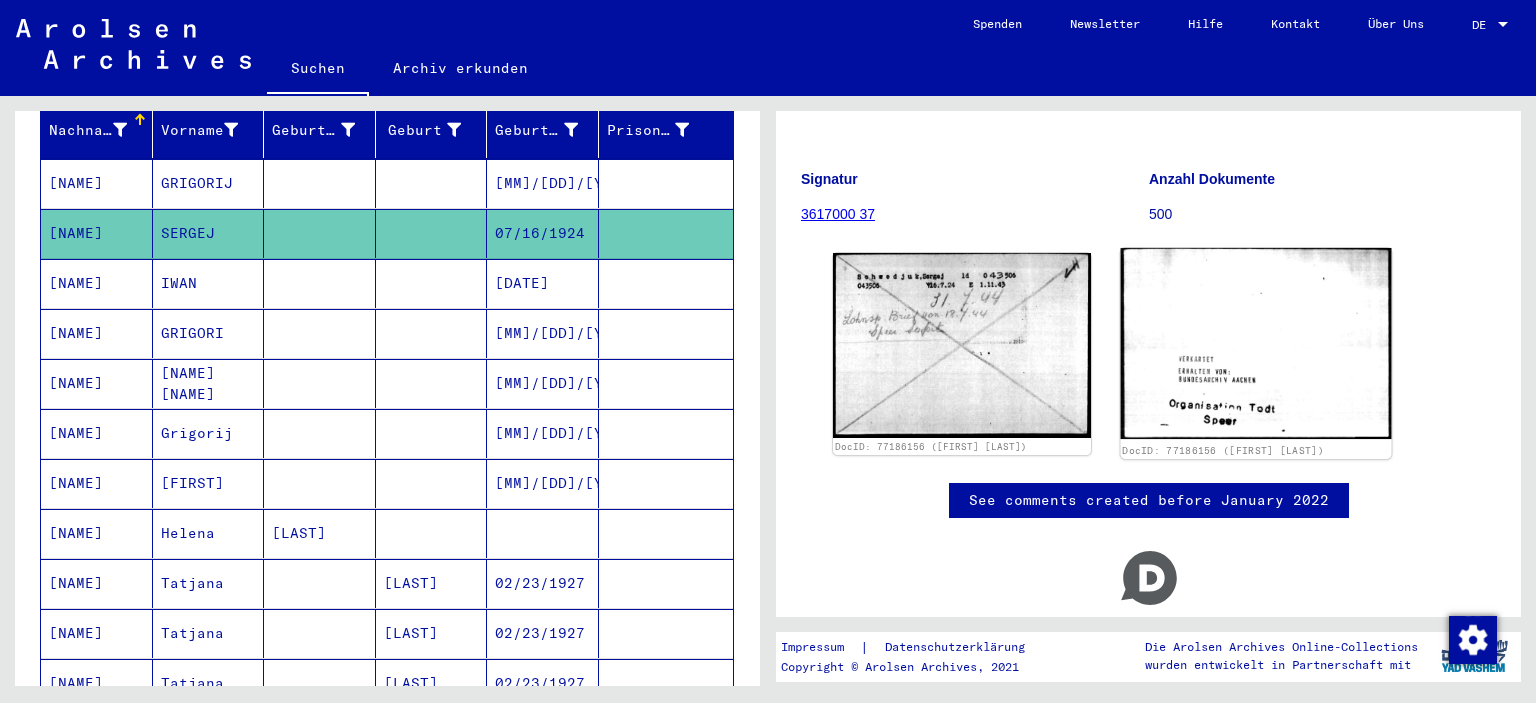 click 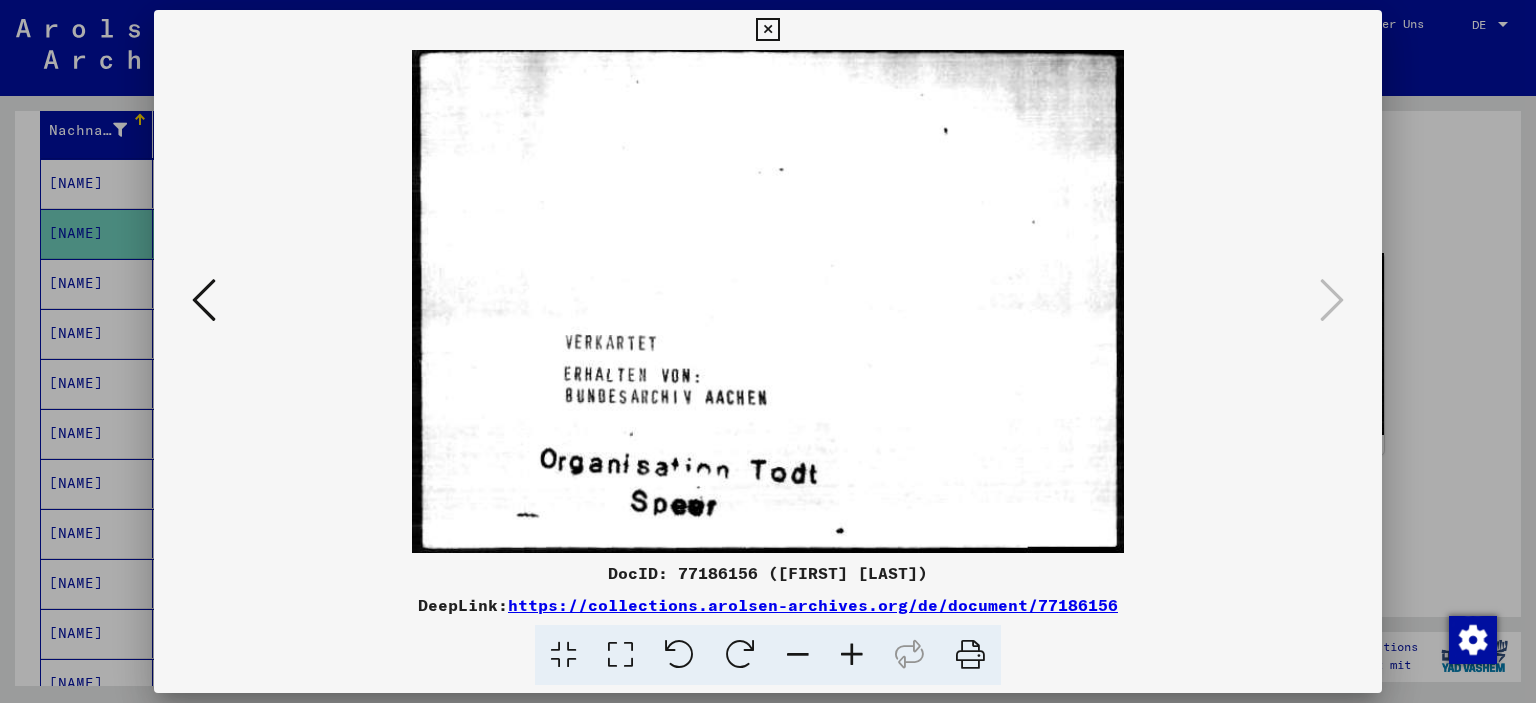 click at bounding box center [768, 301] 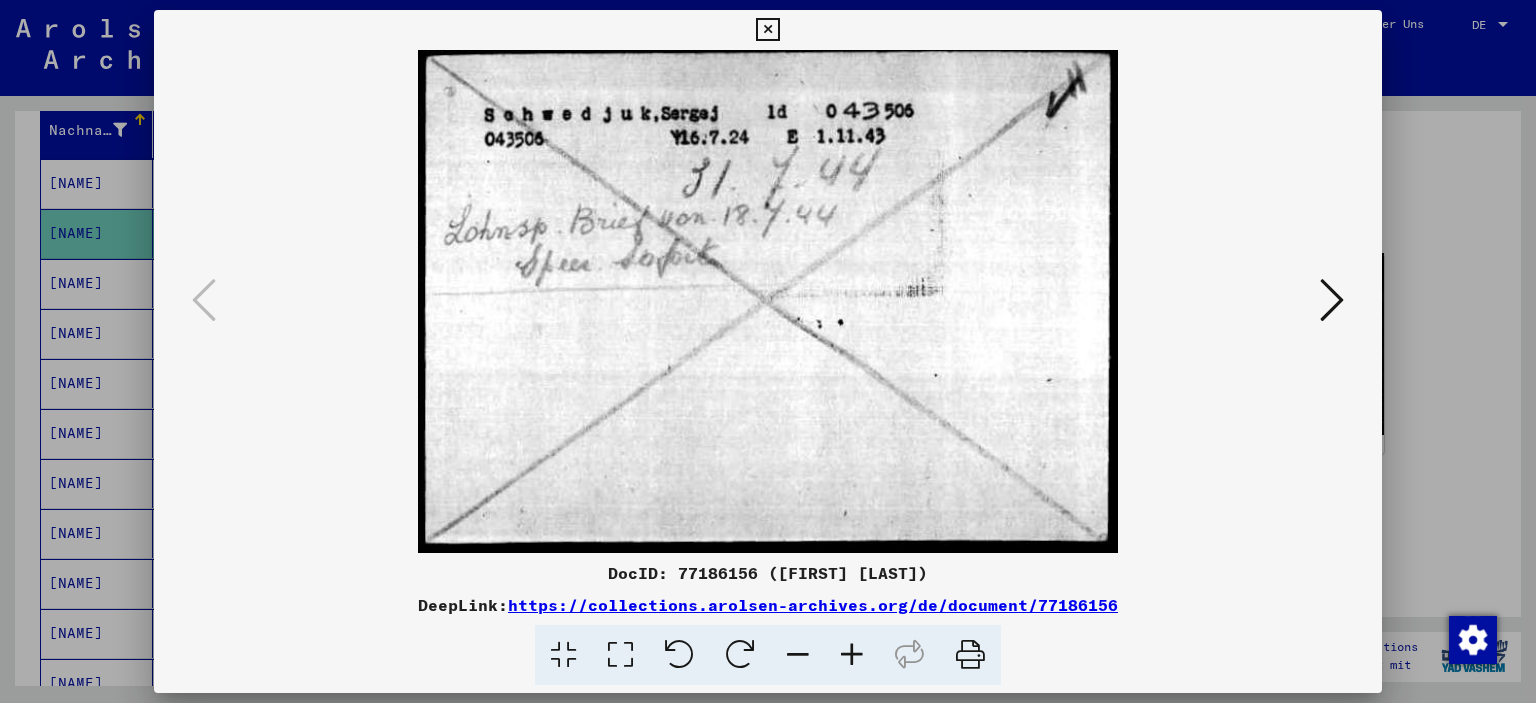 click at bounding box center [768, 351] 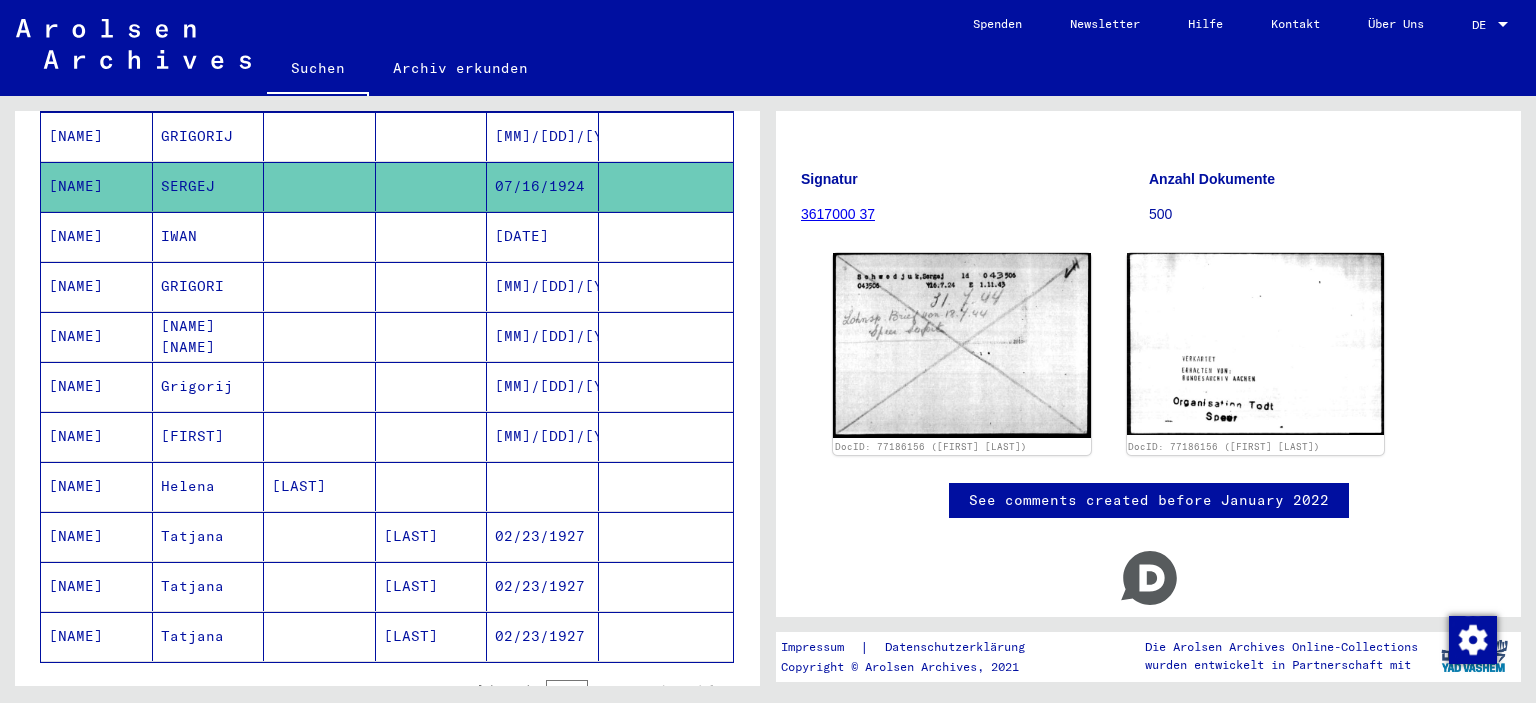 scroll, scrollTop: 204, scrollLeft: 0, axis: vertical 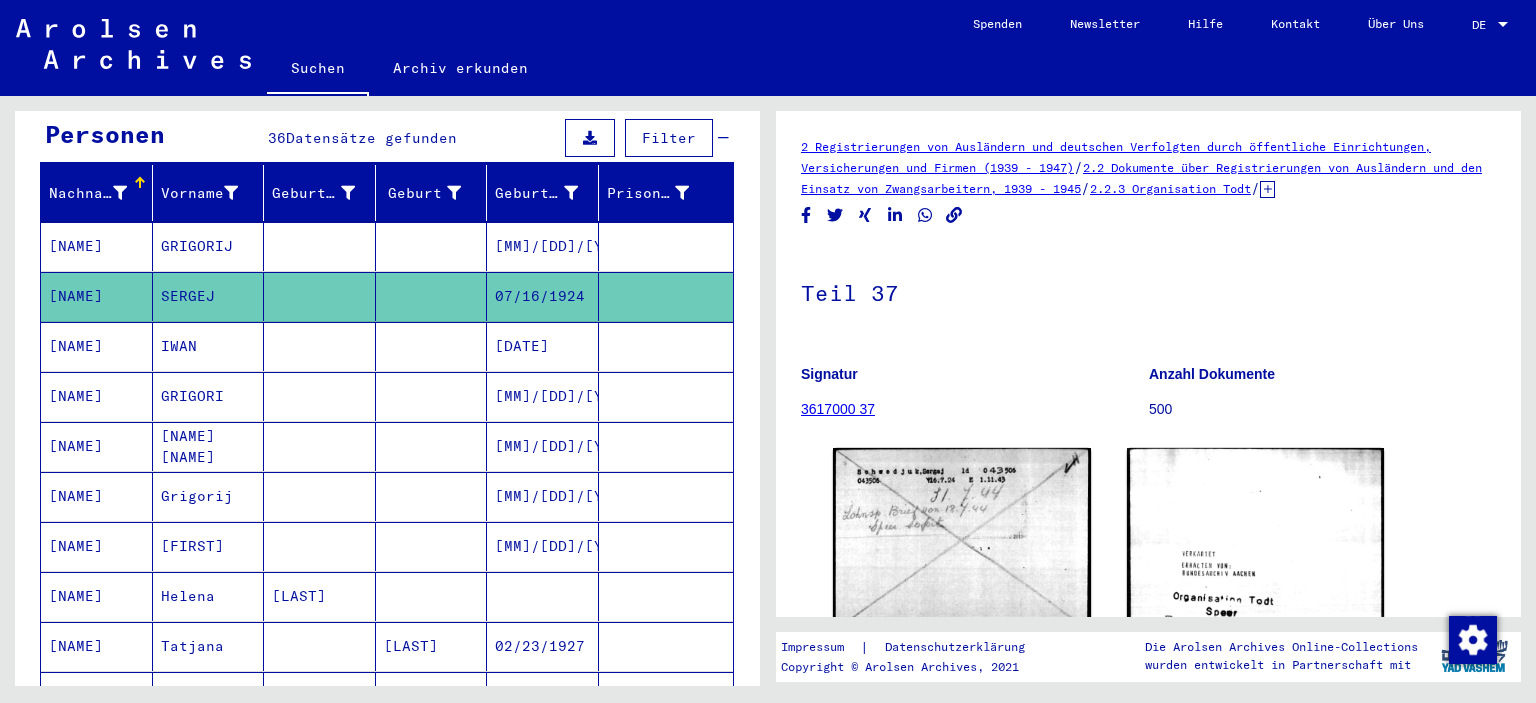 click on "Teil 37" 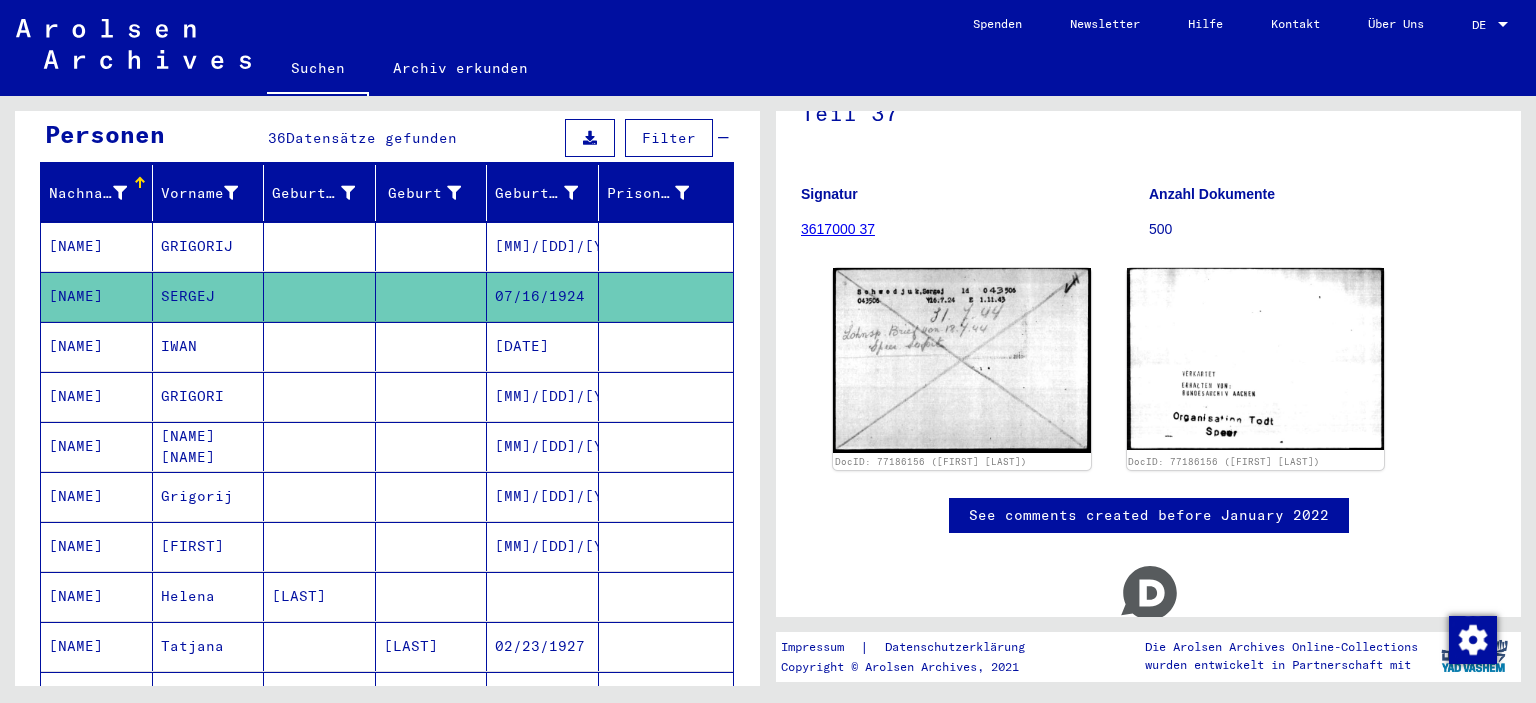 scroll, scrollTop: 317, scrollLeft: 0, axis: vertical 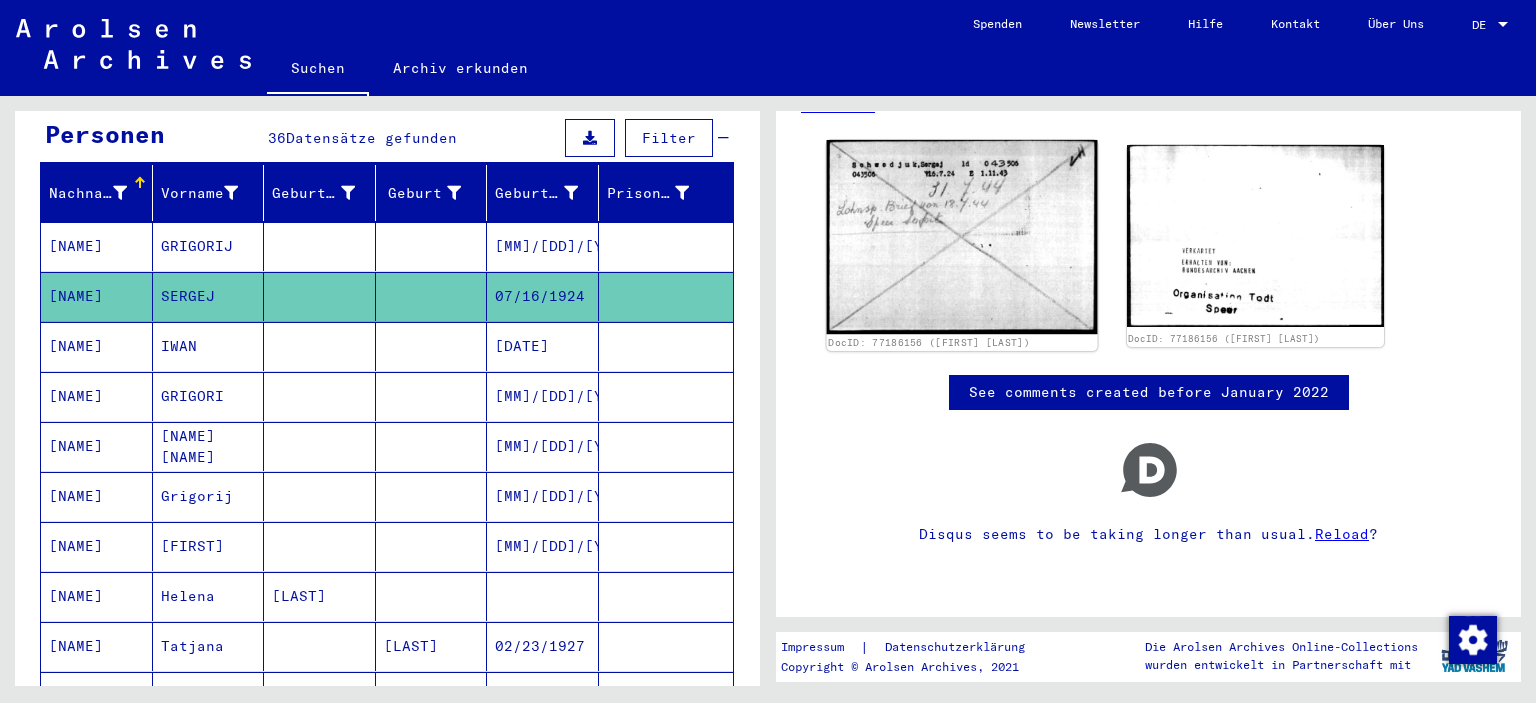 click 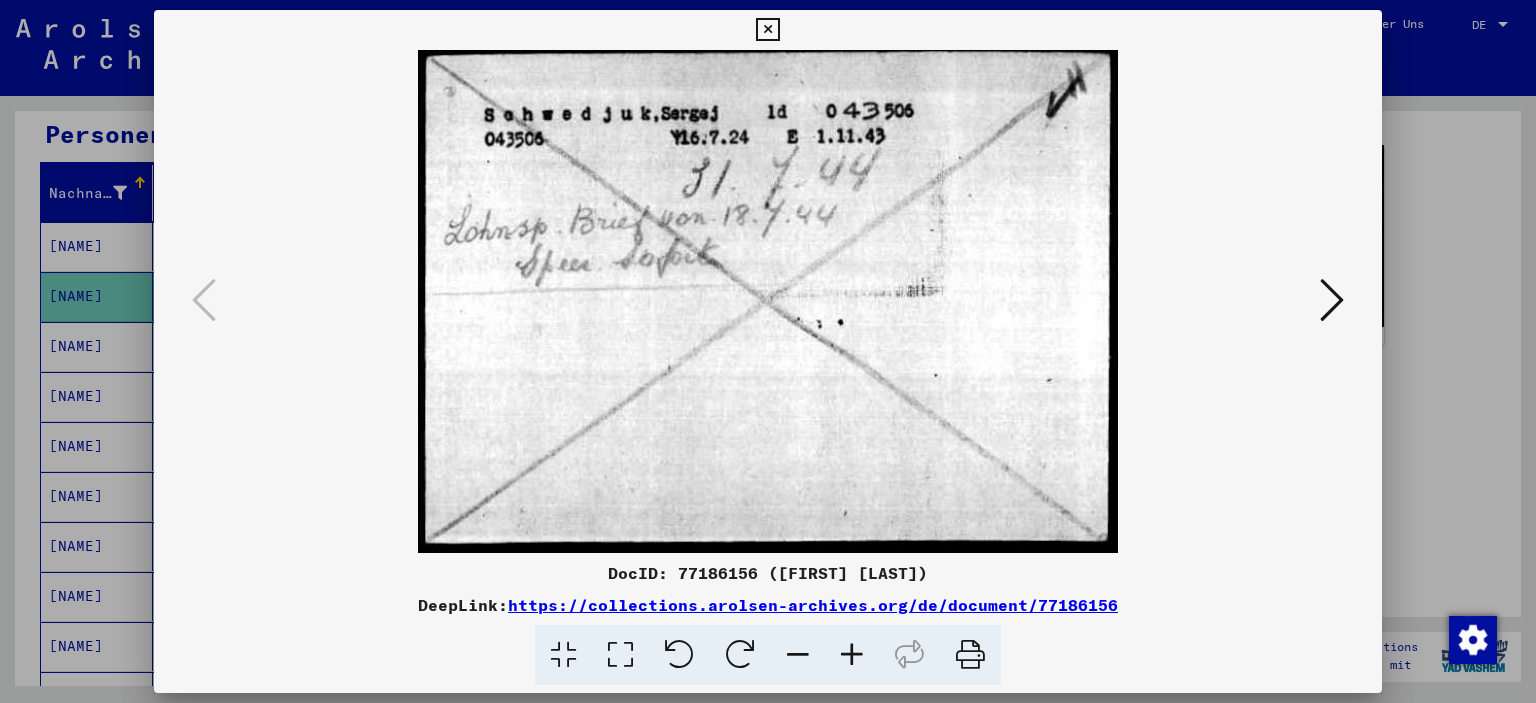 click at bounding box center (768, 351) 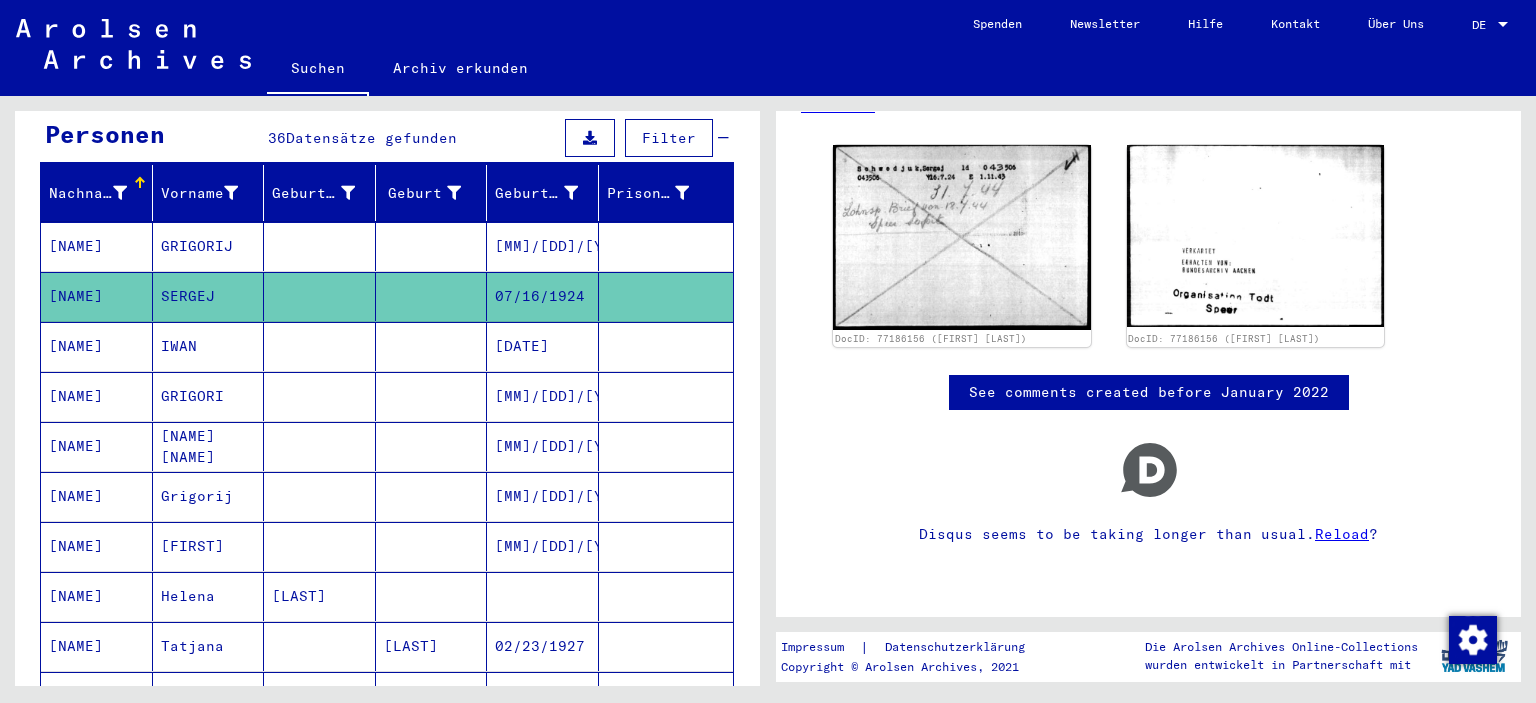 click on "Disqus seems to be taking longer than usual.  Reload ?" at bounding box center [1148, 494] 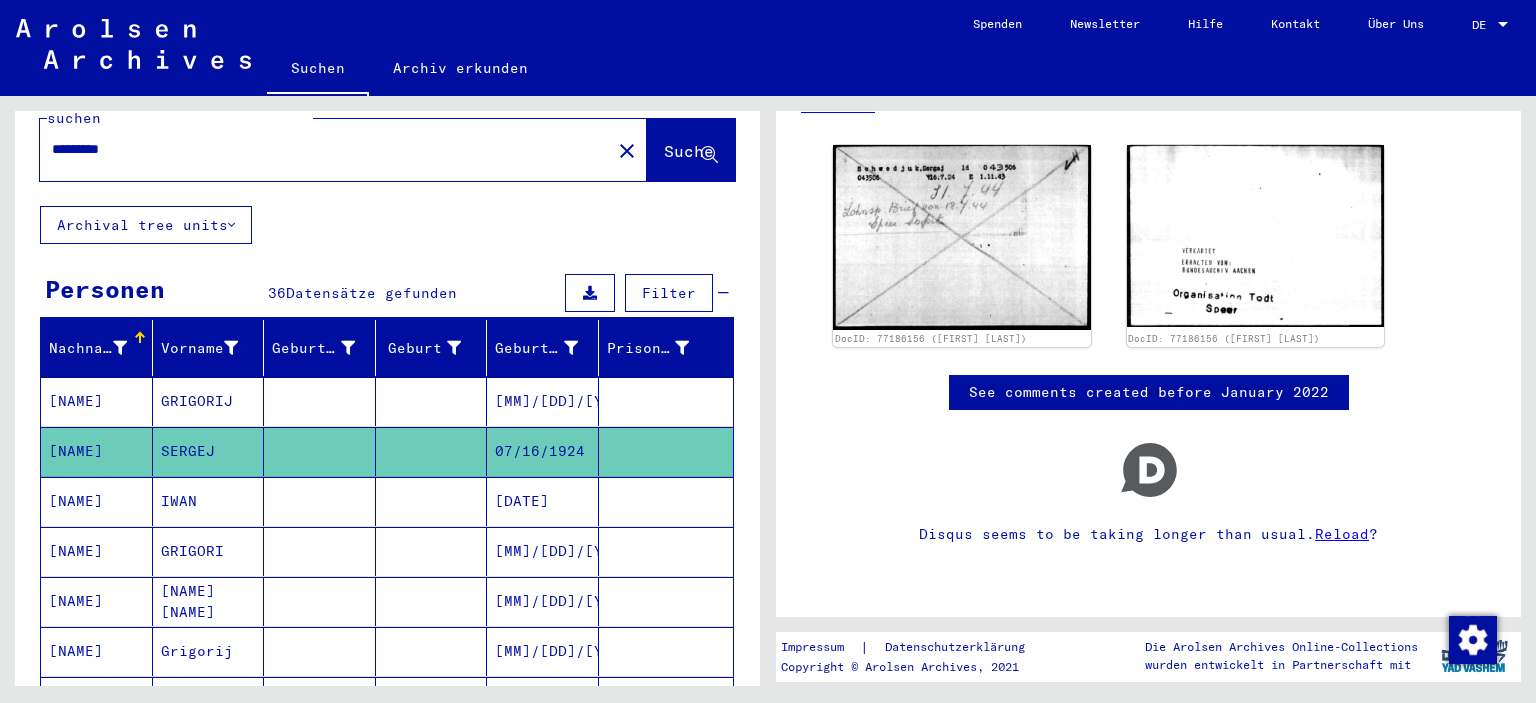scroll, scrollTop: 48, scrollLeft: 0, axis: vertical 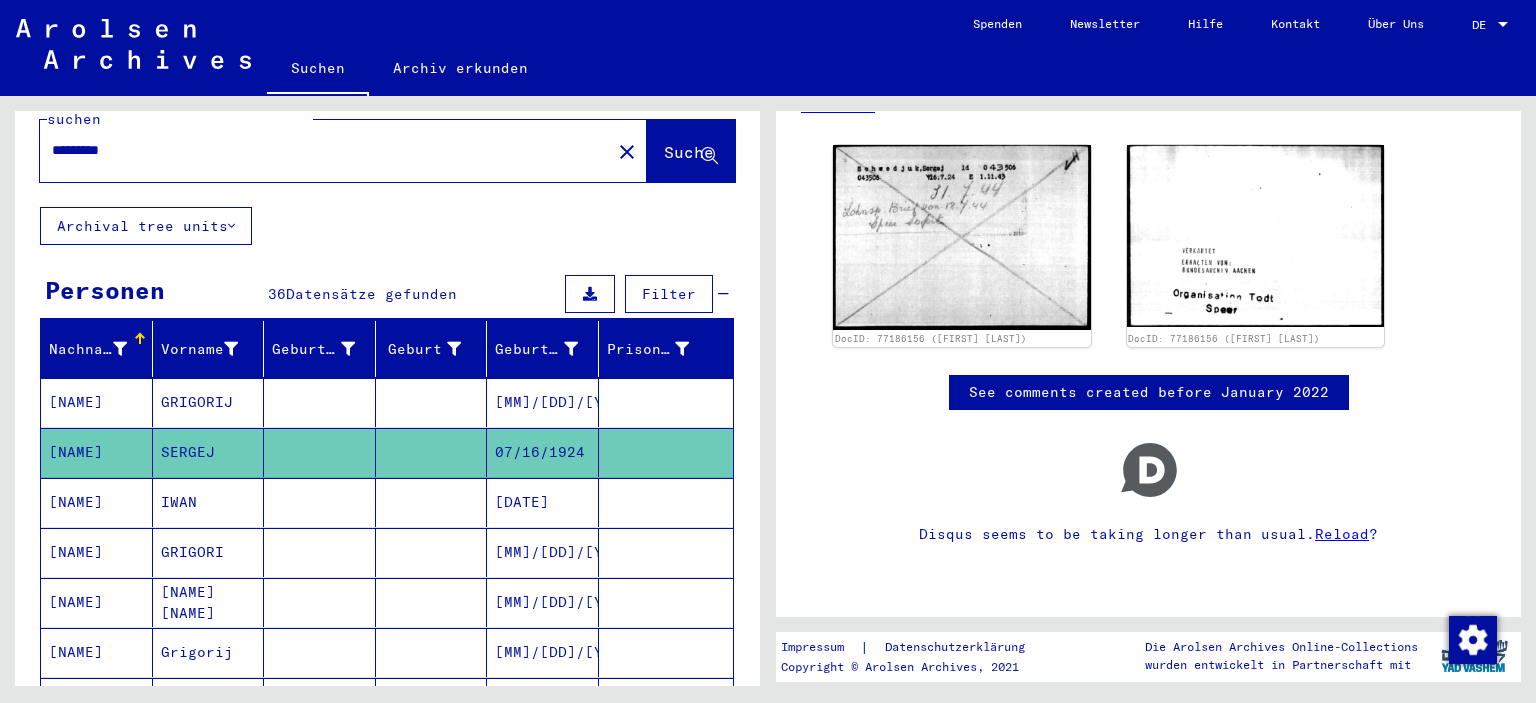 click on "*********" at bounding box center (325, 150) 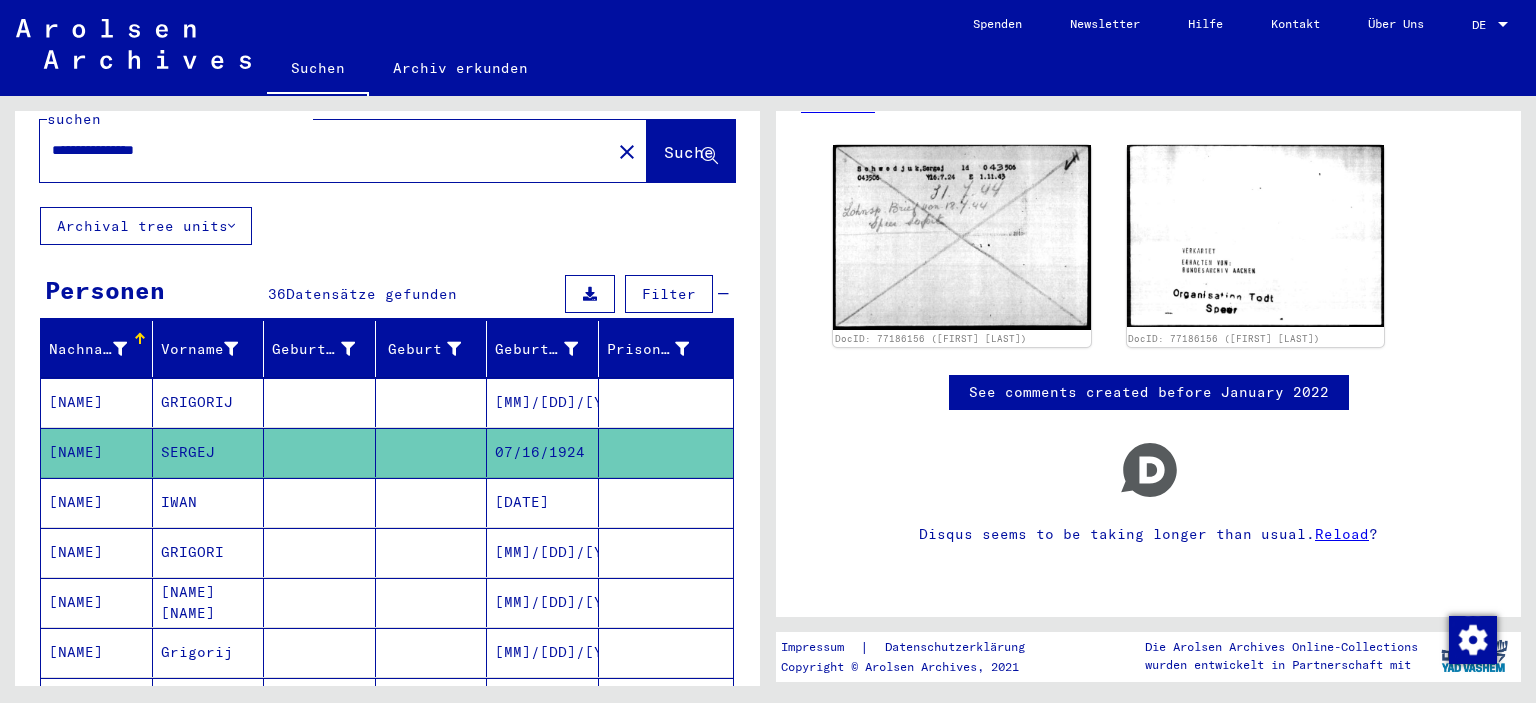 scroll, scrollTop: 0, scrollLeft: 0, axis: both 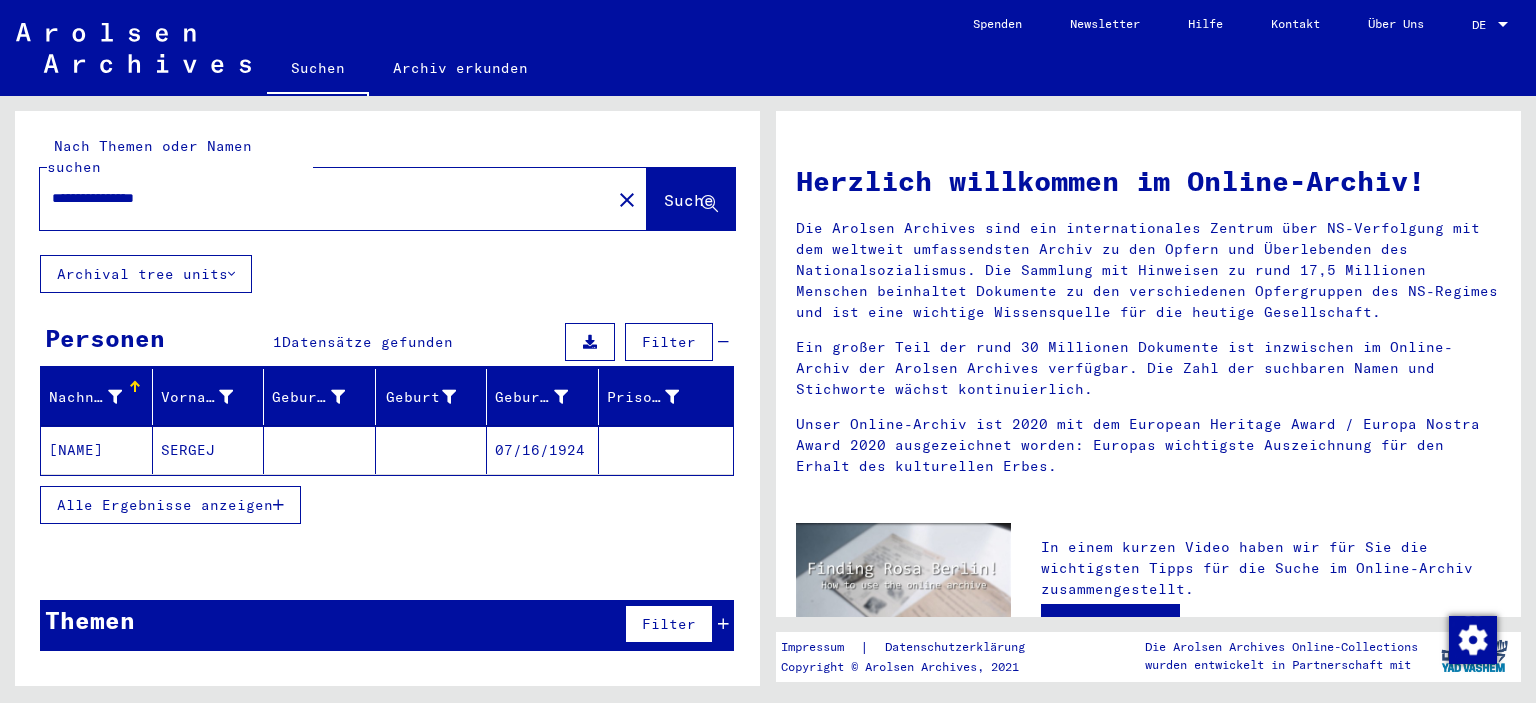 click on "Alle Ergebnisse anzeigen" at bounding box center (165, 505) 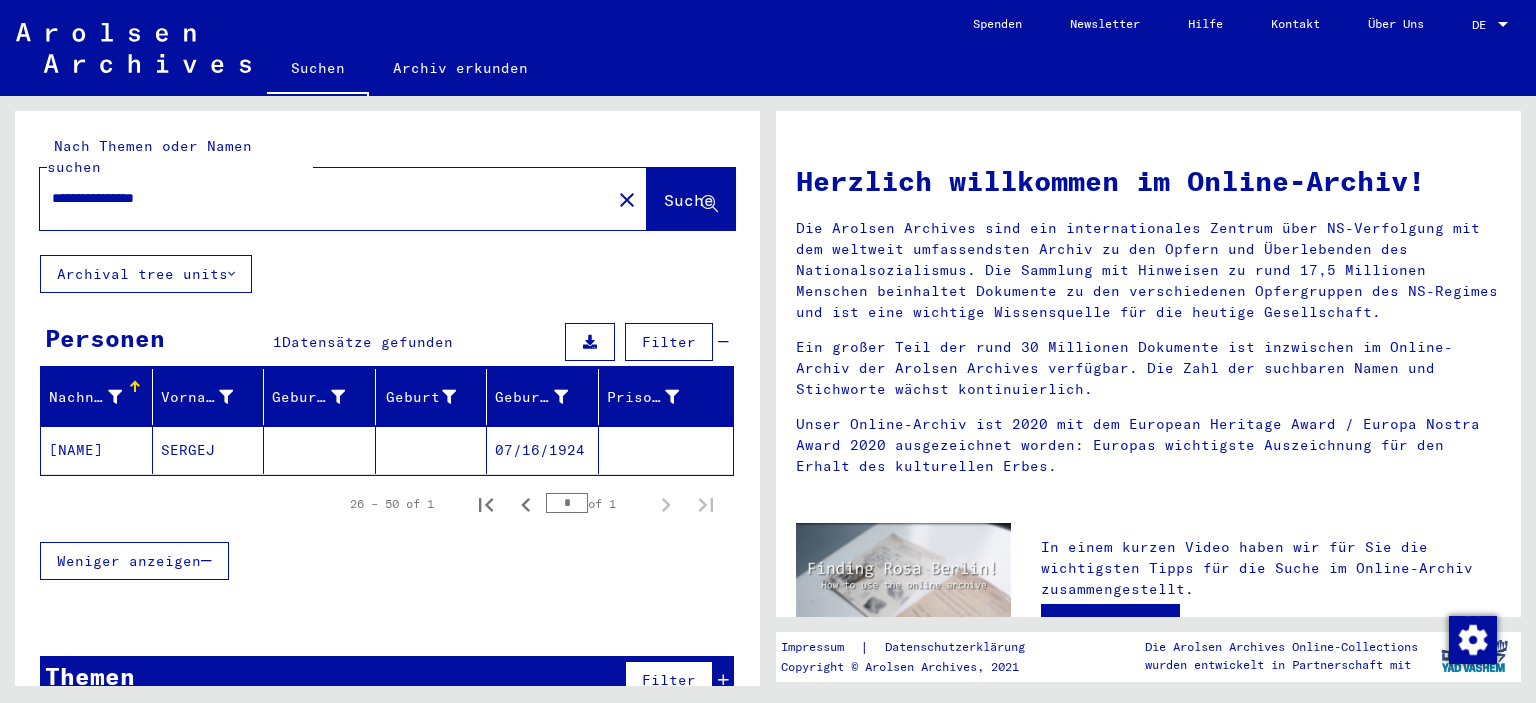 click on "**********" at bounding box center [319, 198] 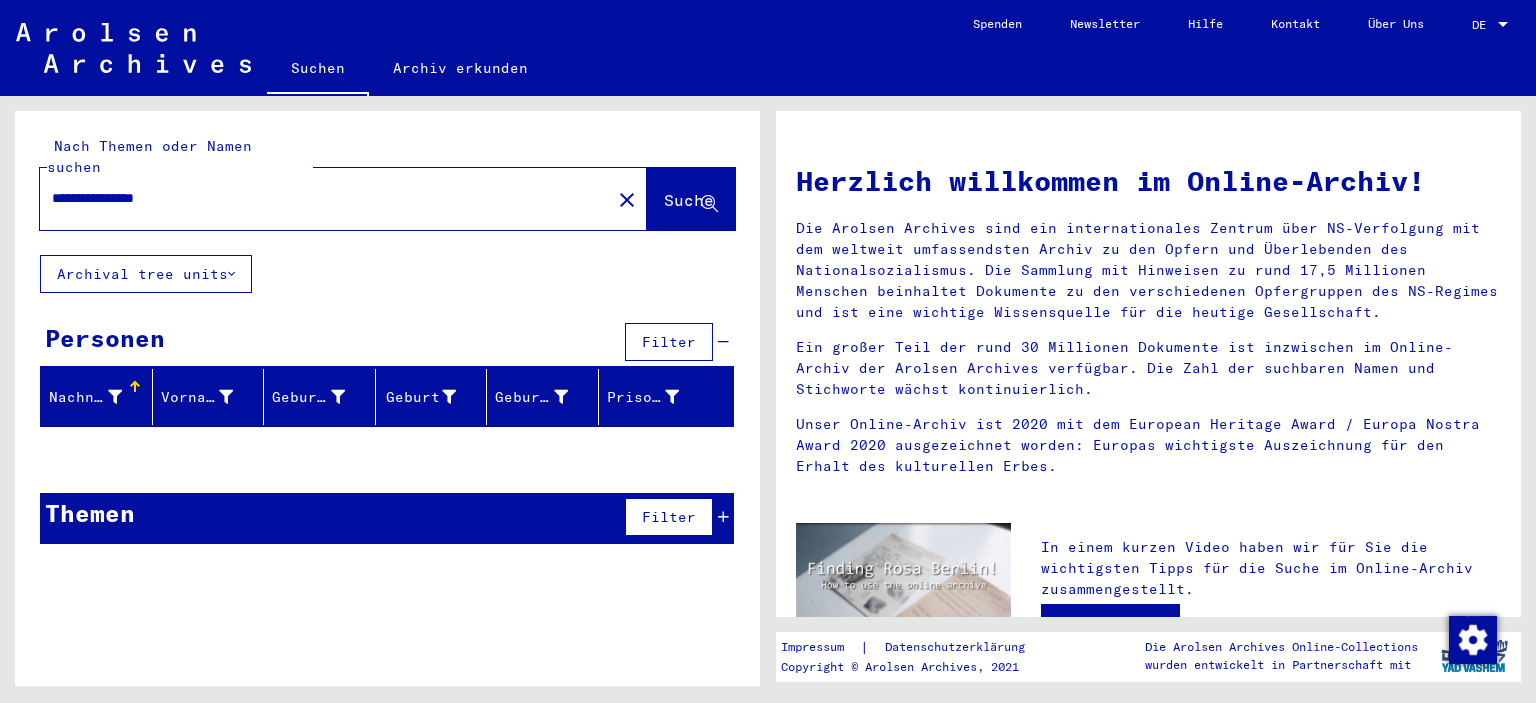 click on "**********" at bounding box center (319, 198) 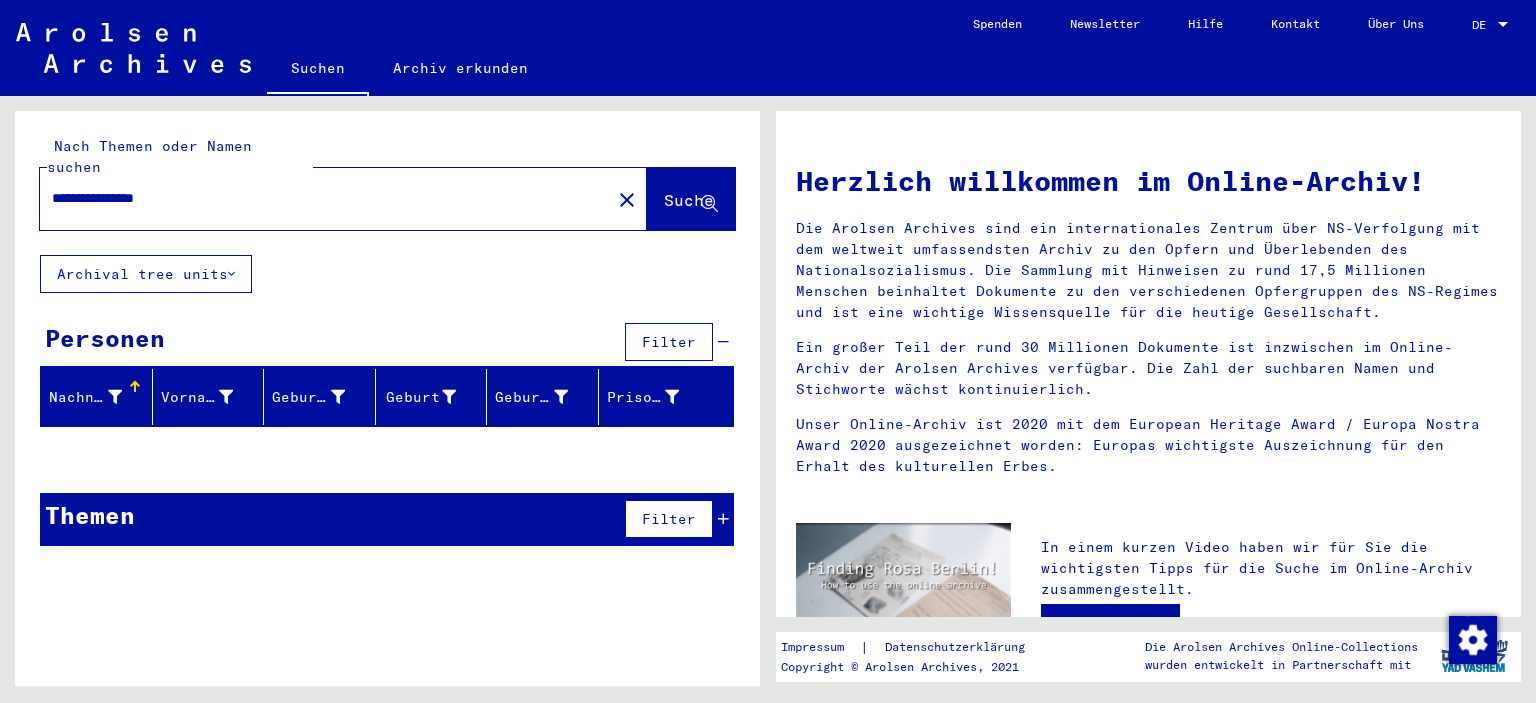 click on "**********" at bounding box center [319, 198] 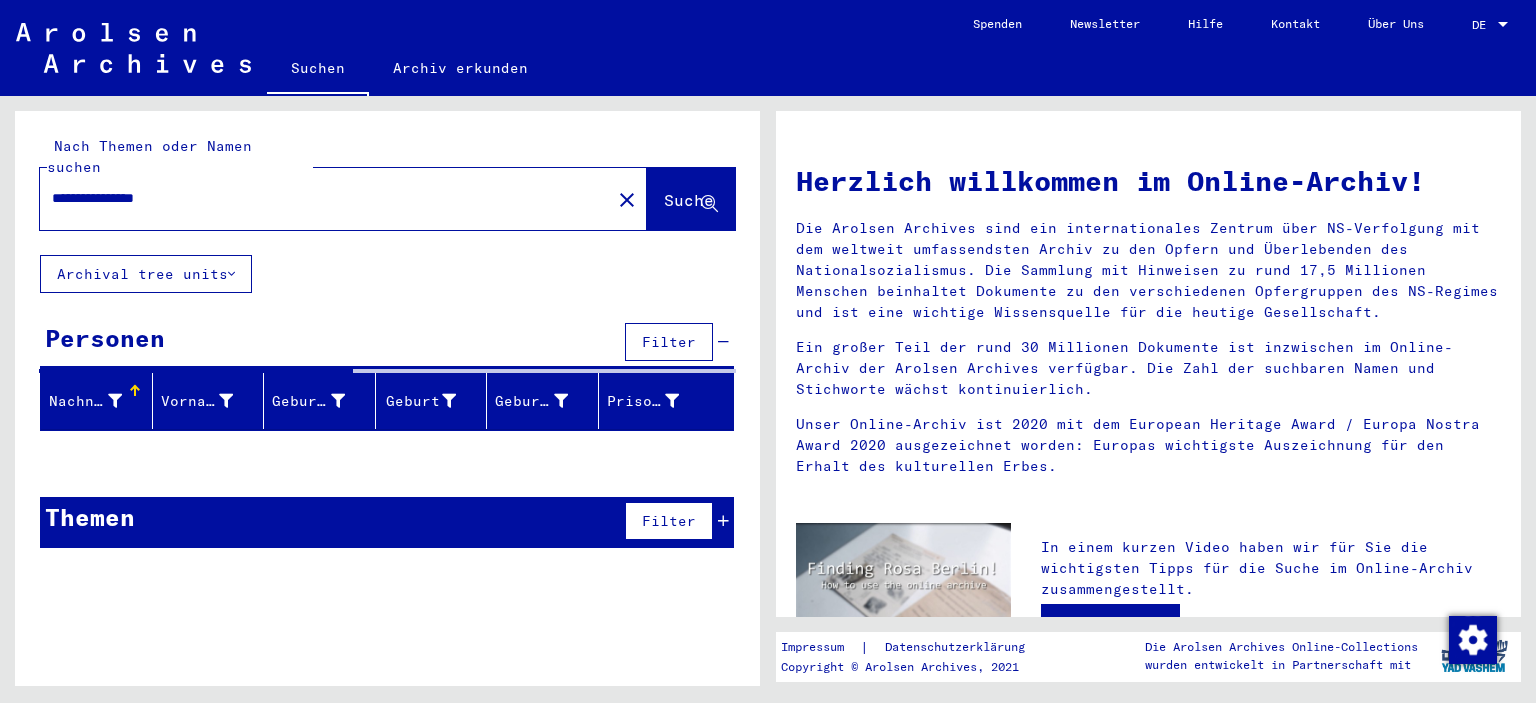 click on "**********" at bounding box center (319, 198) 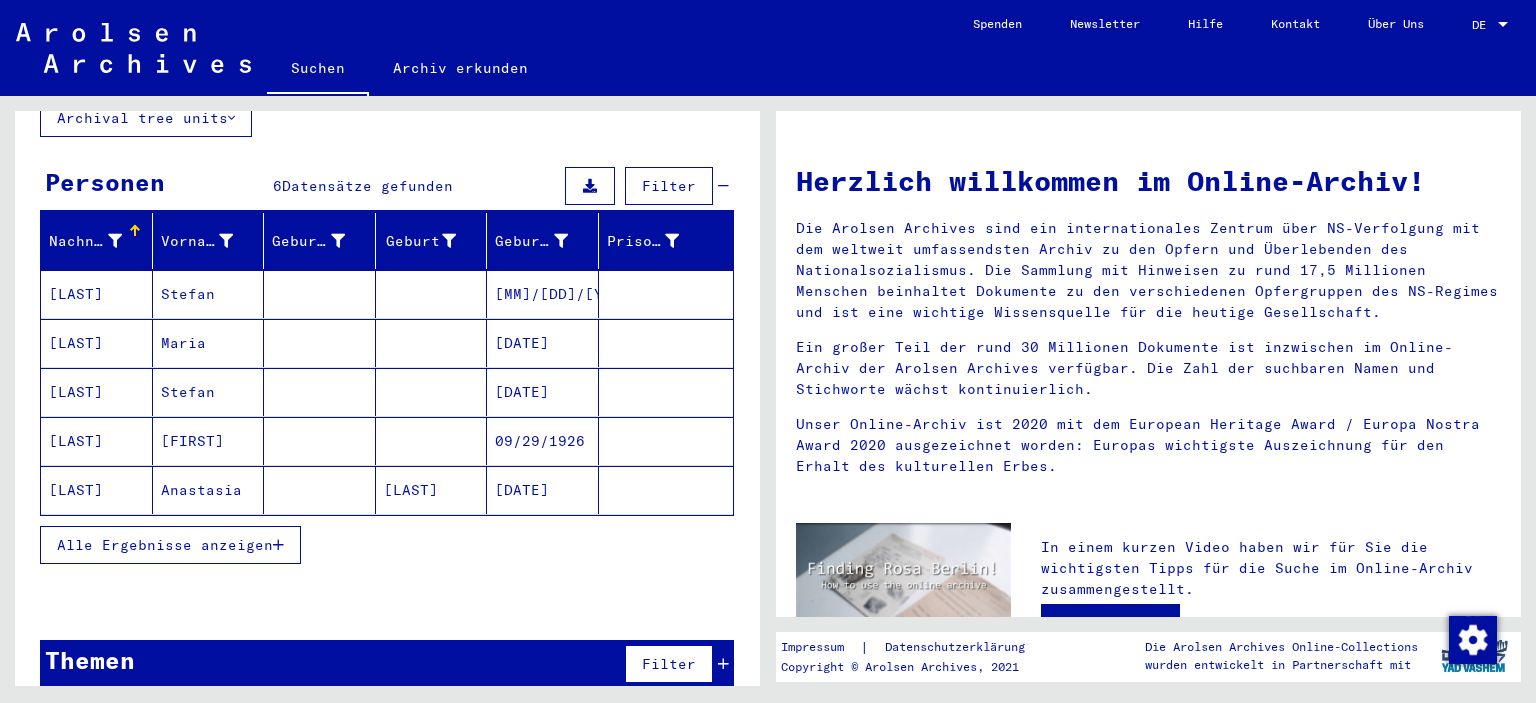click on "Alle Ergebnisse anzeigen" at bounding box center (170, 545) 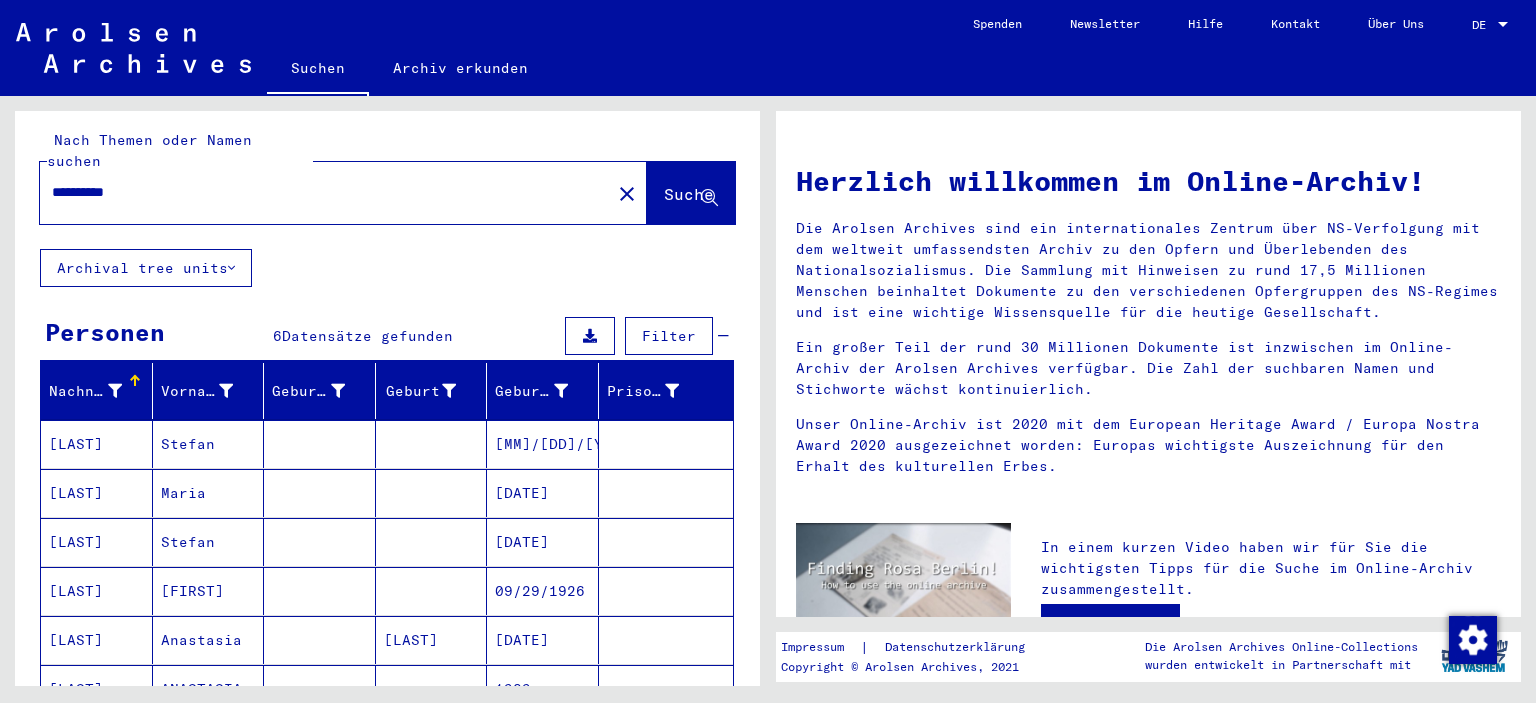 scroll, scrollTop: 0, scrollLeft: 0, axis: both 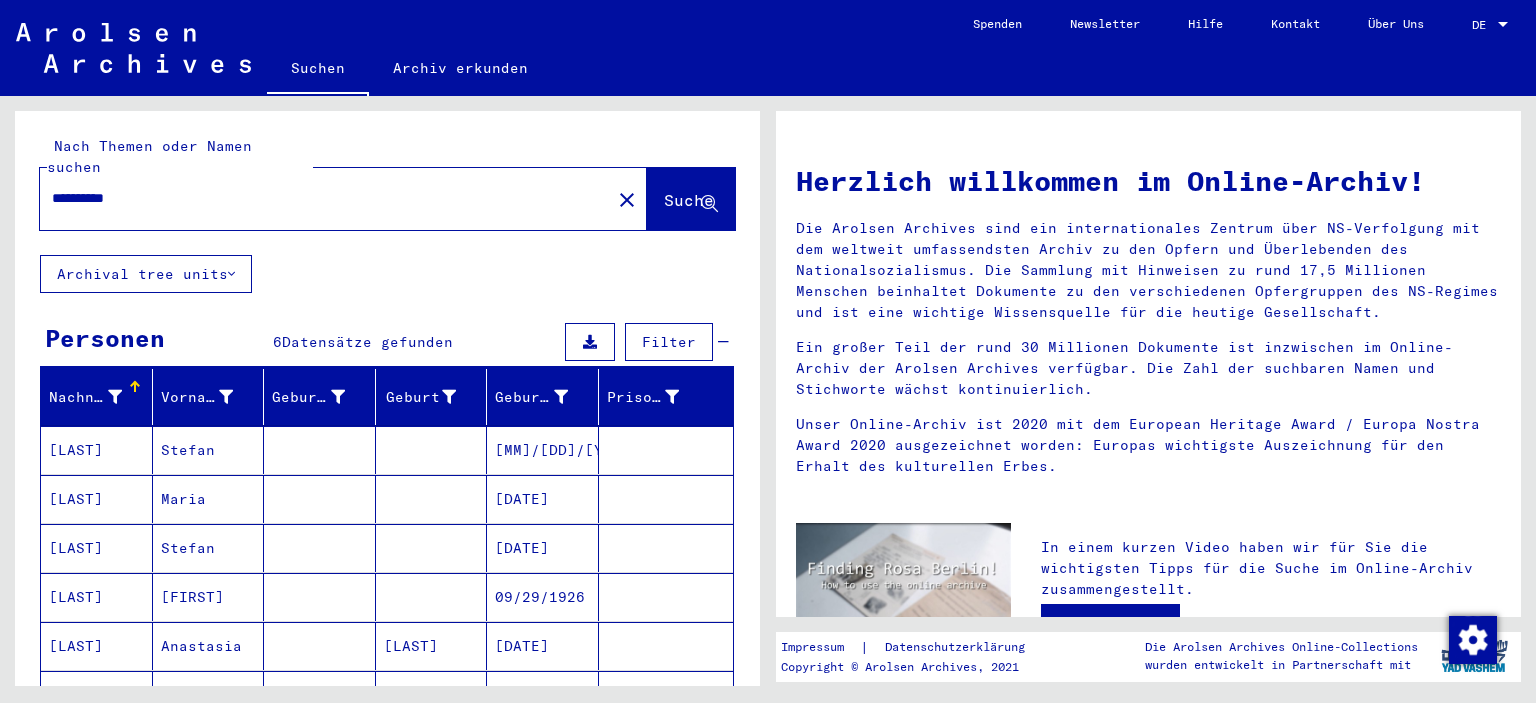 click on "*********" at bounding box center [319, 198] 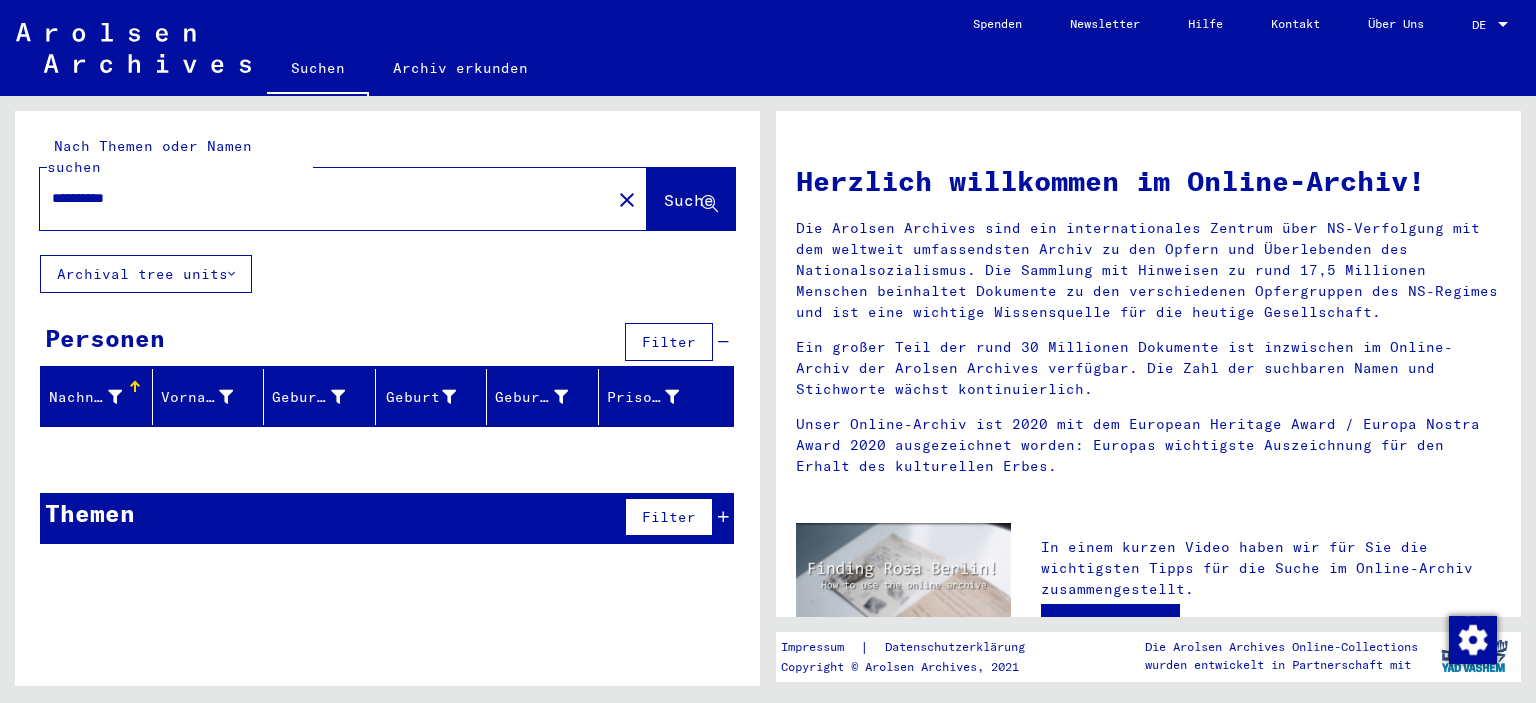 click on "*********" at bounding box center [319, 198] 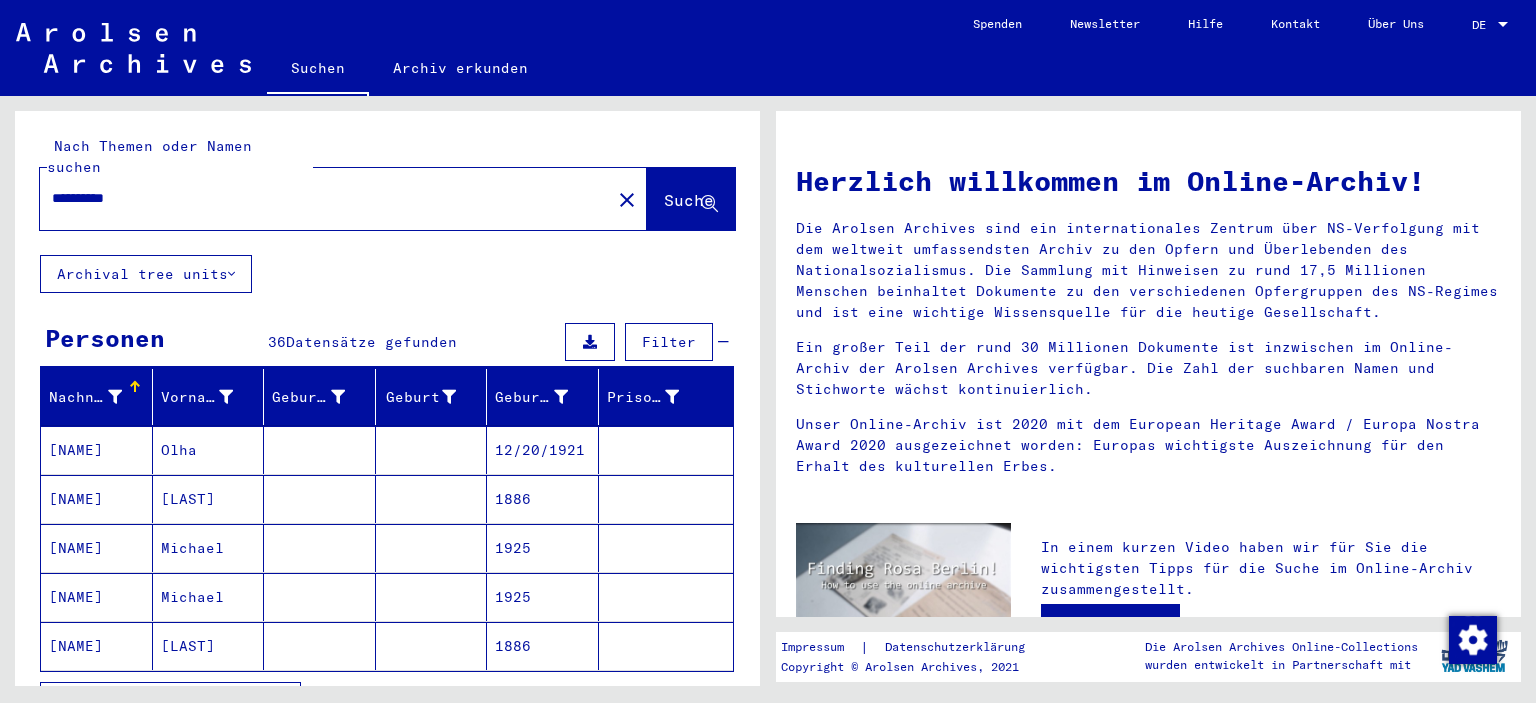 click on "*********" at bounding box center (319, 198) 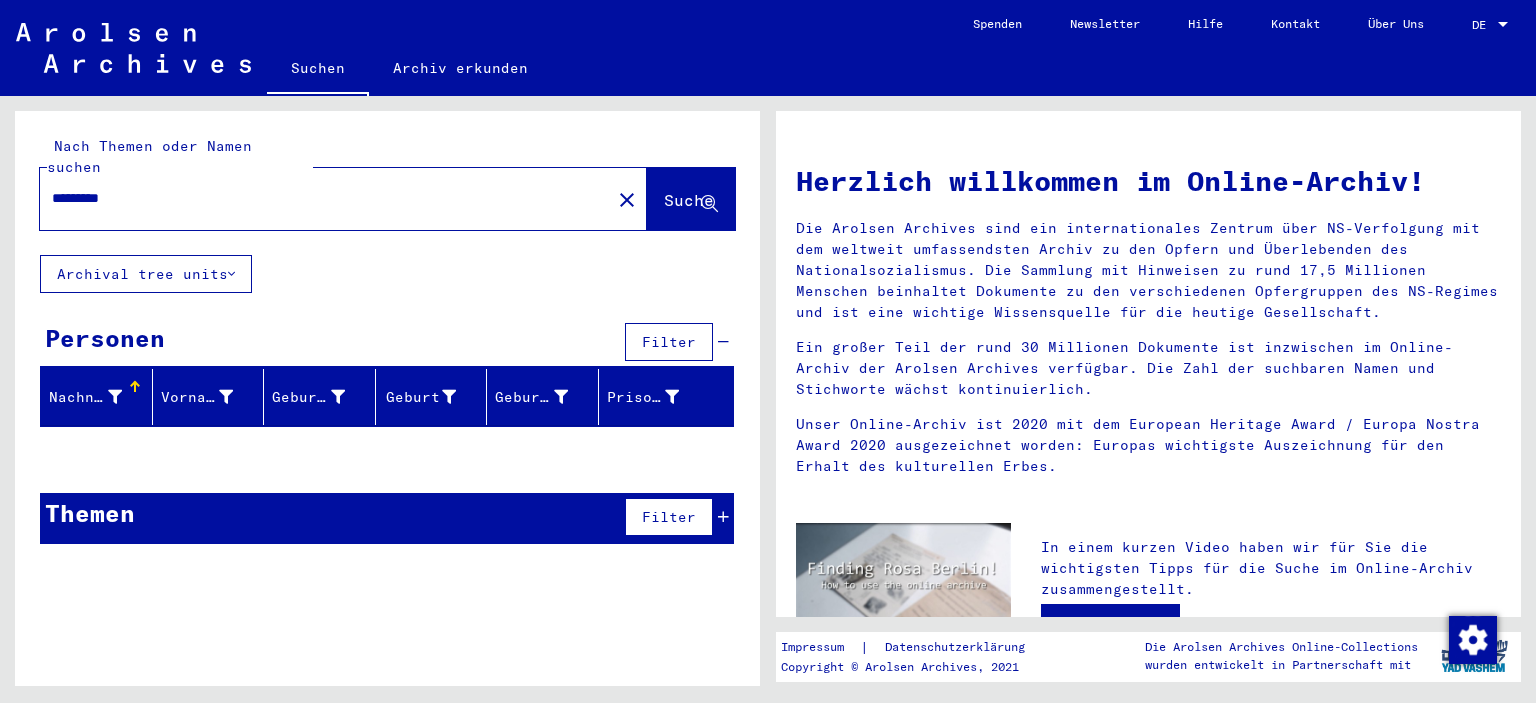 click on "********" at bounding box center (319, 198) 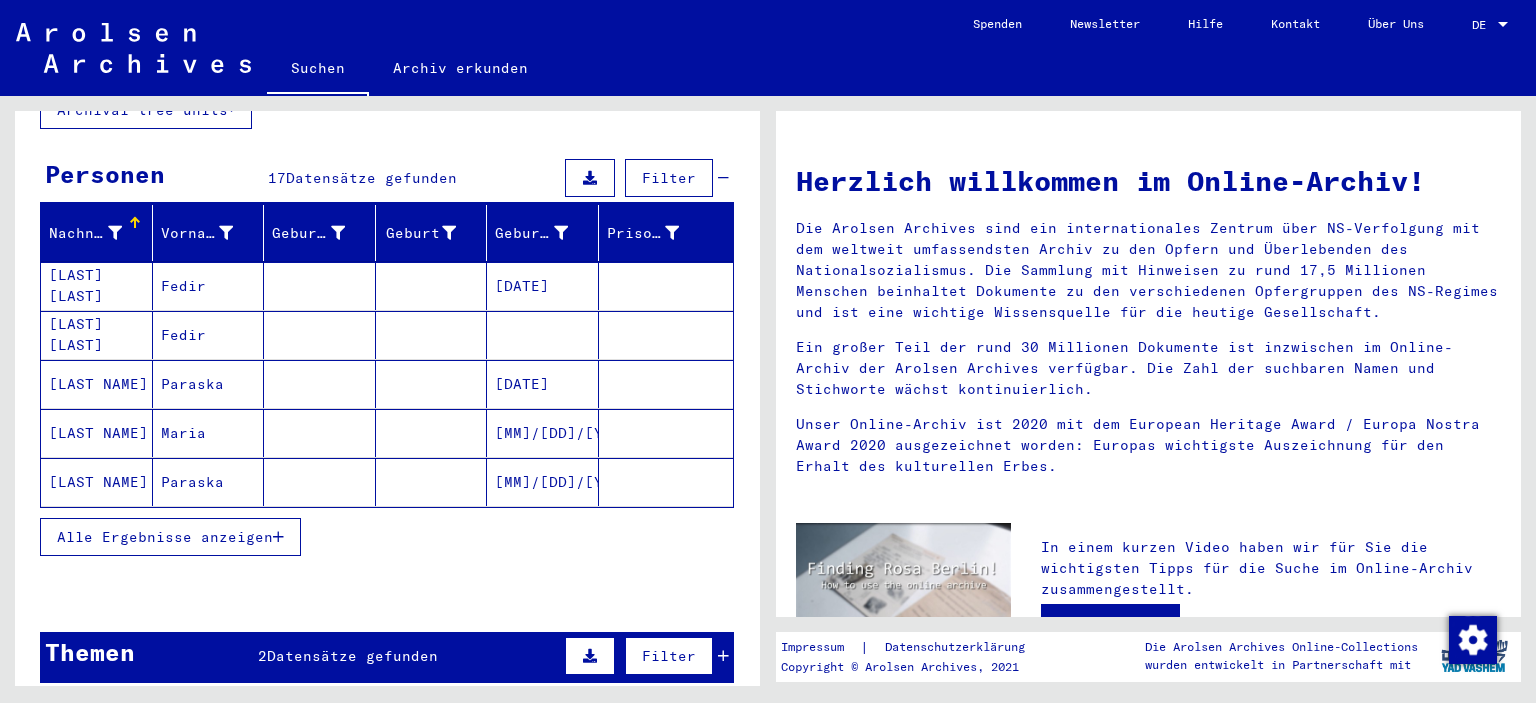 scroll, scrollTop: 208, scrollLeft: 0, axis: vertical 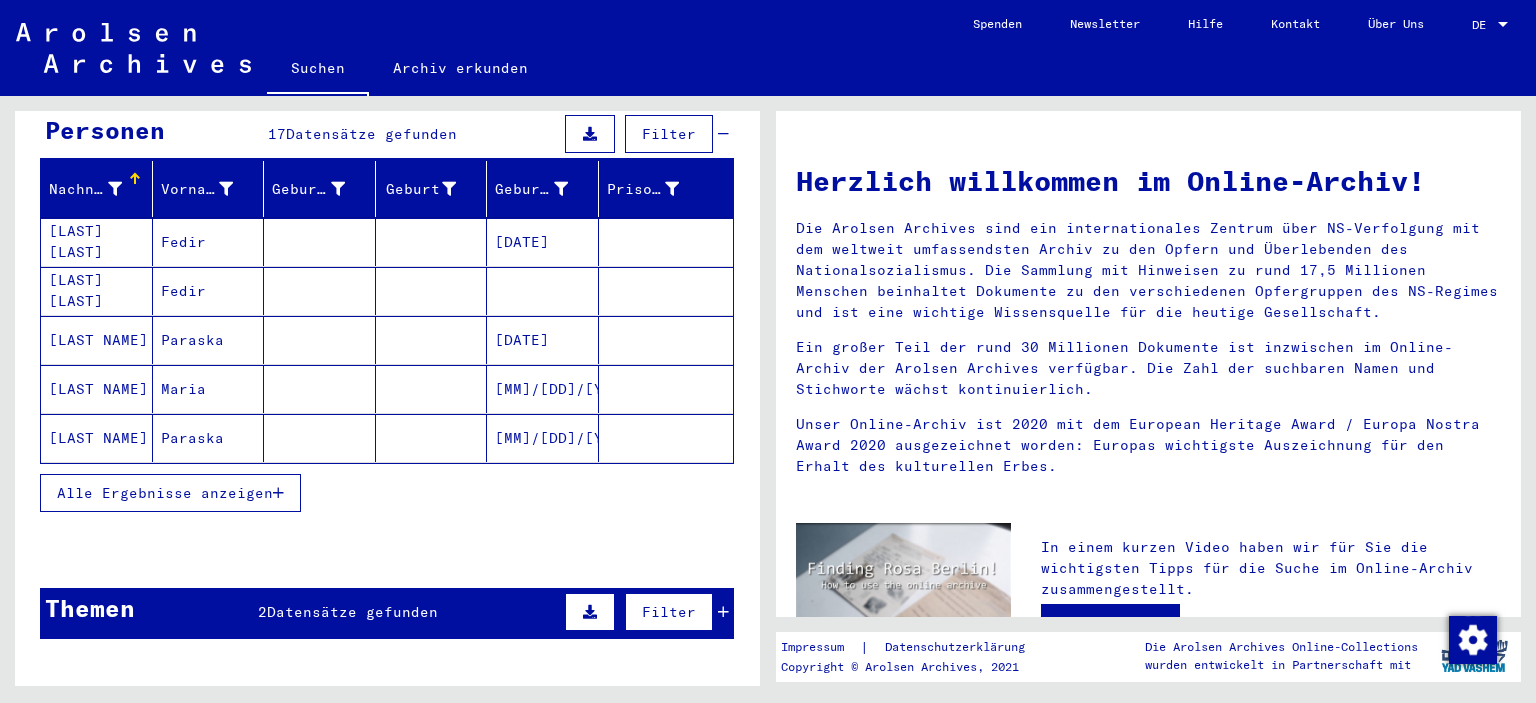 click on "Alle Ergebnisse anzeigen" at bounding box center (387, 493) 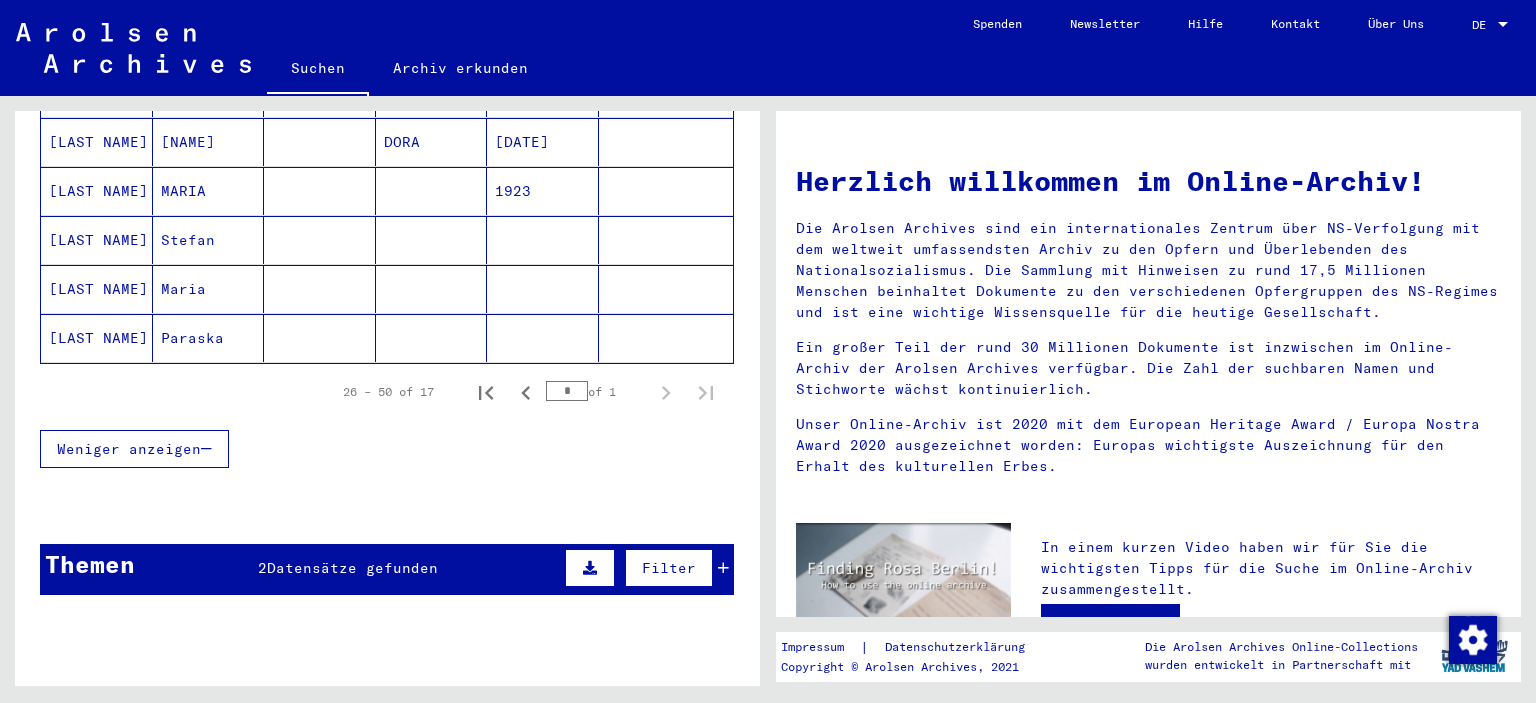 scroll, scrollTop: 897, scrollLeft: 0, axis: vertical 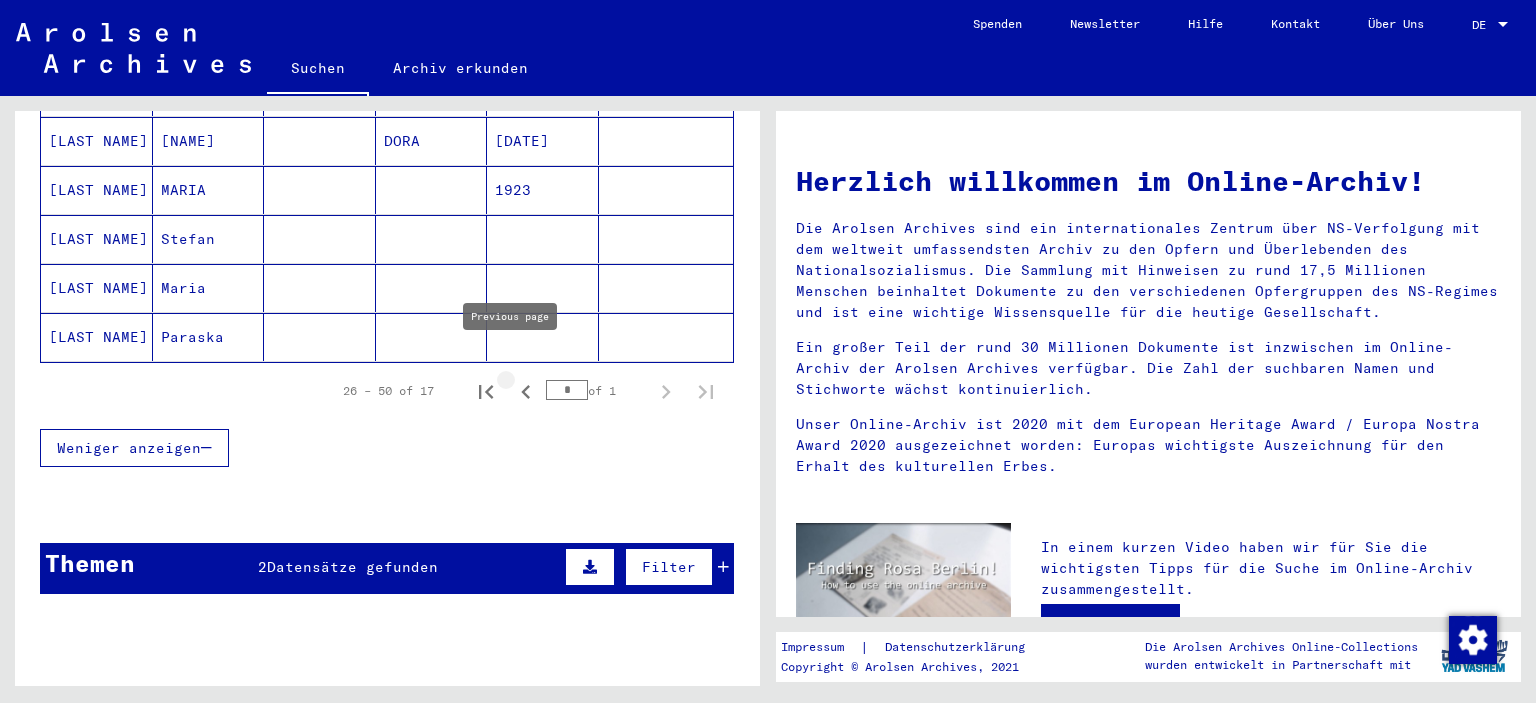 click 